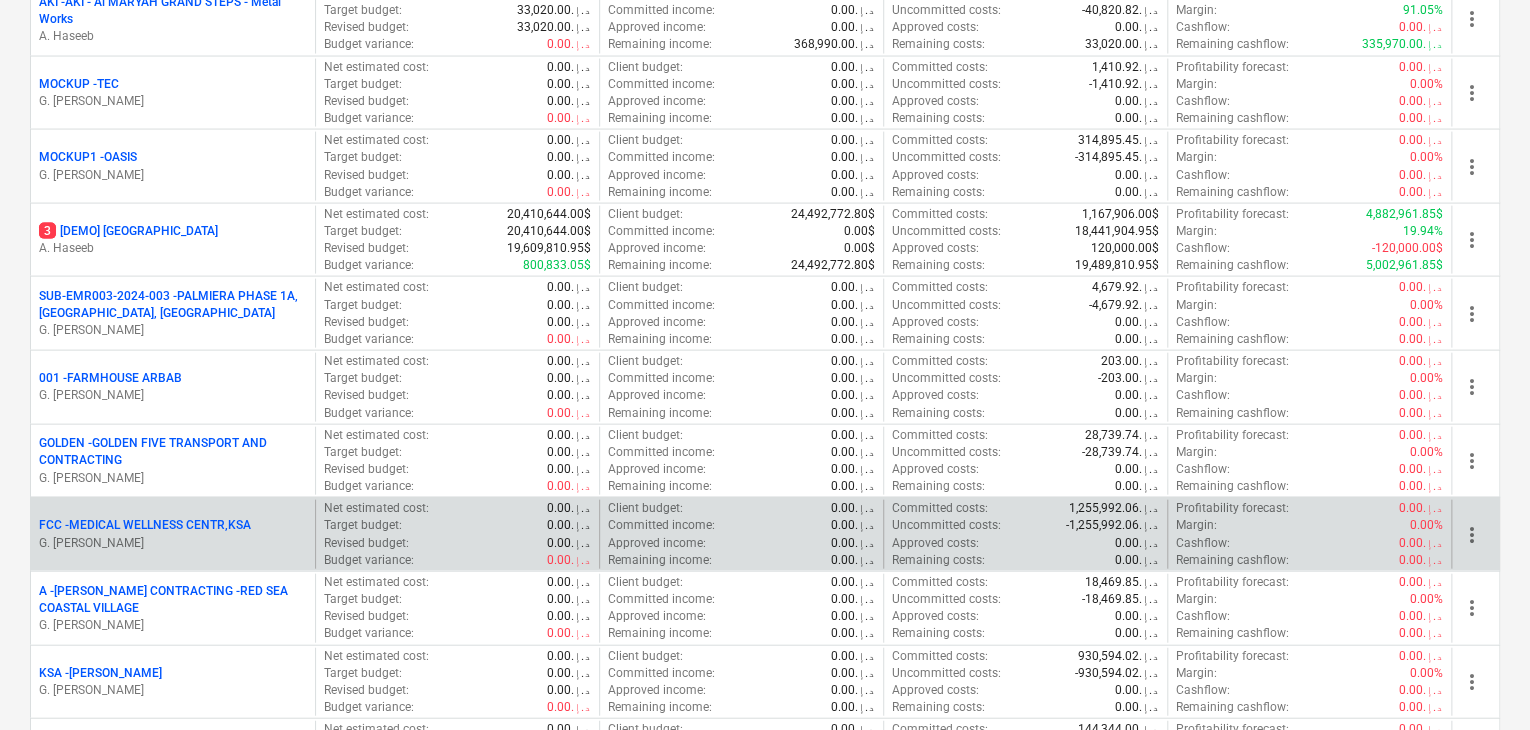 scroll, scrollTop: 2100, scrollLeft: 0, axis: vertical 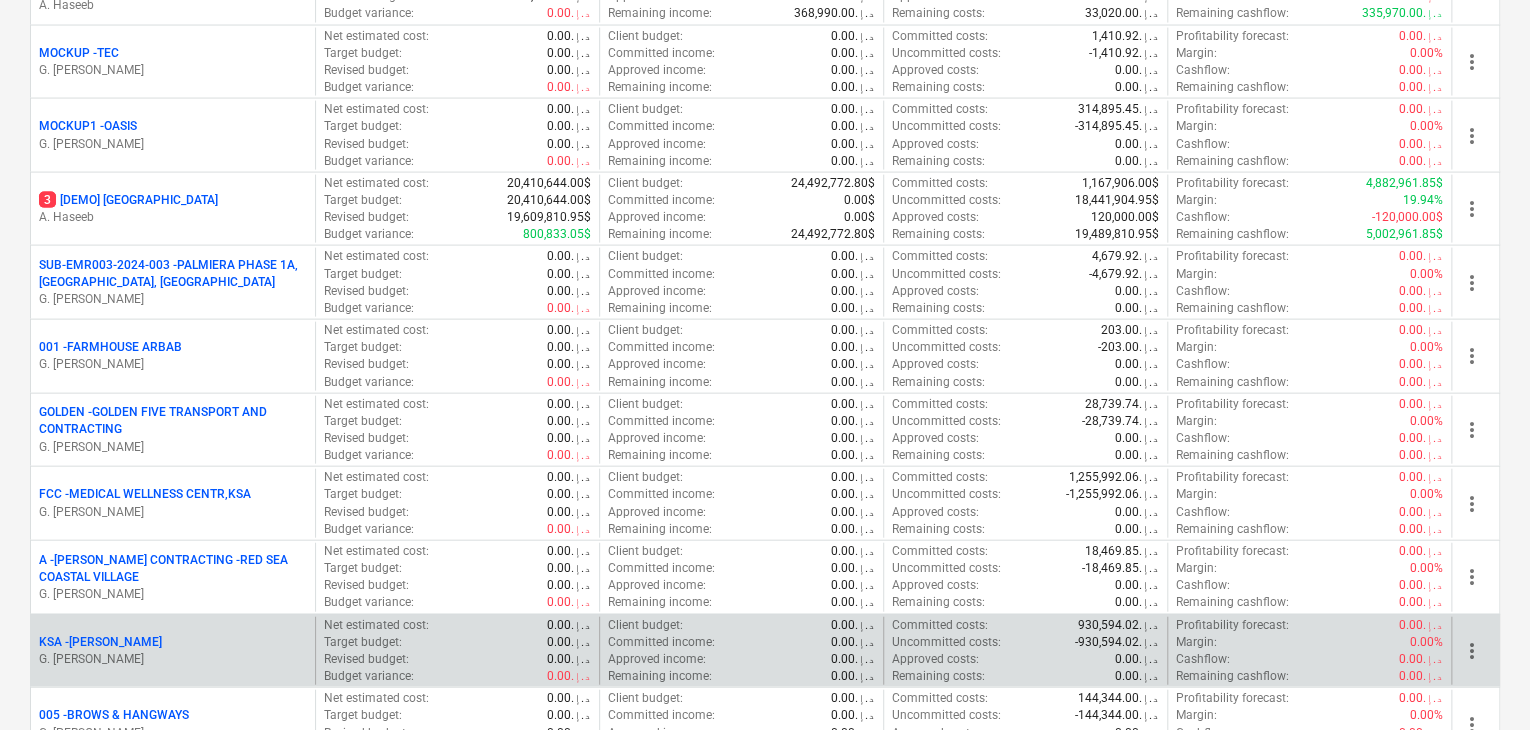 click on "G. [PERSON_NAME]" at bounding box center [173, 659] 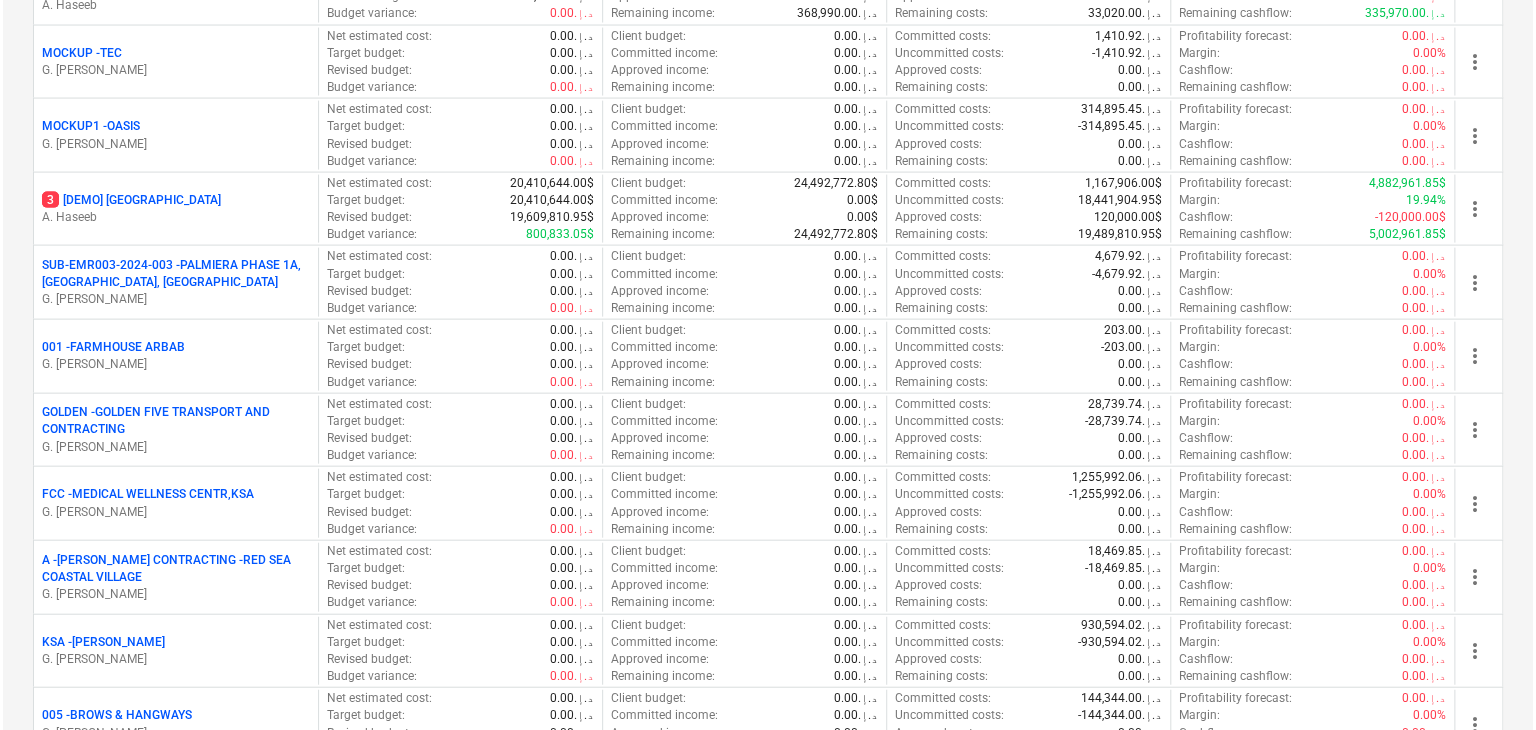 scroll, scrollTop: 0, scrollLeft: 0, axis: both 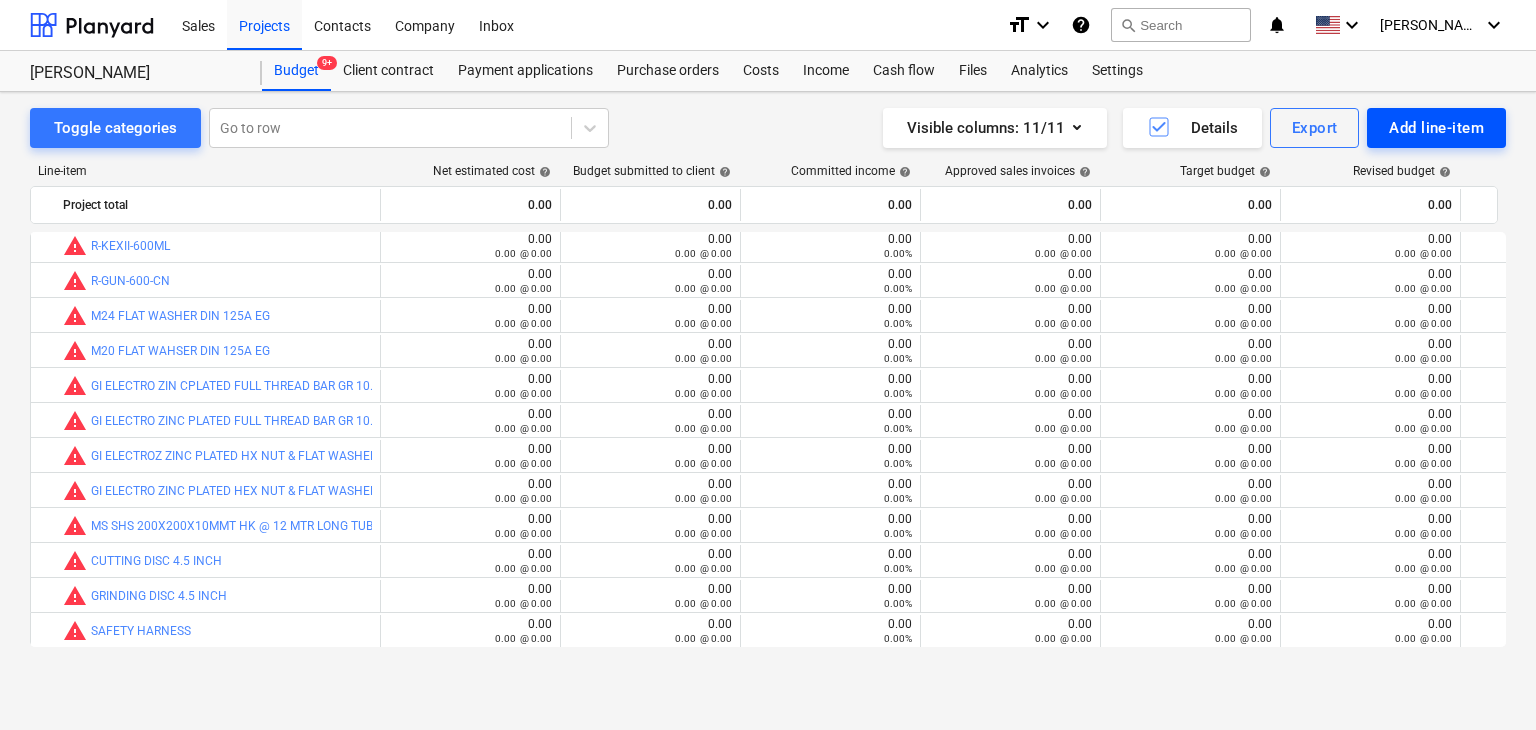 click on "Add line-item" at bounding box center (1436, 128) 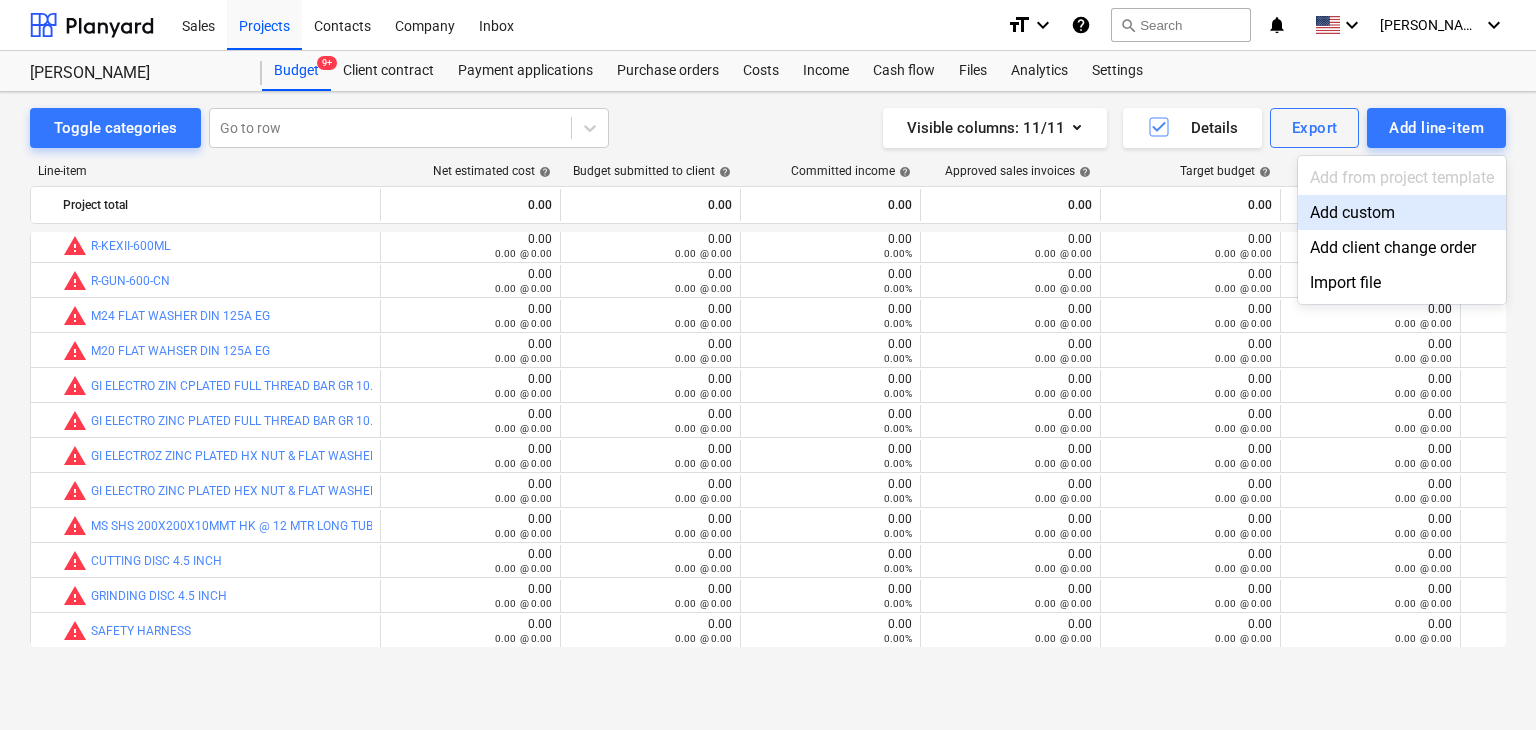 click on "Add custom" at bounding box center [1402, 212] 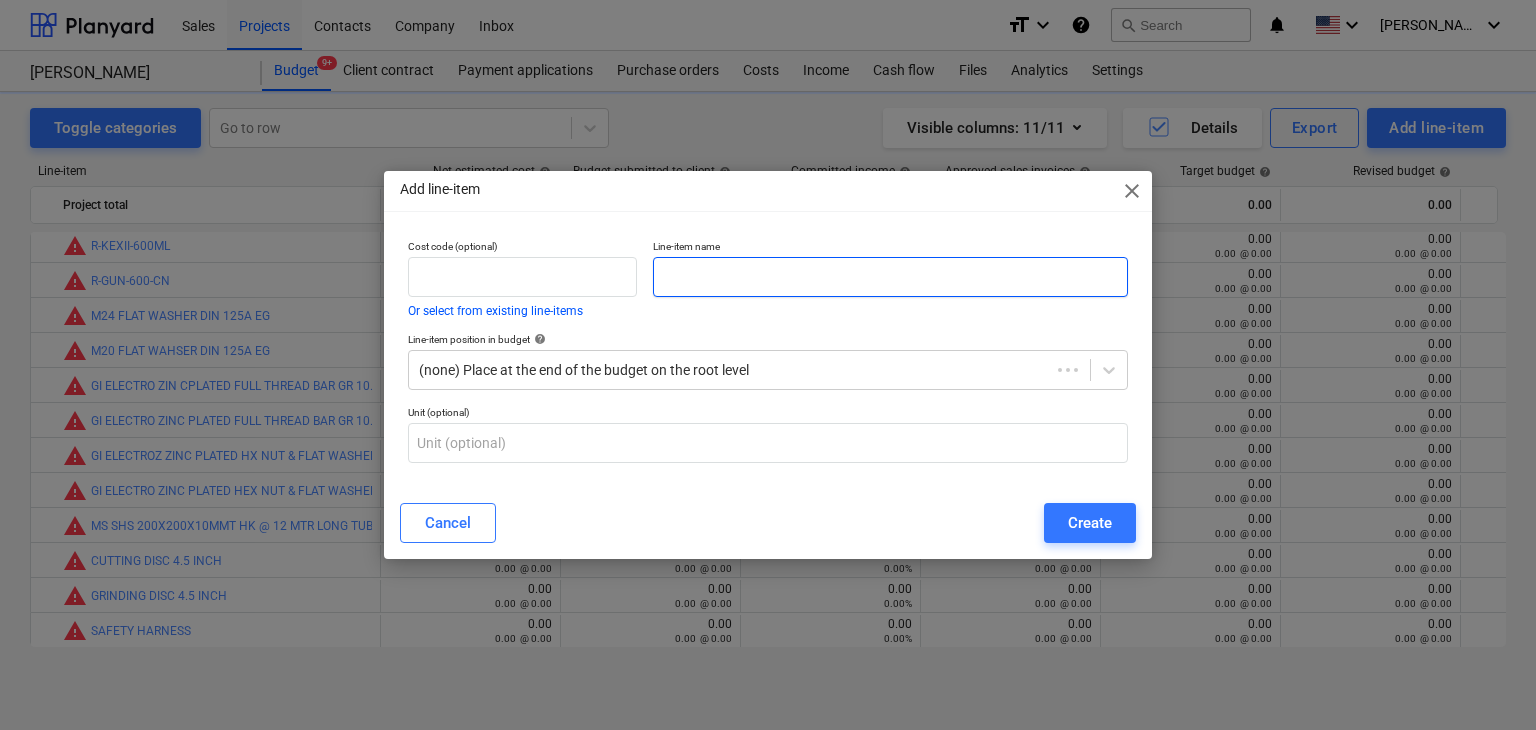 click at bounding box center (890, 277) 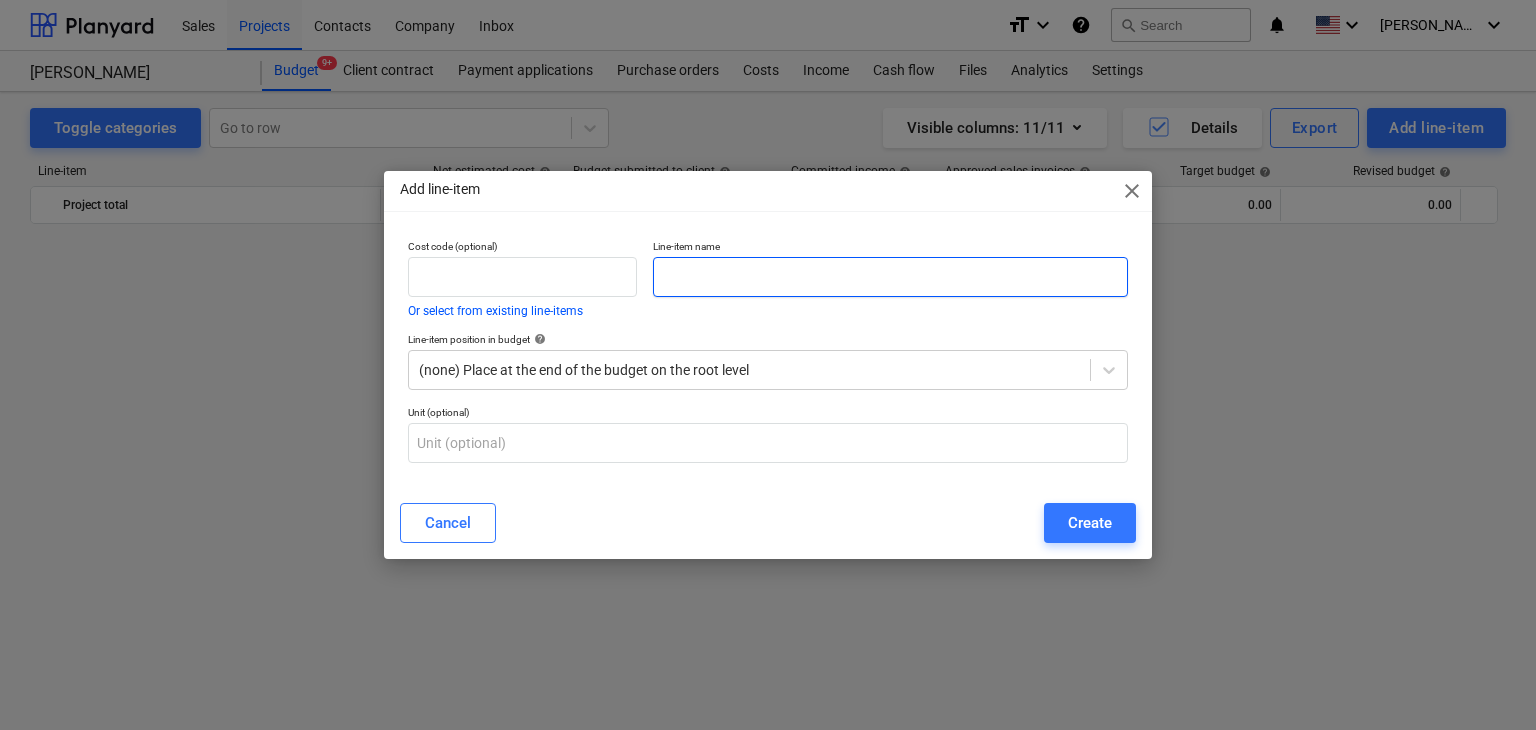 scroll, scrollTop: 5780, scrollLeft: 0, axis: vertical 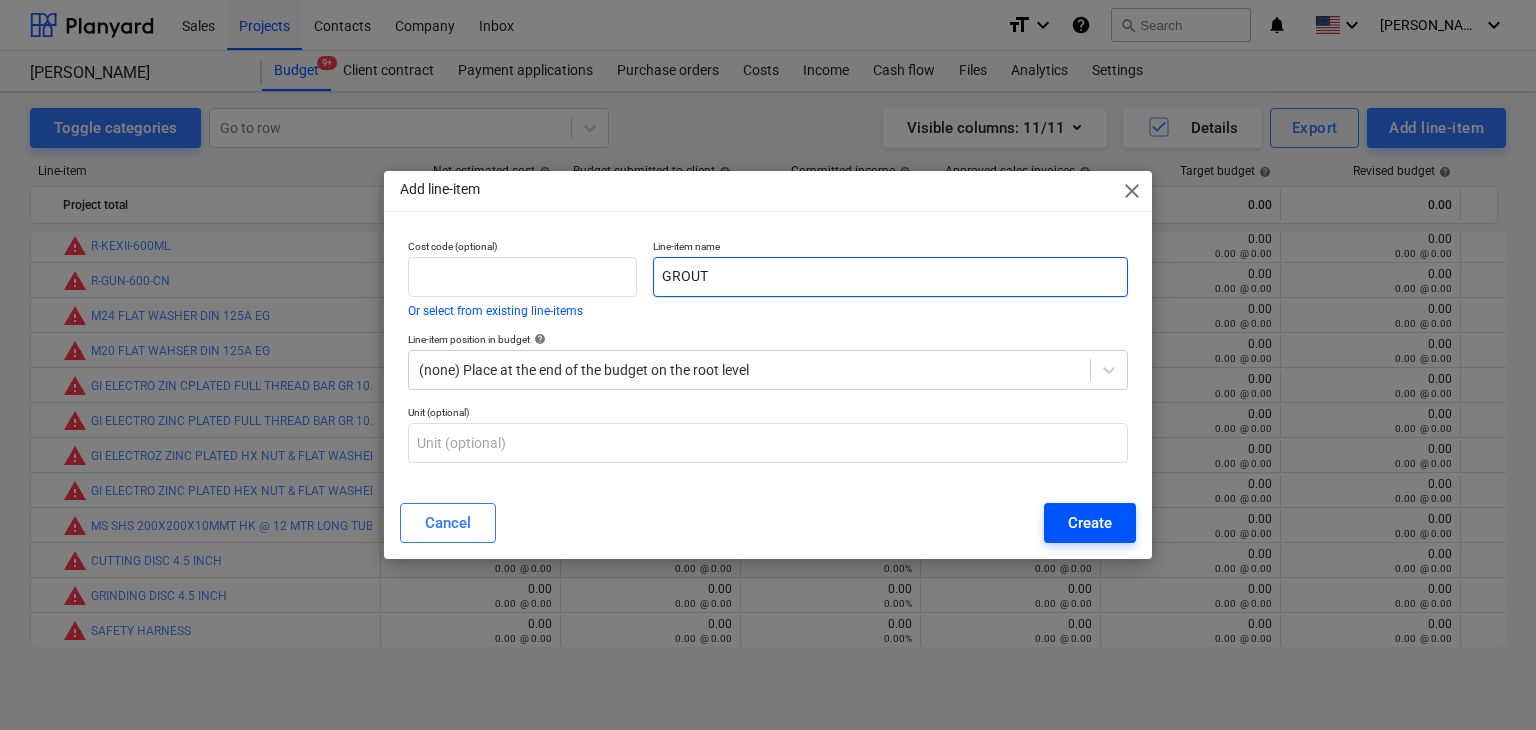 type on "GROUT" 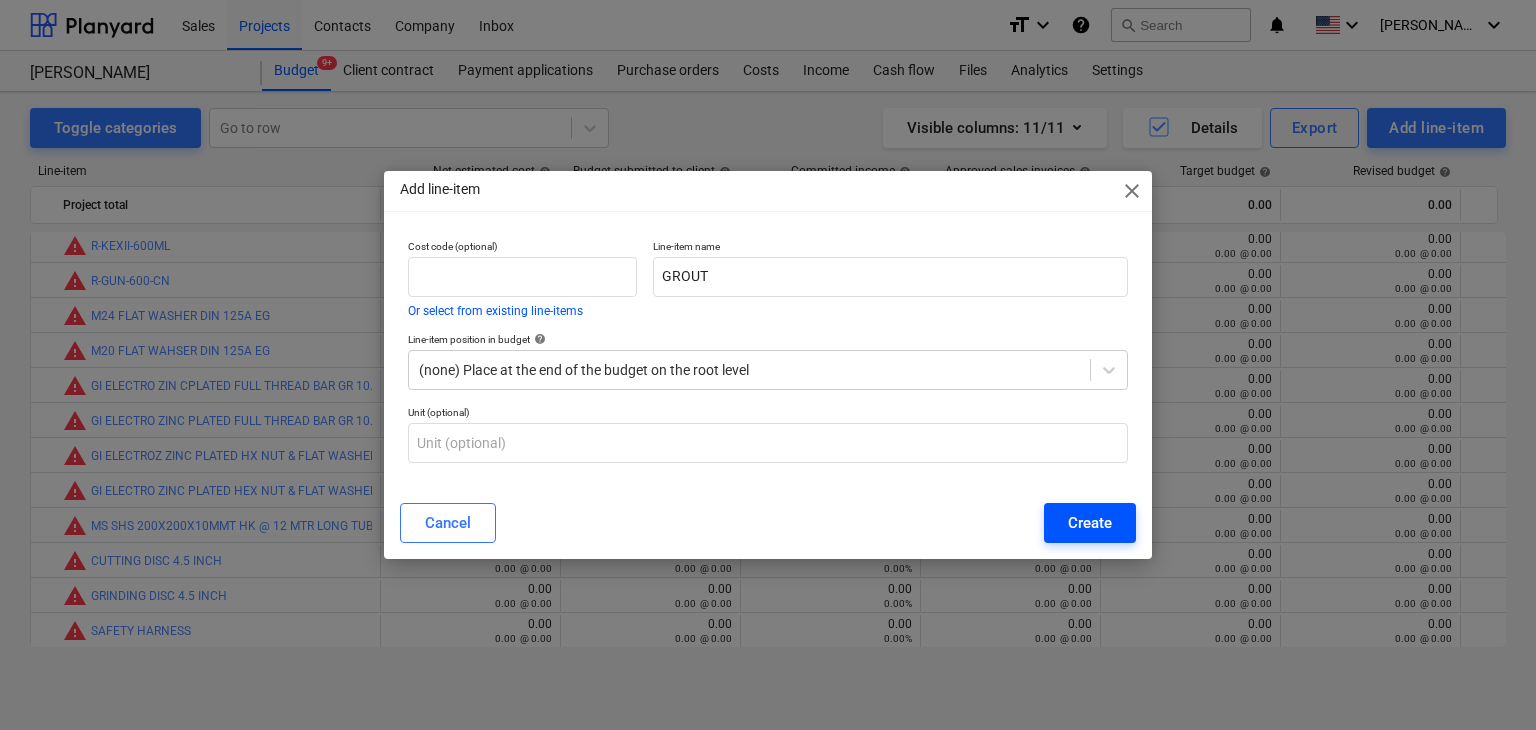click on "Create" at bounding box center (1090, 523) 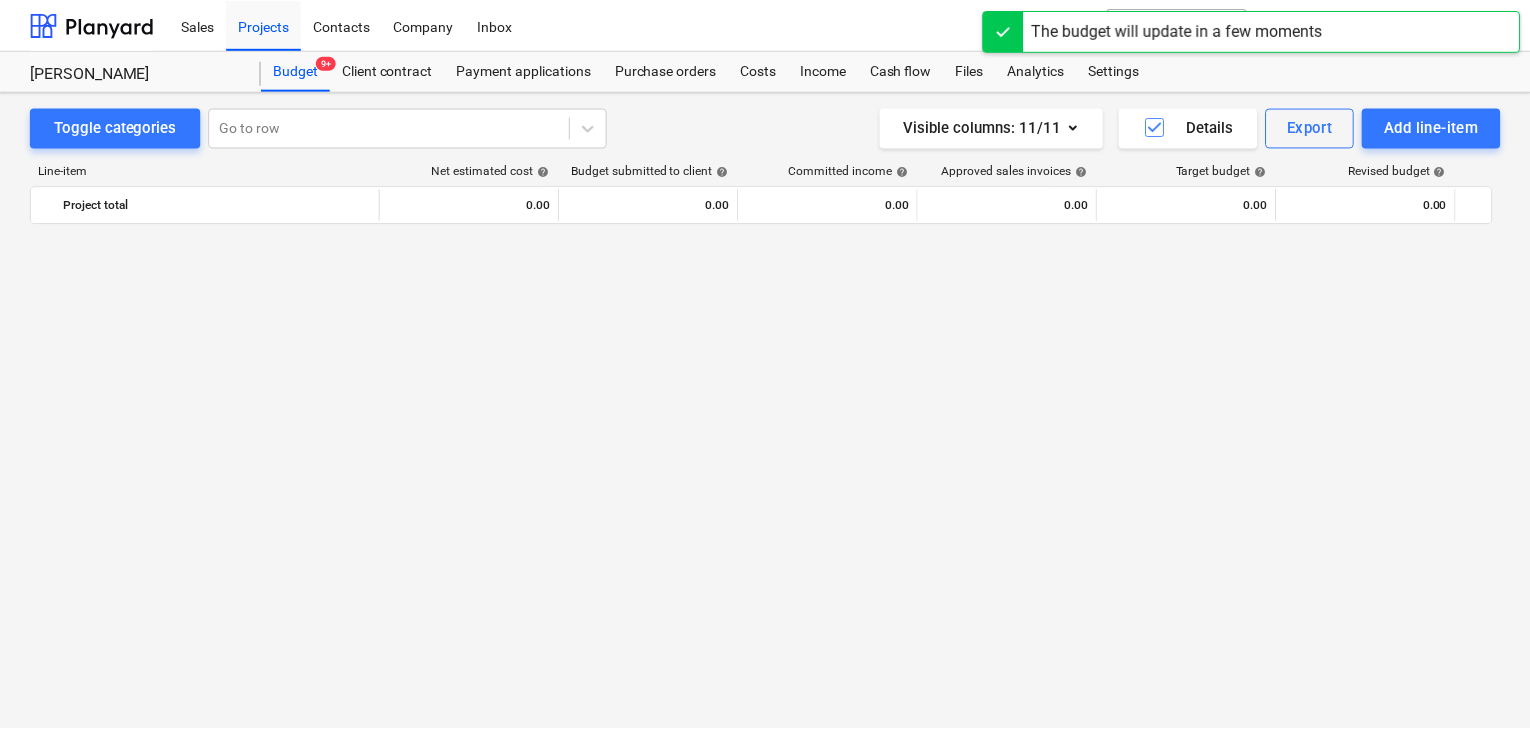 scroll, scrollTop: 5780, scrollLeft: 0, axis: vertical 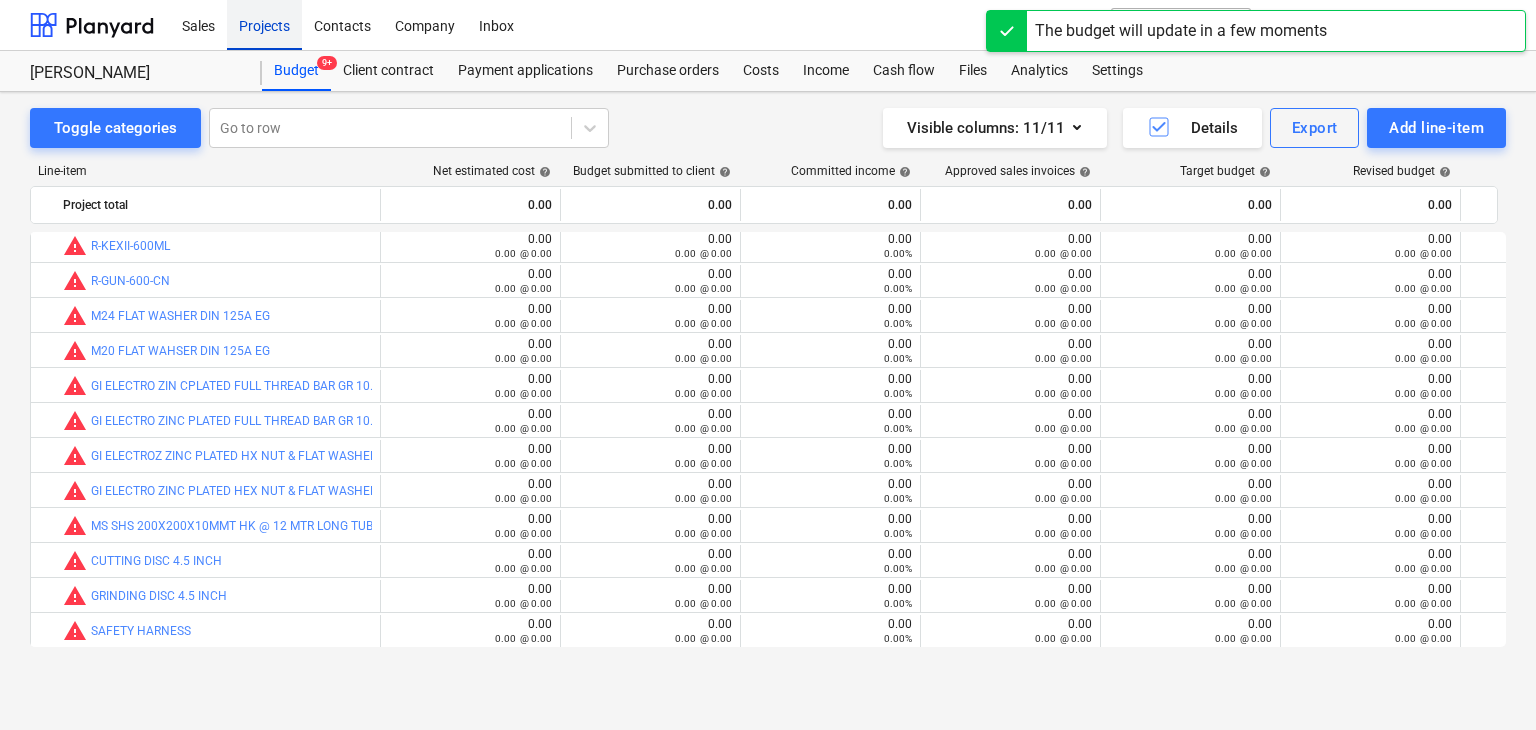click on "Projects" at bounding box center [264, 24] 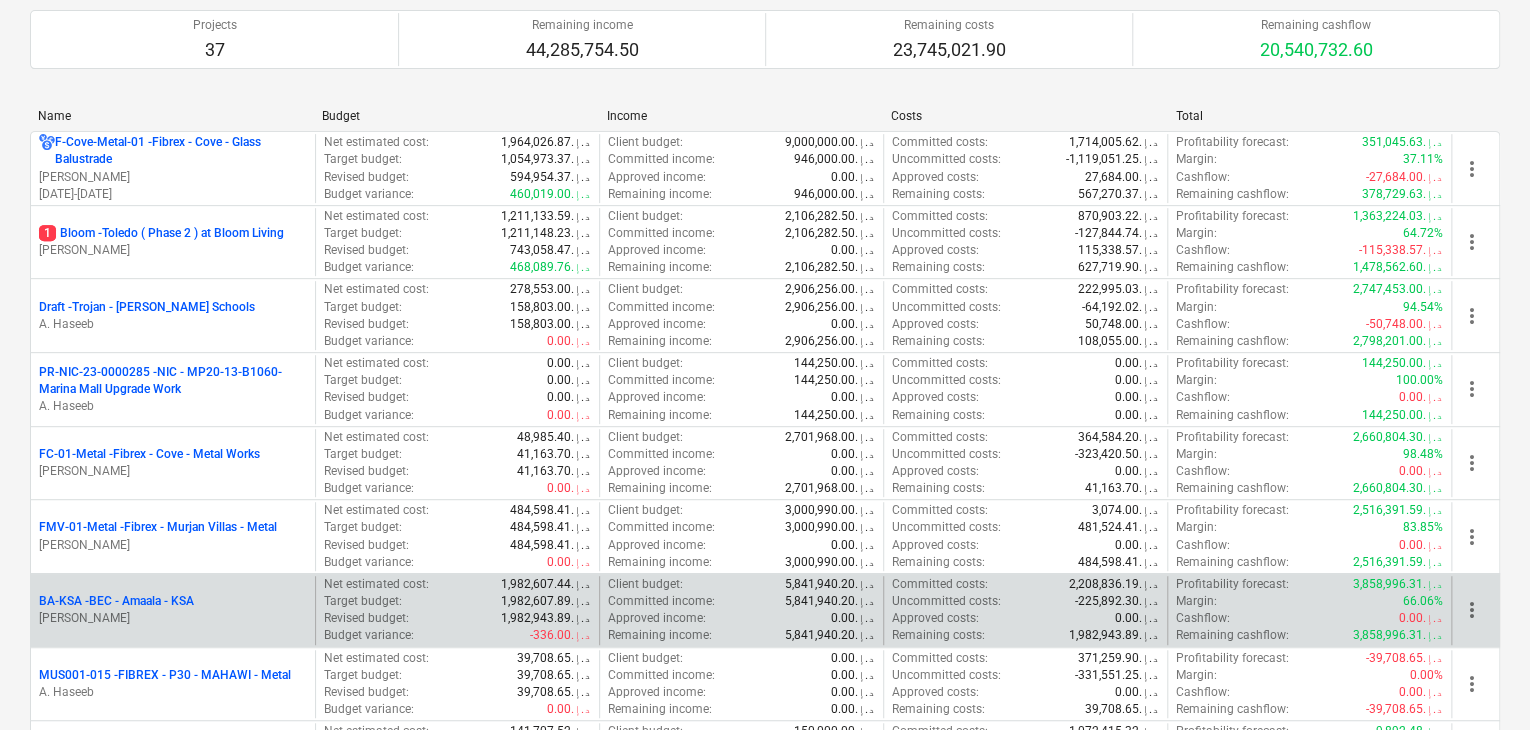 scroll, scrollTop: 500, scrollLeft: 0, axis: vertical 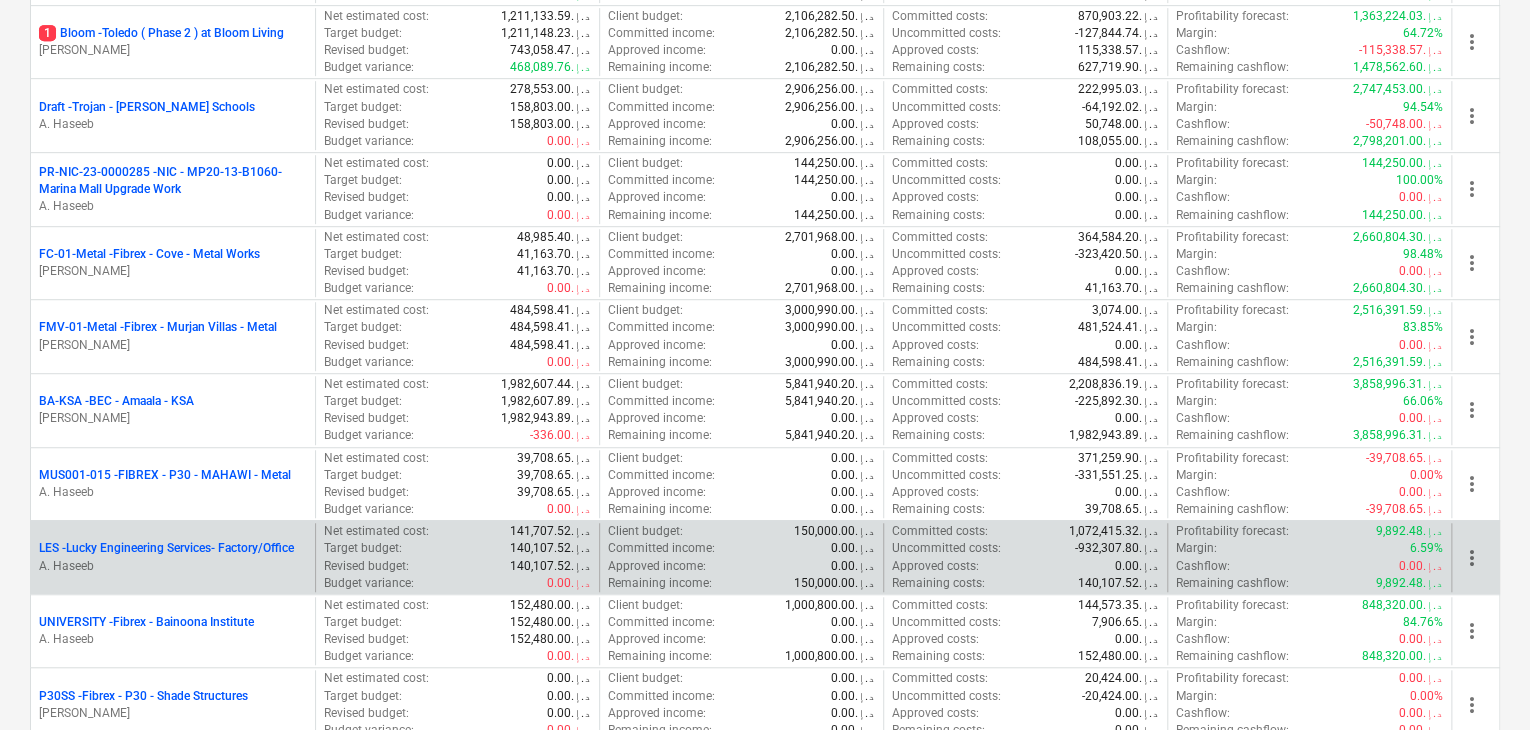 click on "LES -  Lucky Engineering Services- Factory/Office" at bounding box center (166, 548) 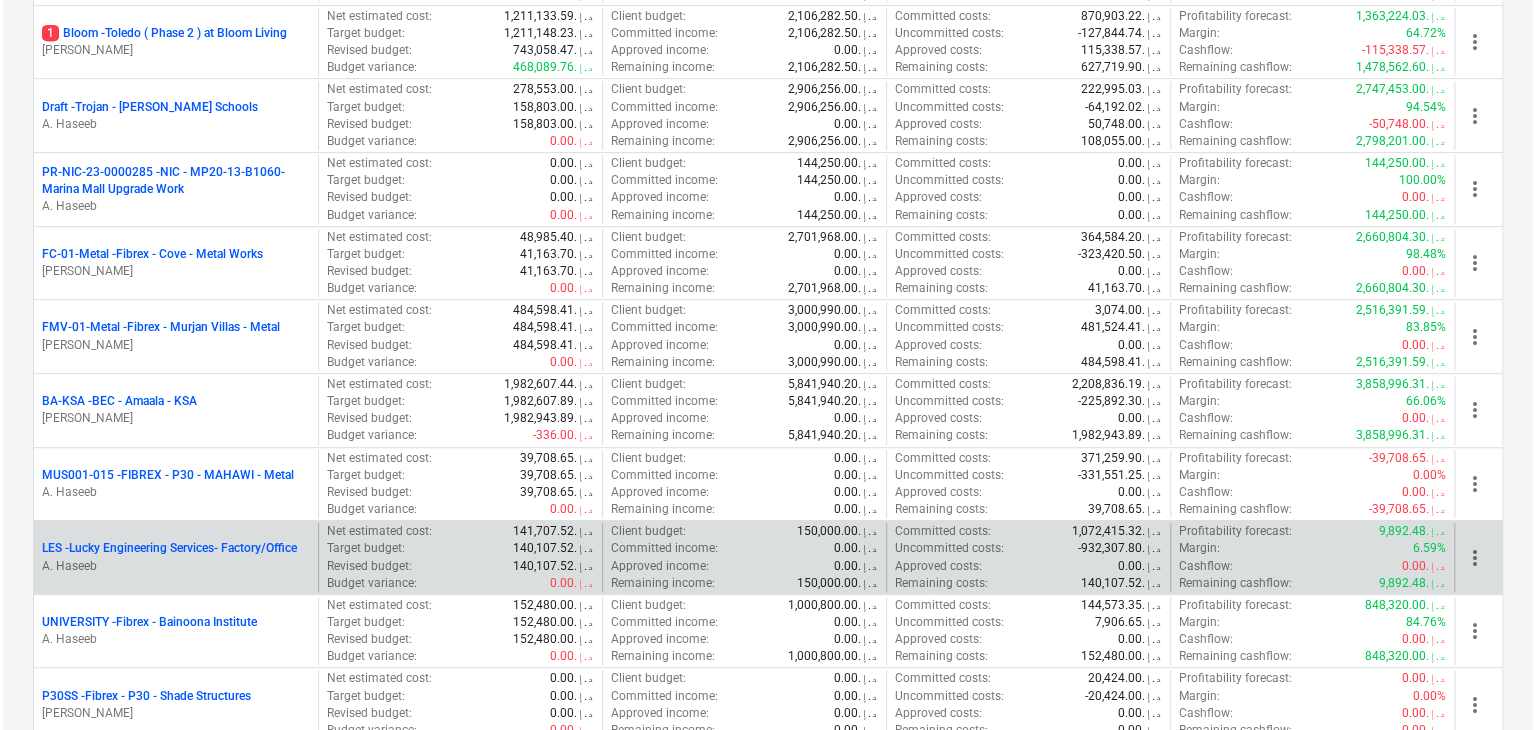scroll, scrollTop: 0, scrollLeft: 0, axis: both 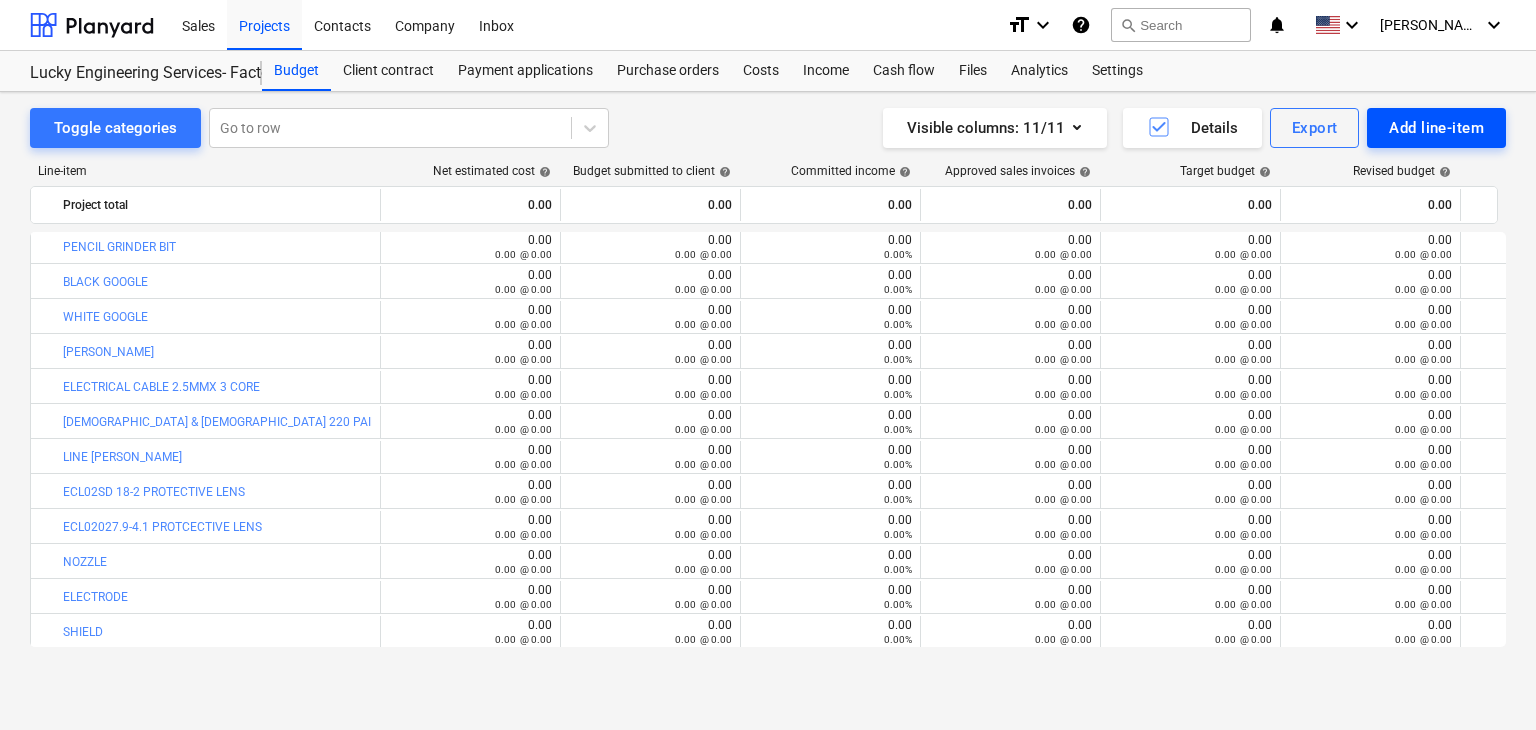 click on "Add line-item" at bounding box center [1436, 128] 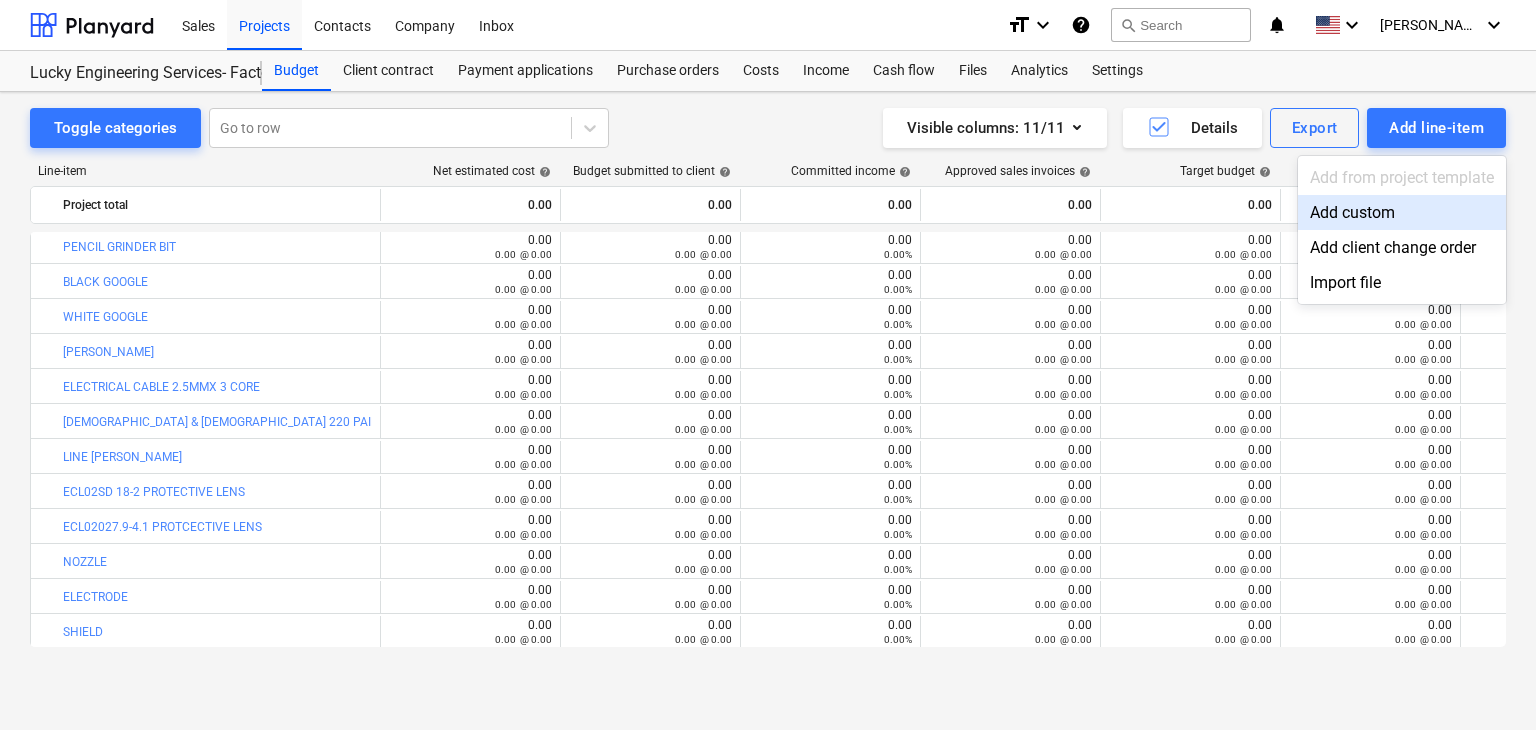 click on "Add custom" at bounding box center (1402, 212) 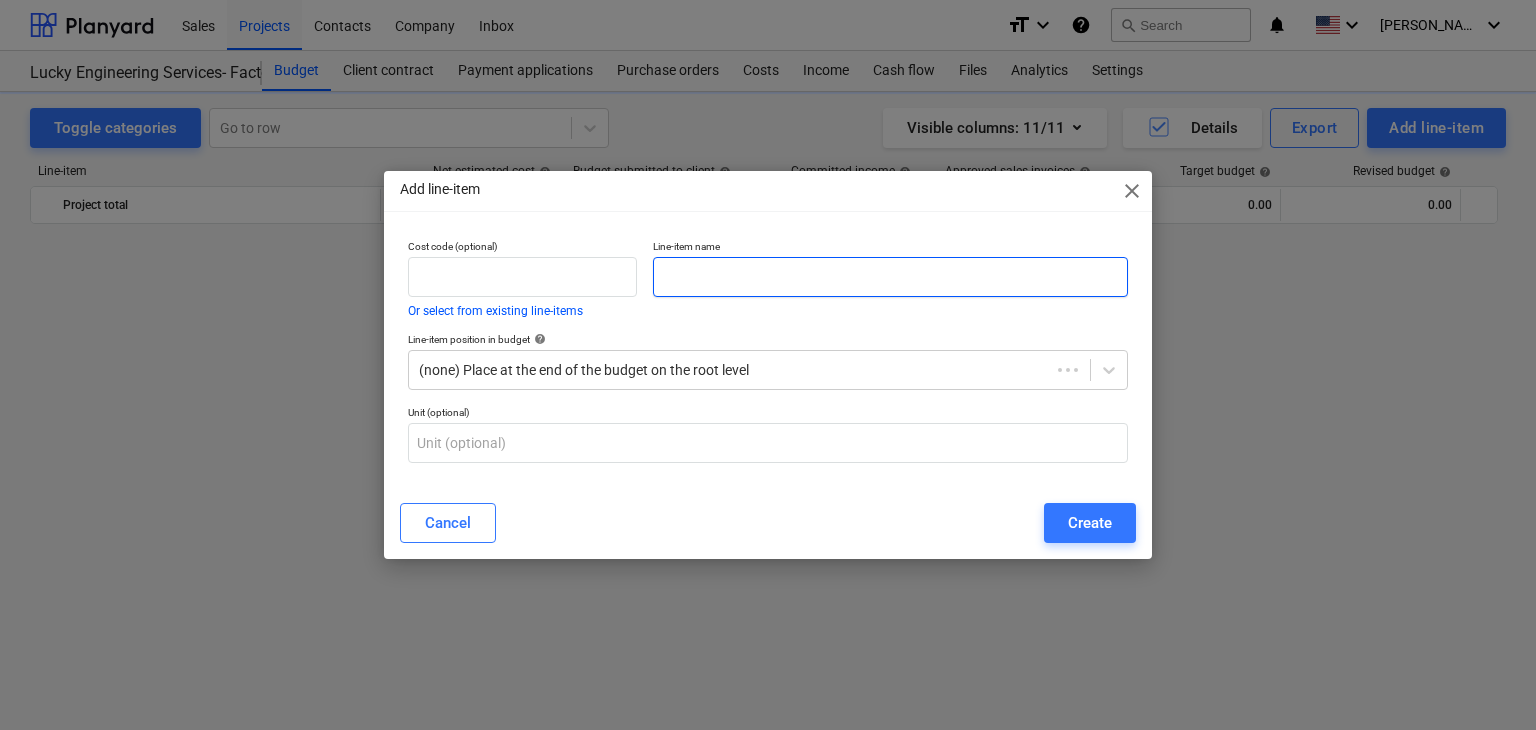 scroll, scrollTop: 46624, scrollLeft: 0, axis: vertical 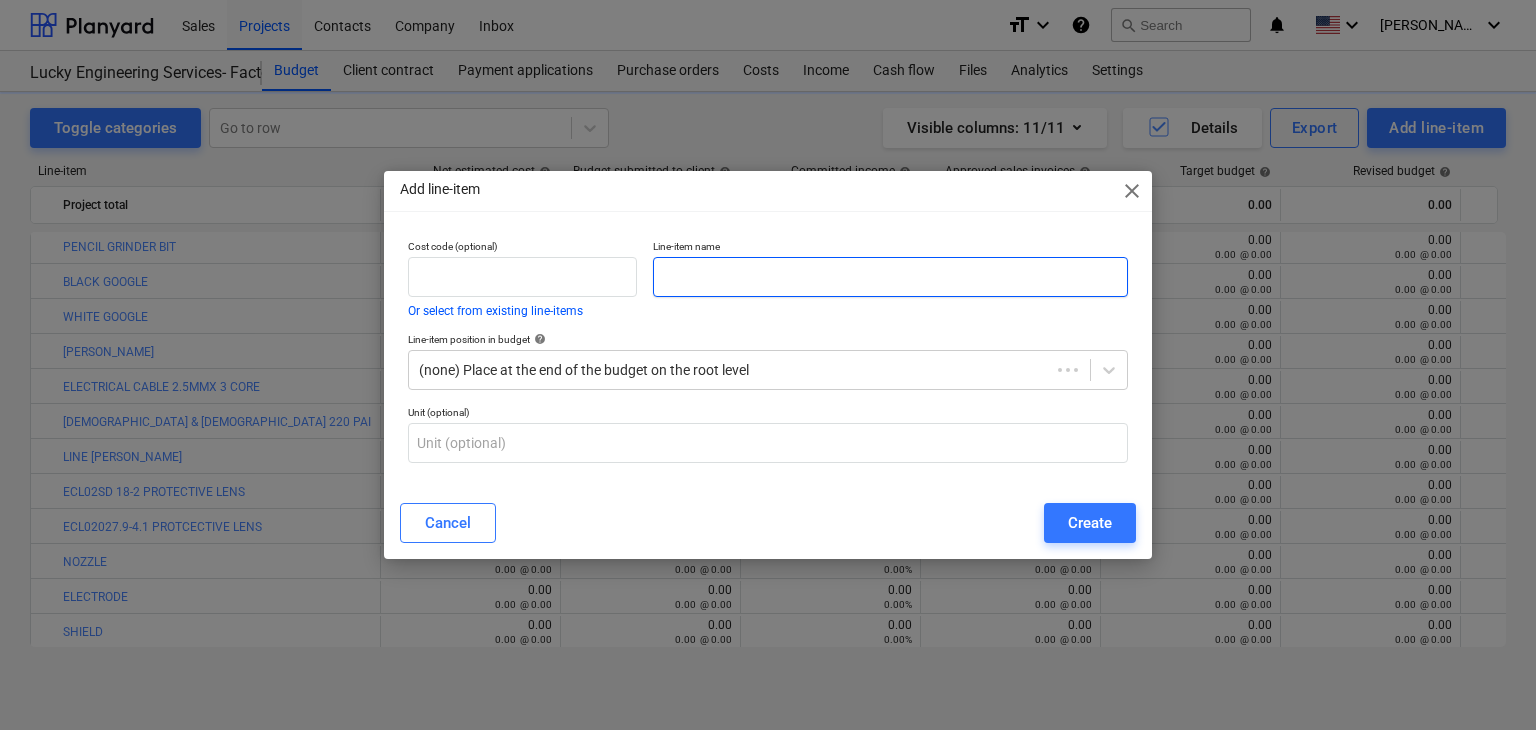 click at bounding box center (890, 277) 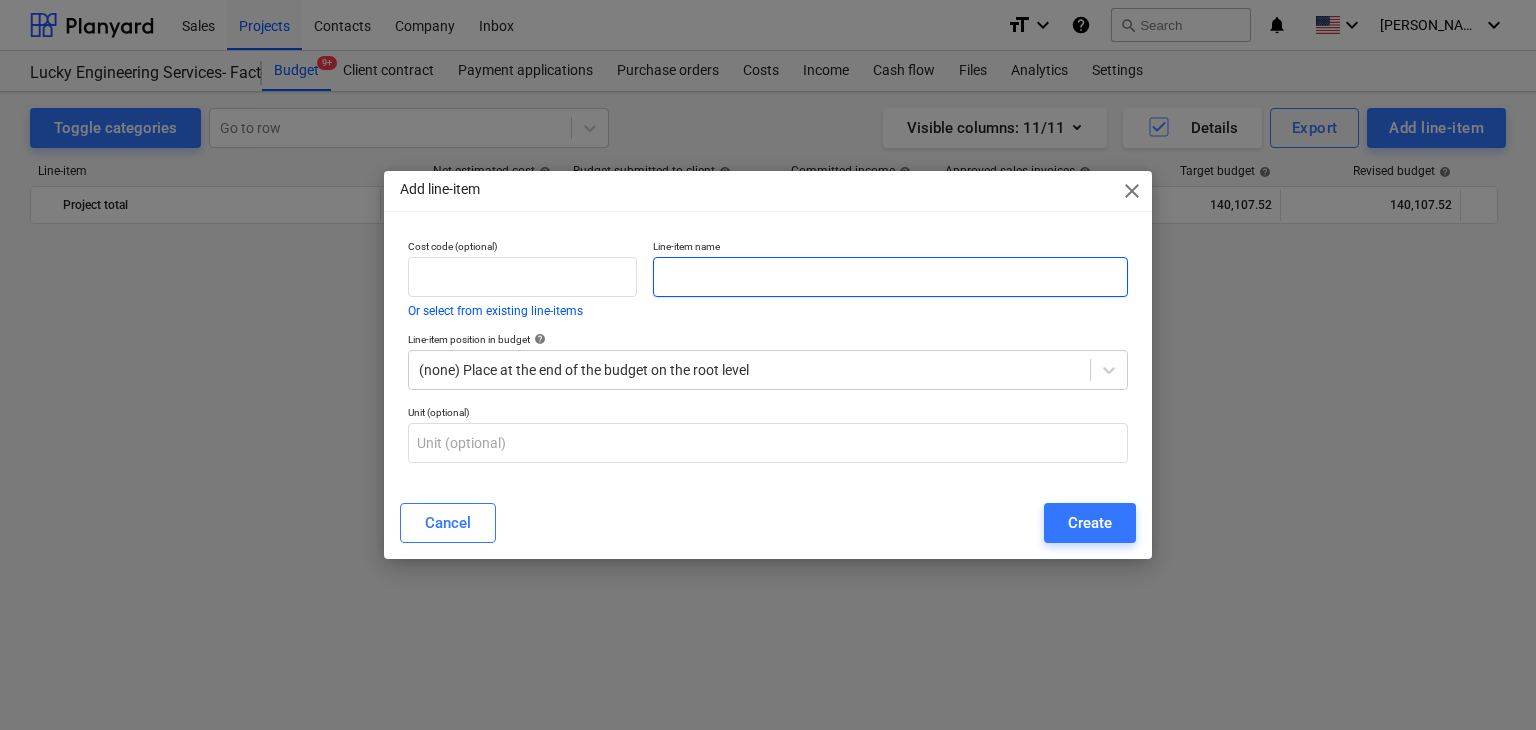 scroll, scrollTop: 46624, scrollLeft: 0, axis: vertical 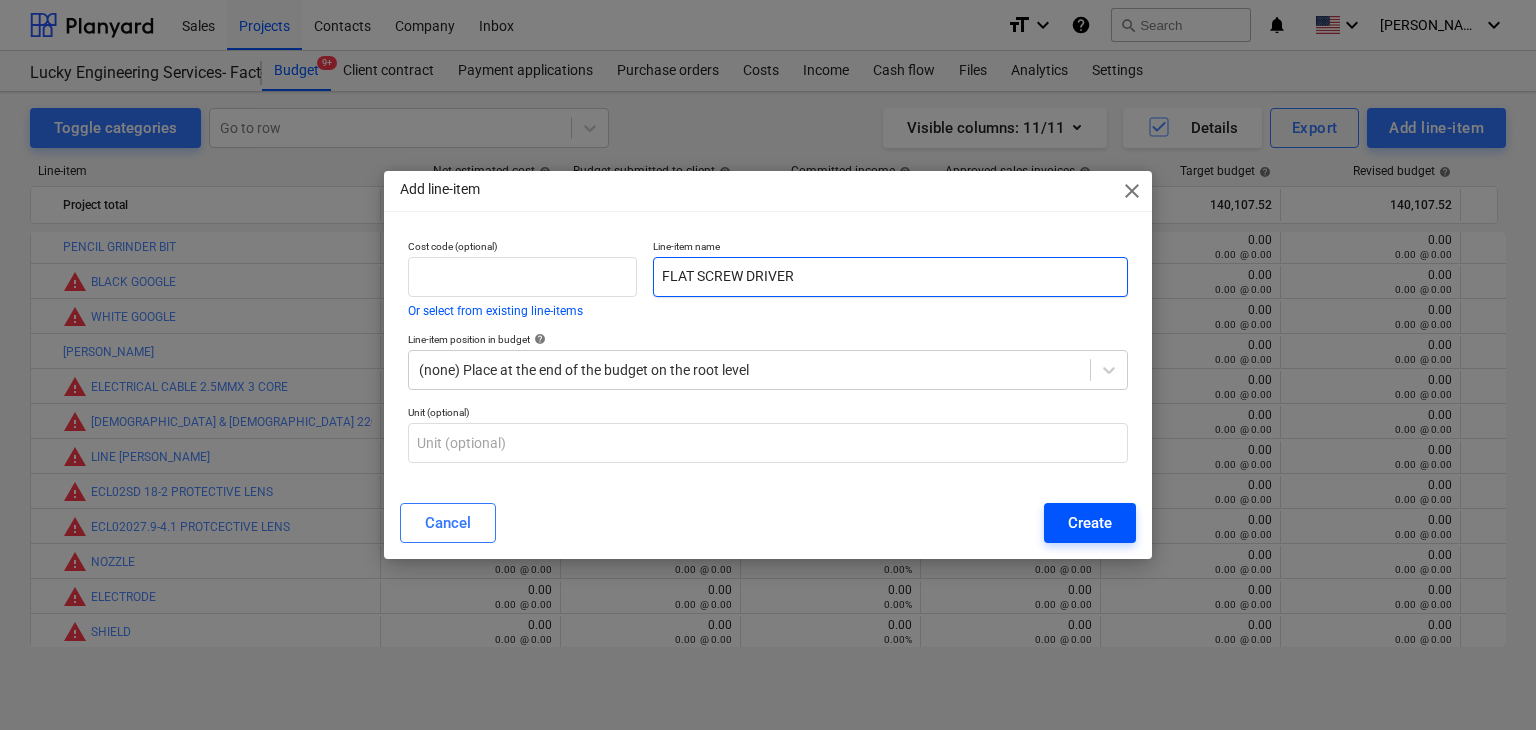 type on "FLAT SCREW DRIVER" 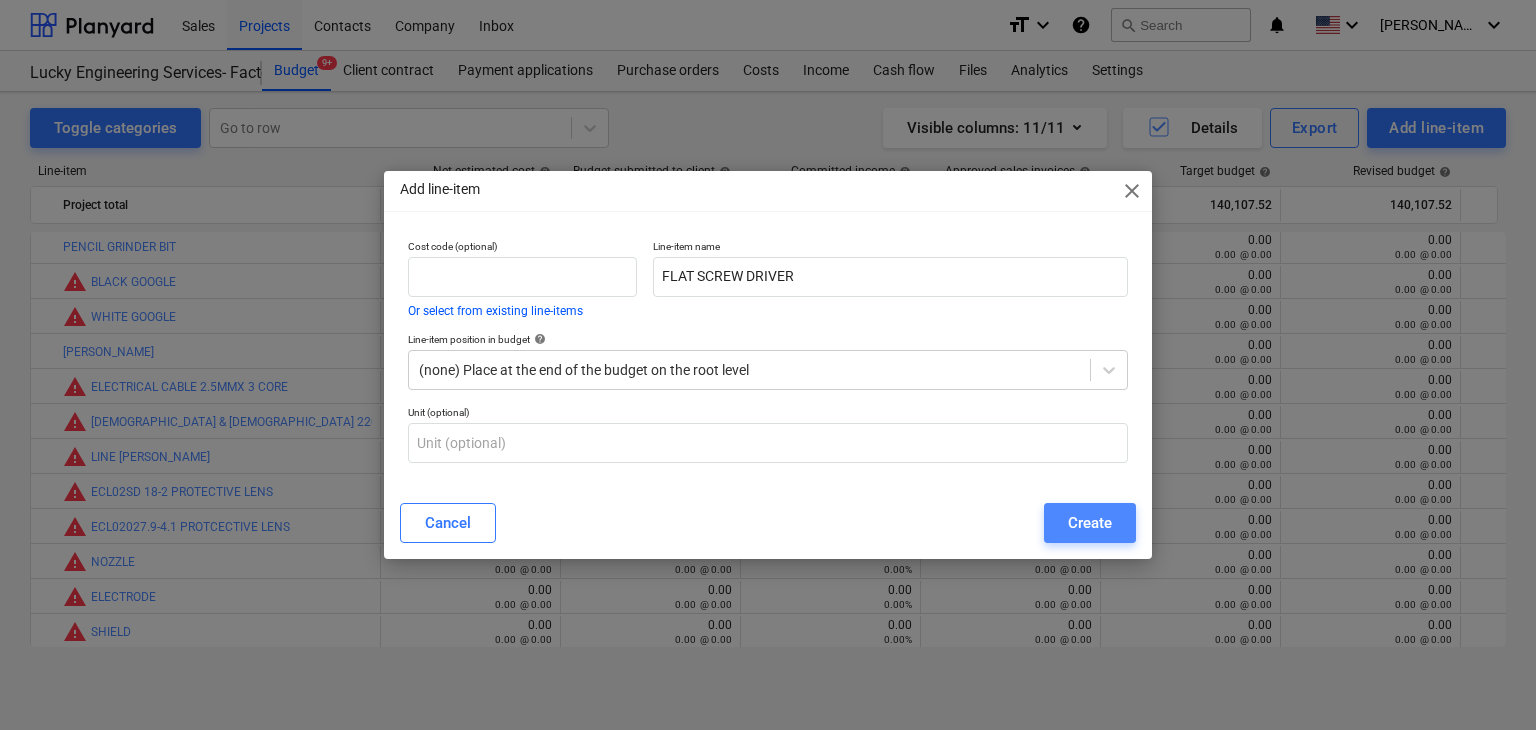 click on "Create" at bounding box center [1090, 523] 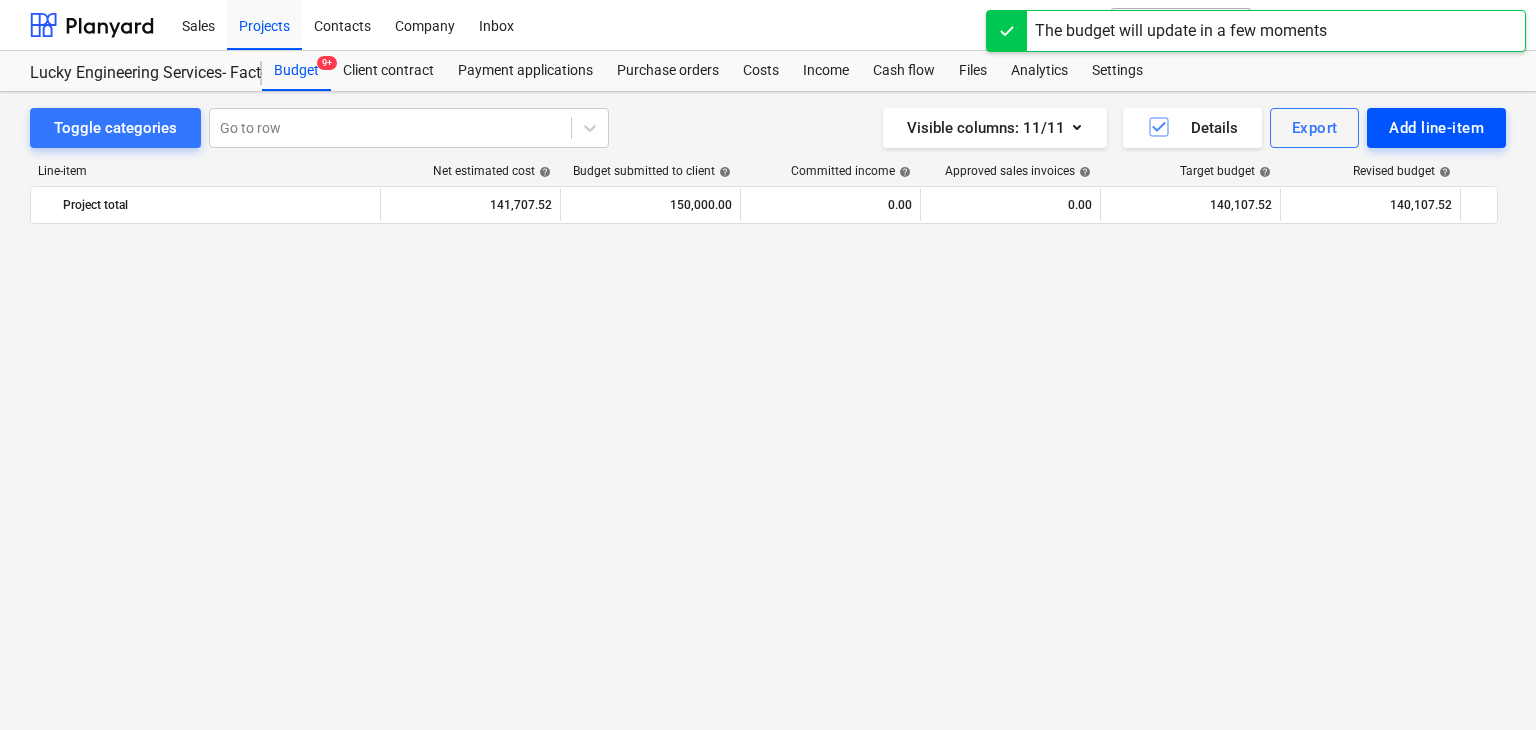 scroll, scrollTop: 46624, scrollLeft: 0, axis: vertical 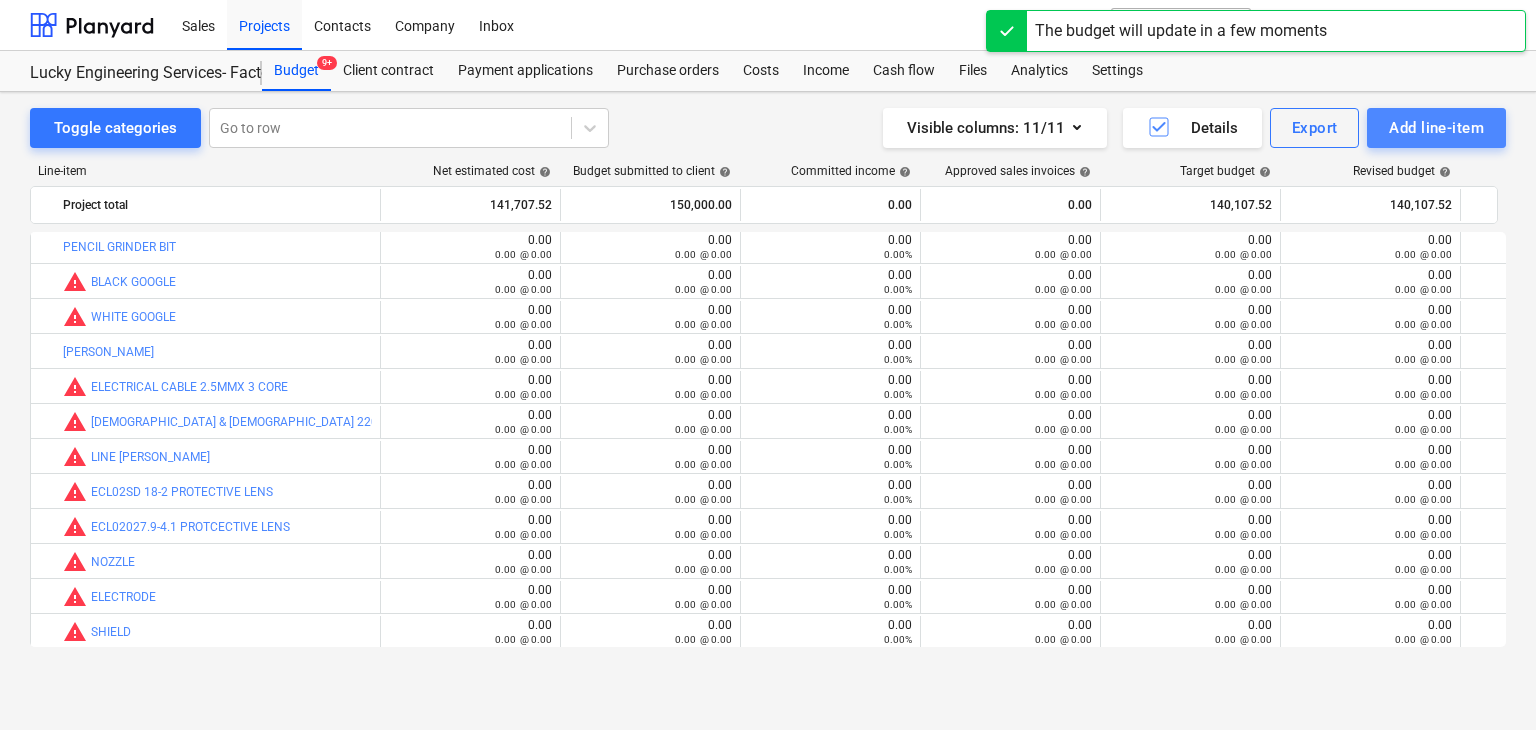 click on "Add line-item" at bounding box center (1436, 128) 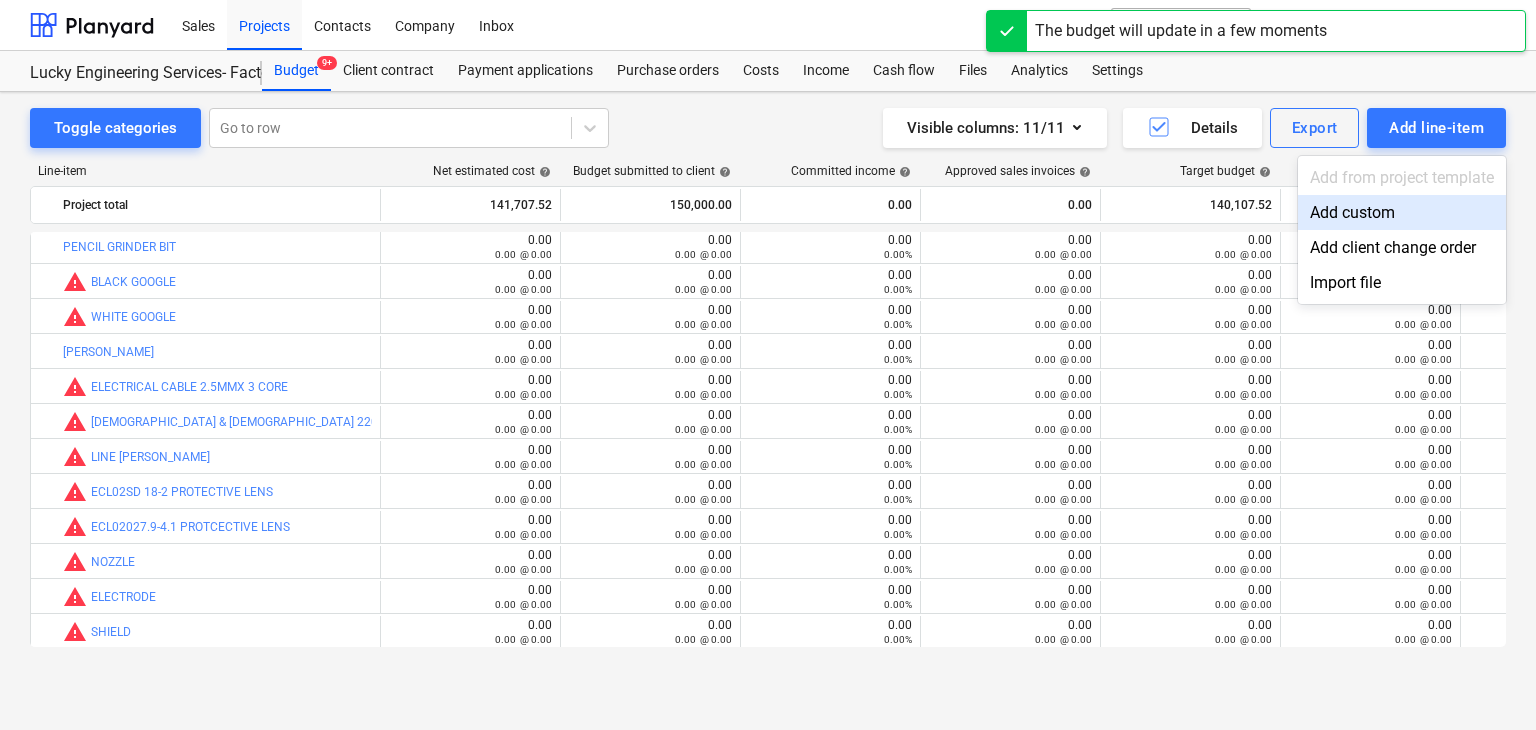 click on "Add custom" at bounding box center (1402, 212) 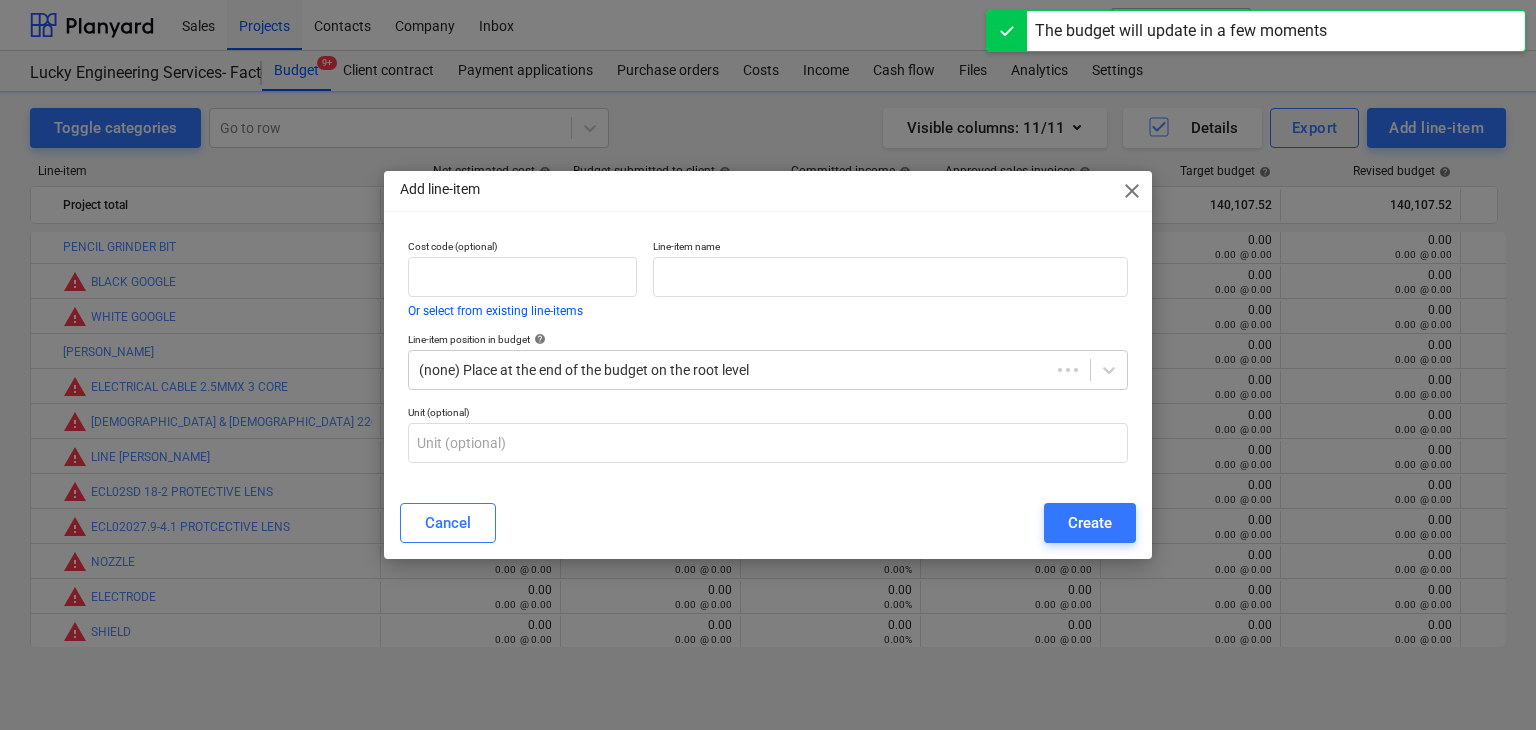 drag, startPoint x: 733, startPoint y: 302, endPoint x: 733, endPoint y: 291, distance: 11 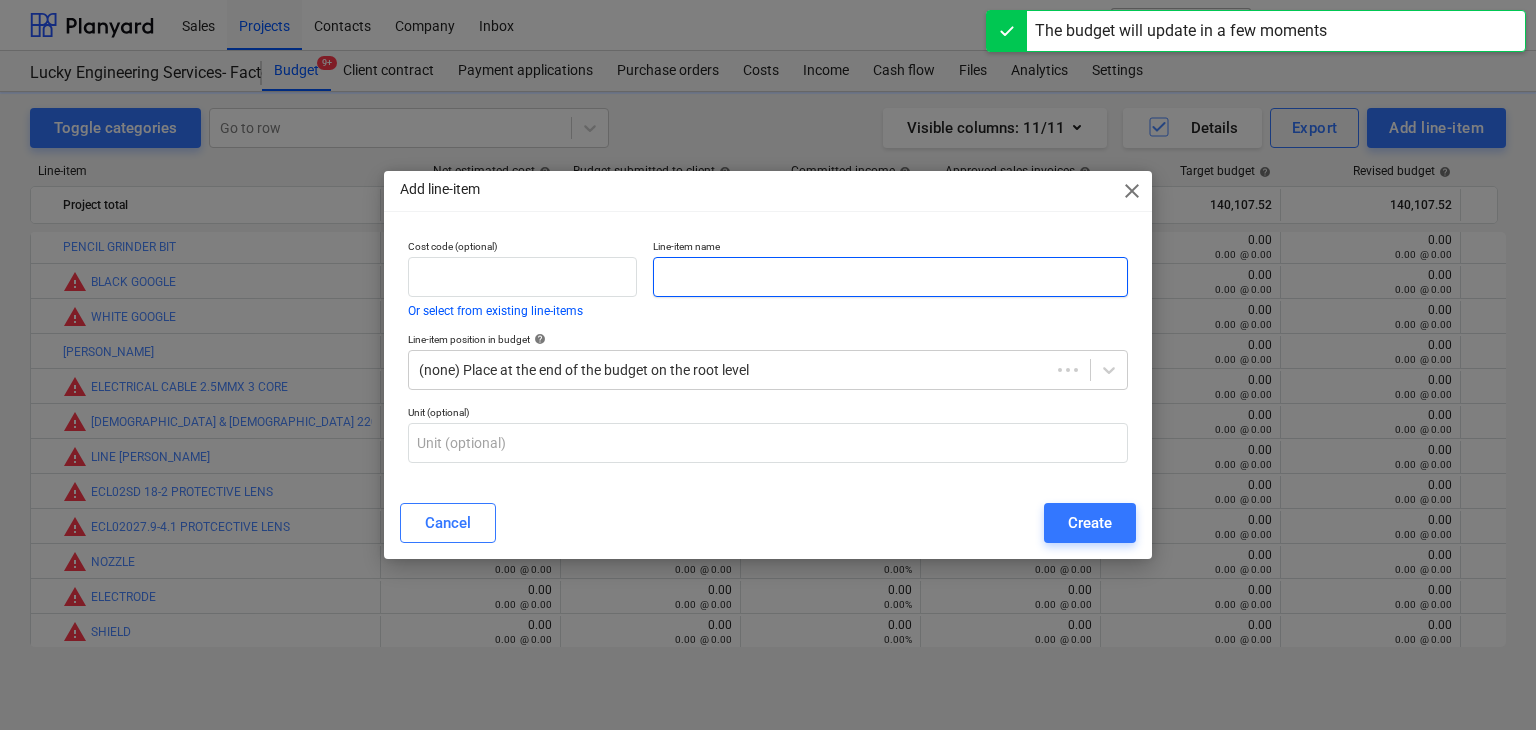 click on "Line-item name" at bounding box center [890, 278] 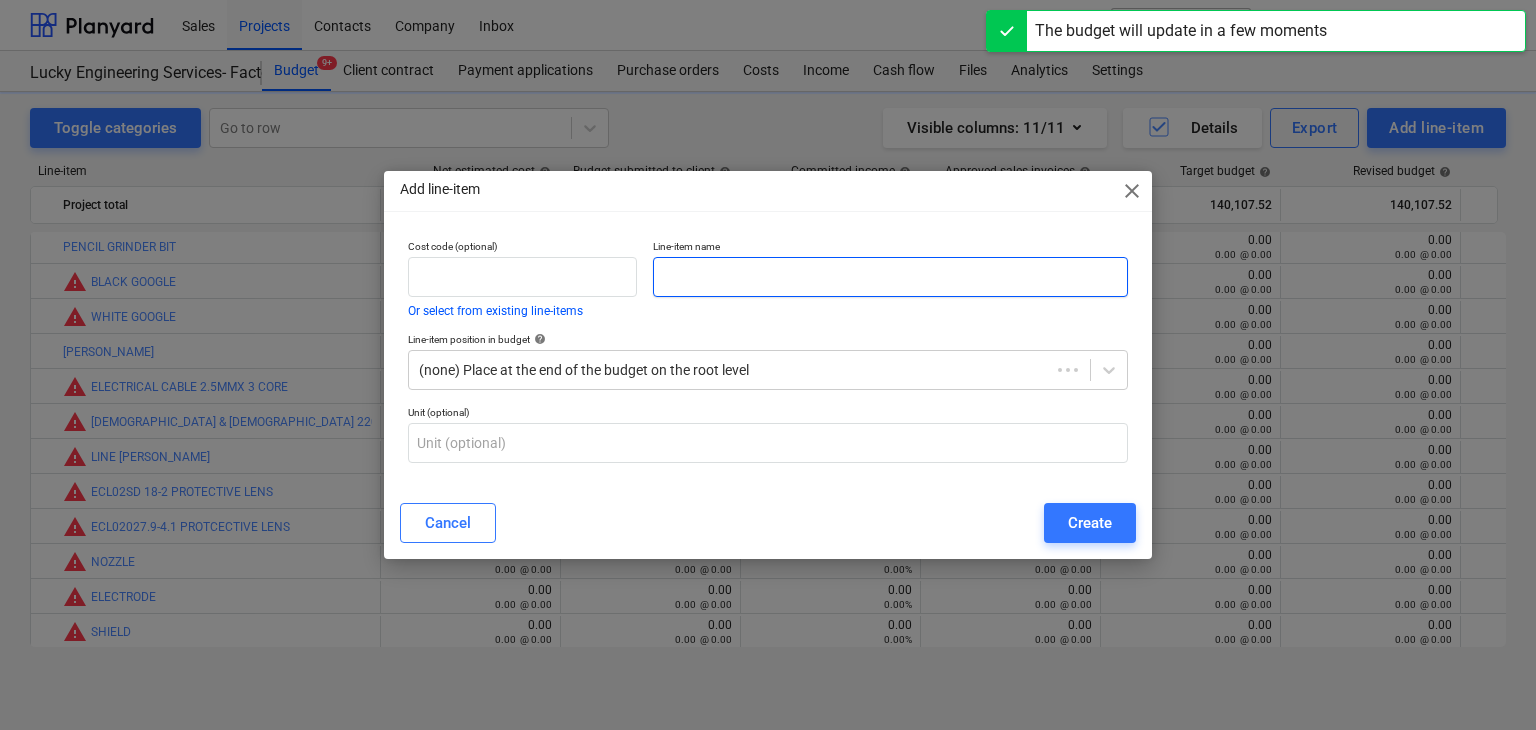 click at bounding box center (890, 277) 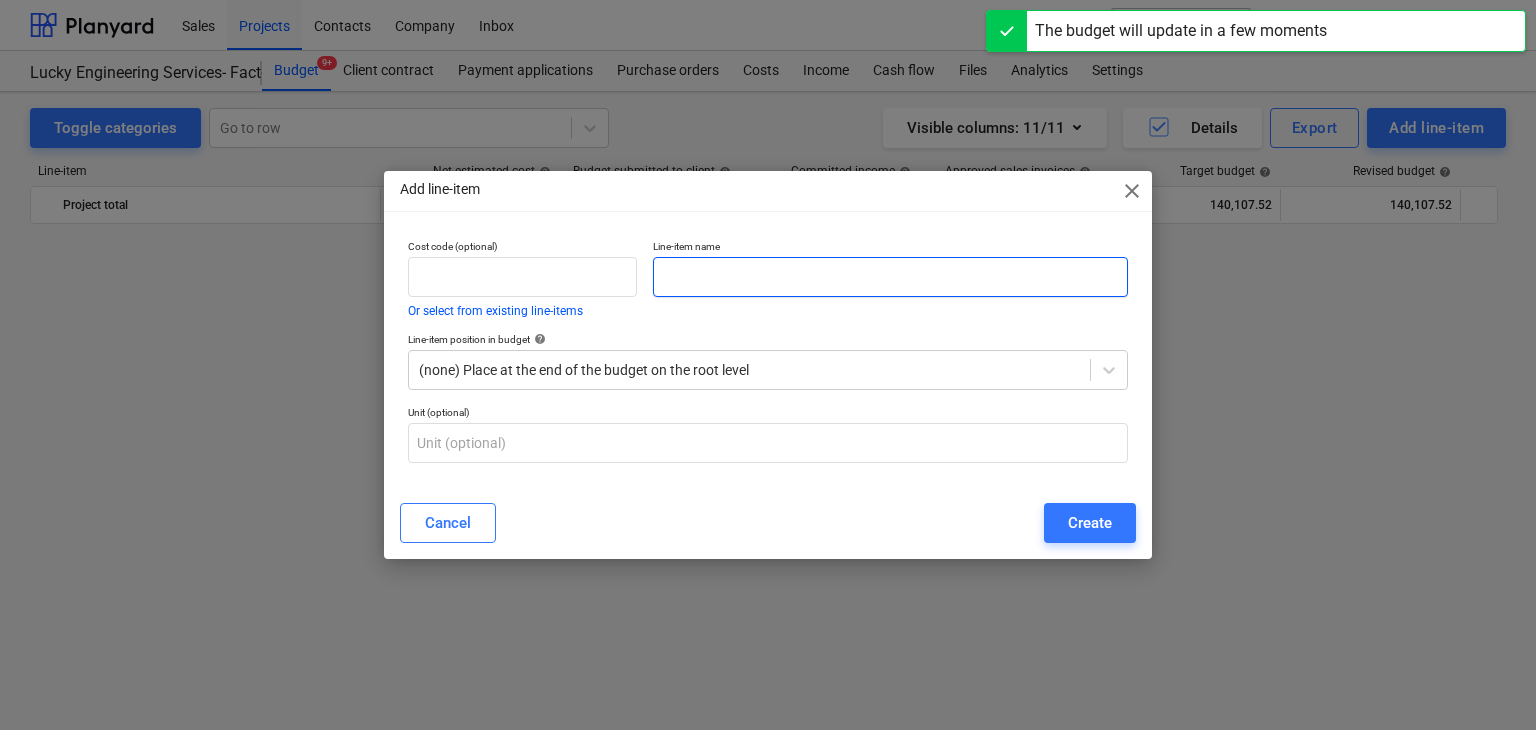 scroll, scrollTop: 46624, scrollLeft: 0, axis: vertical 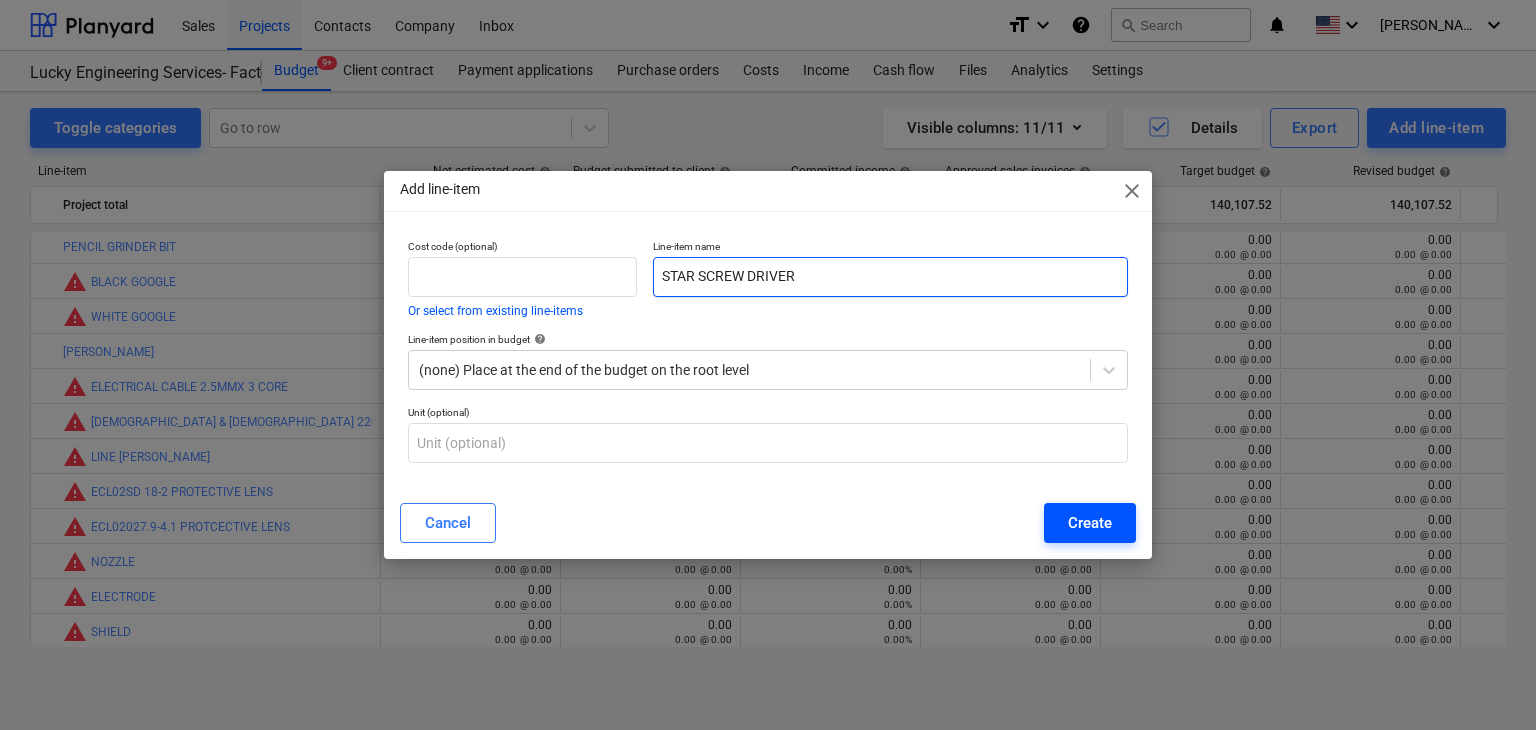 type on "STAR SCREW DRIVER" 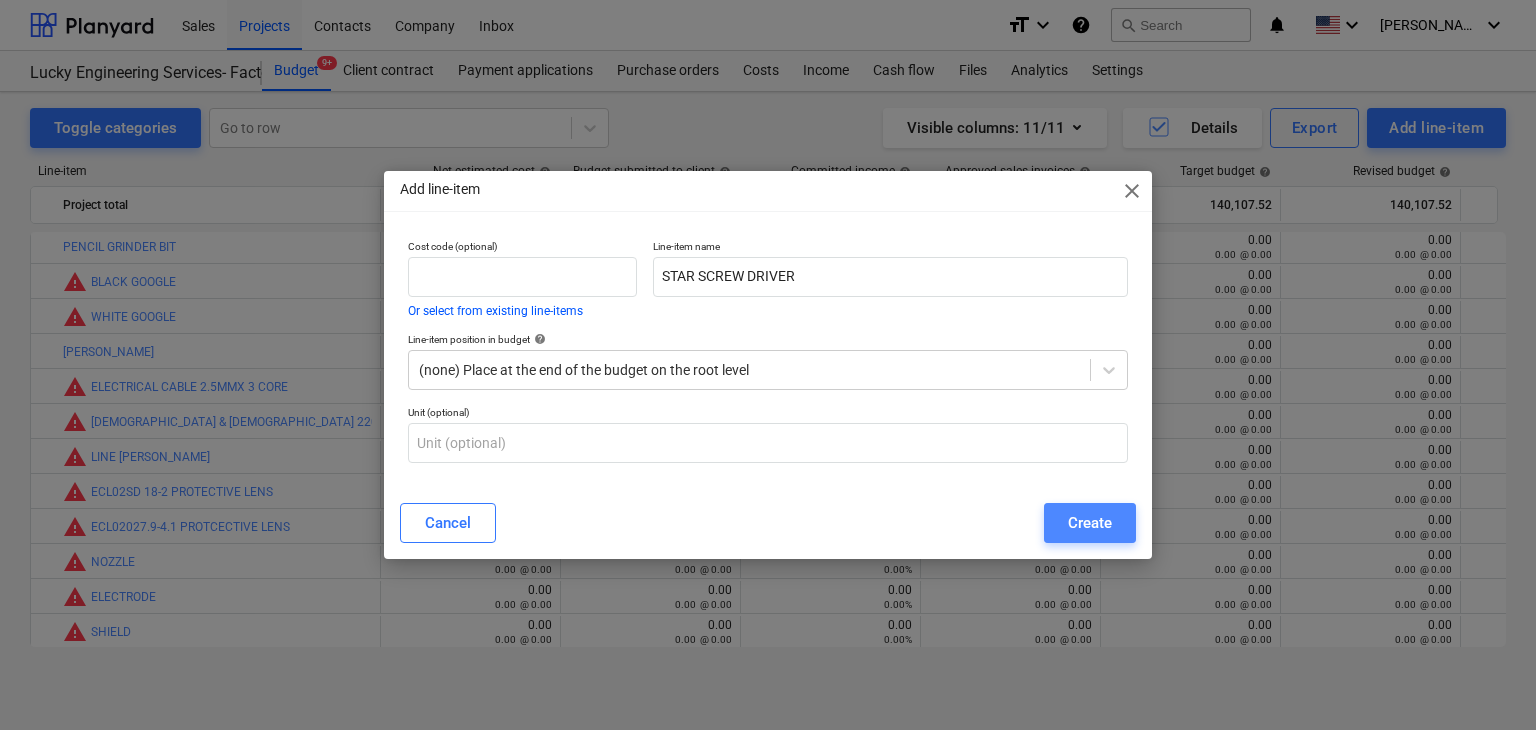 click on "Create" at bounding box center [1090, 523] 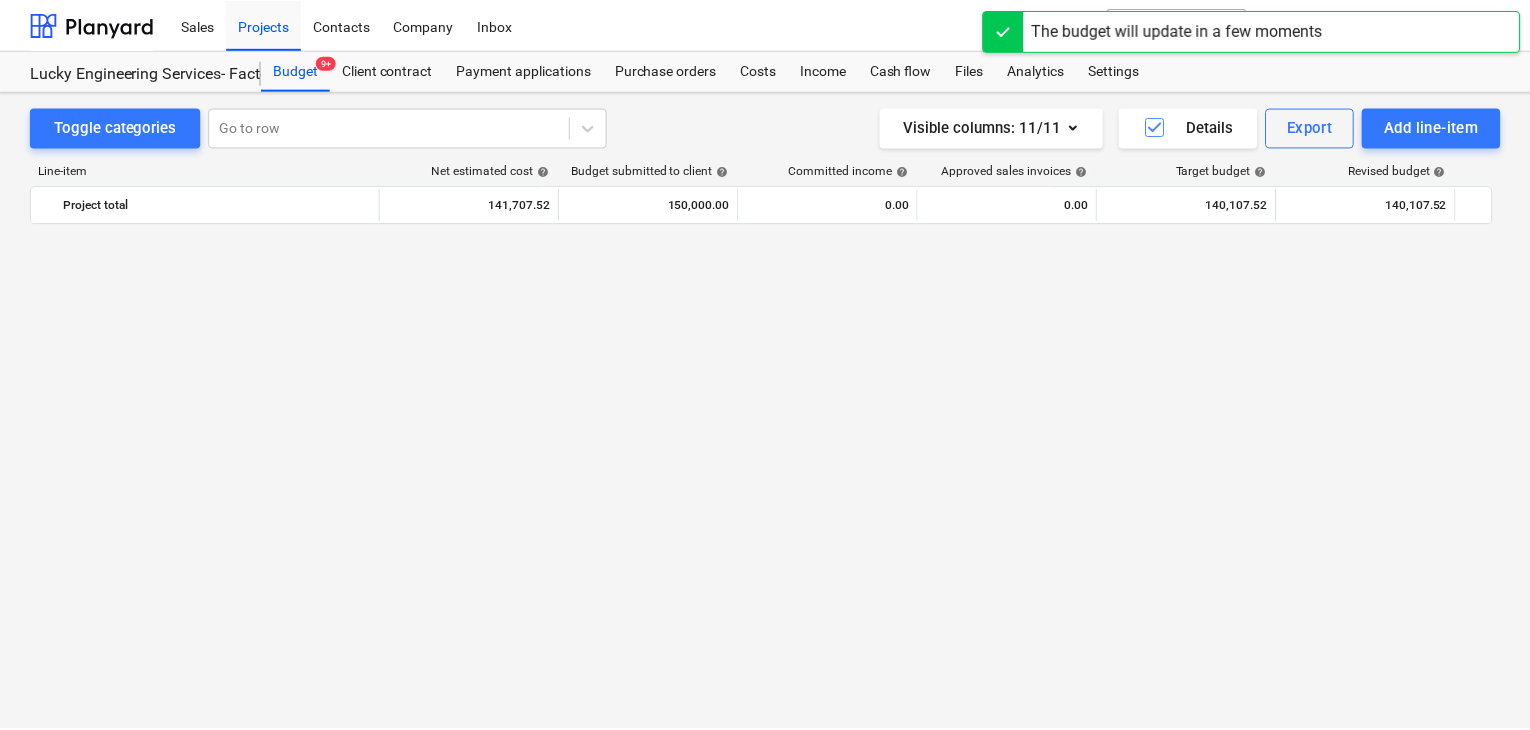 scroll, scrollTop: 46624, scrollLeft: 0, axis: vertical 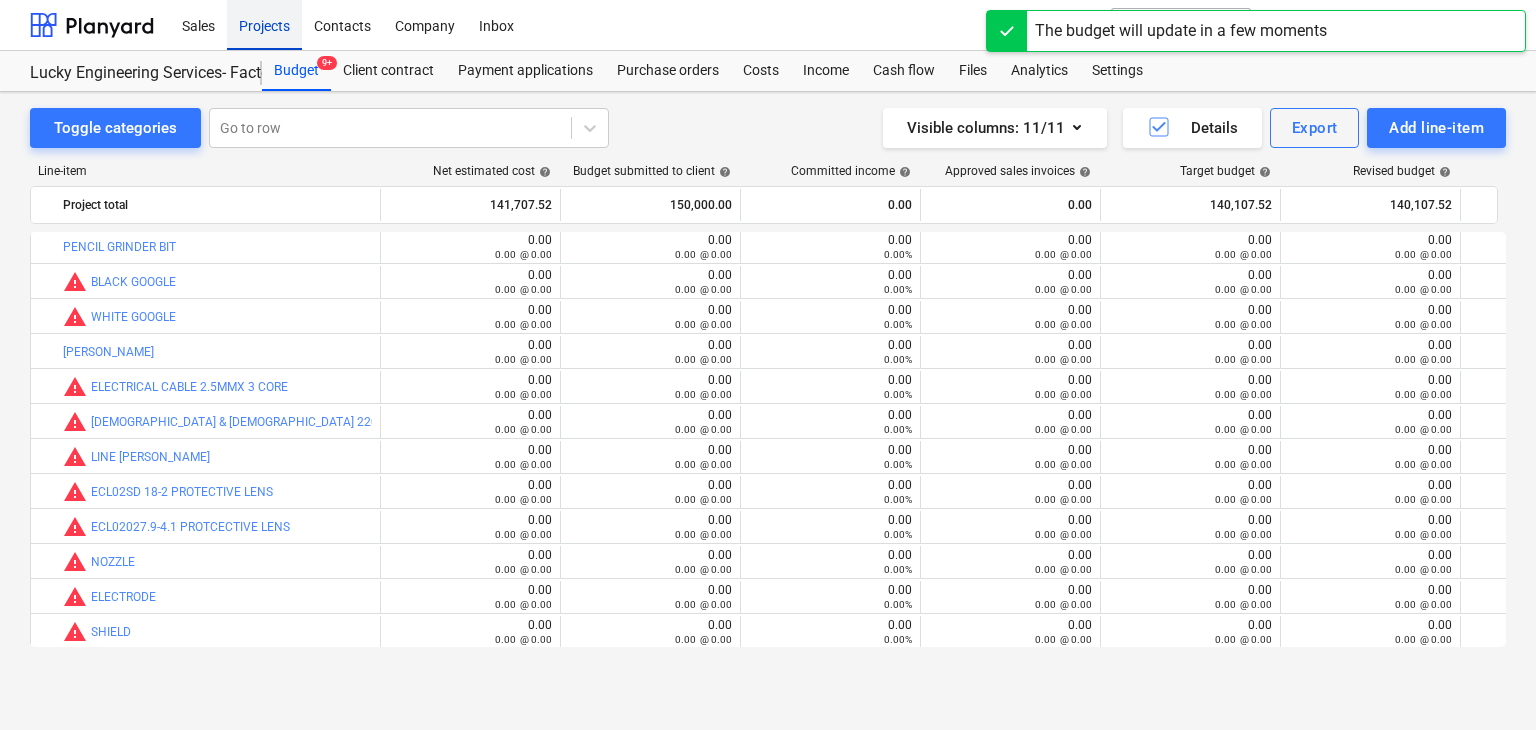 click on "Projects" at bounding box center [264, 24] 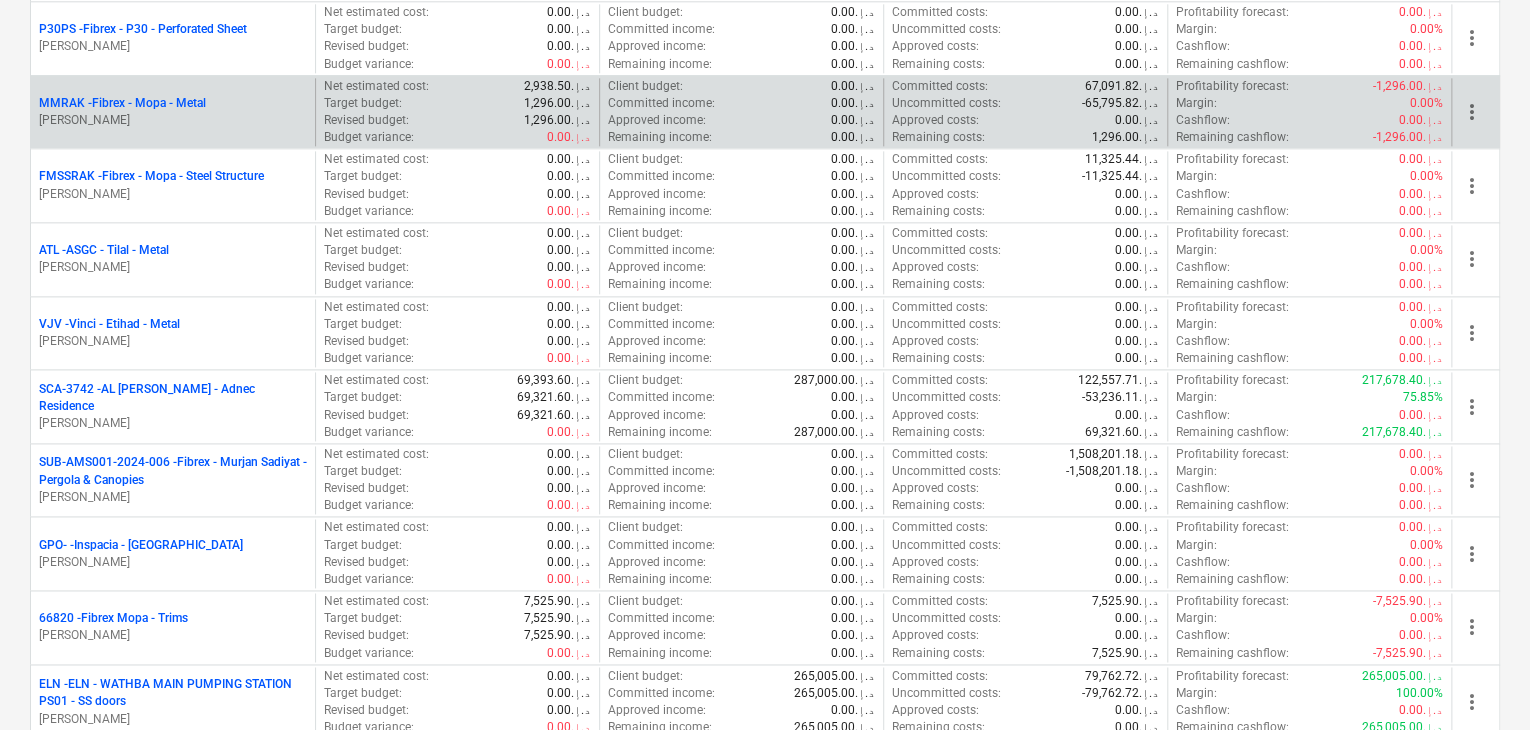 scroll, scrollTop: 1300, scrollLeft: 0, axis: vertical 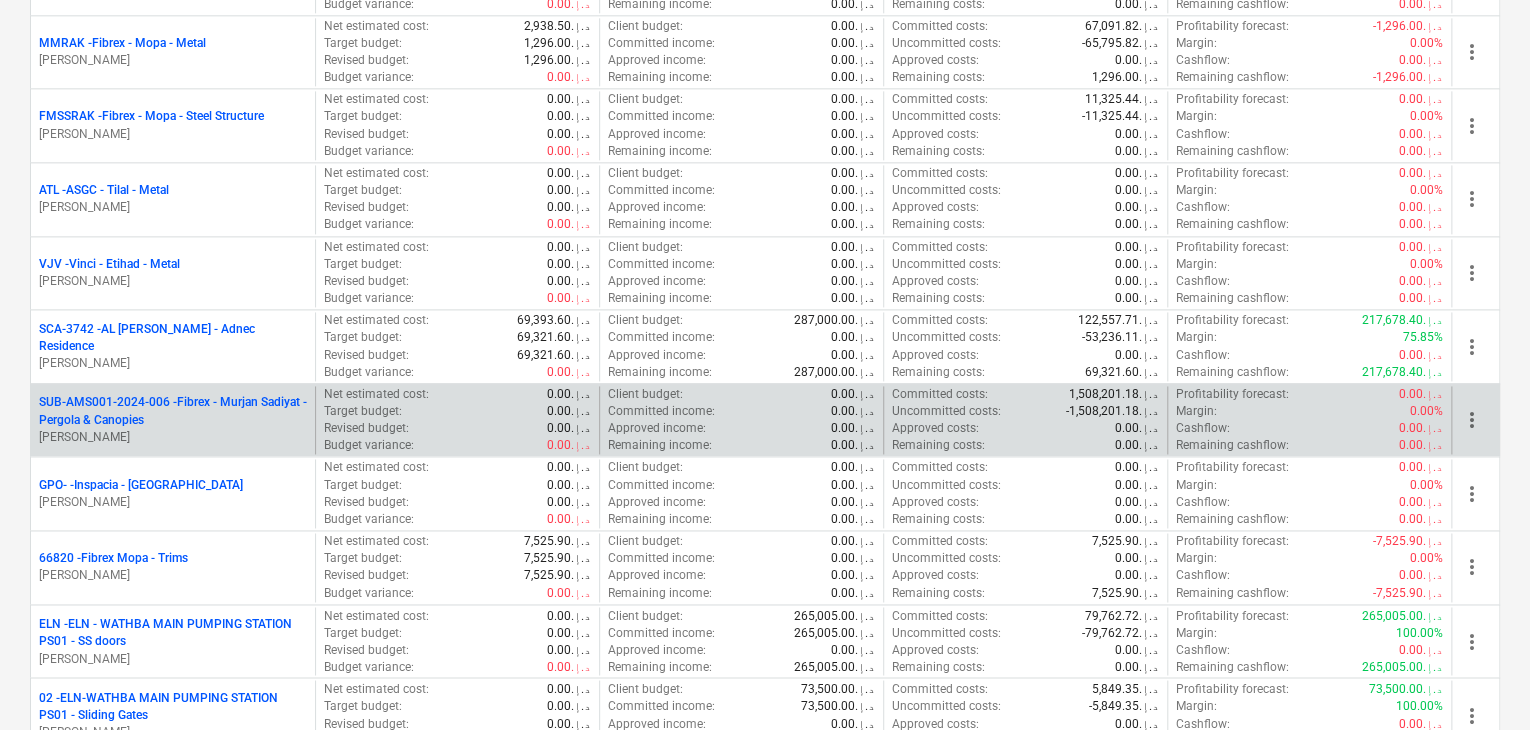 click on "[PERSON_NAME]" at bounding box center [173, 437] 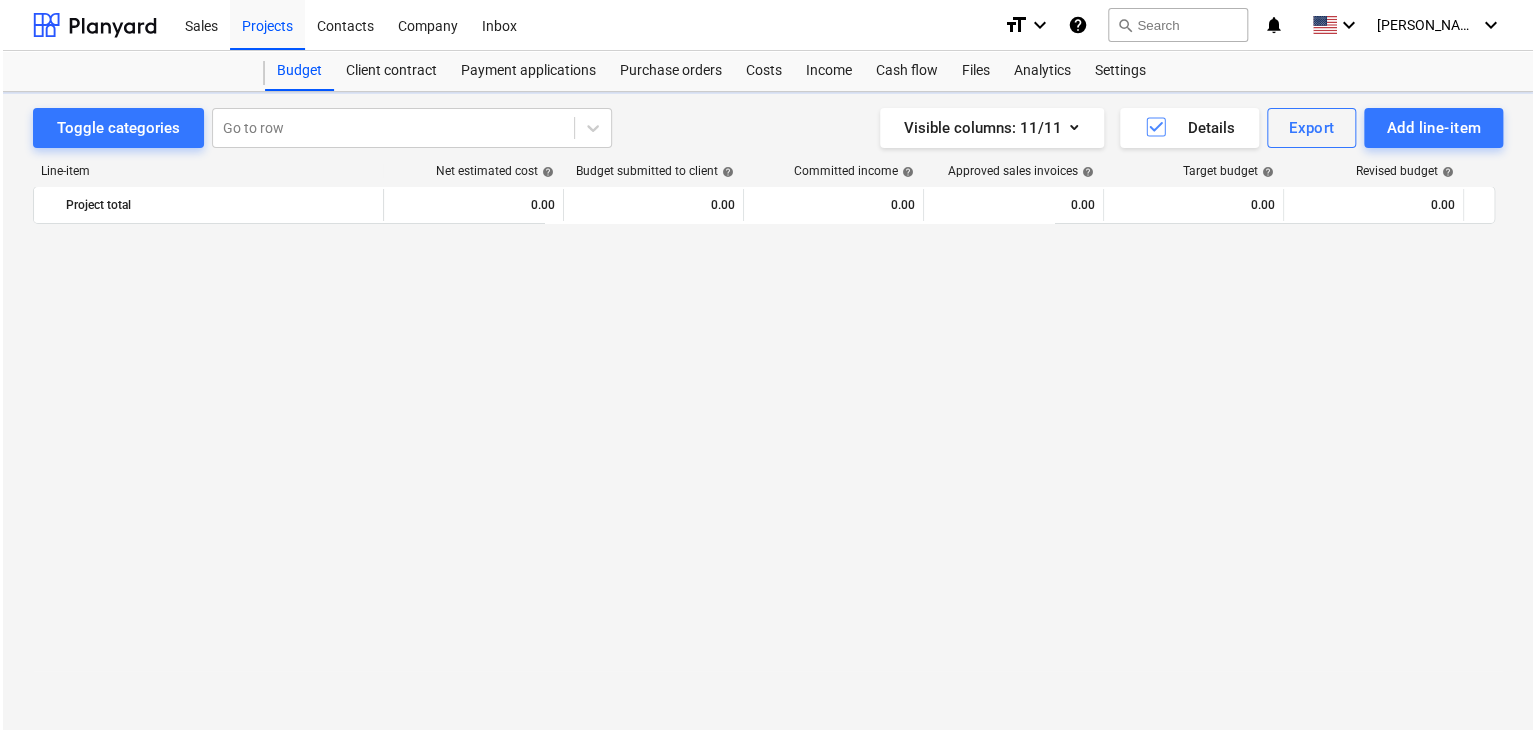 scroll, scrollTop: 0, scrollLeft: 0, axis: both 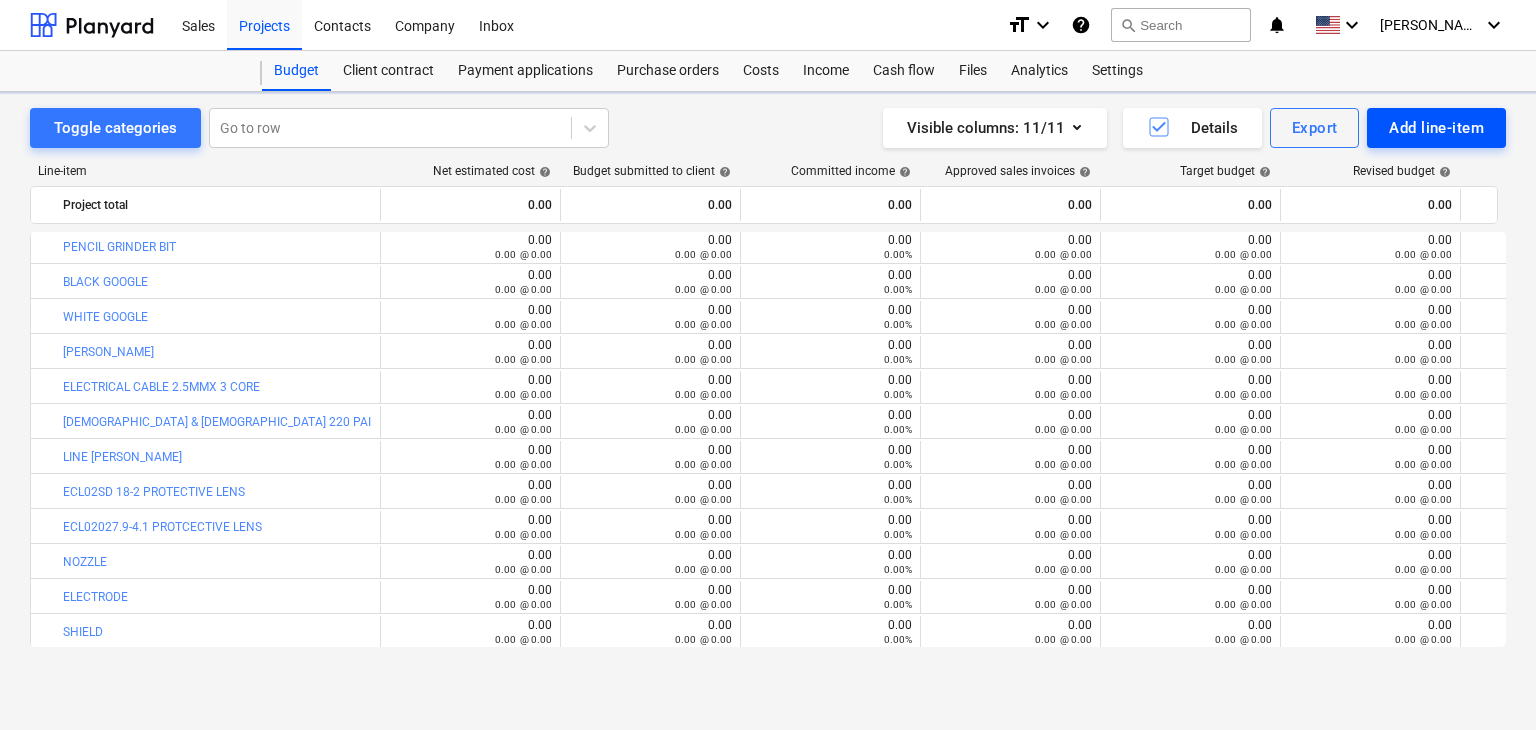 click on "Add line-item" at bounding box center [1436, 128] 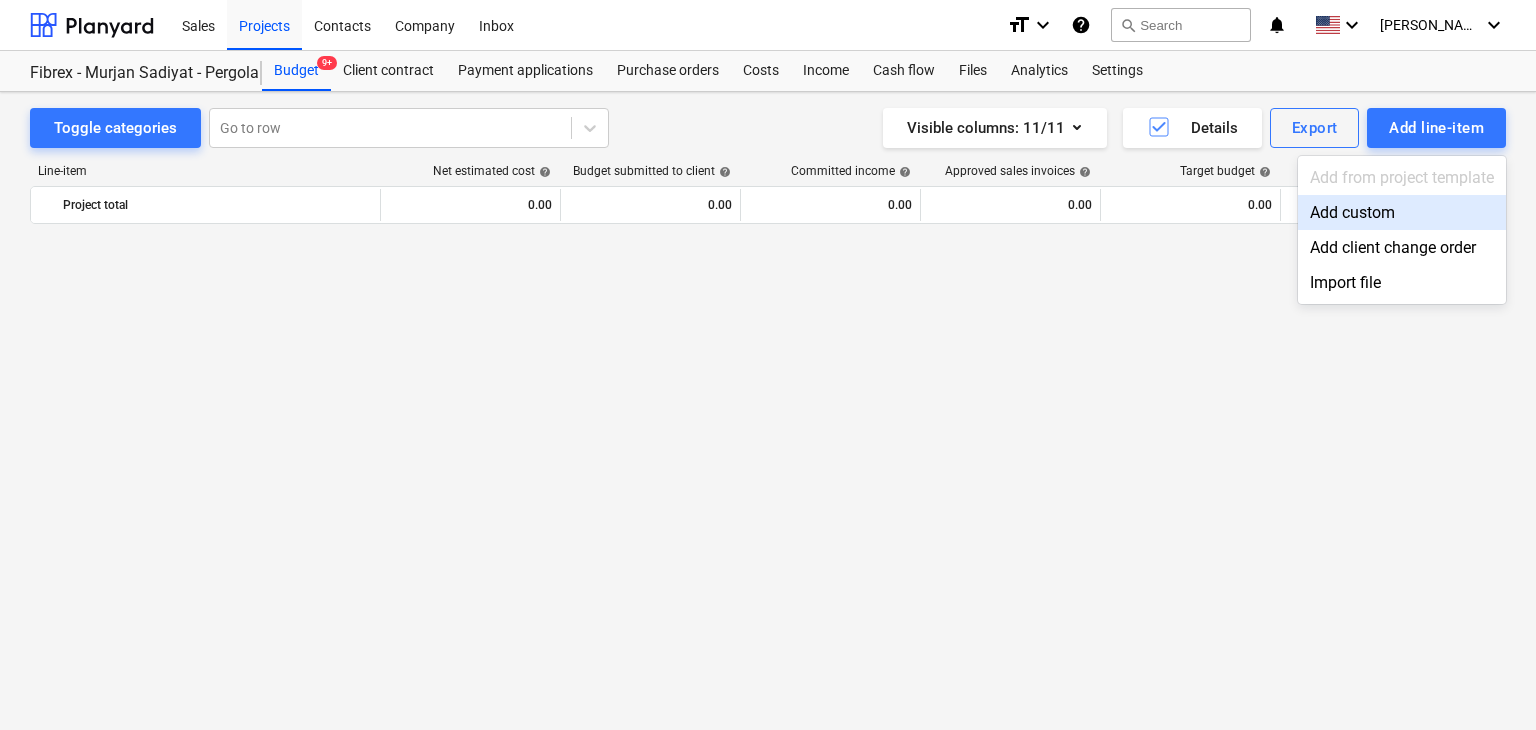 click on "Add custom" at bounding box center (1402, 212) 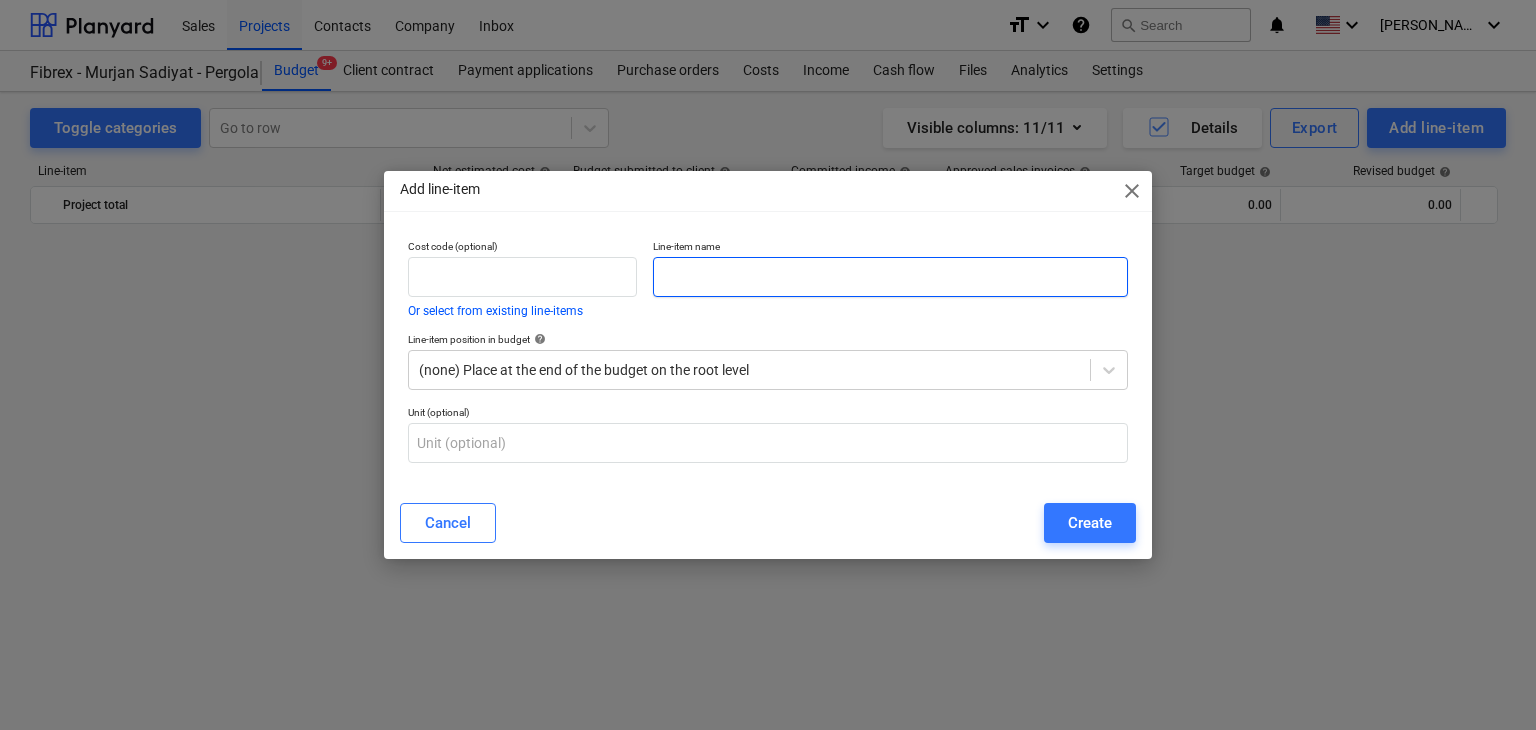 scroll, scrollTop: 8929, scrollLeft: 0, axis: vertical 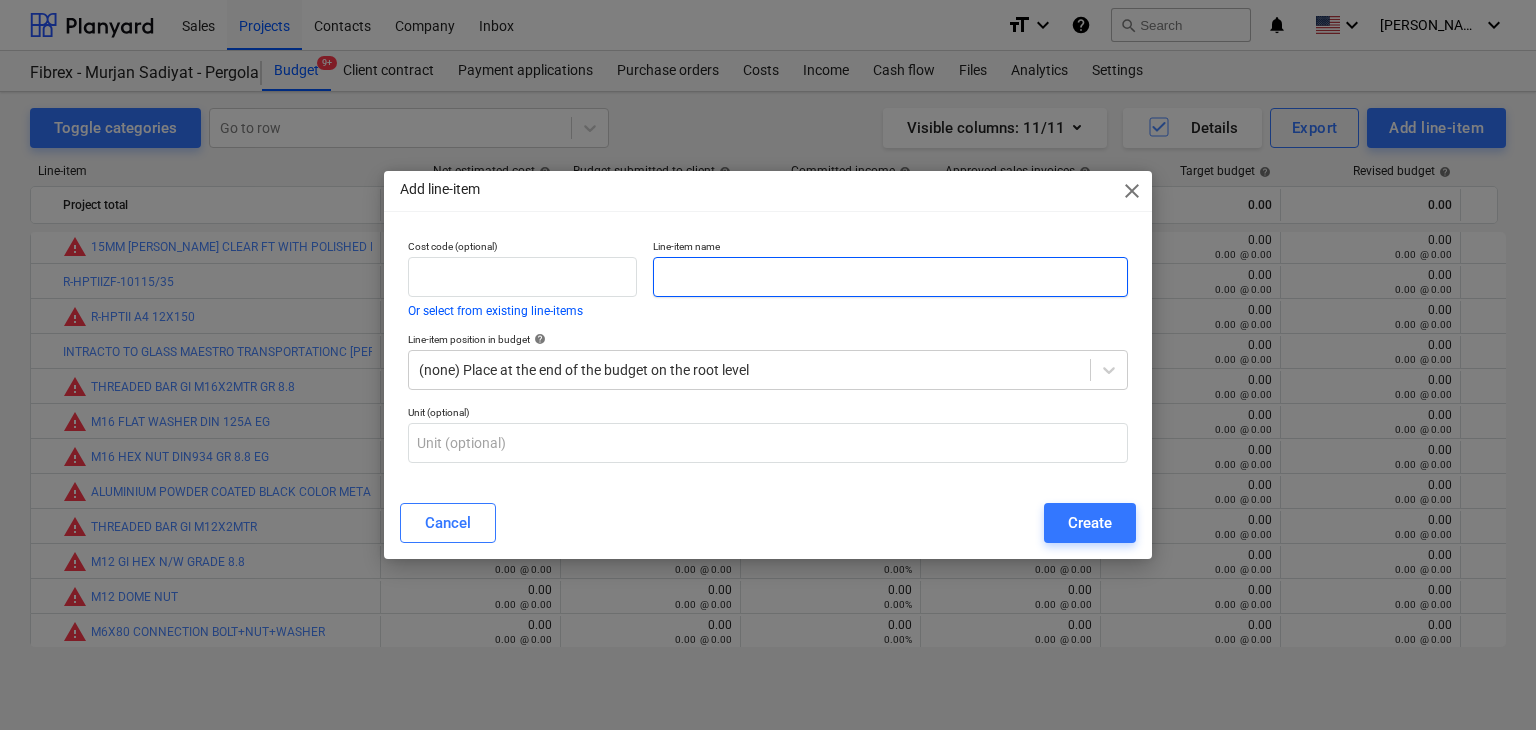 click at bounding box center [890, 277] 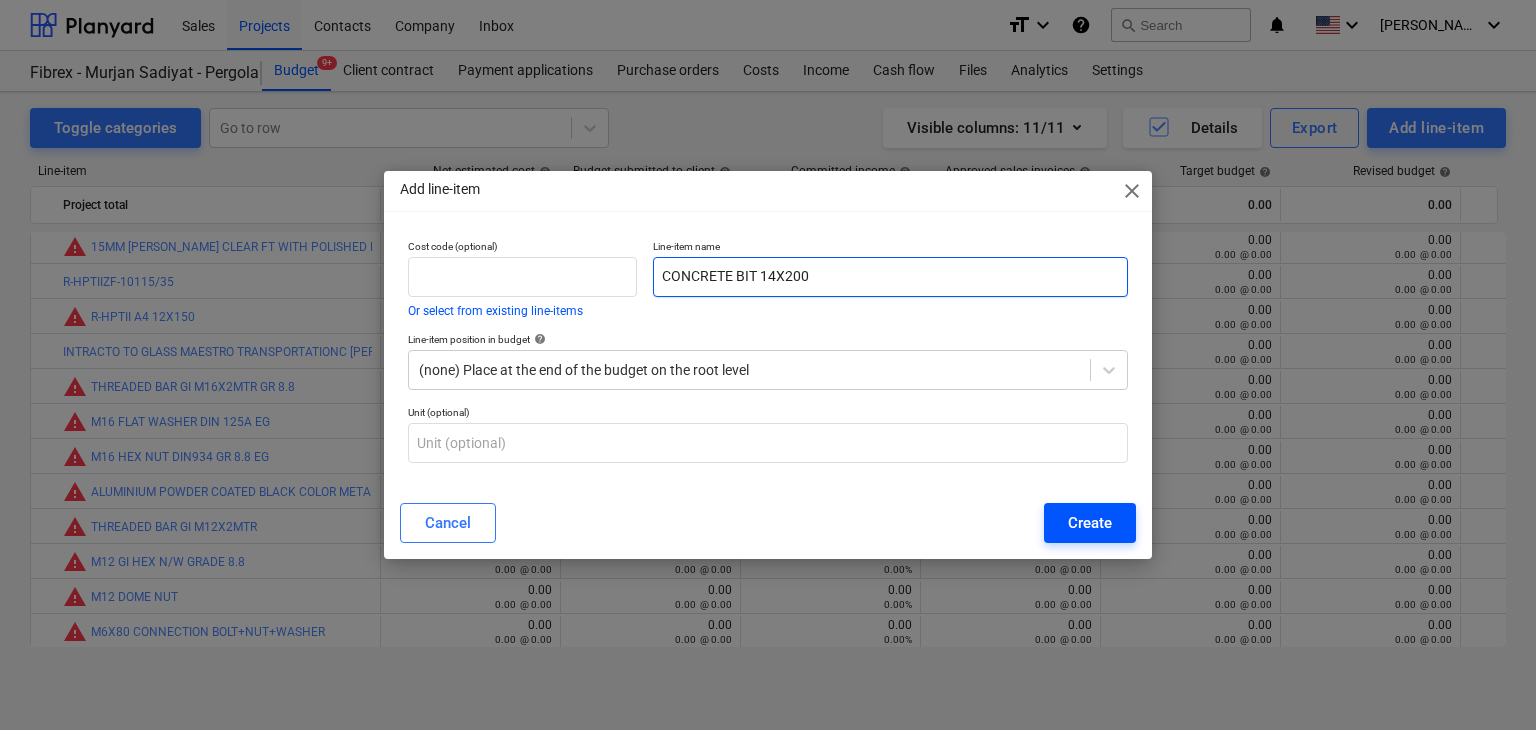 type on "CONCRETE BIT 14X200" 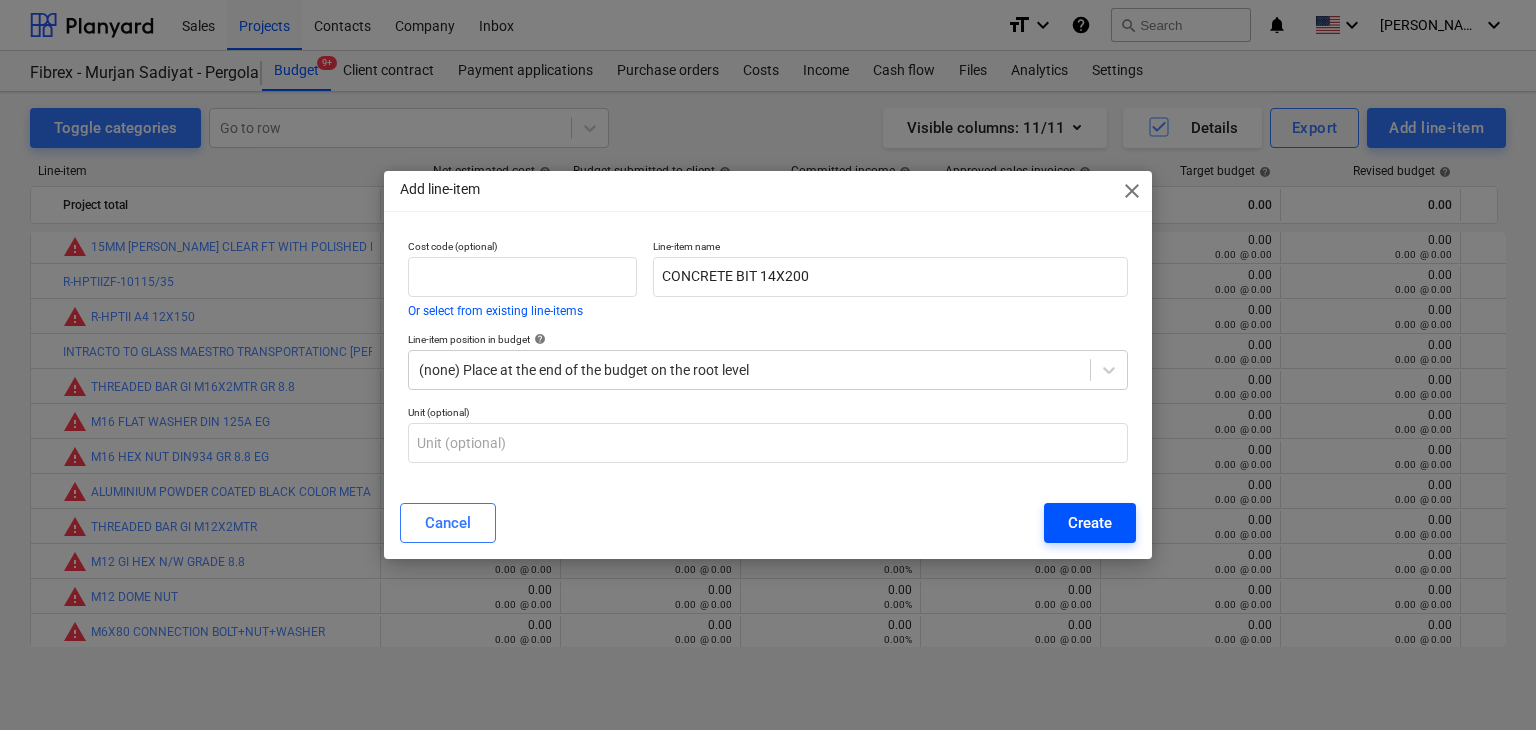 click on "Create" at bounding box center (1090, 523) 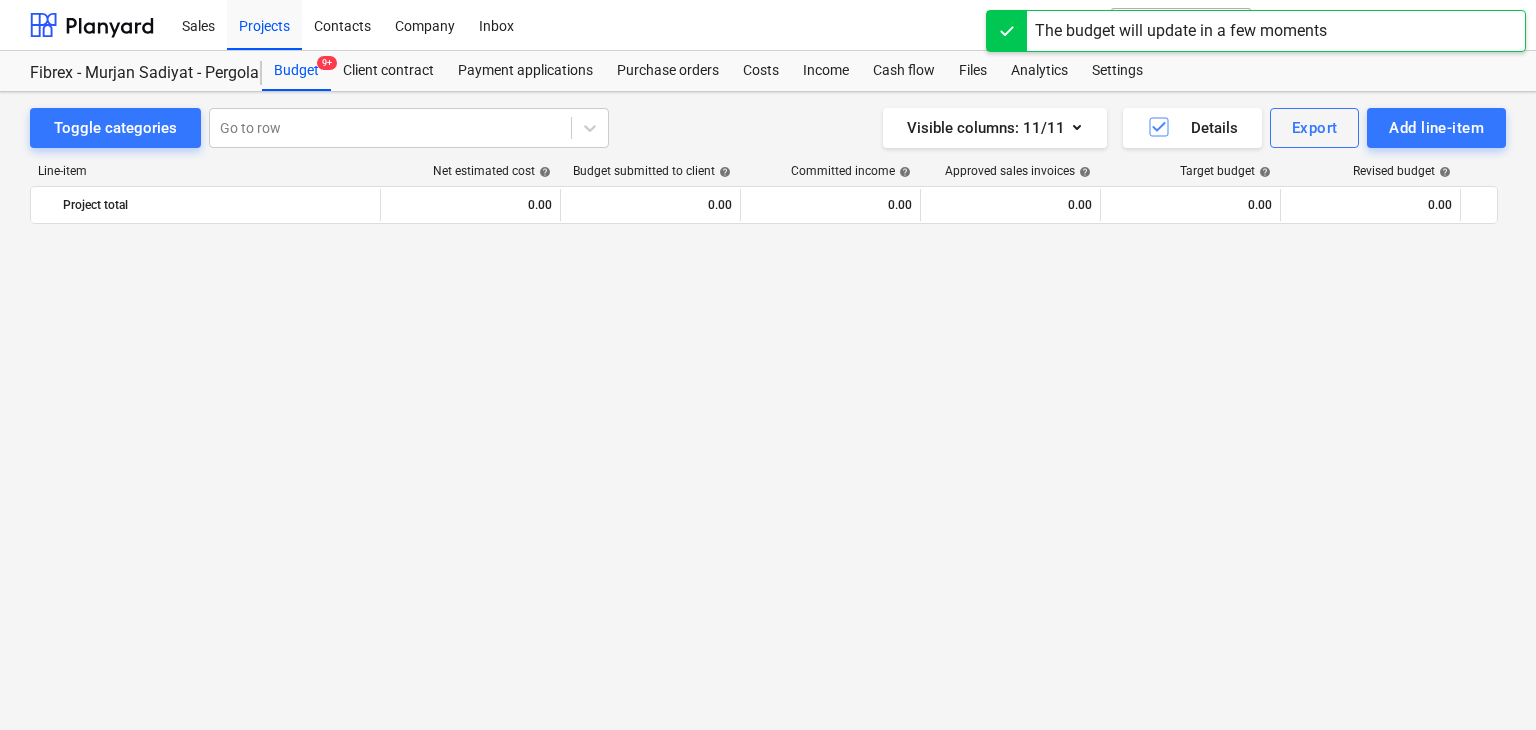 scroll, scrollTop: 8929, scrollLeft: 0, axis: vertical 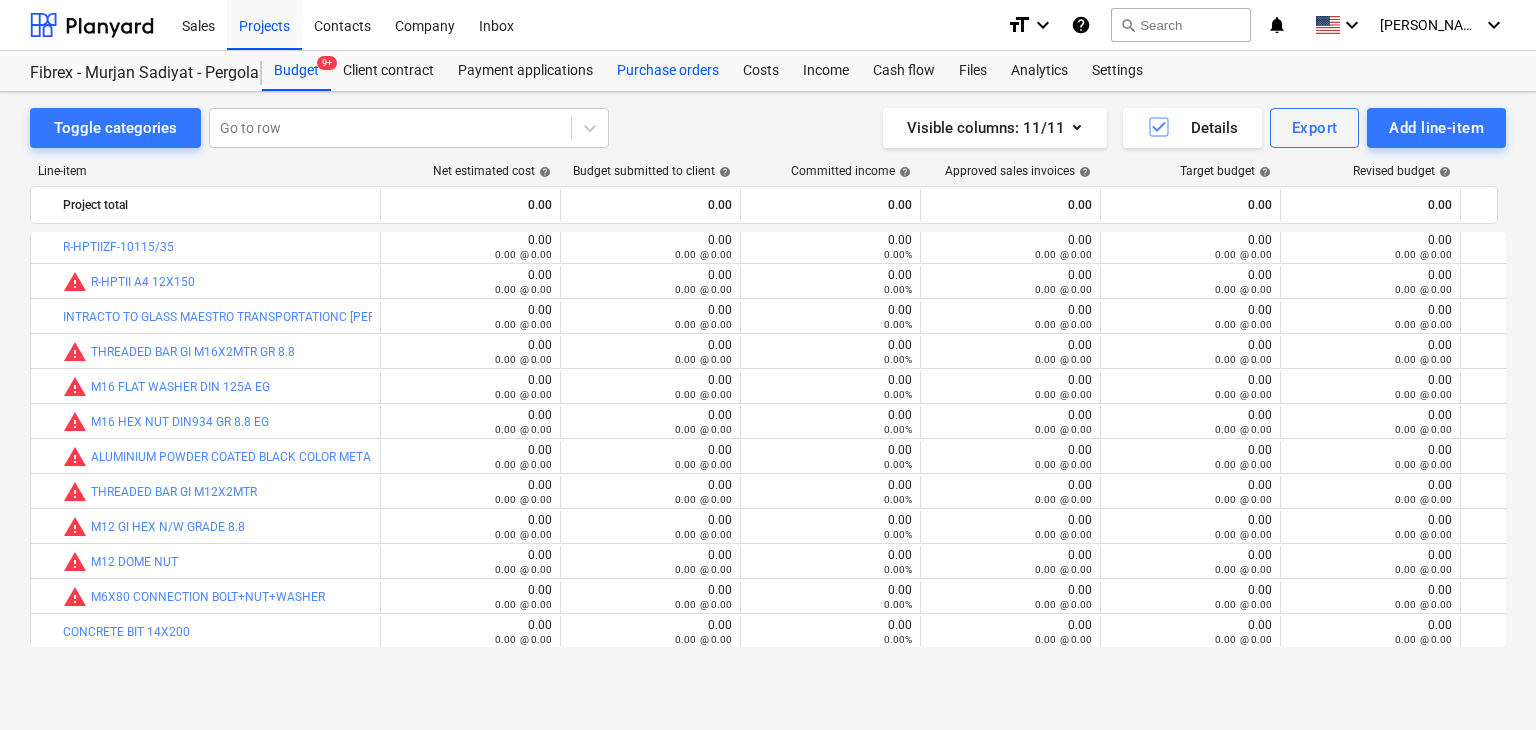 click on "Purchase orders" at bounding box center (668, 71) 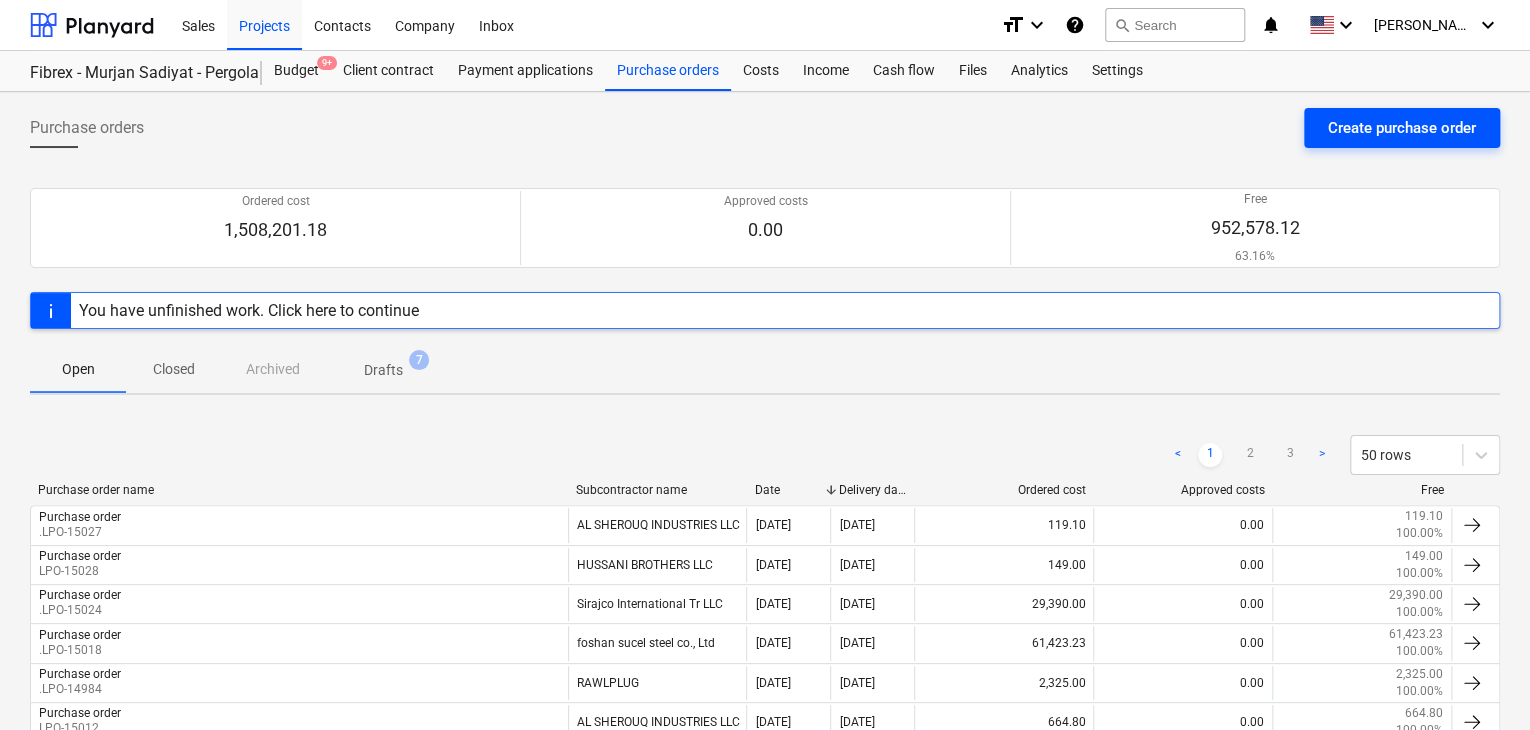 click on "Create purchase order" at bounding box center (1402, 128) 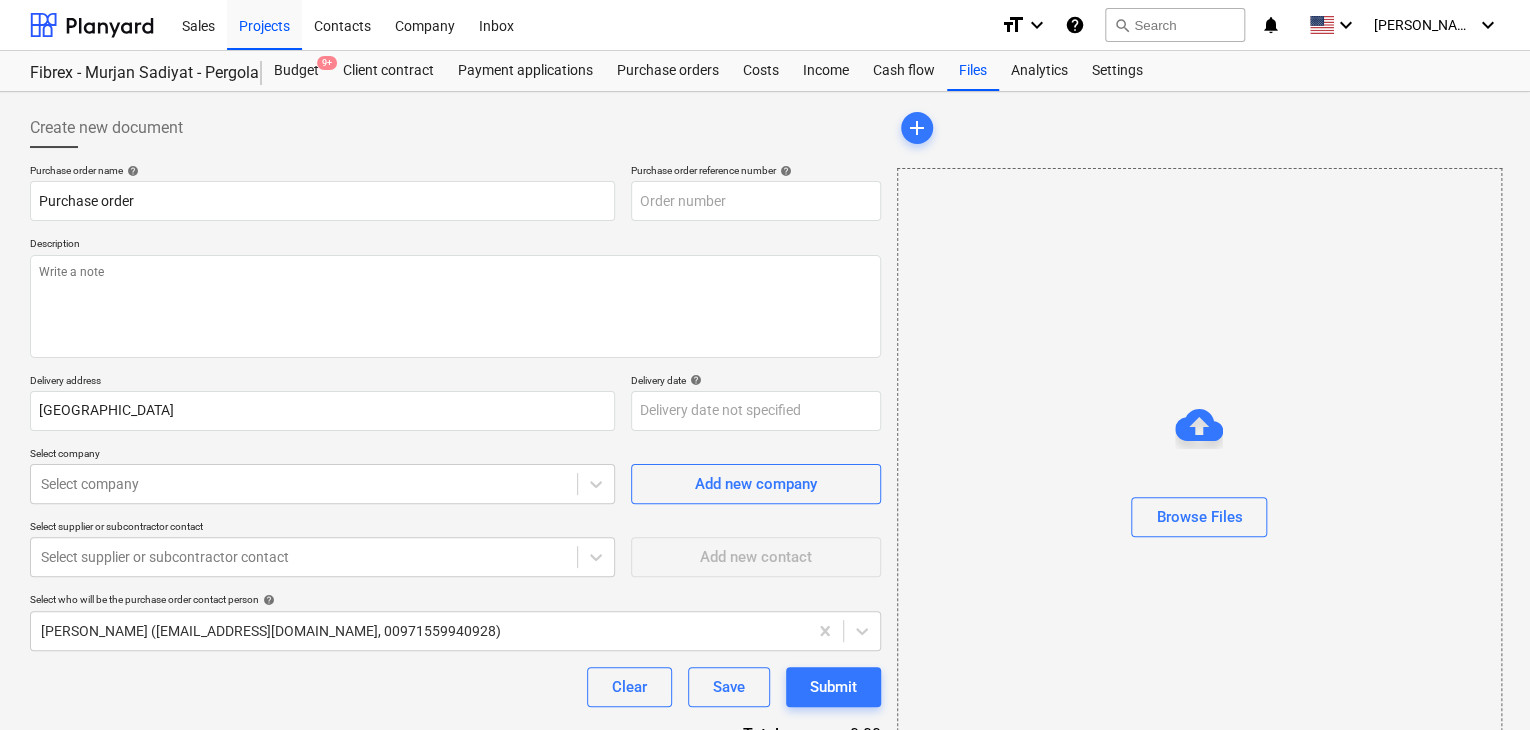 click on "Description" at bounding box center [455, 245] 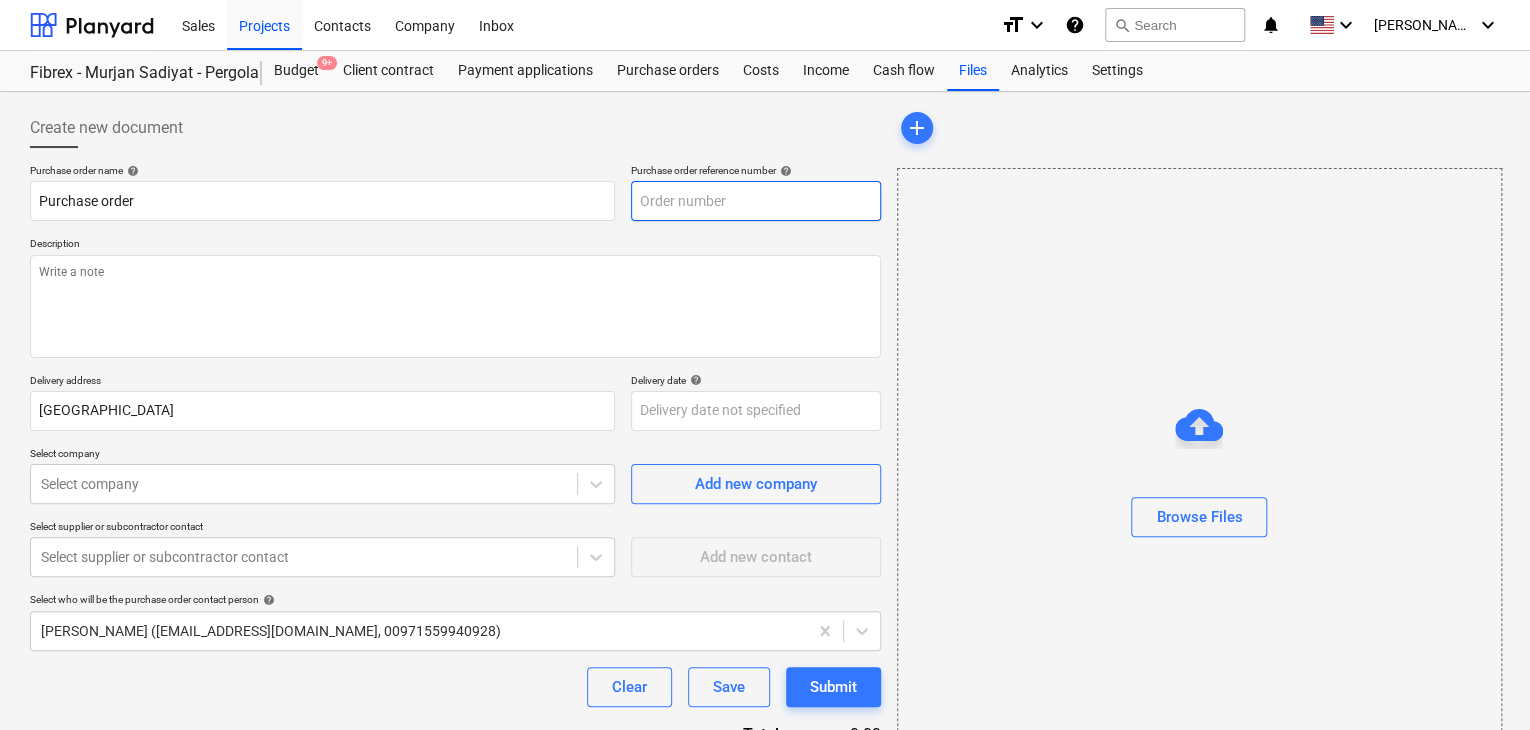 type on "x" 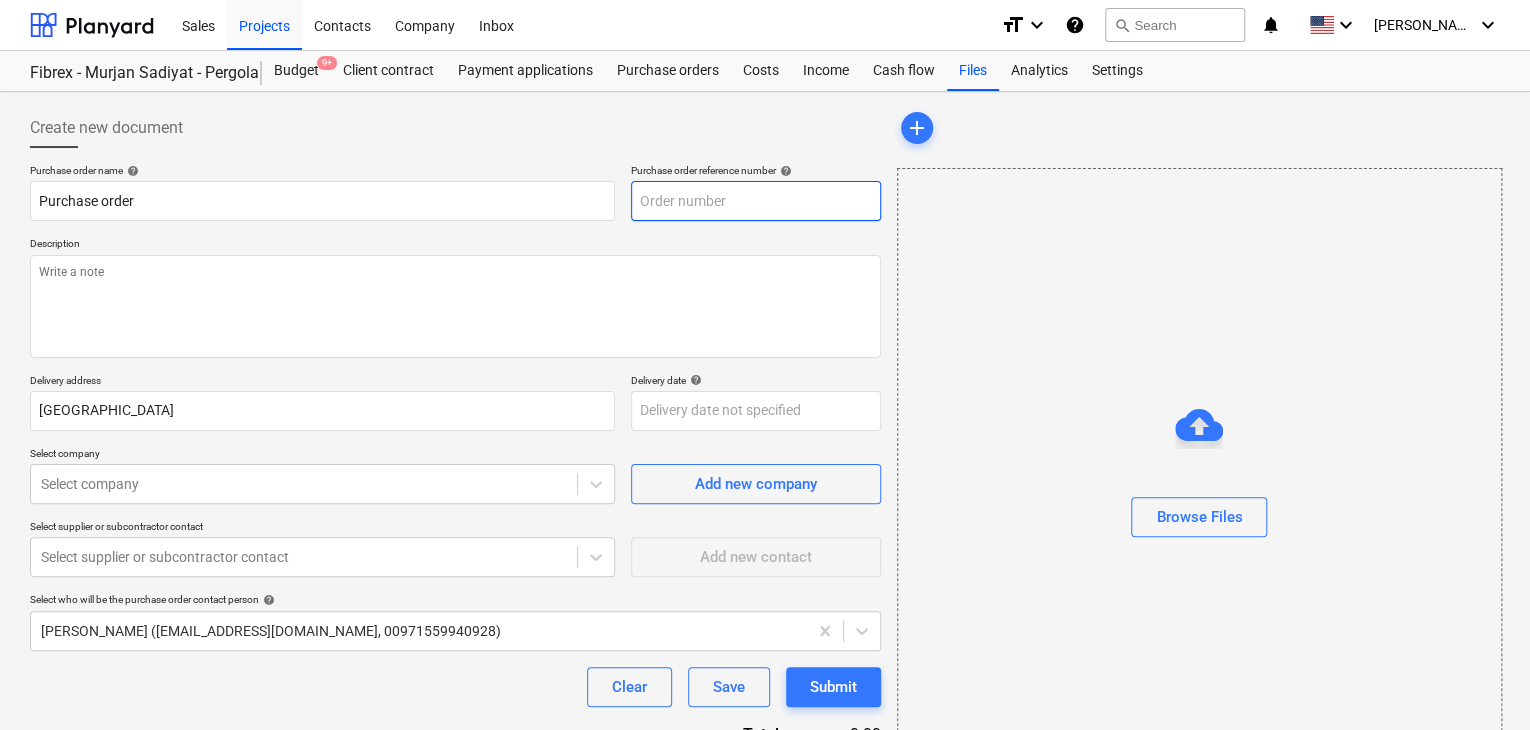 type on "SUB-AMS001-2024-006-PO-162" 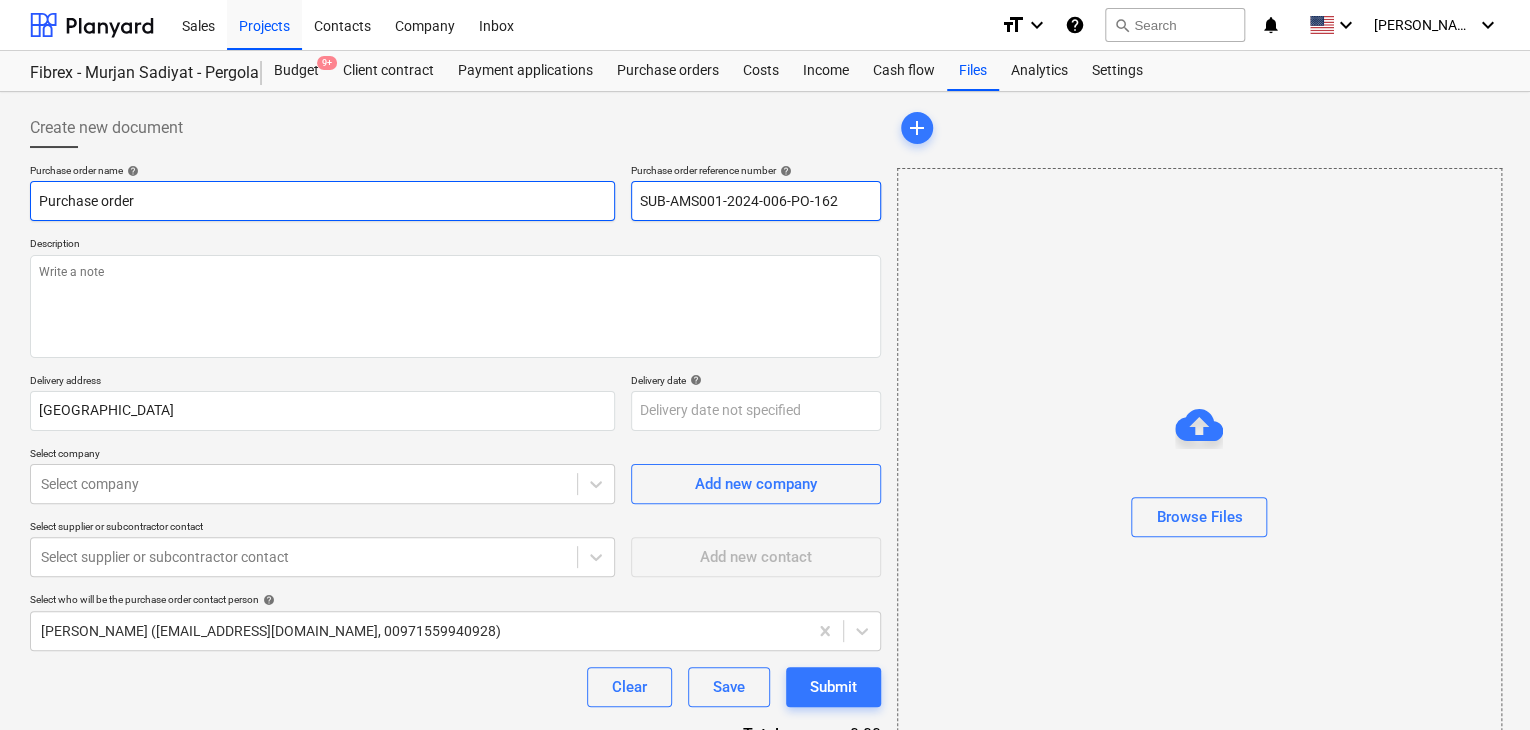 drag, startPoint x: 843, startPoint y: 202, endPoint x: 568, endPoint y: 201, distance: 275.00183 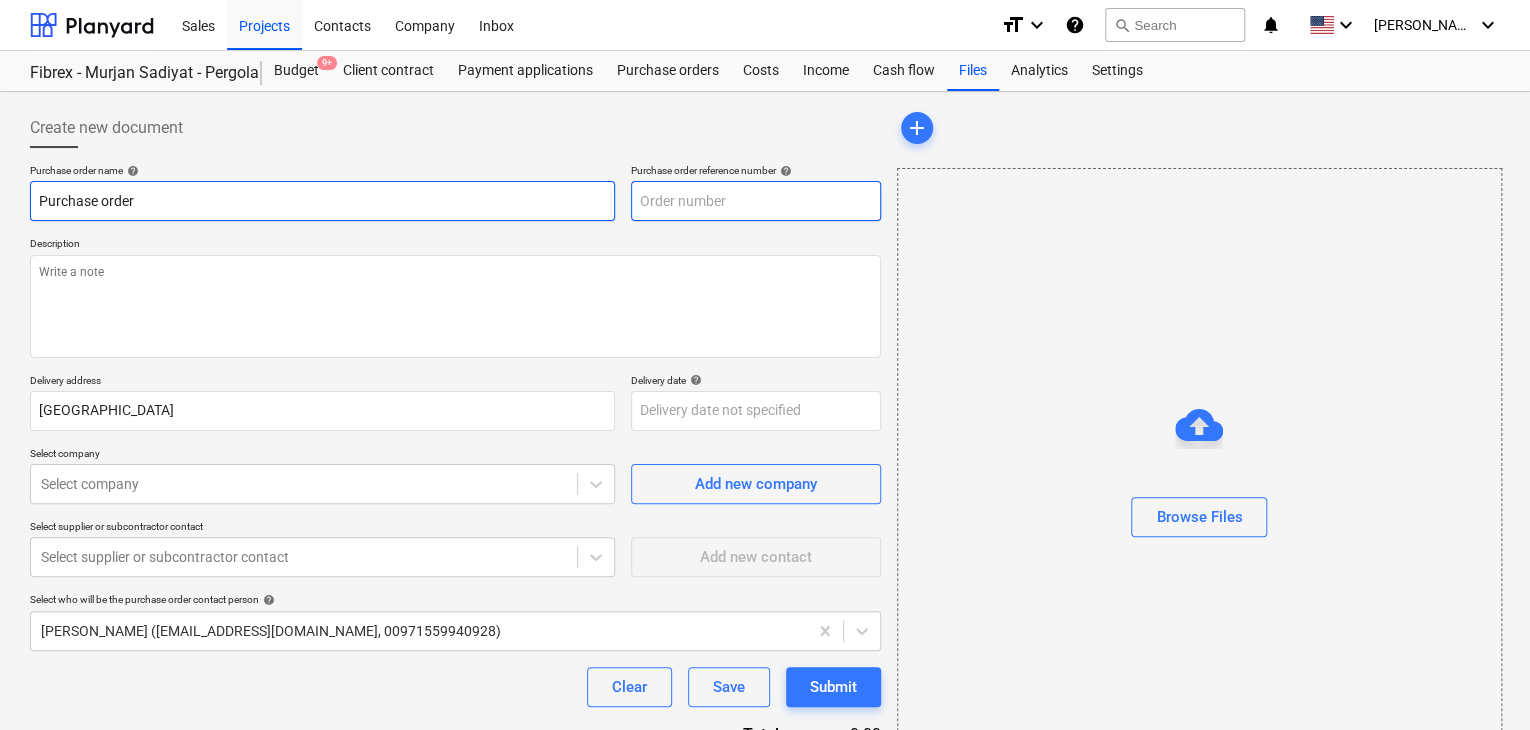 type on "x" 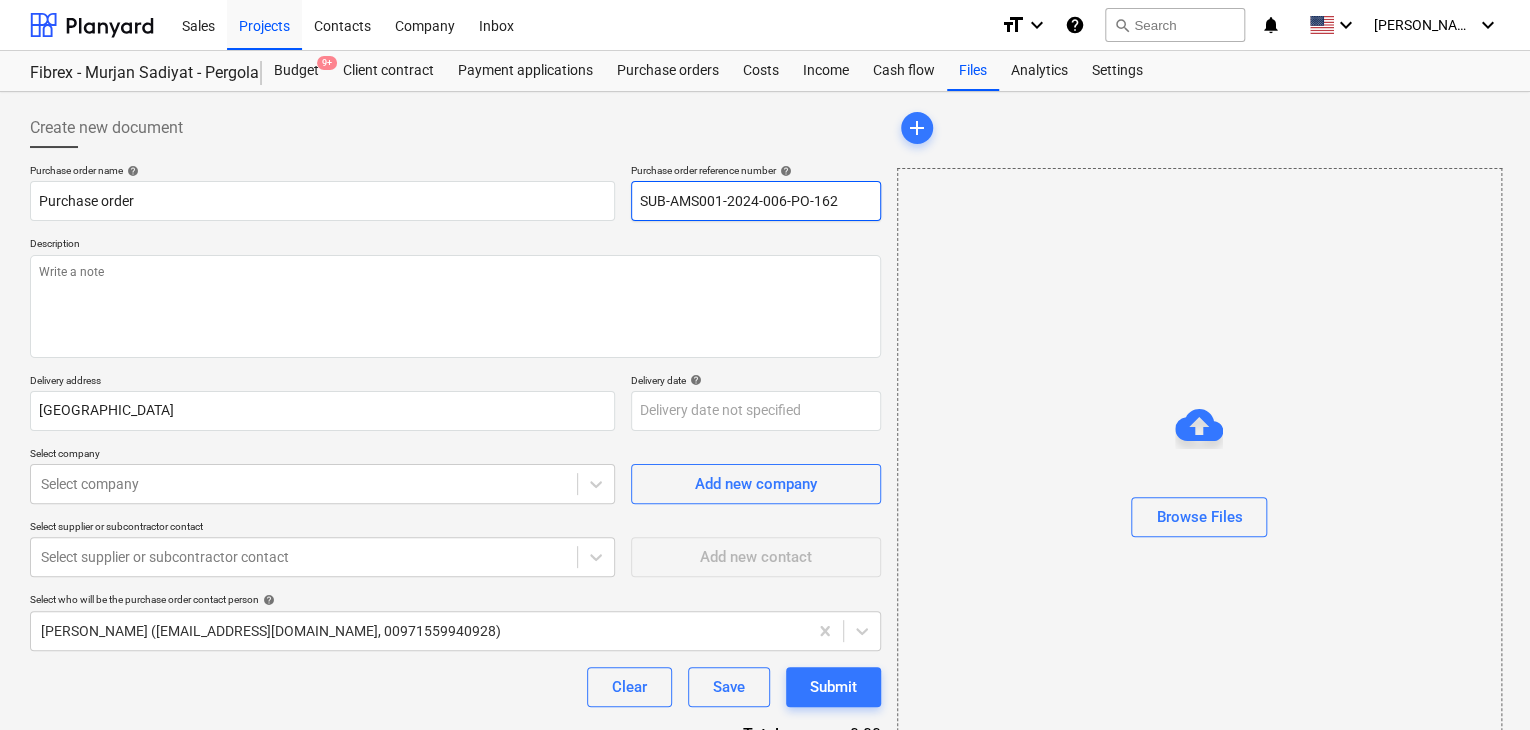 drag, startPoint x: 849, startPoint y: 202, endPoint x: 617, endPoint y: 181, distance: 232.94849 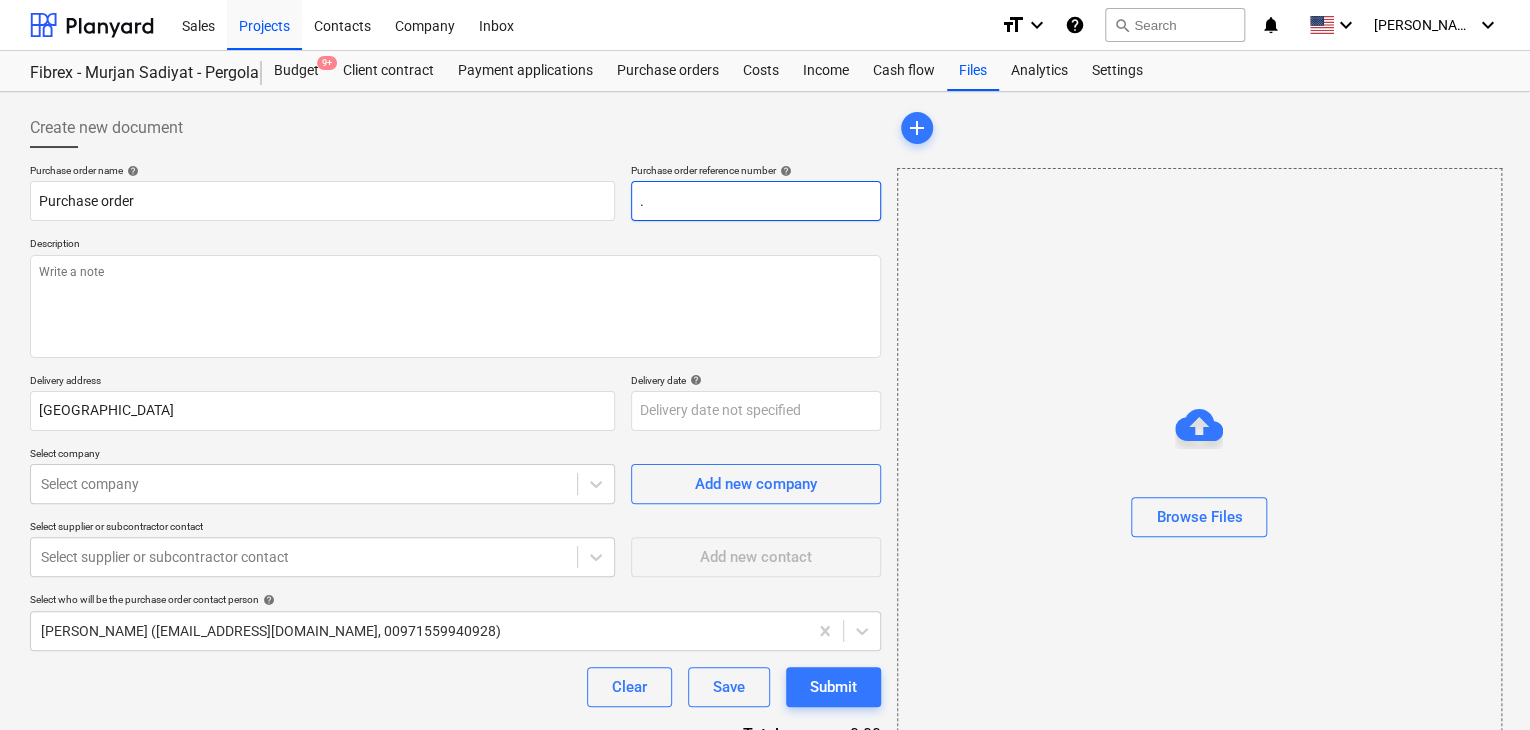 type on "x" 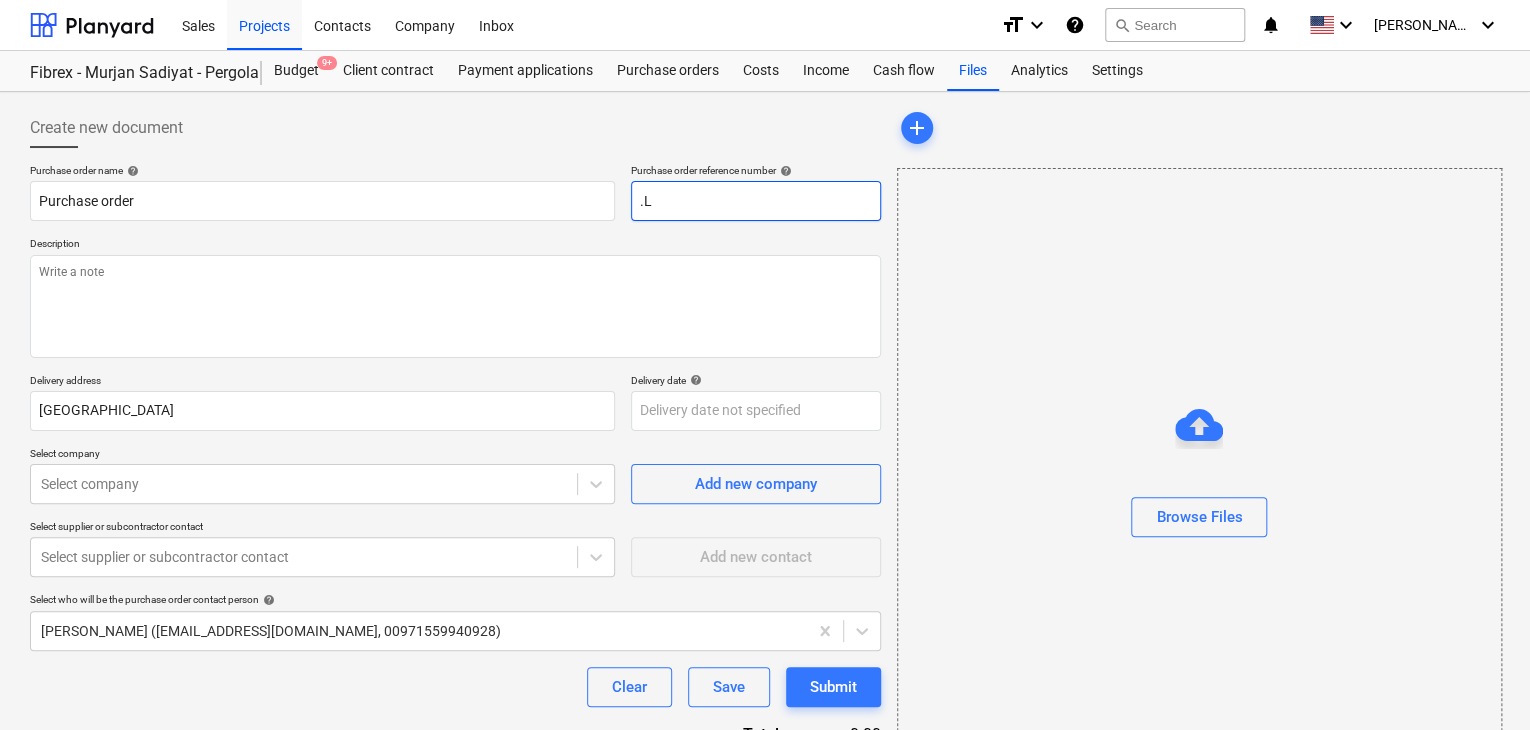 type on "x" 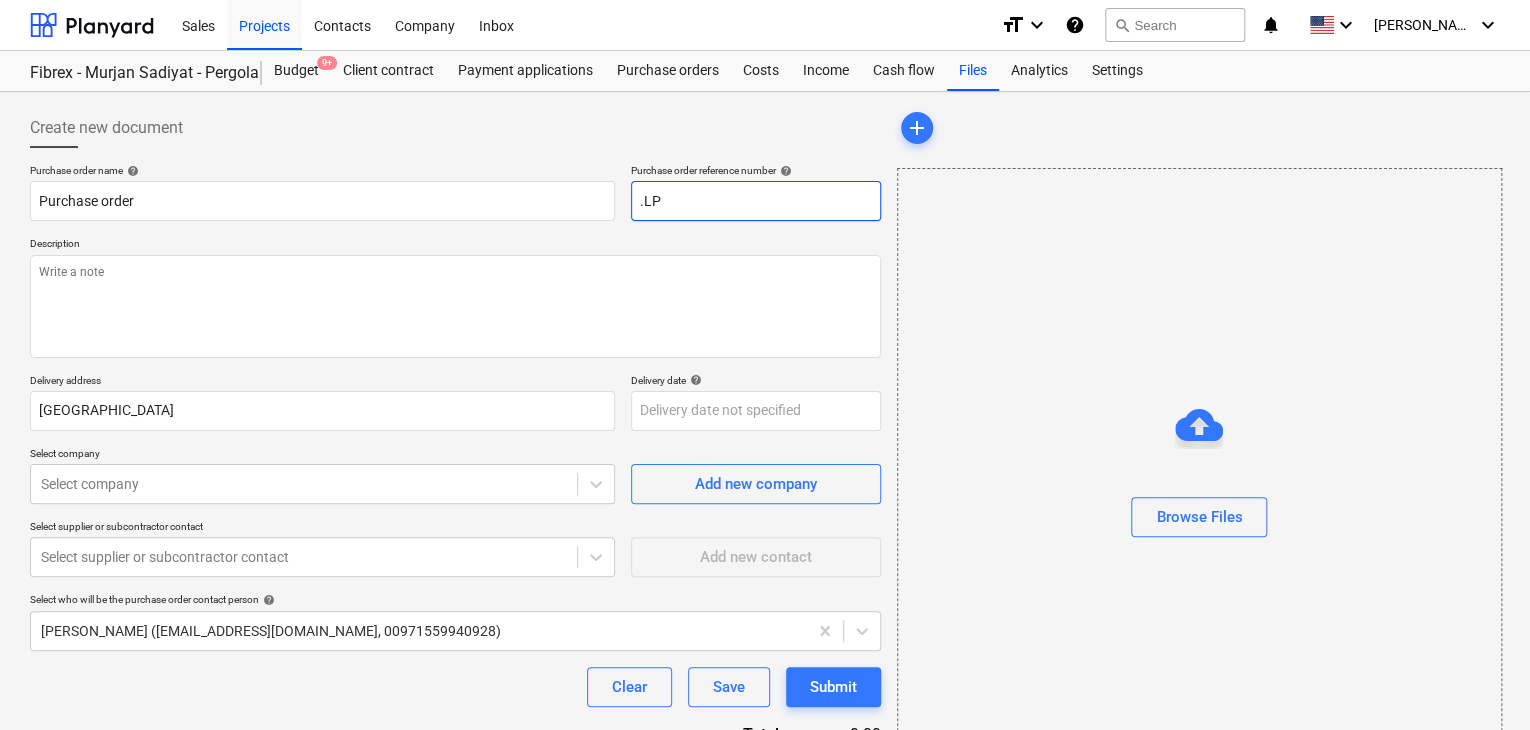 type on "x" 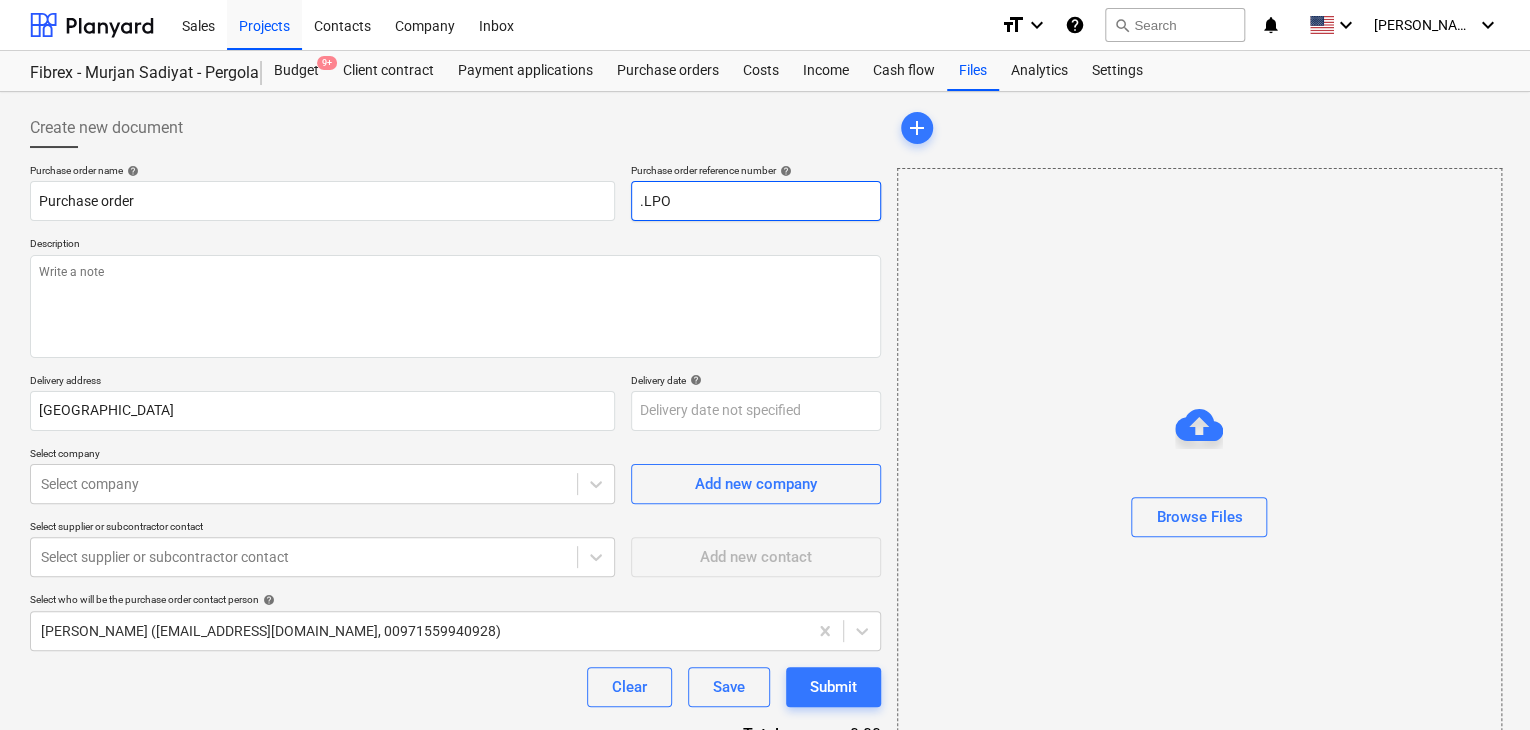 type on "x" 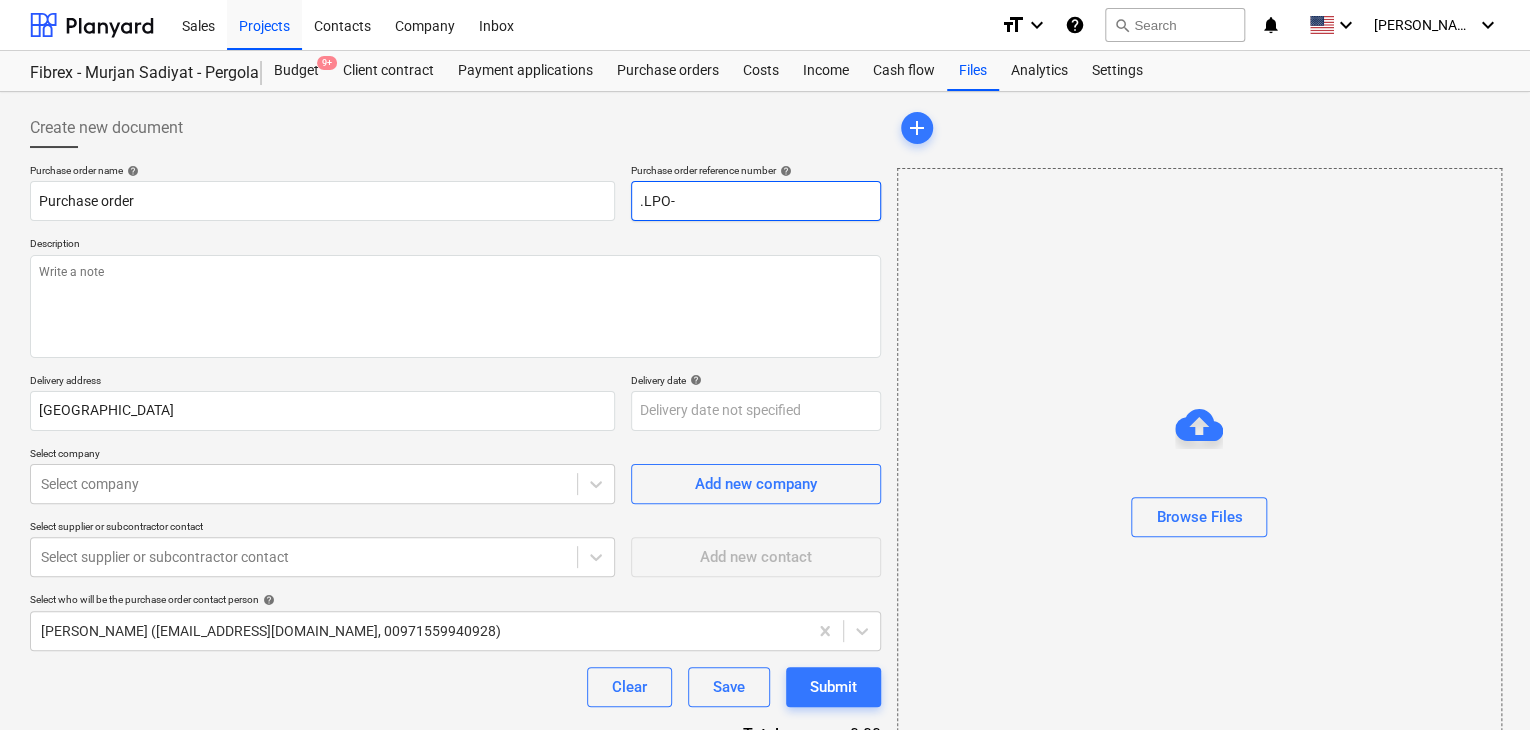 type on ".LPO-" 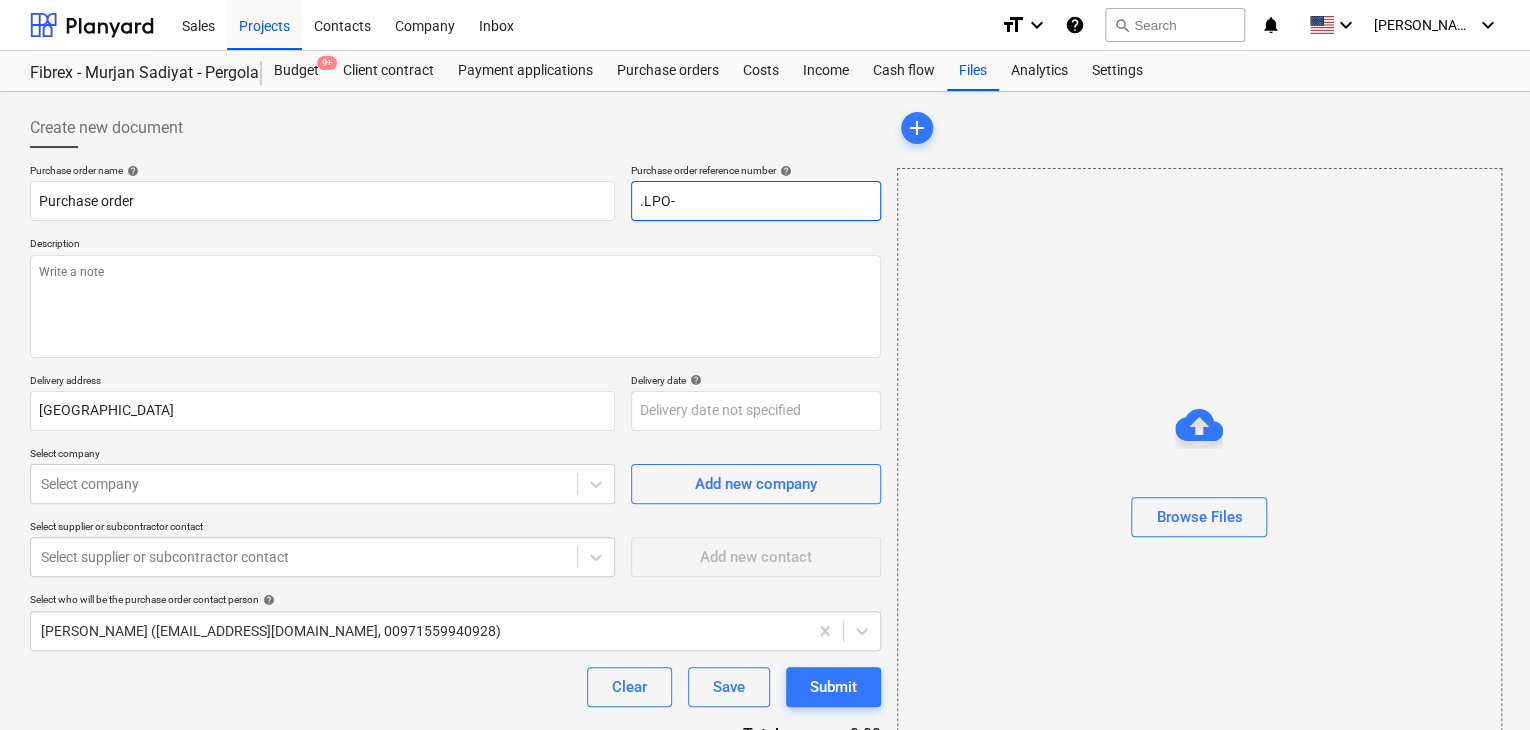 type on "x" 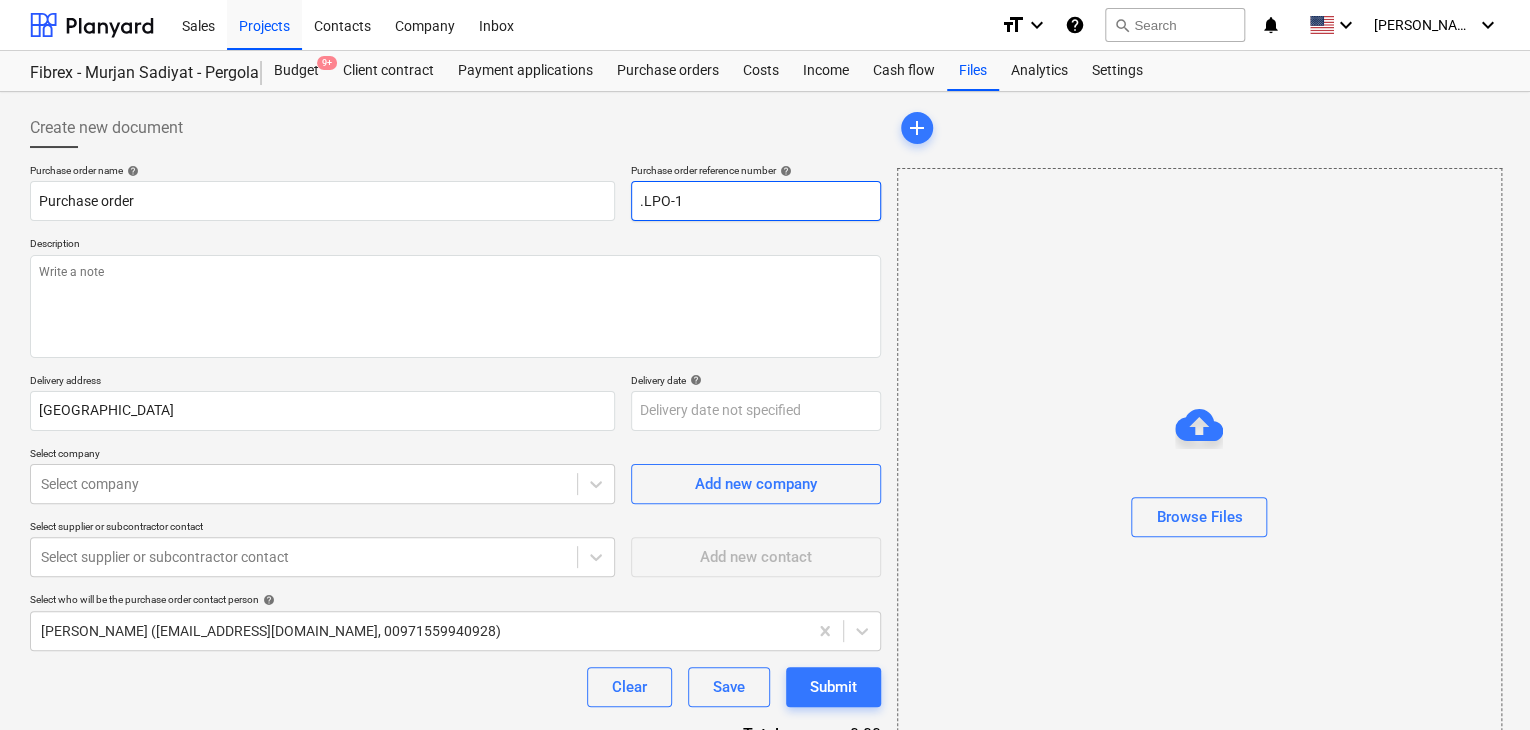 type on "x" 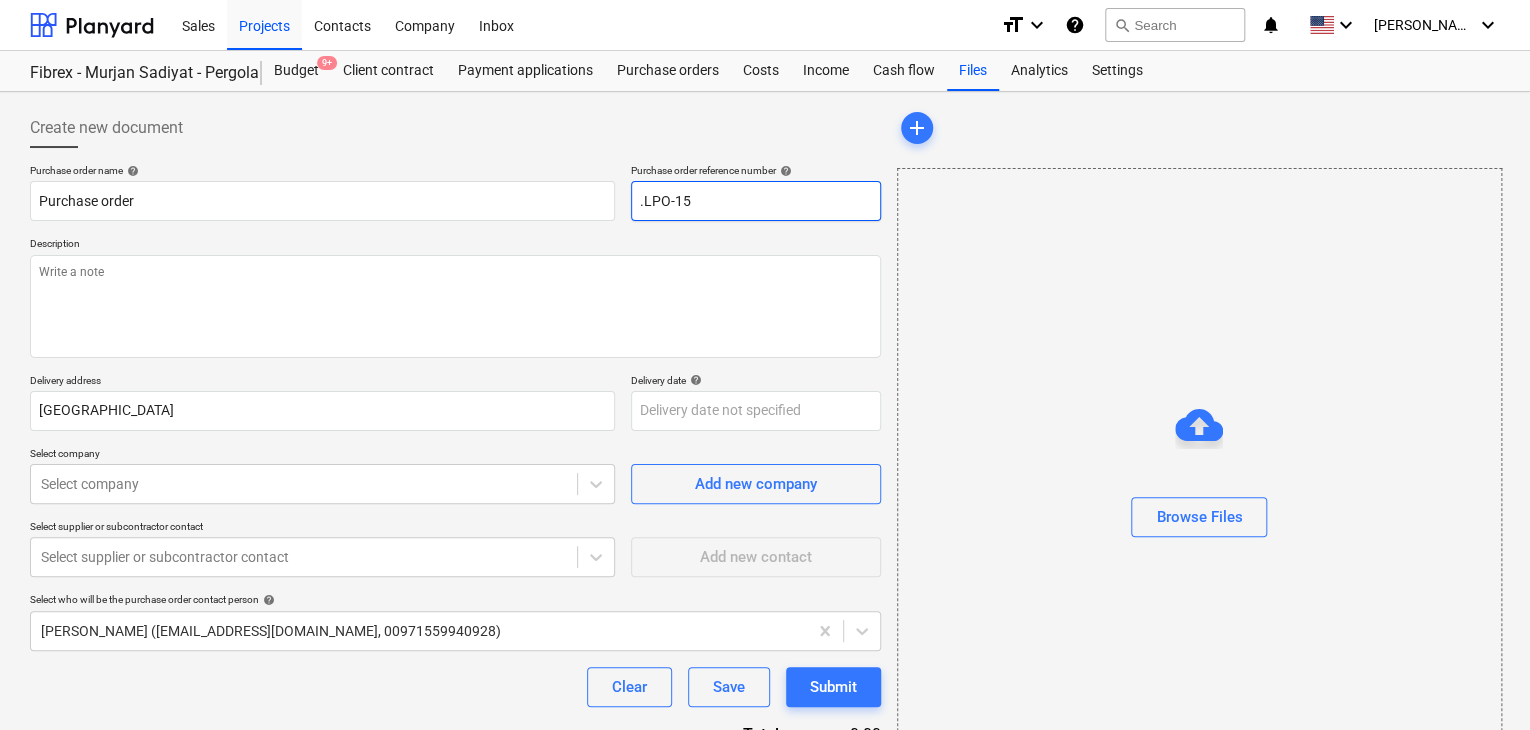 type on "x" 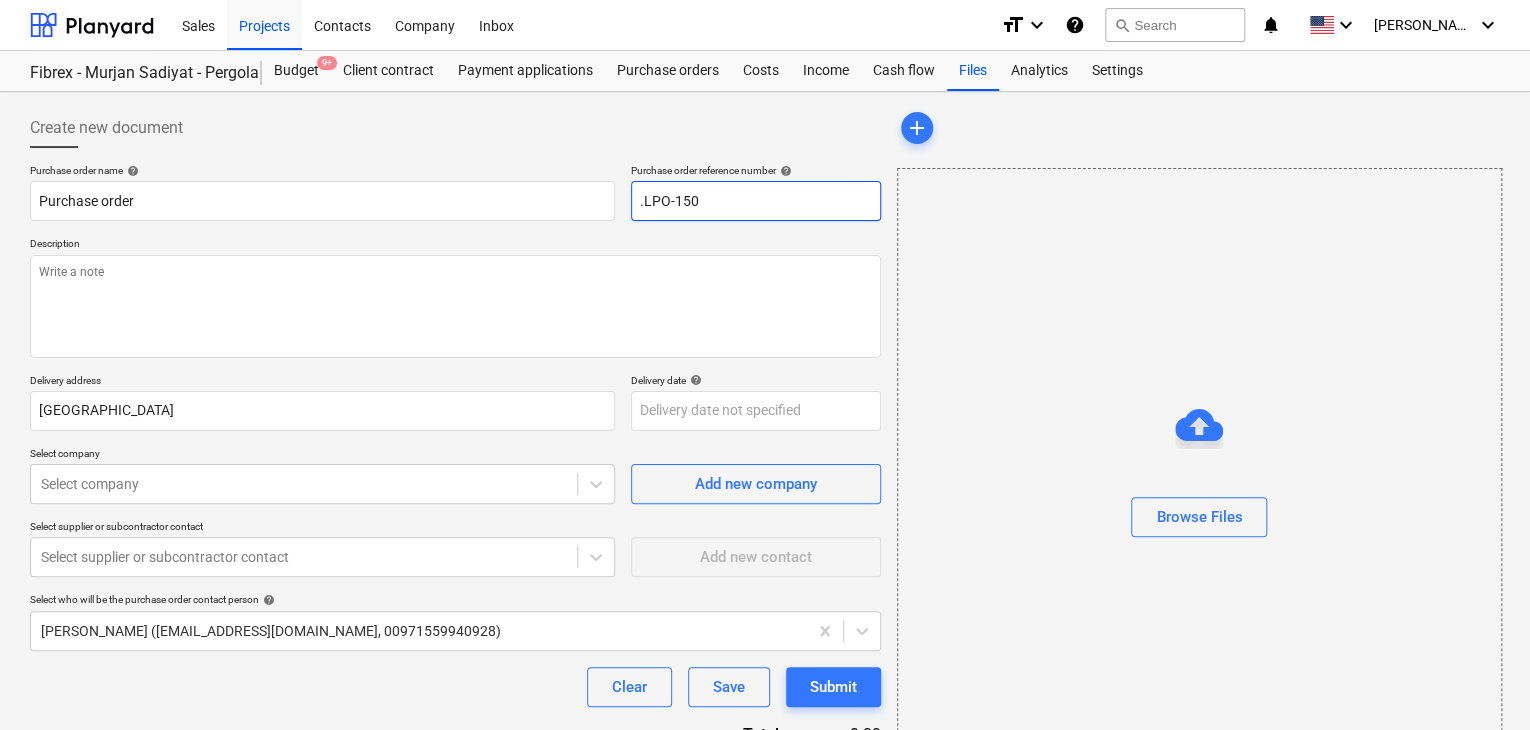 type on "x" 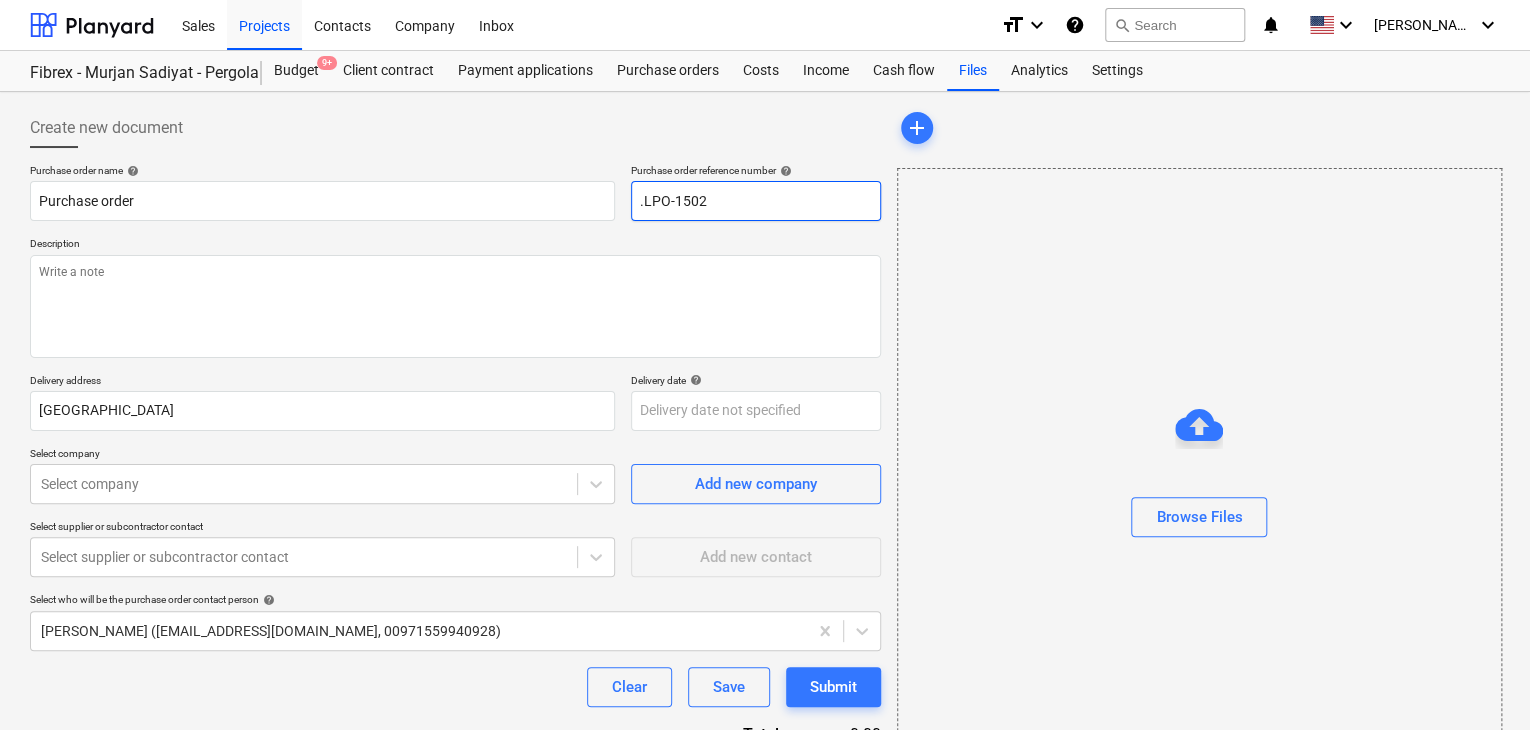 type on "x" 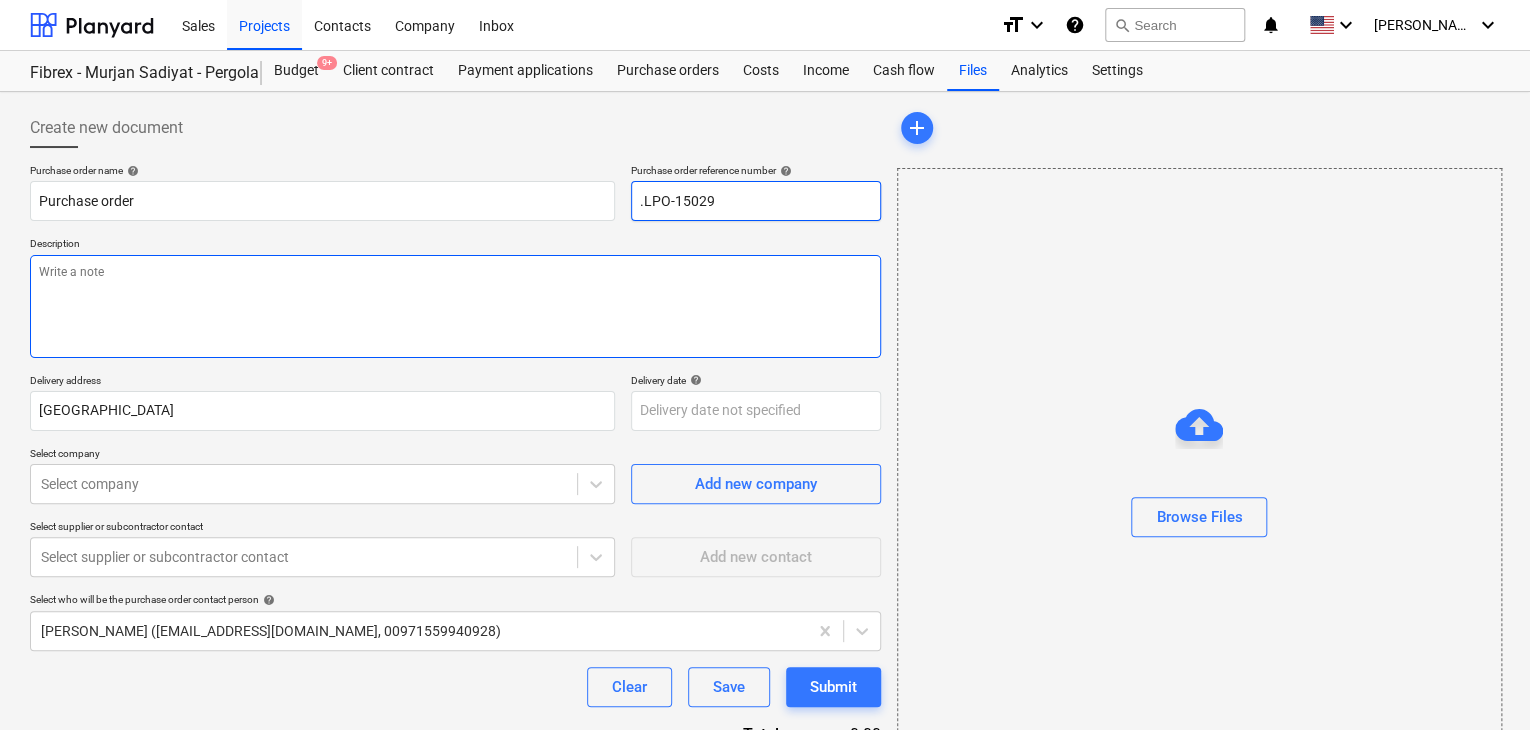 type on ".LPO-15029" 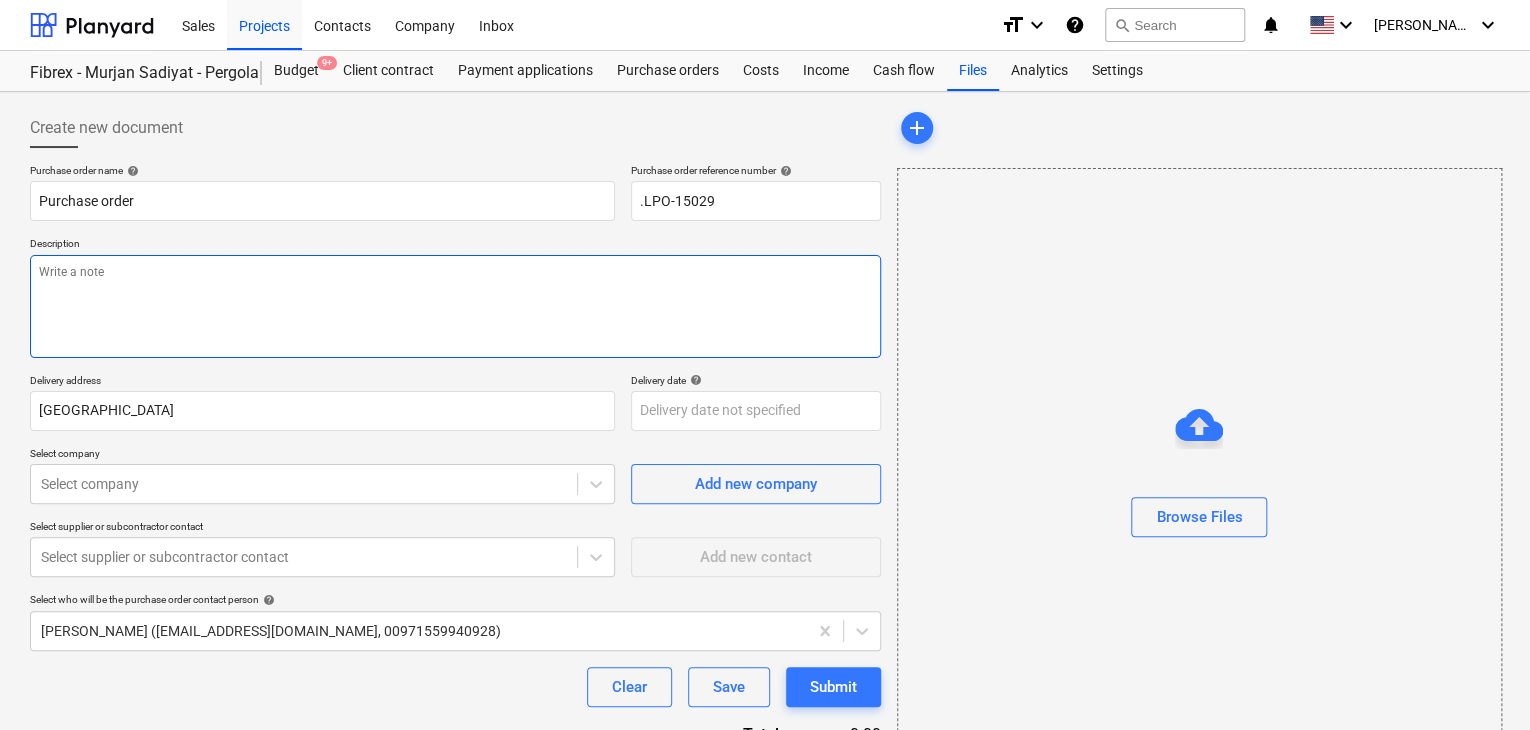 click at bounding box center [455, 306] 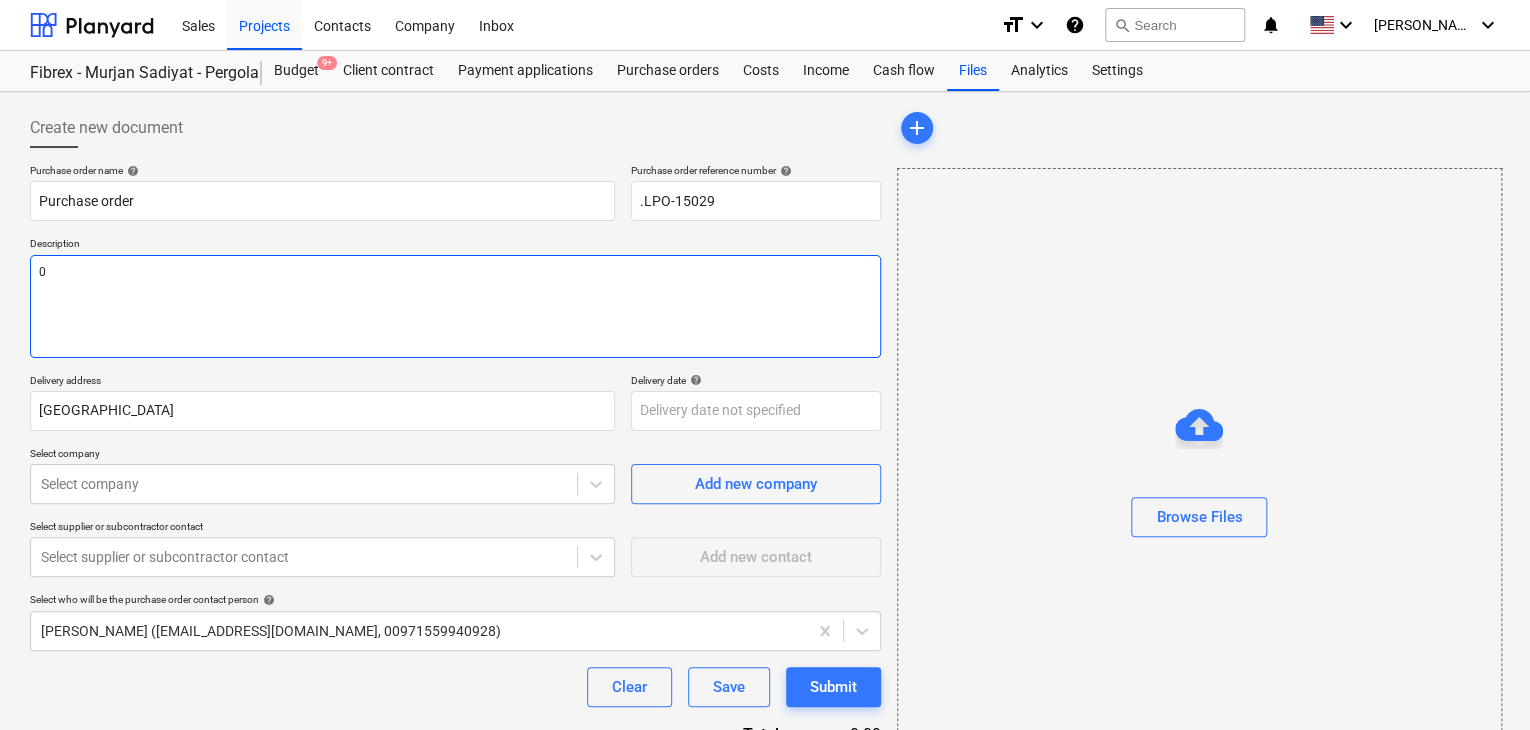 type on "x" 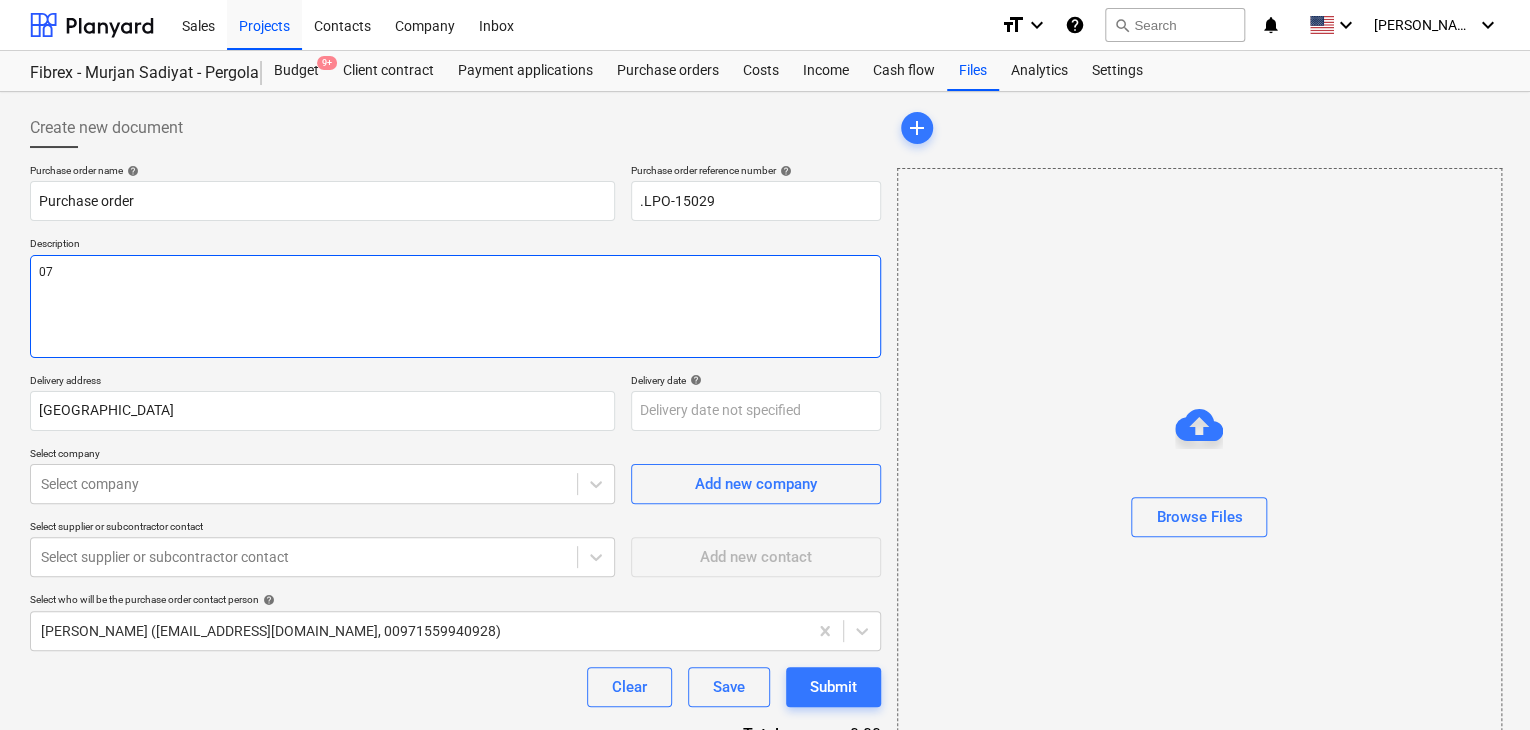 type on "x" 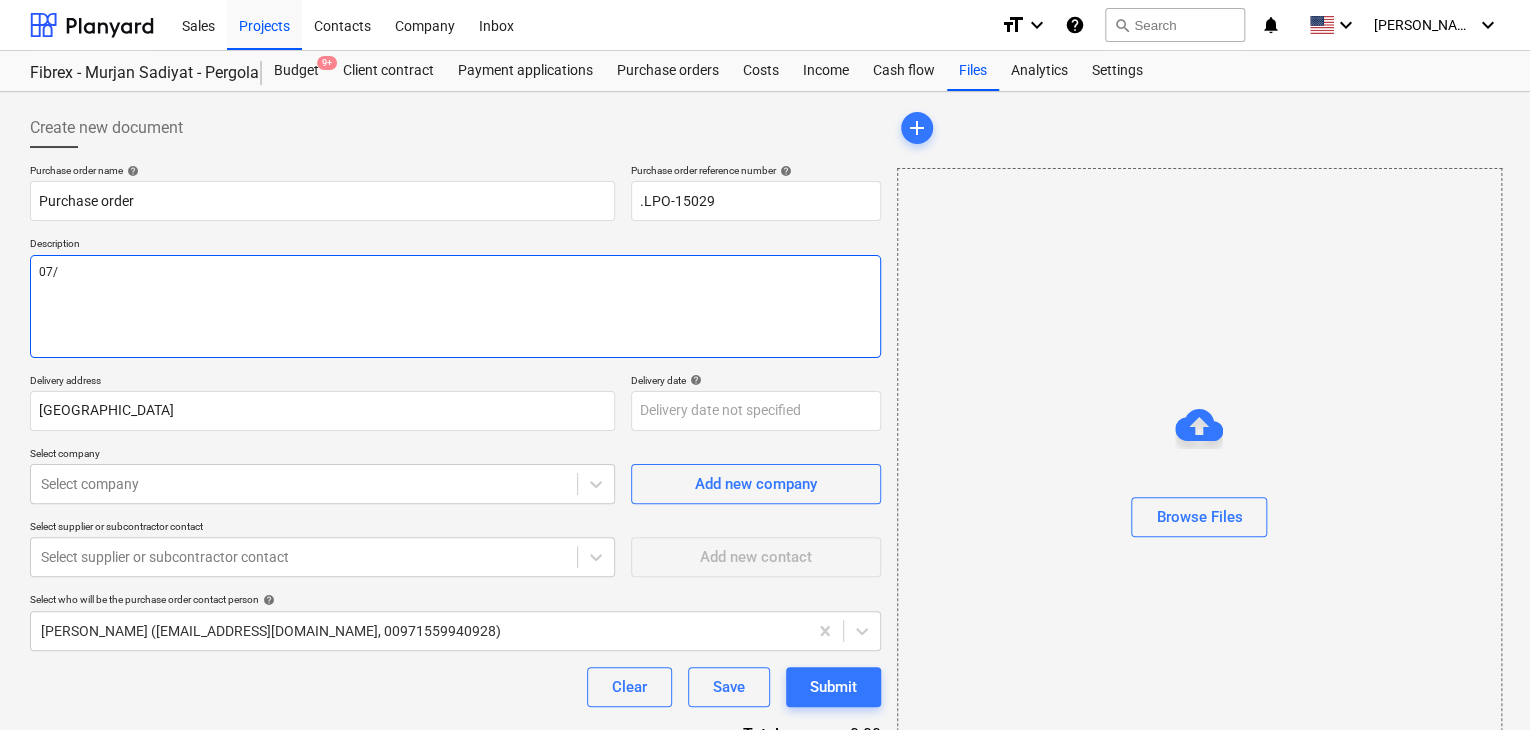 type on "x" 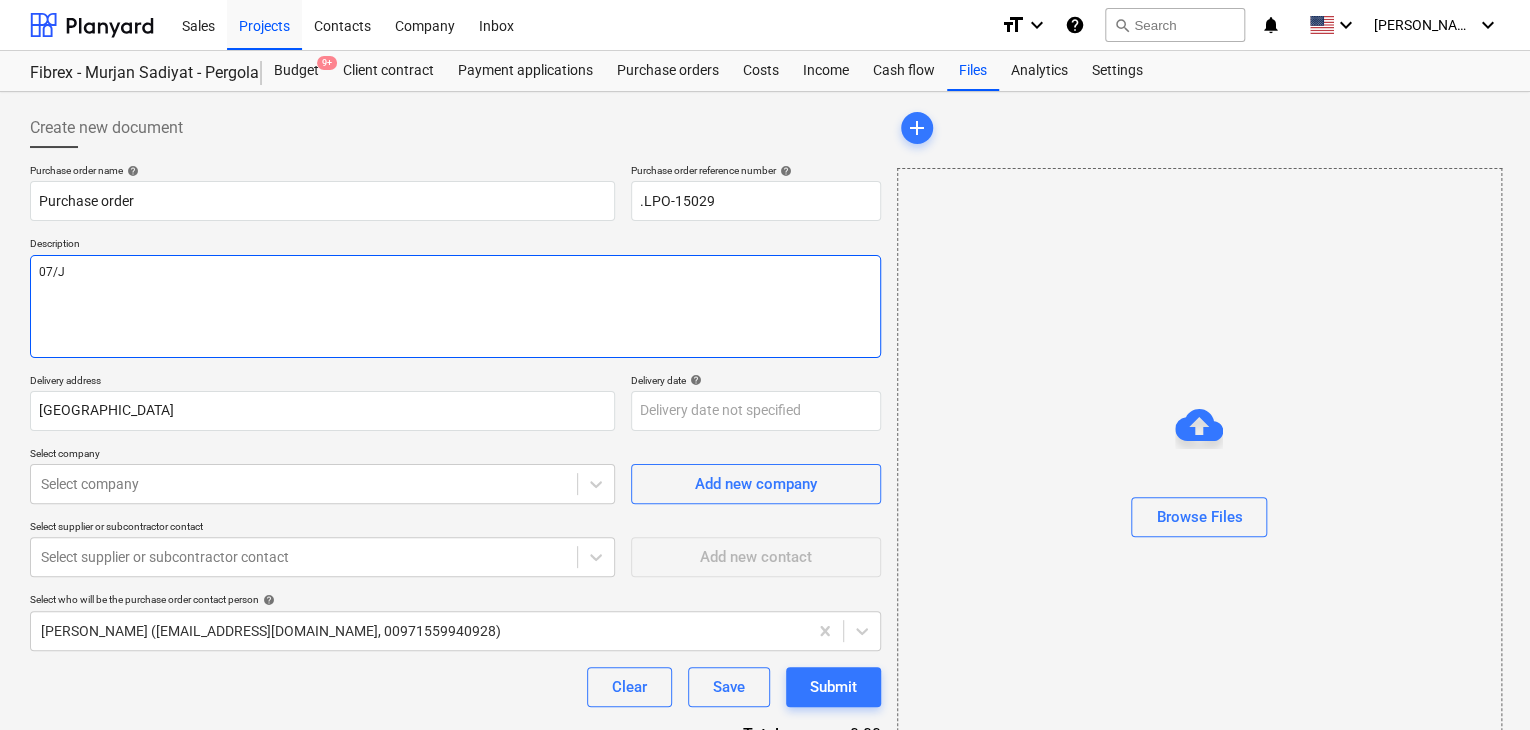 type on "x" 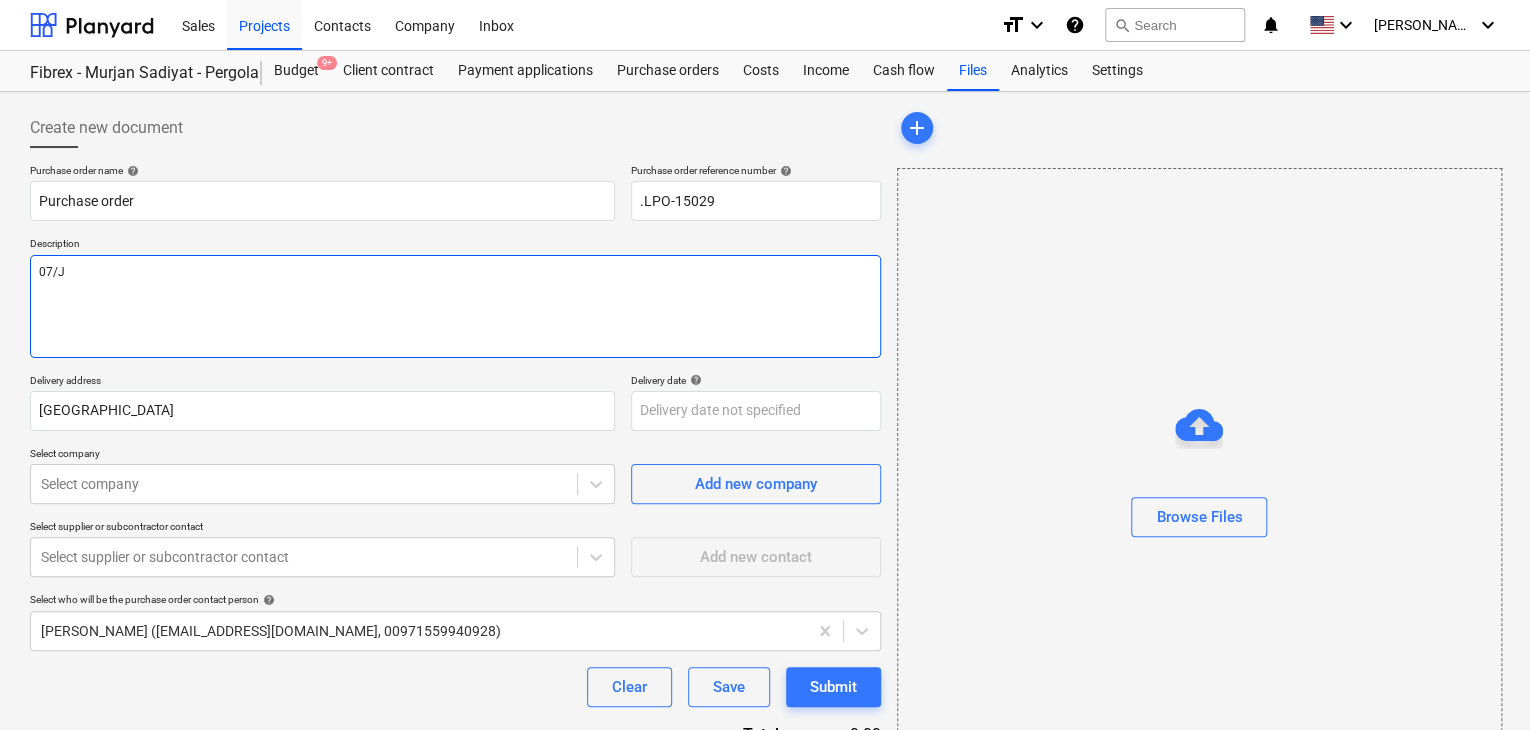 type on "07/JU" 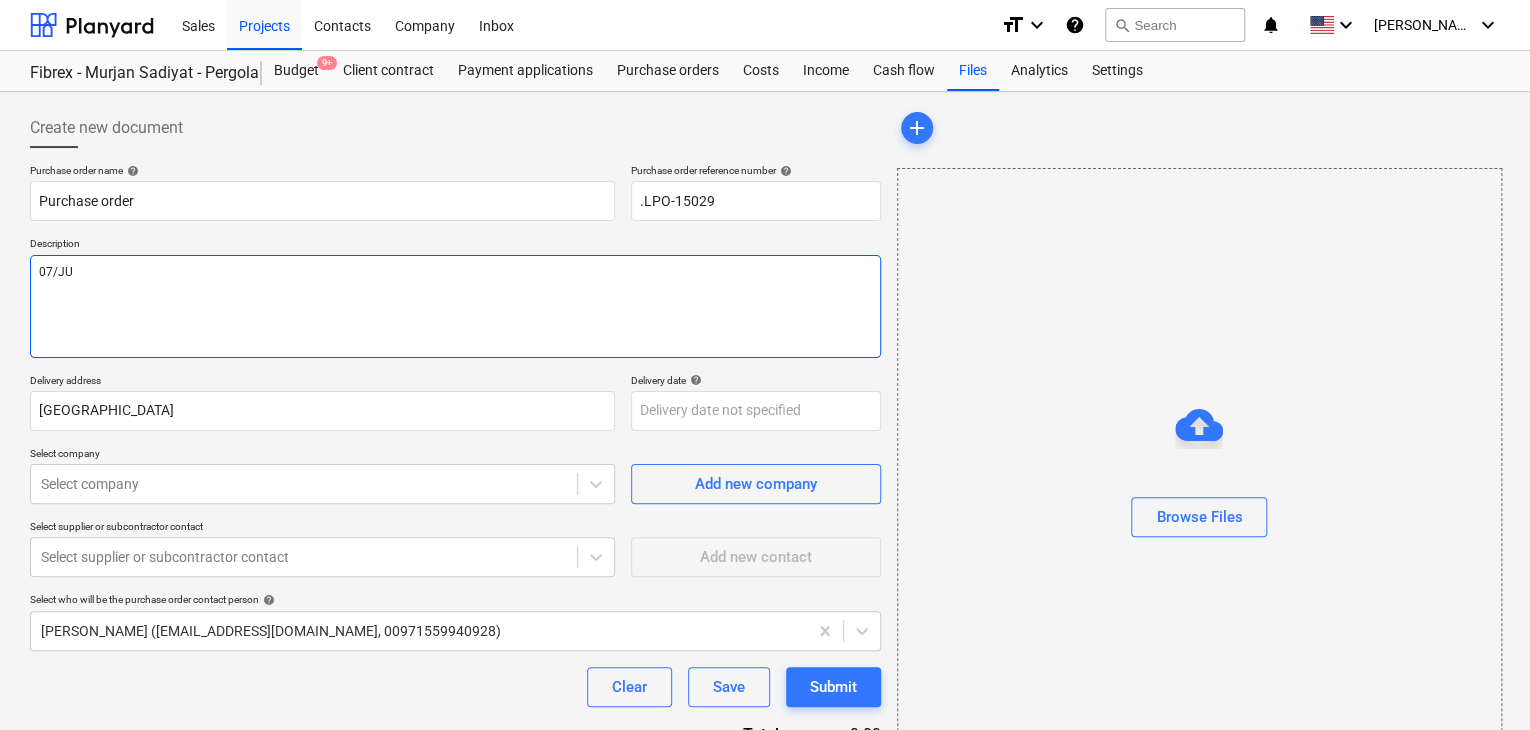 type on "x" 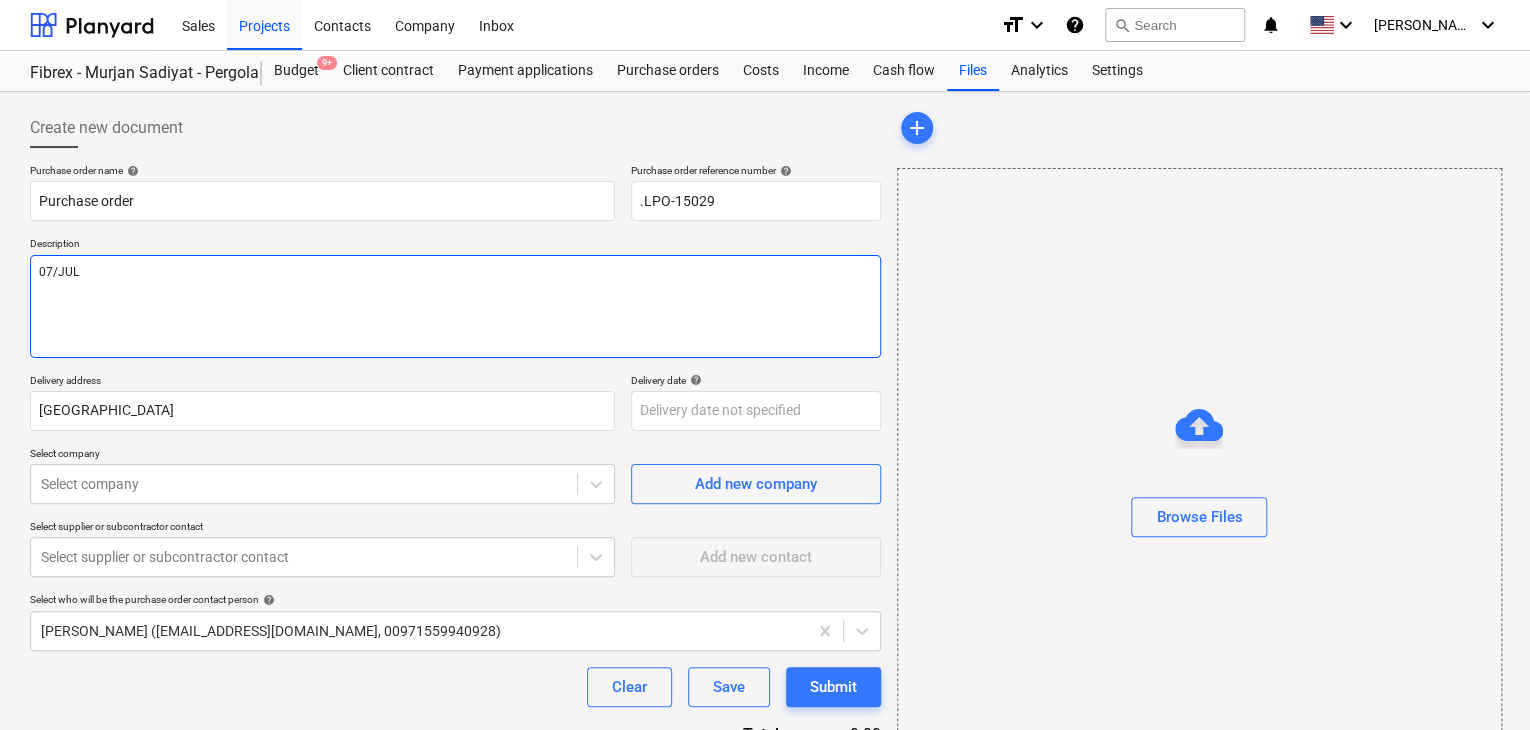 type on "x" 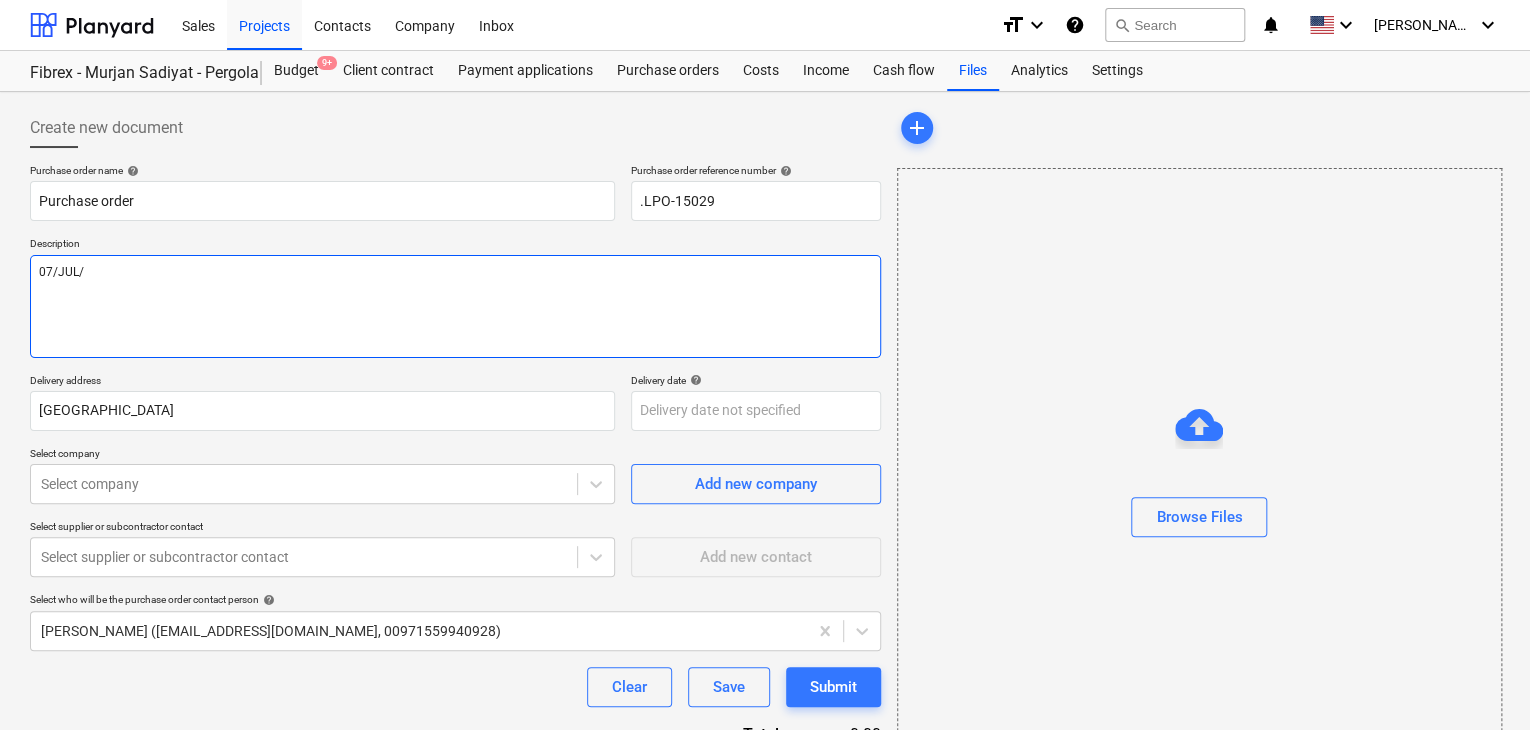 type on "x" 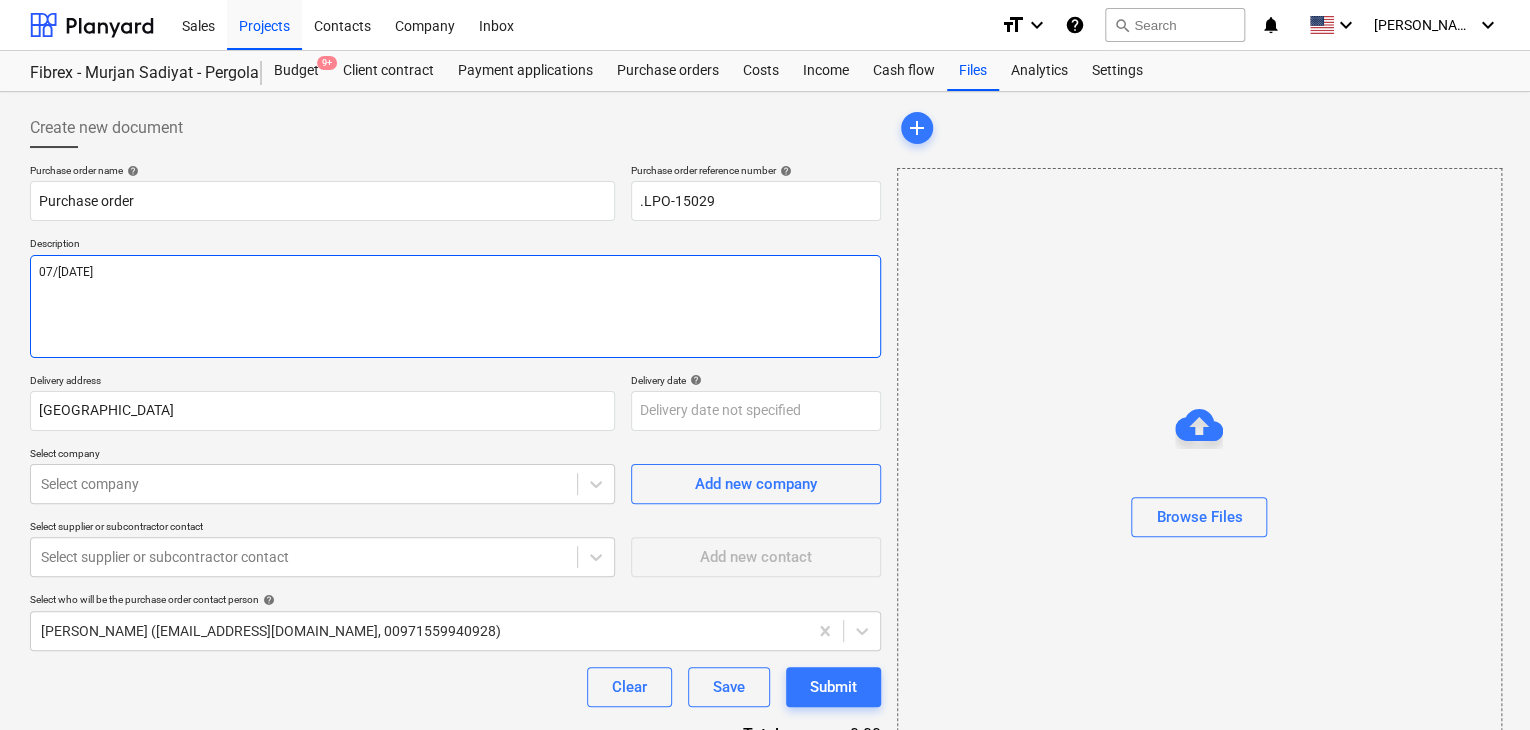 type on "x" 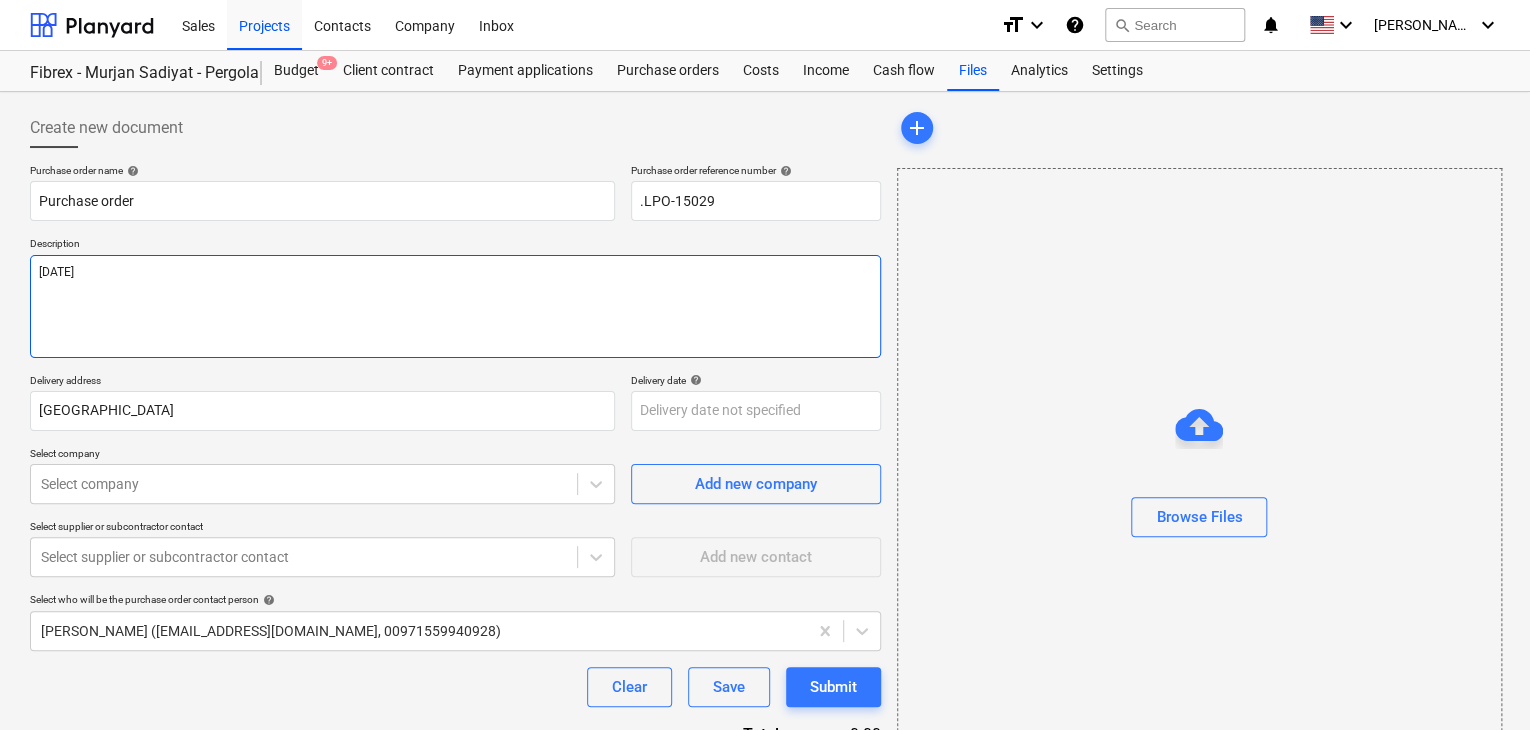 type on "x" 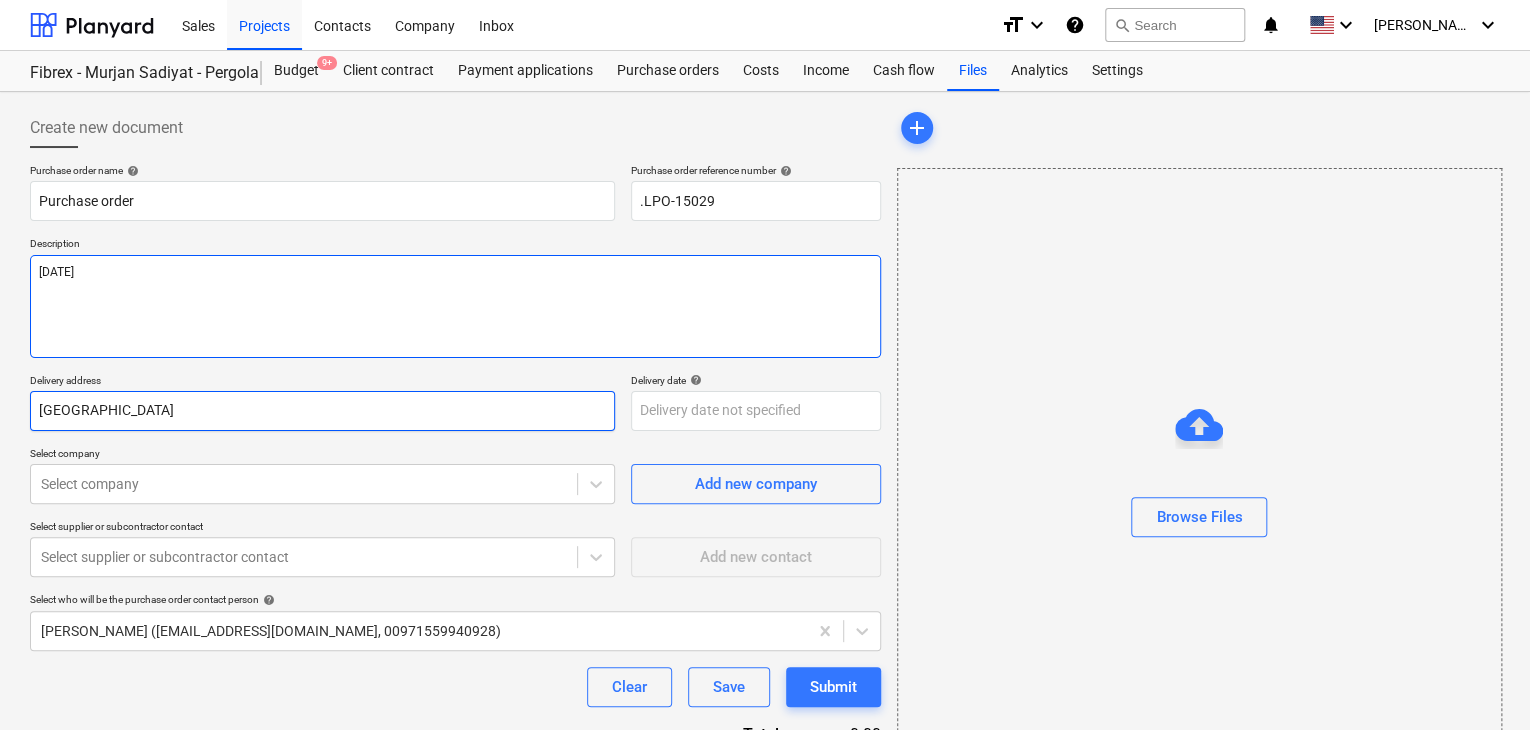 type on "[DATE]" 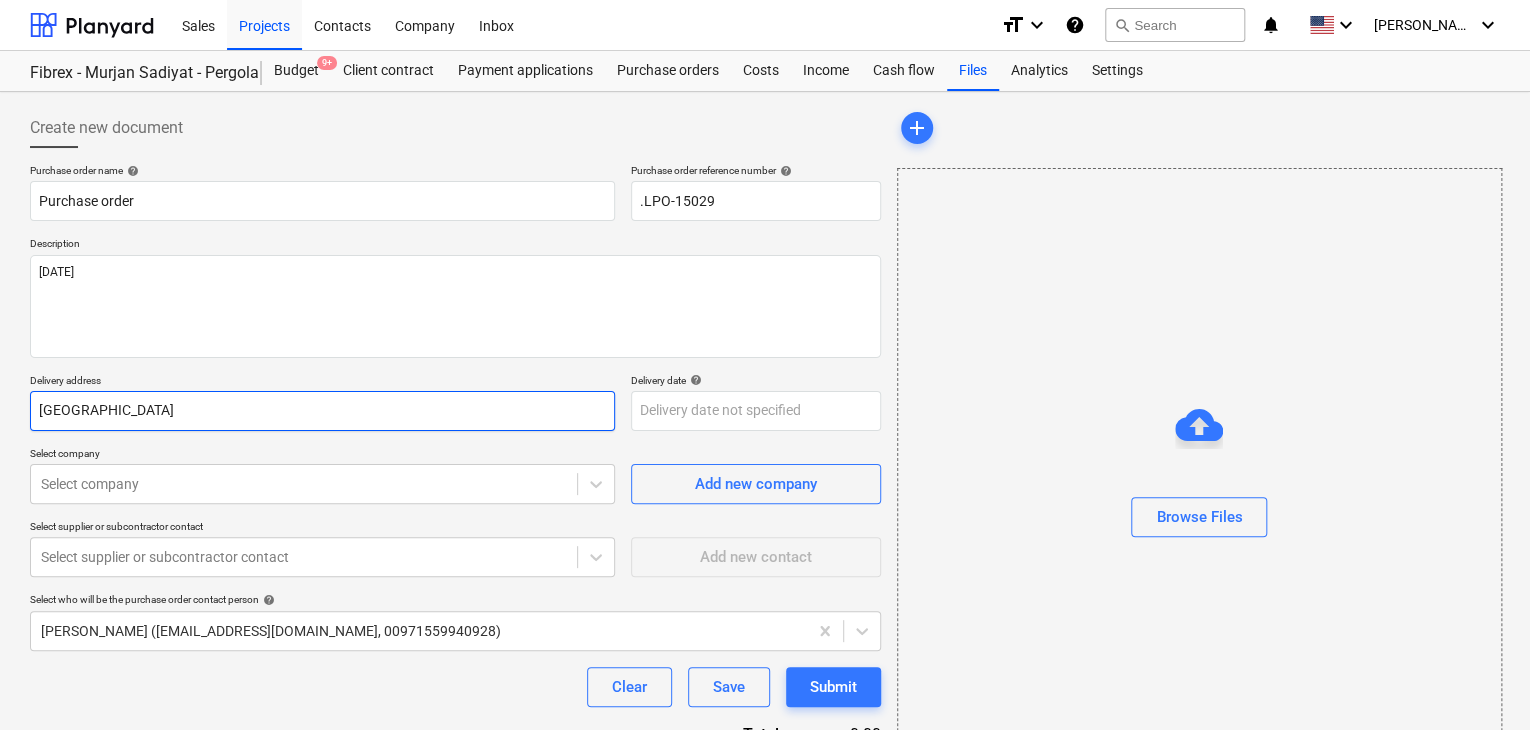 click on "[GEOGRAPHIC_DATA]" at bounding box center [322, 411] 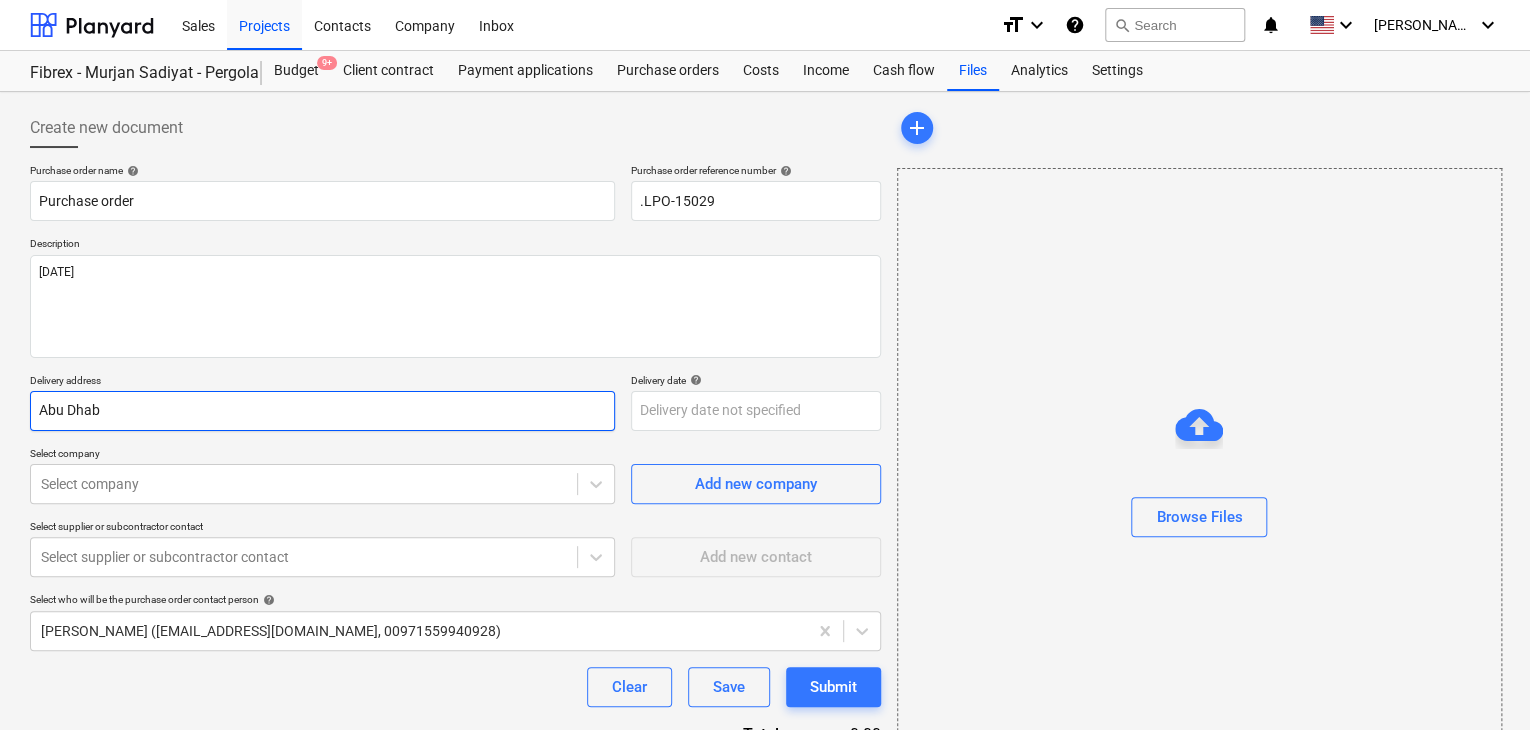type on "Abu Dha" 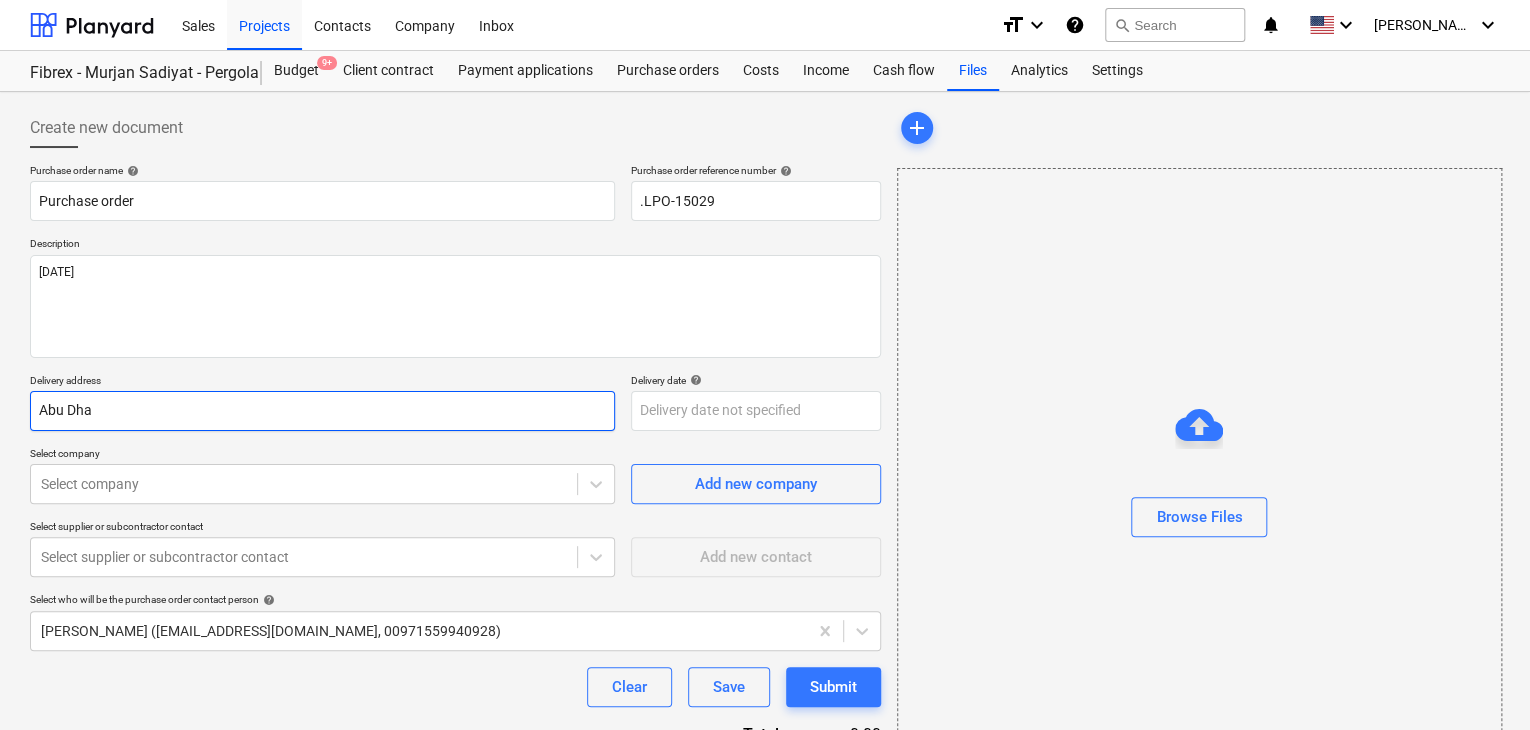 type on "x" 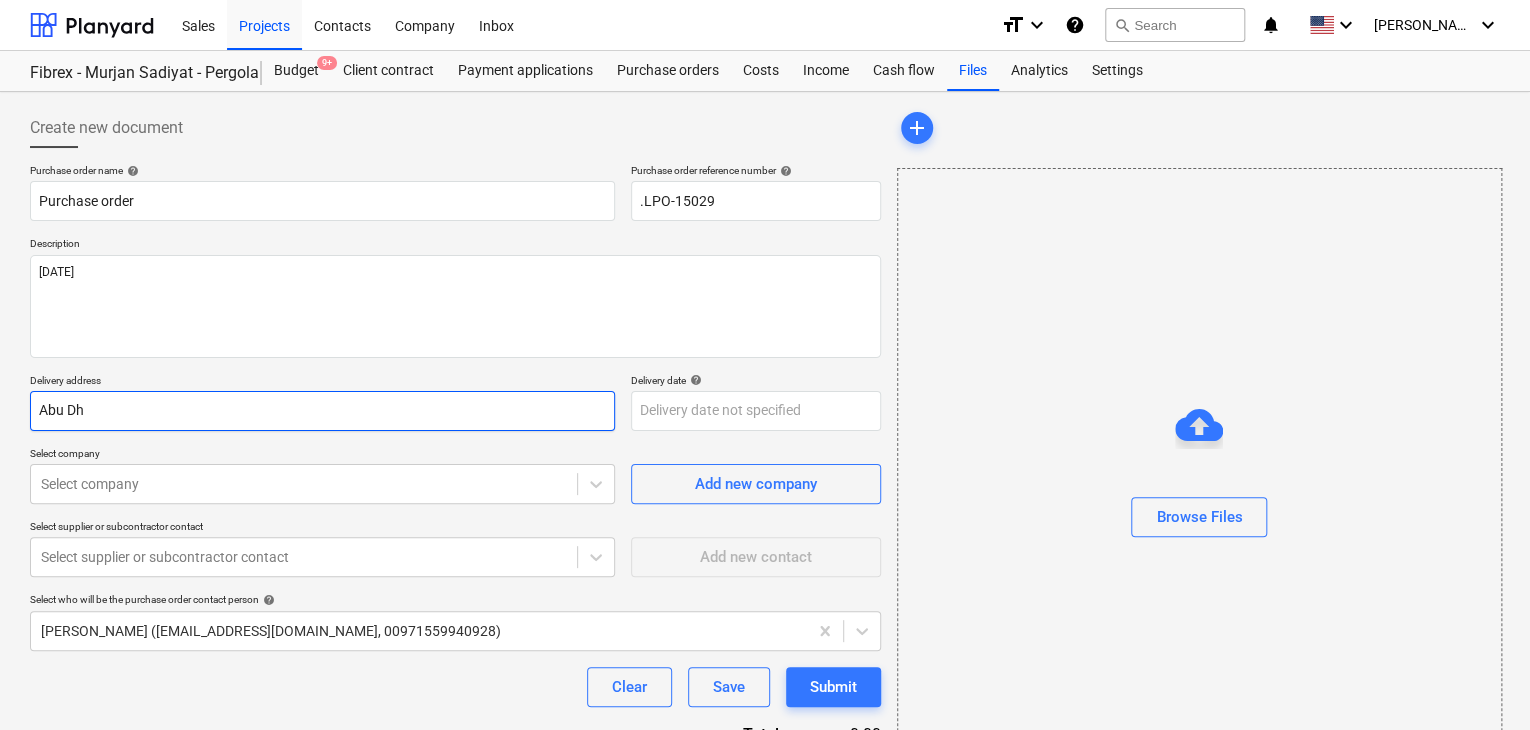 type on "x" 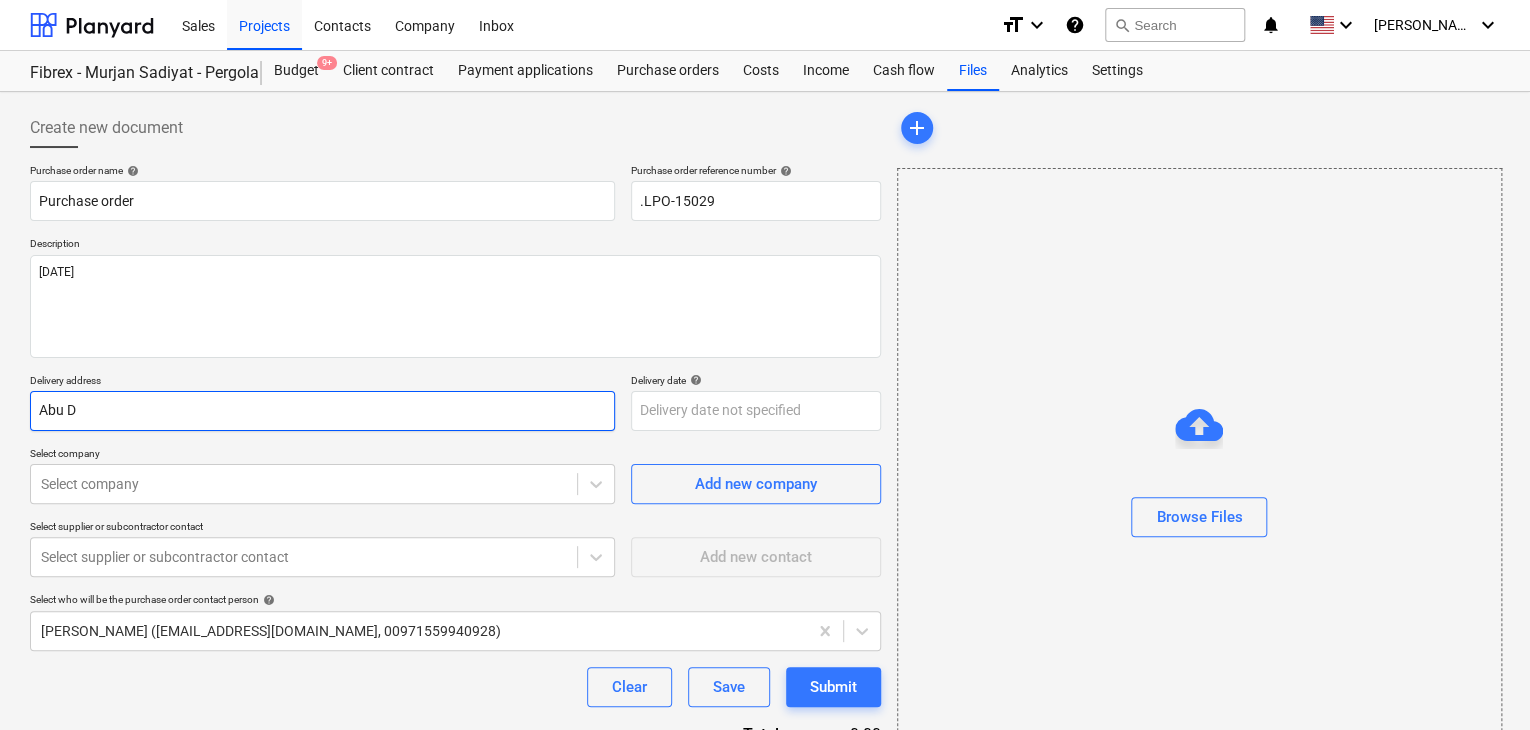 type on "x" 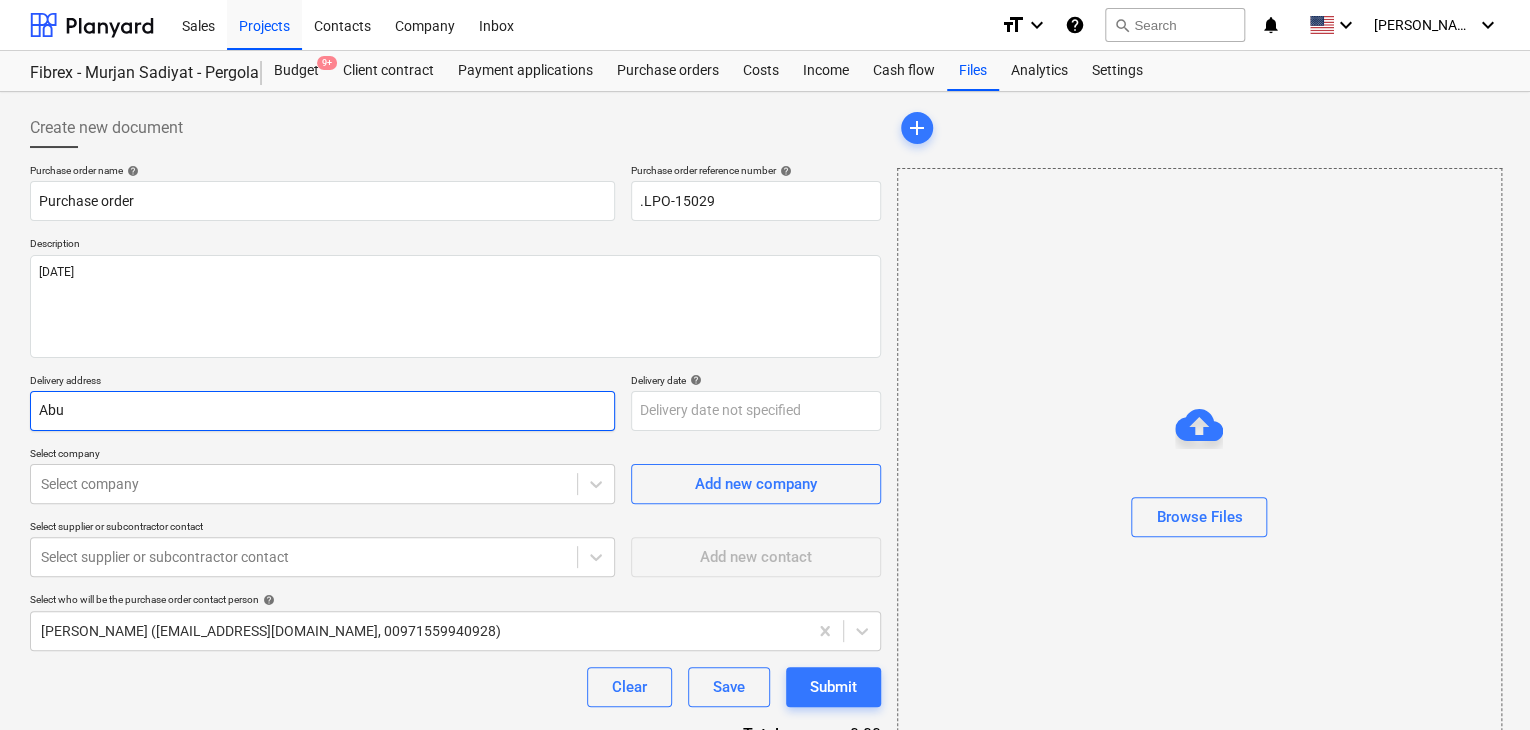 type on "x" 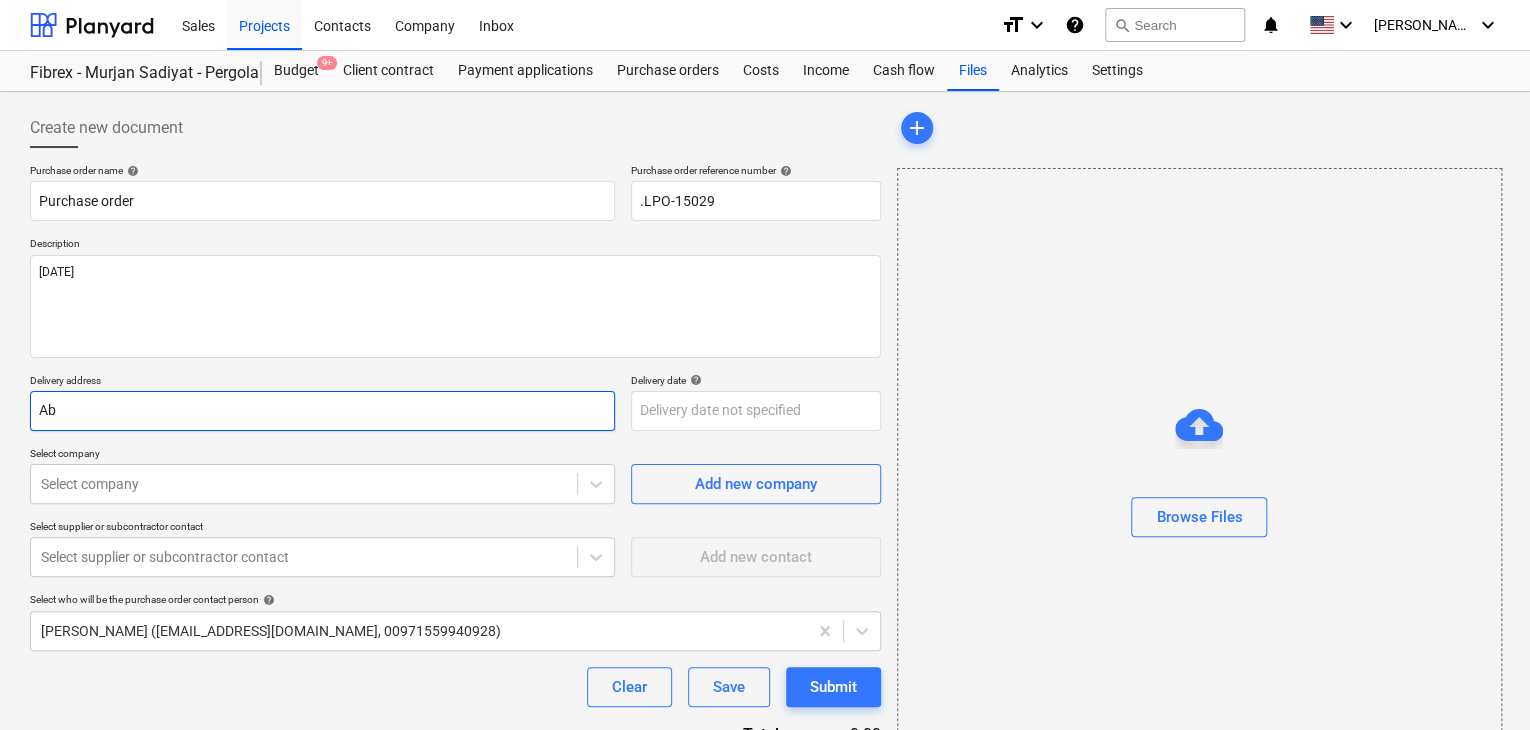 type on "x" 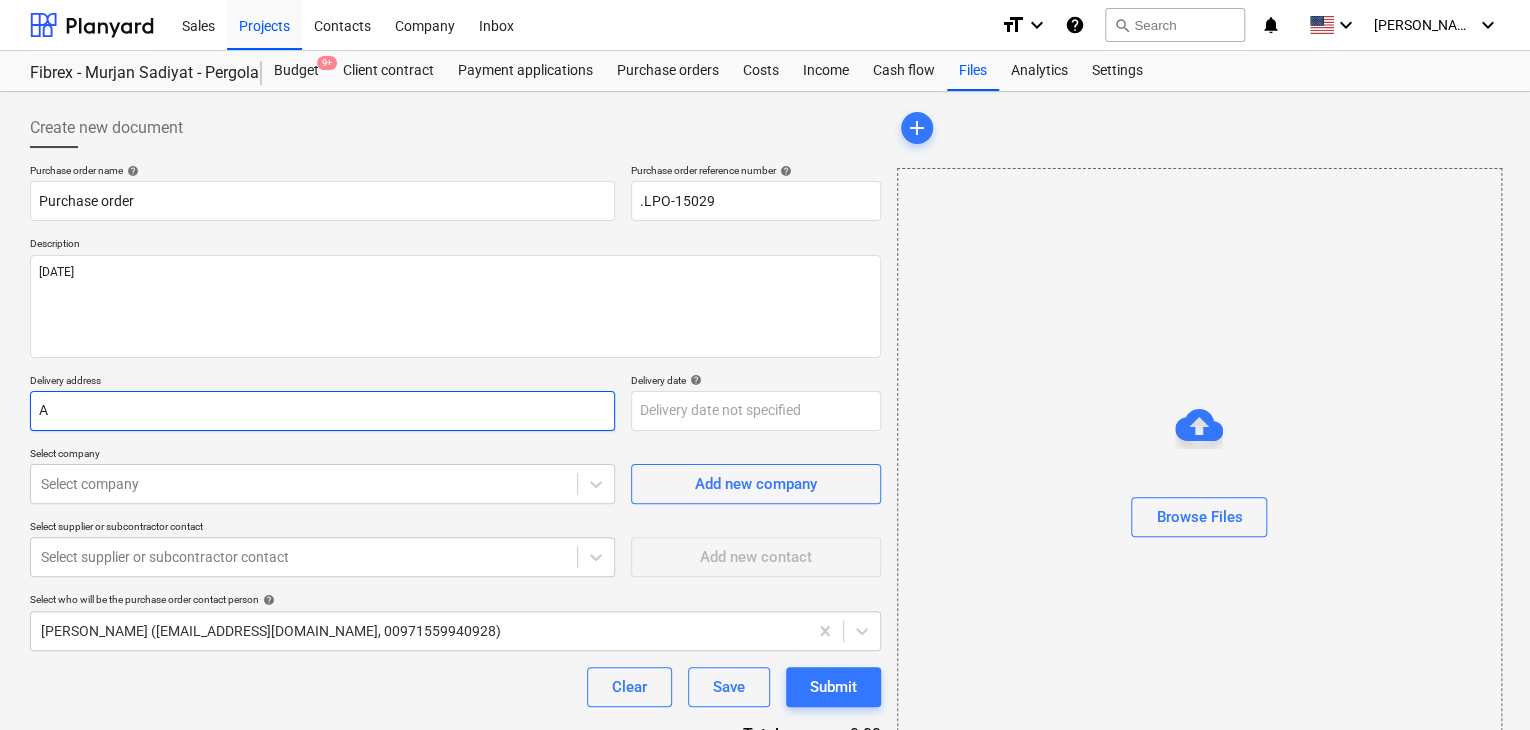 type on "x" 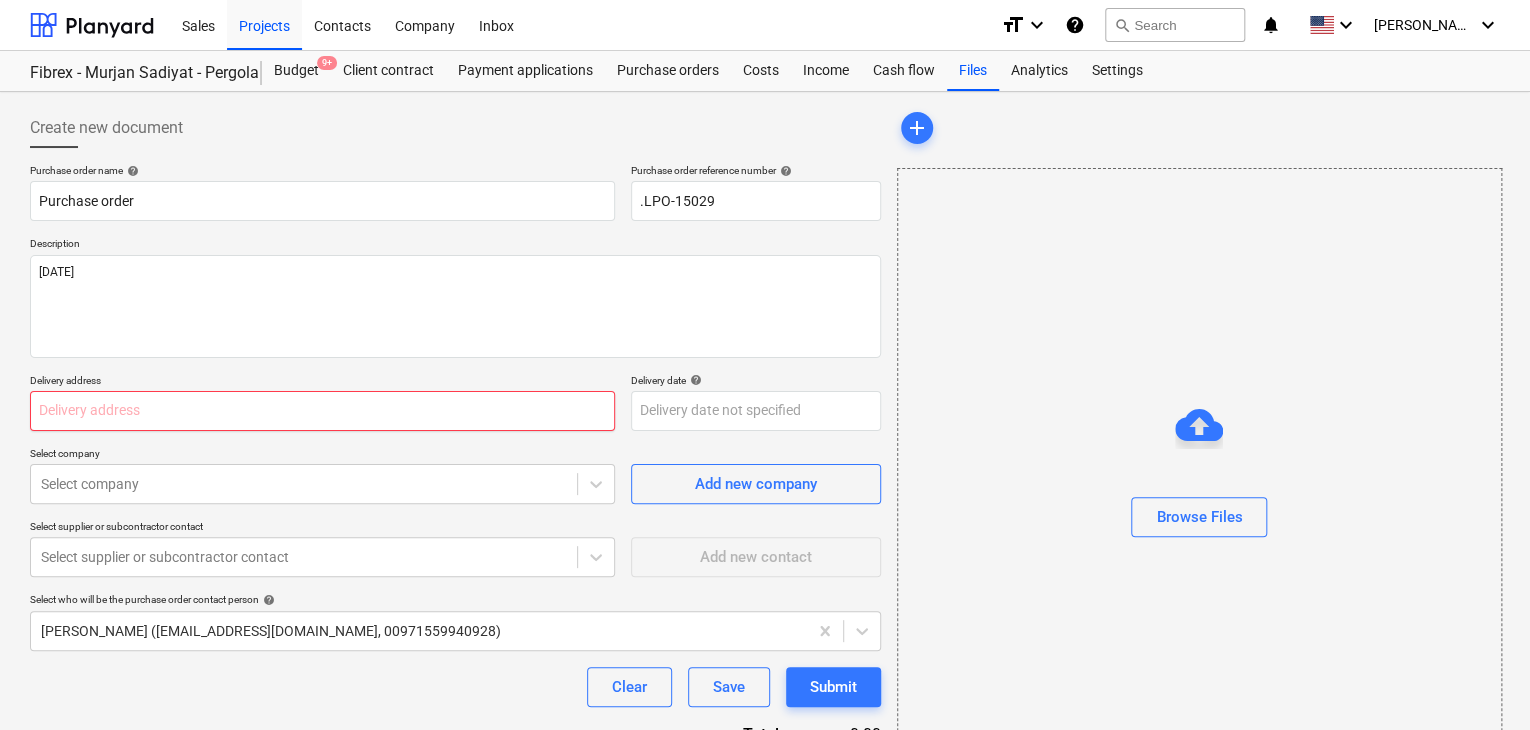 type on "x" 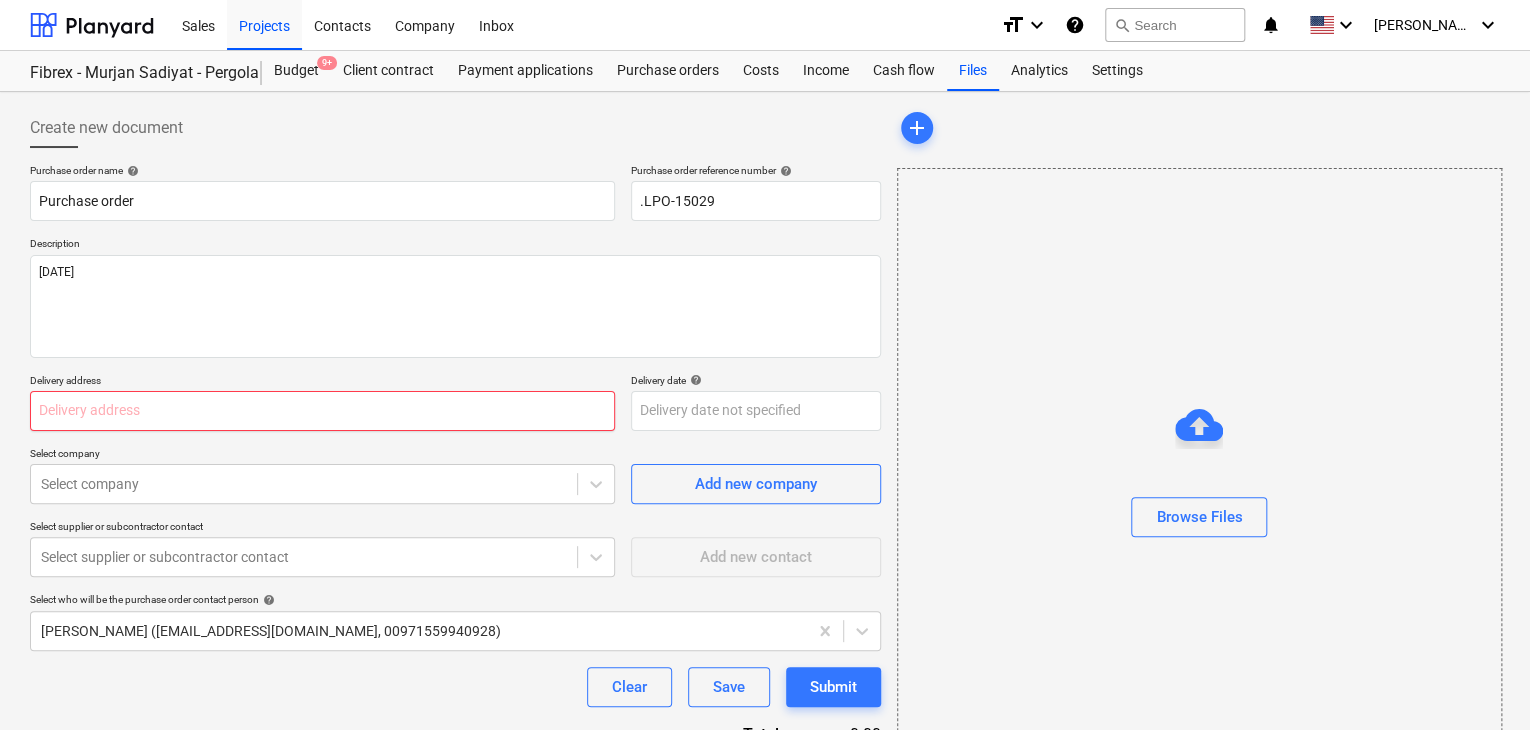 type on "L" 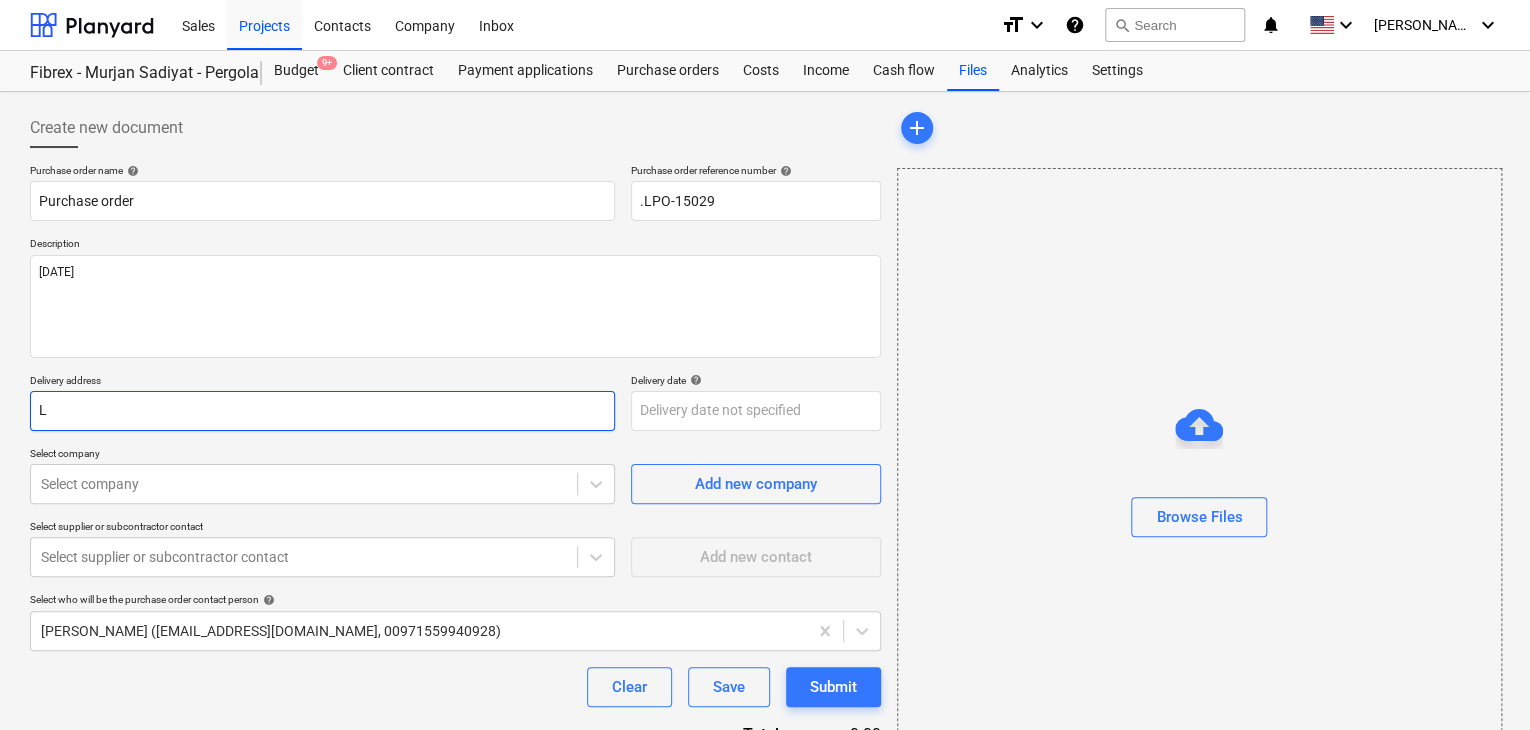 type on "x" 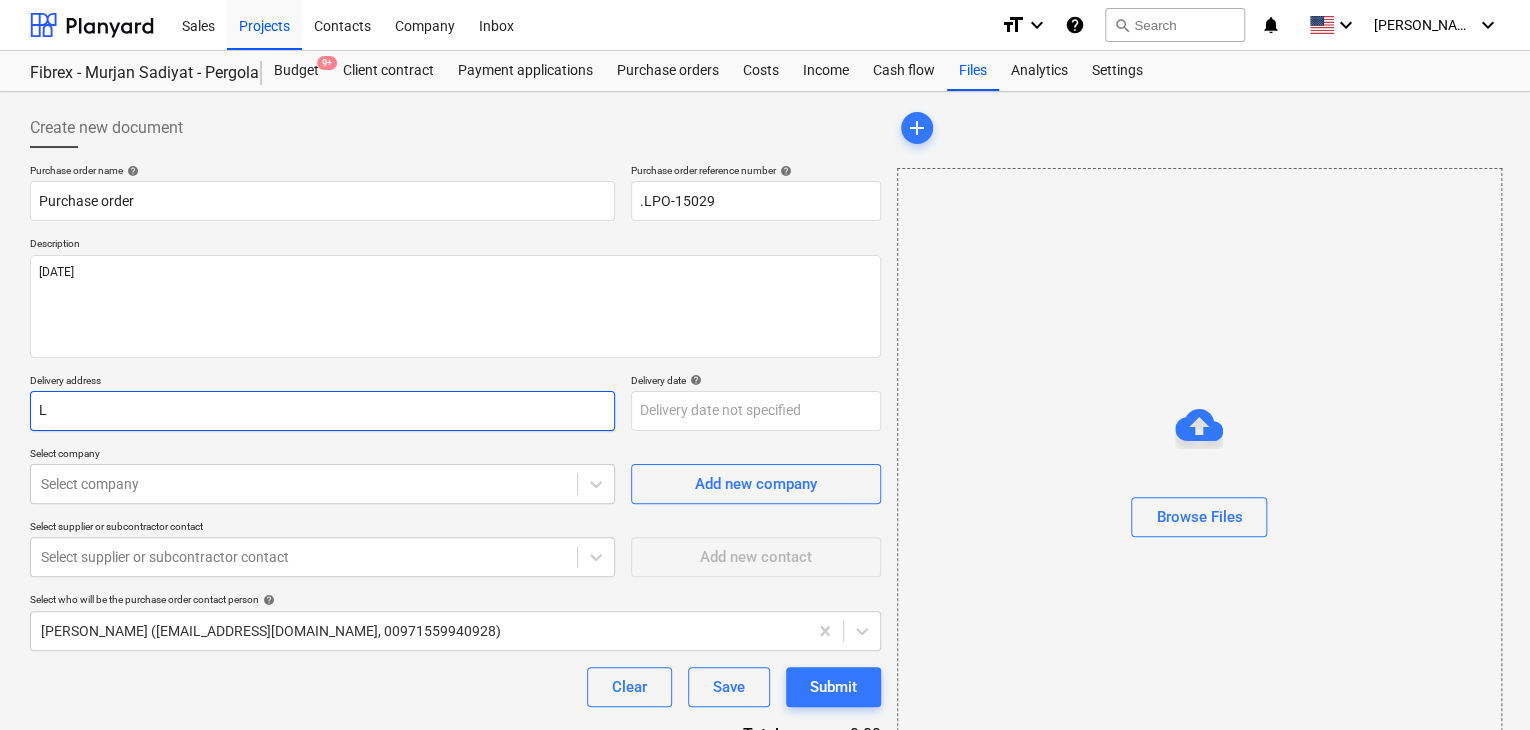 type on "LU" 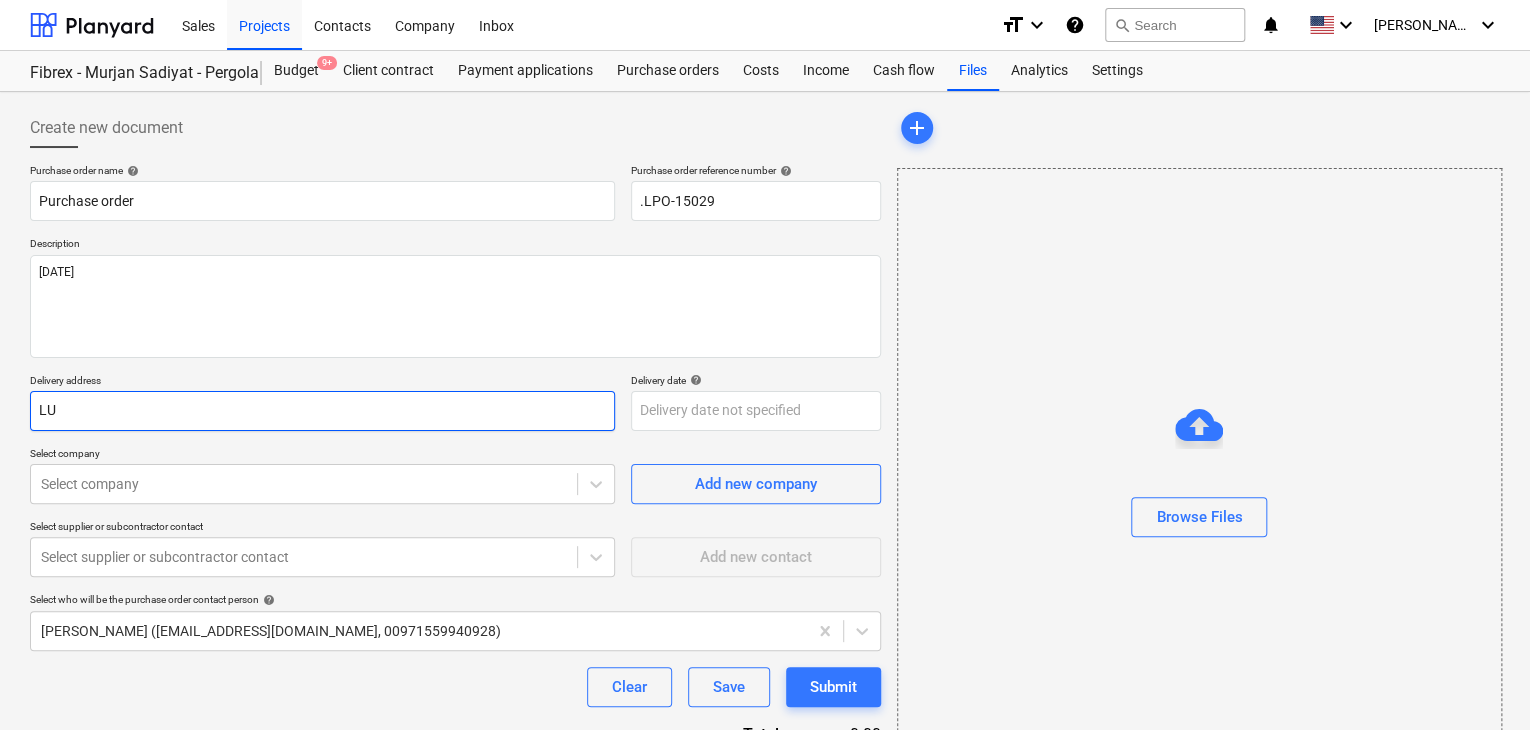 type on "x" 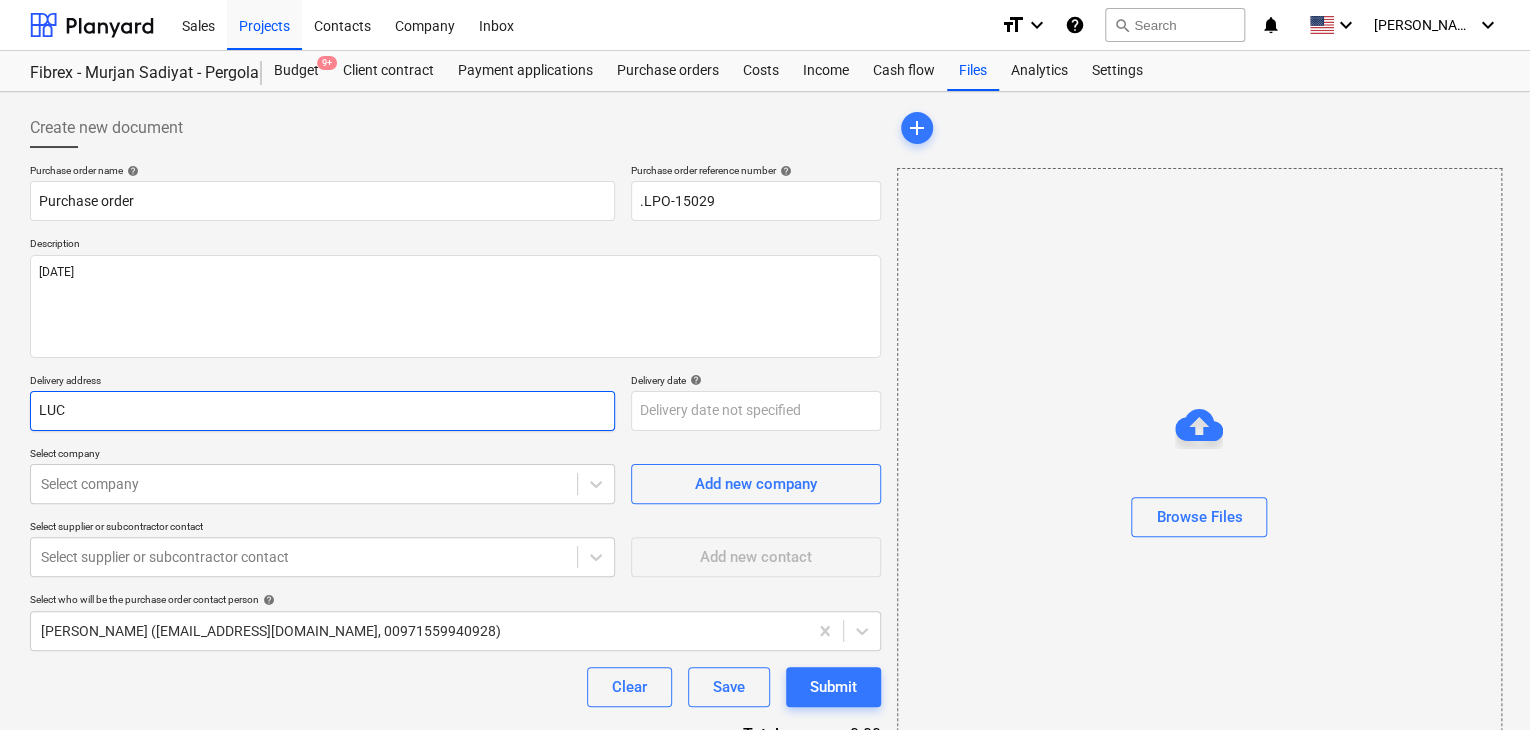 type on "x" 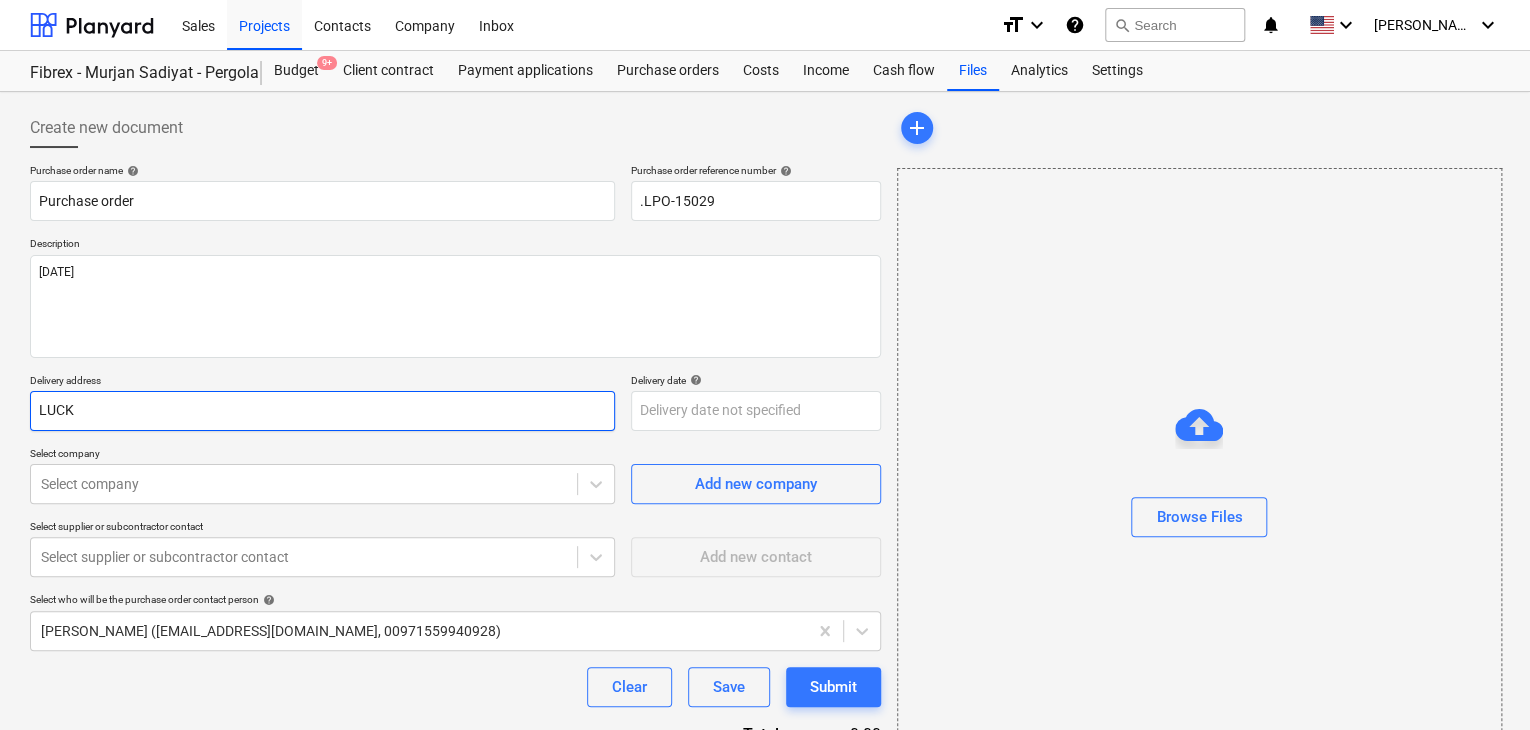 type on "x" 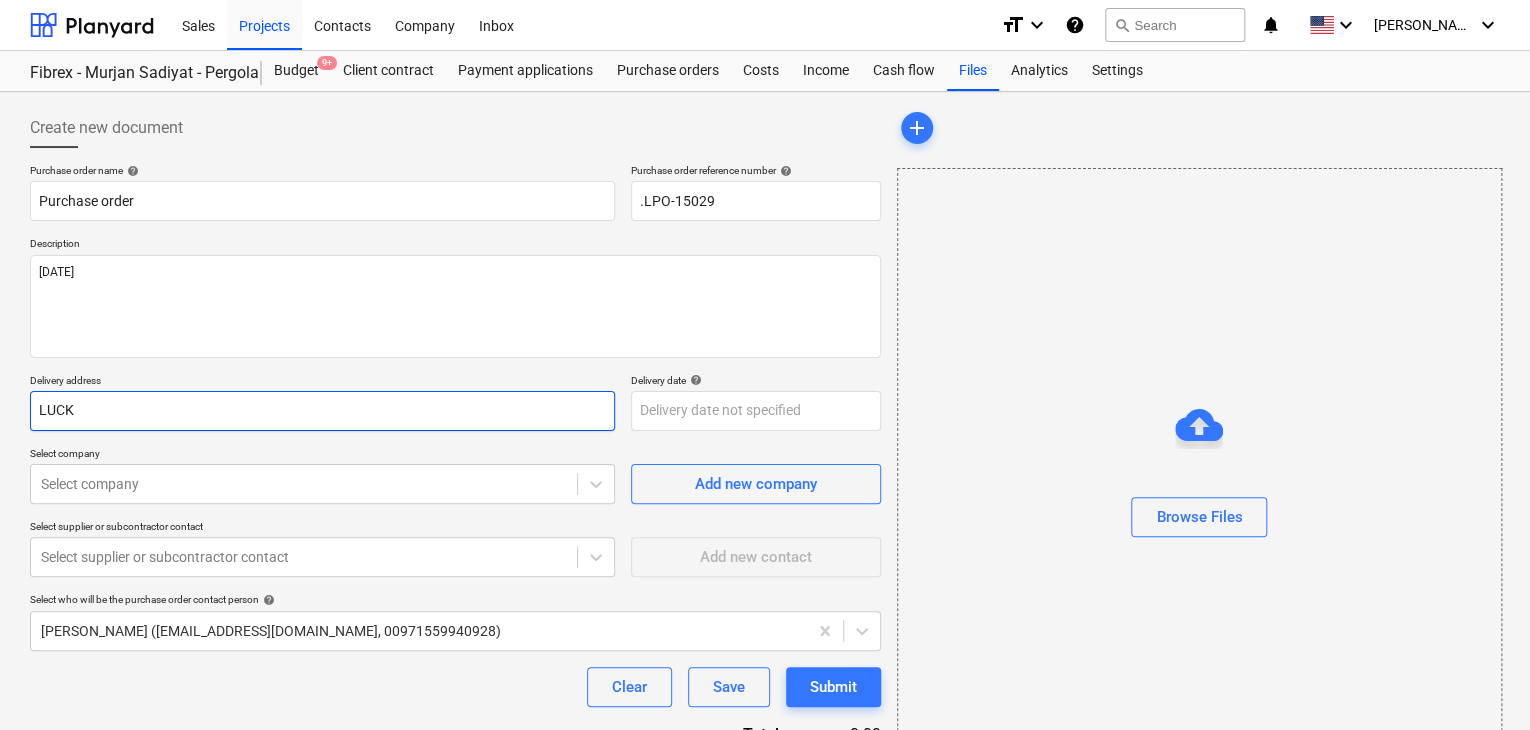 type on "LUCKY" 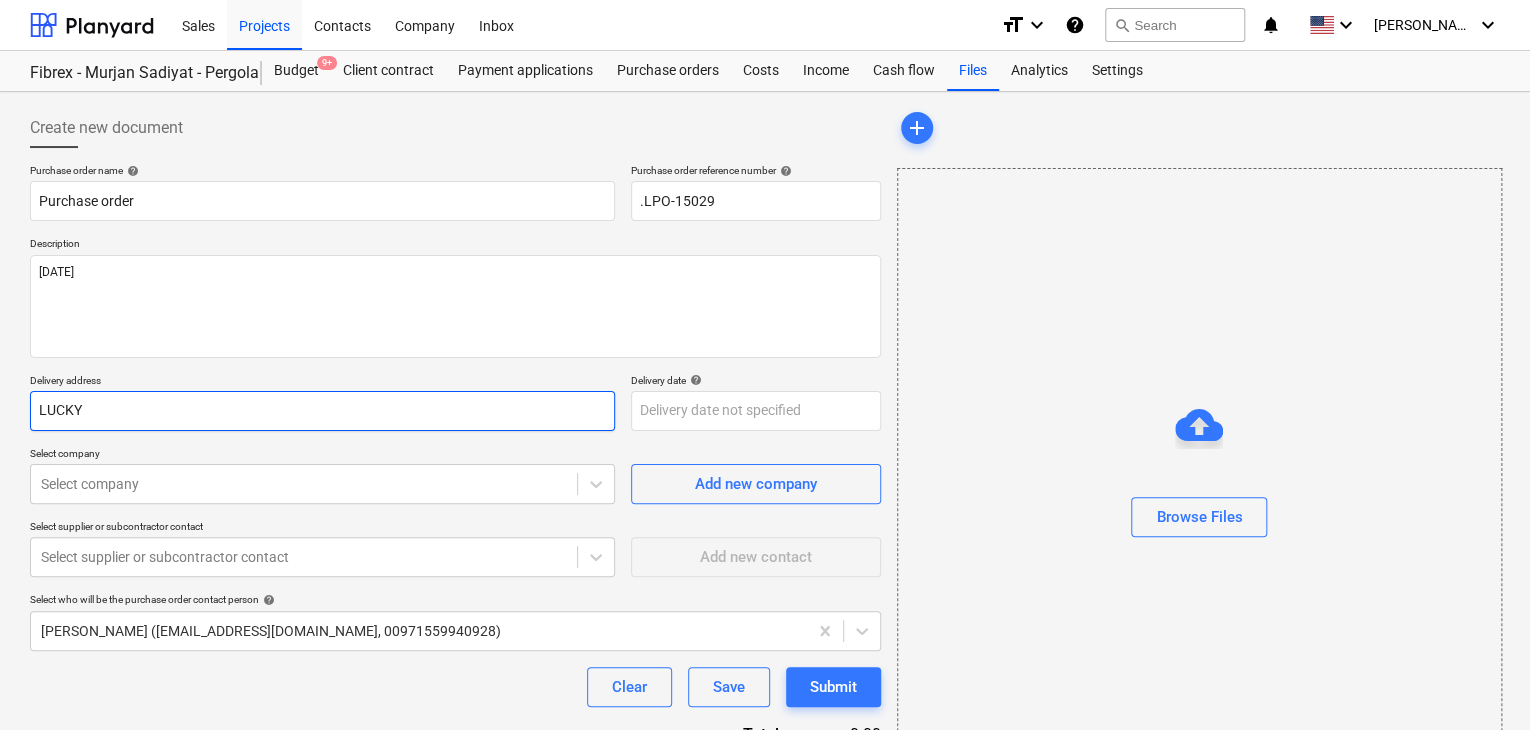type on "x" 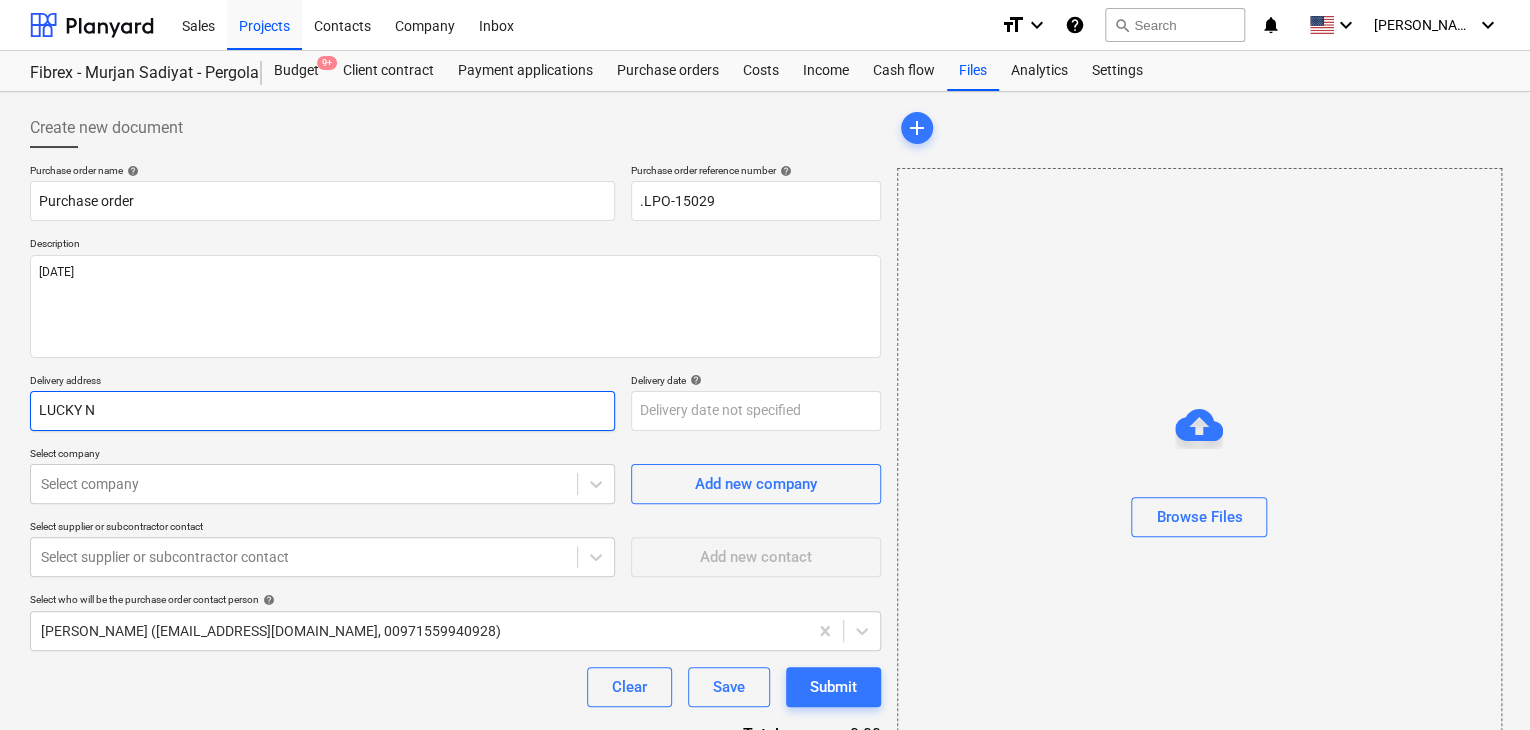 type on "x" 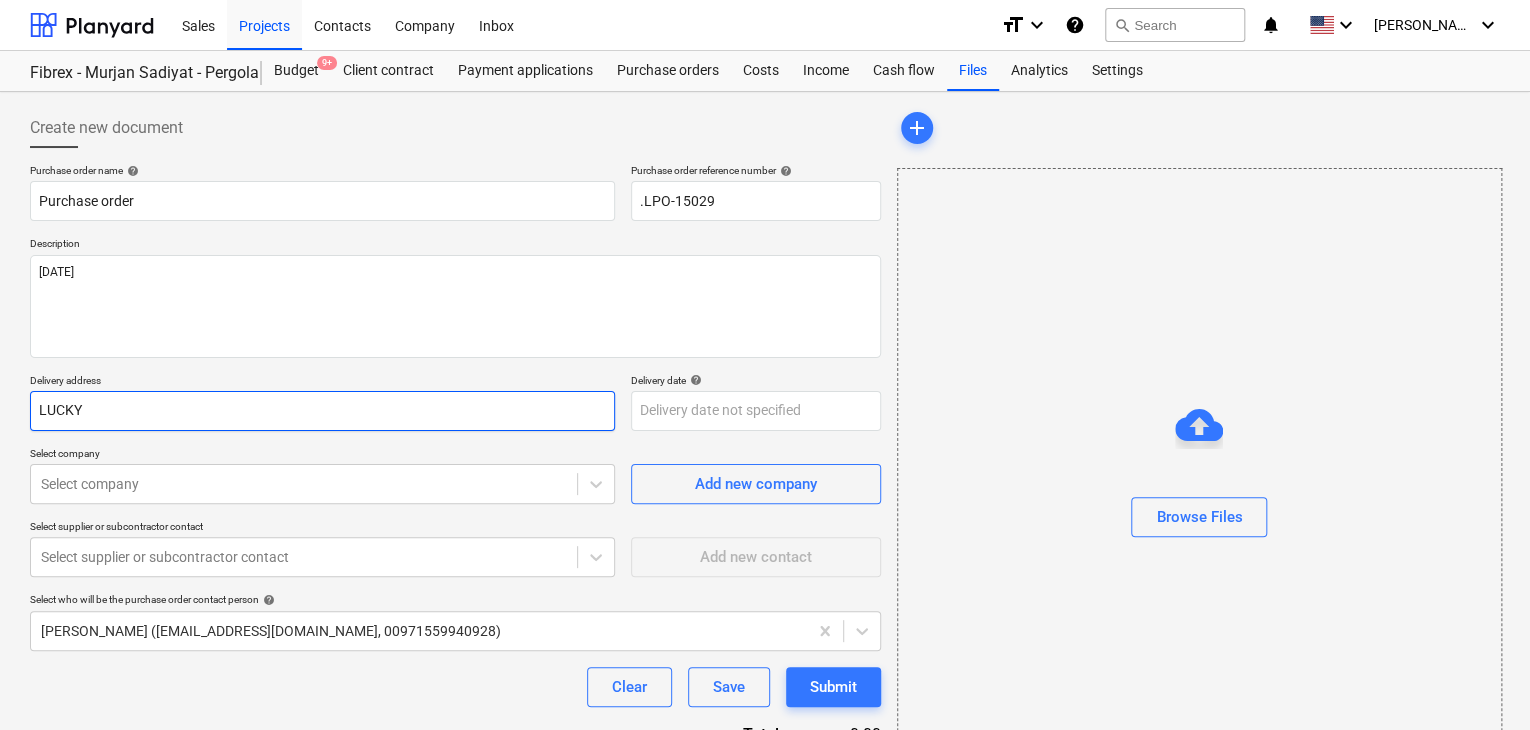 type on "x" 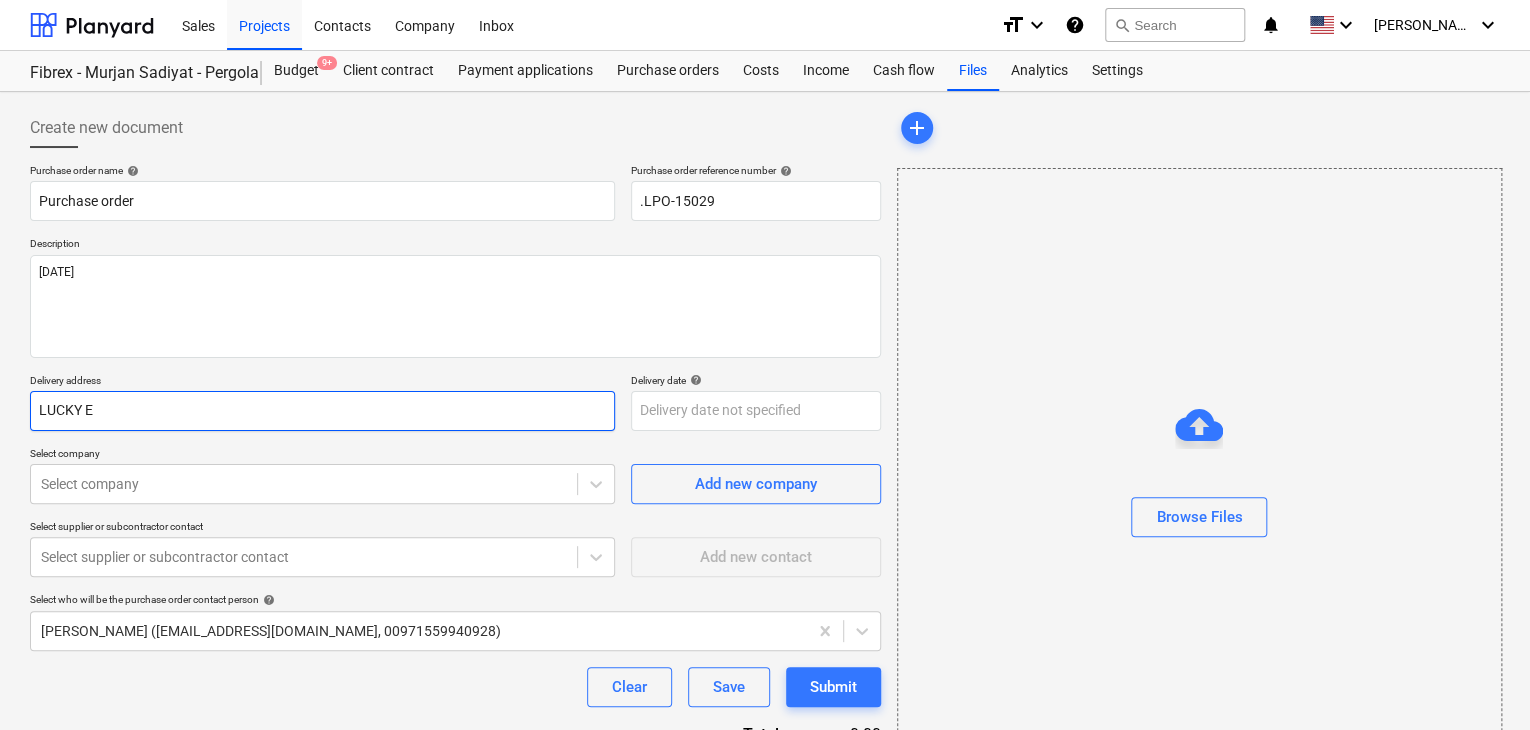 type on "x" 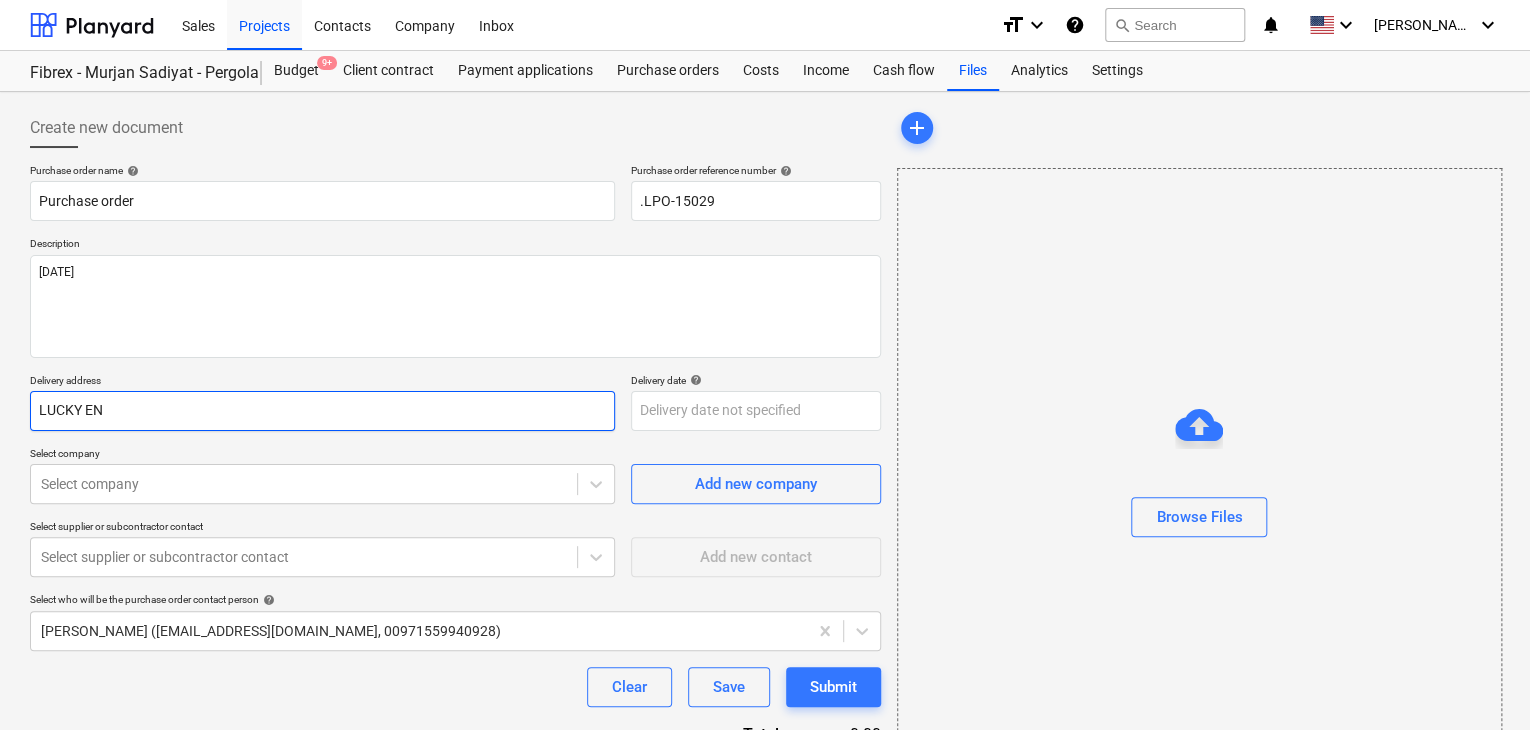 type on "x" 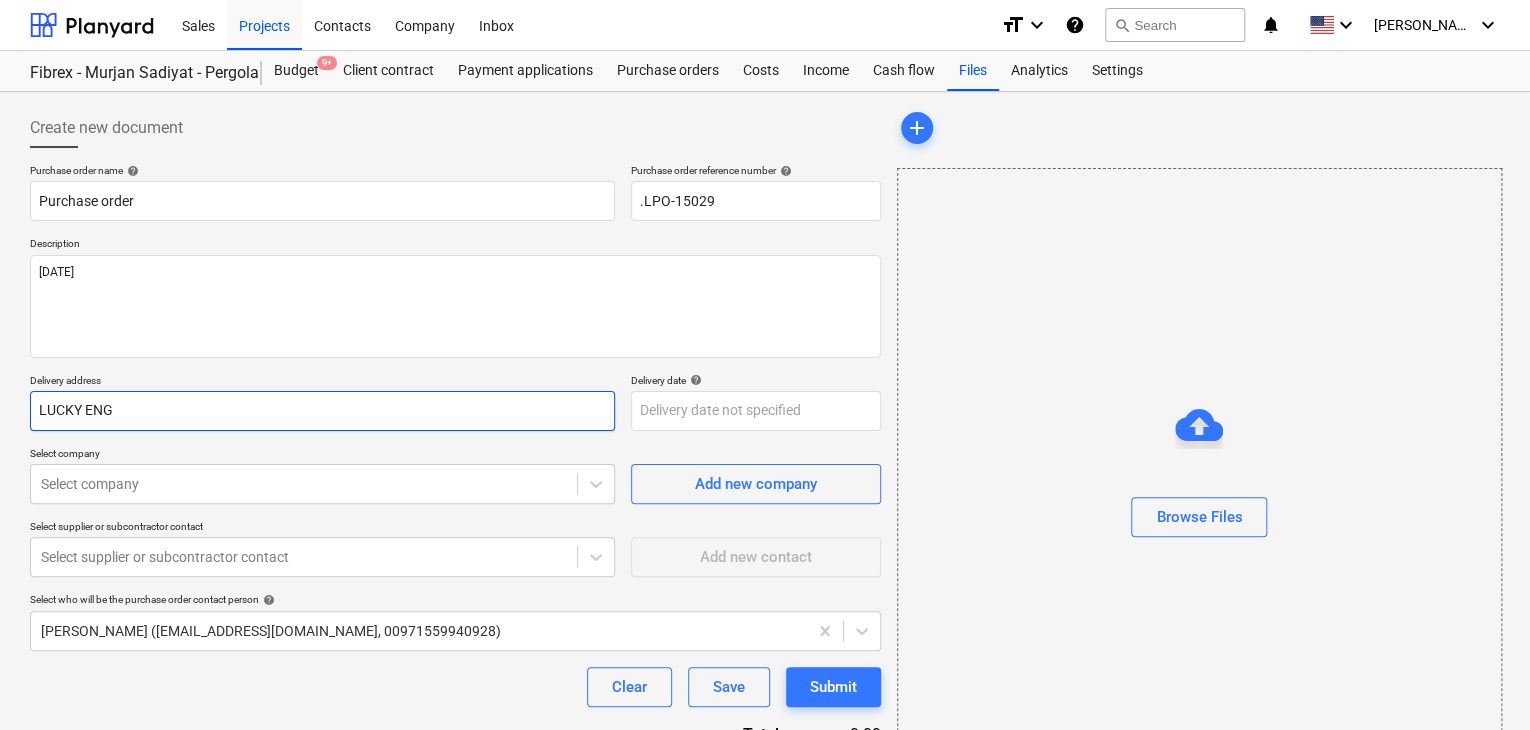 type on "x" 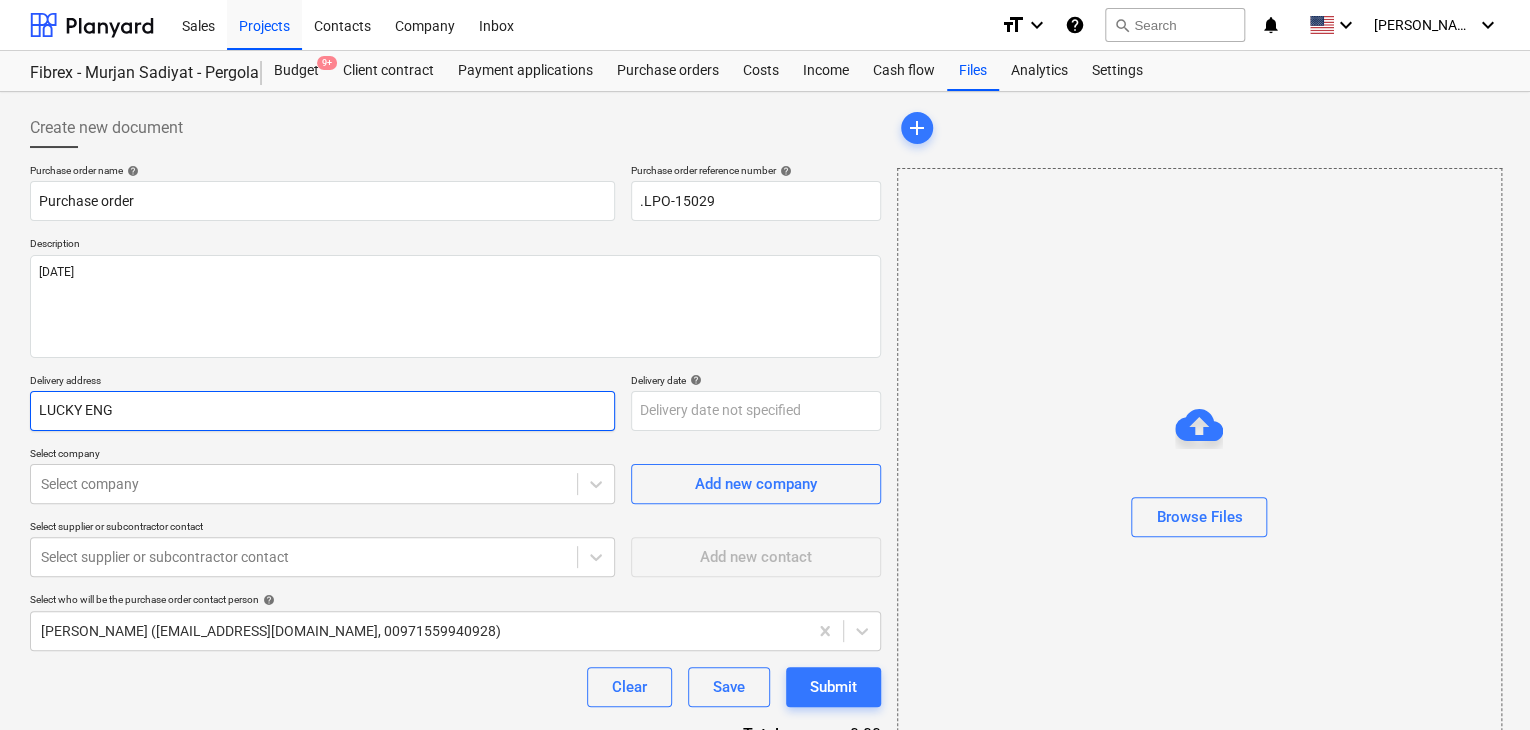 type on "LUCKY ENGI" 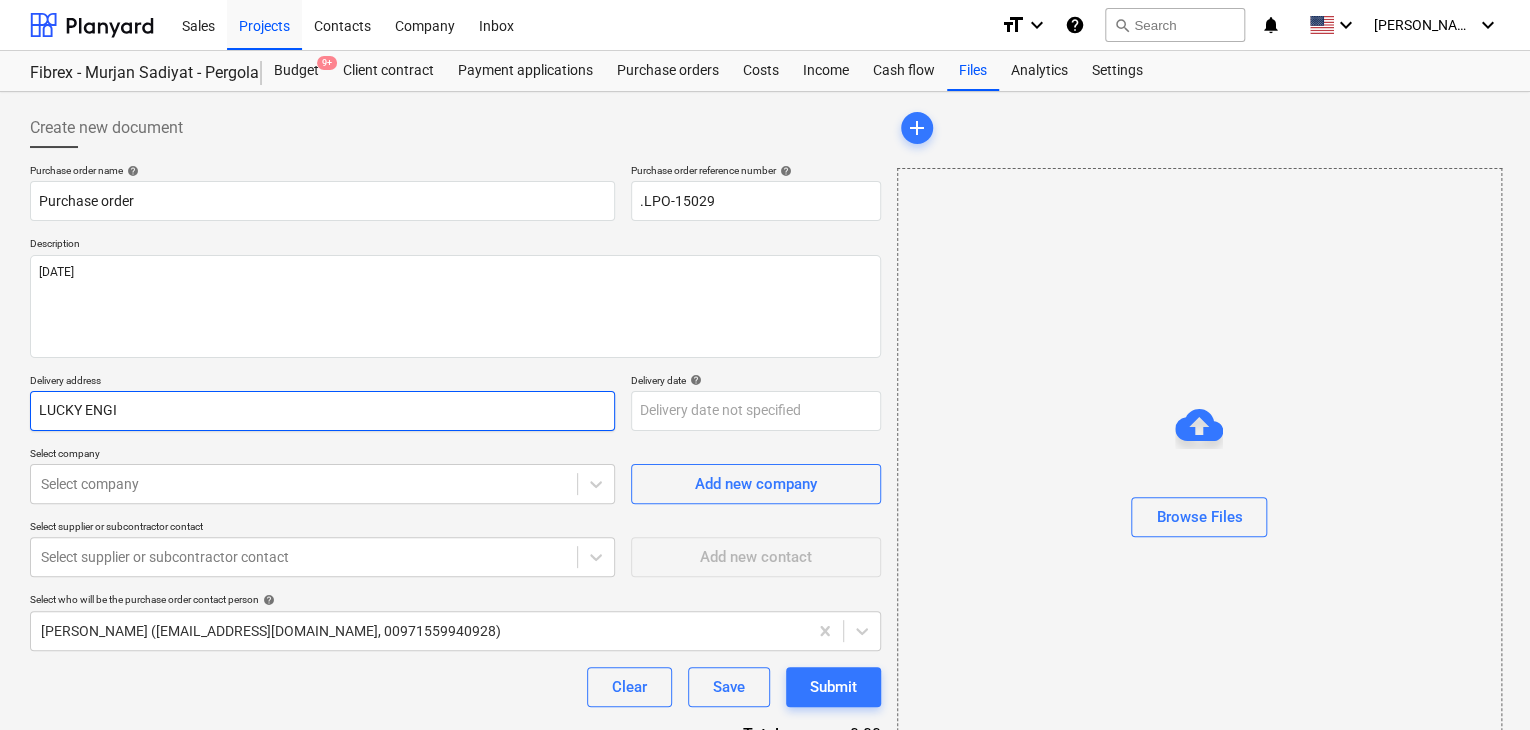 type on "x" 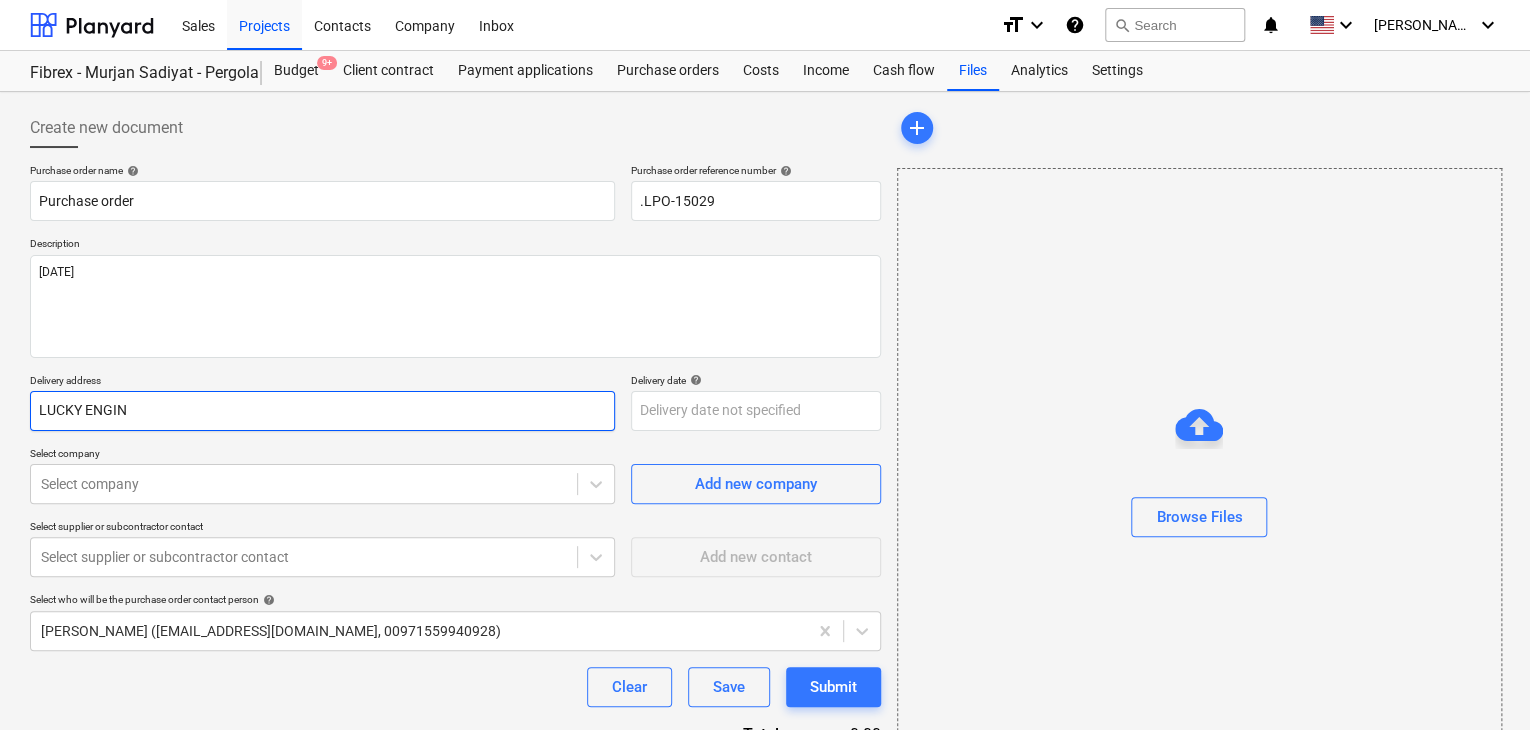 type on "x" 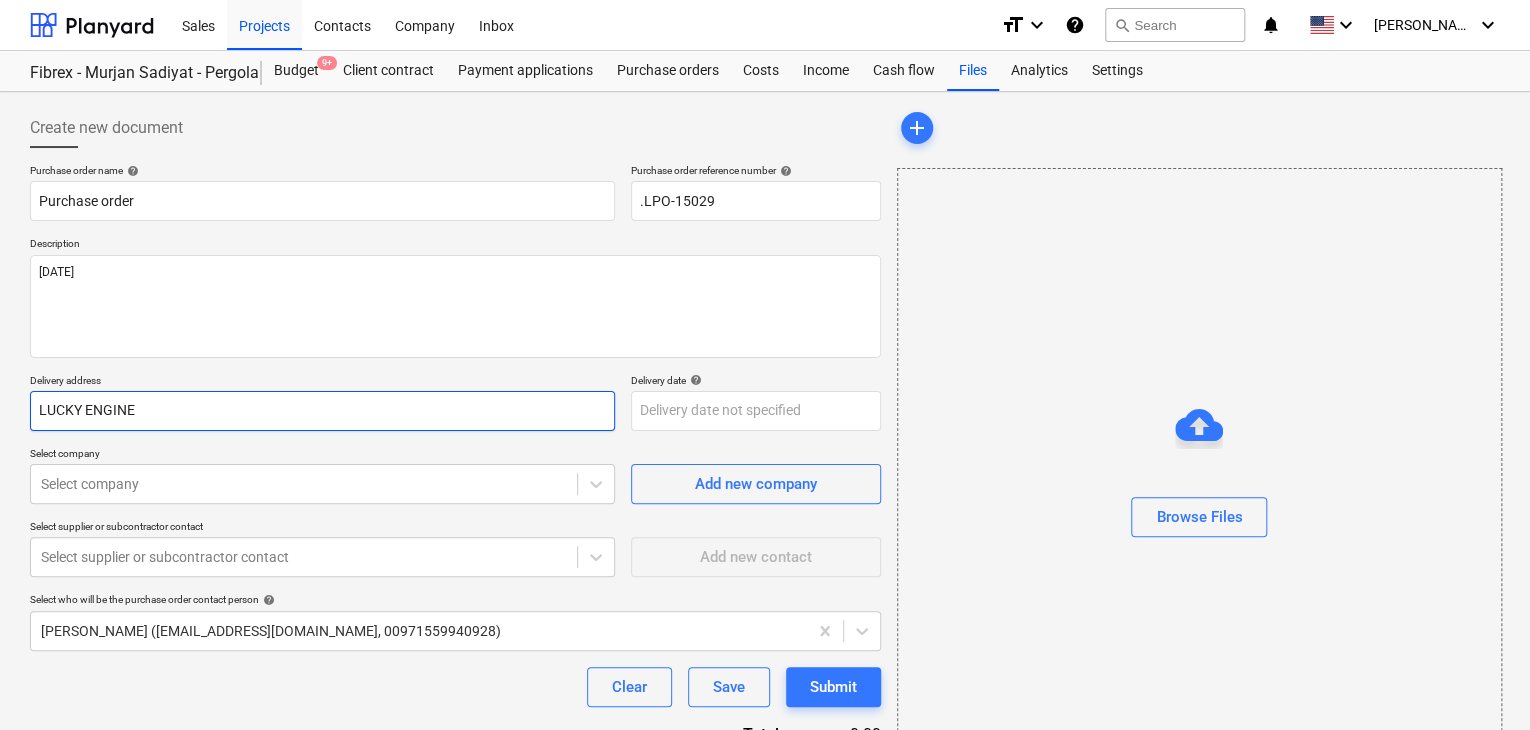 type on "x" 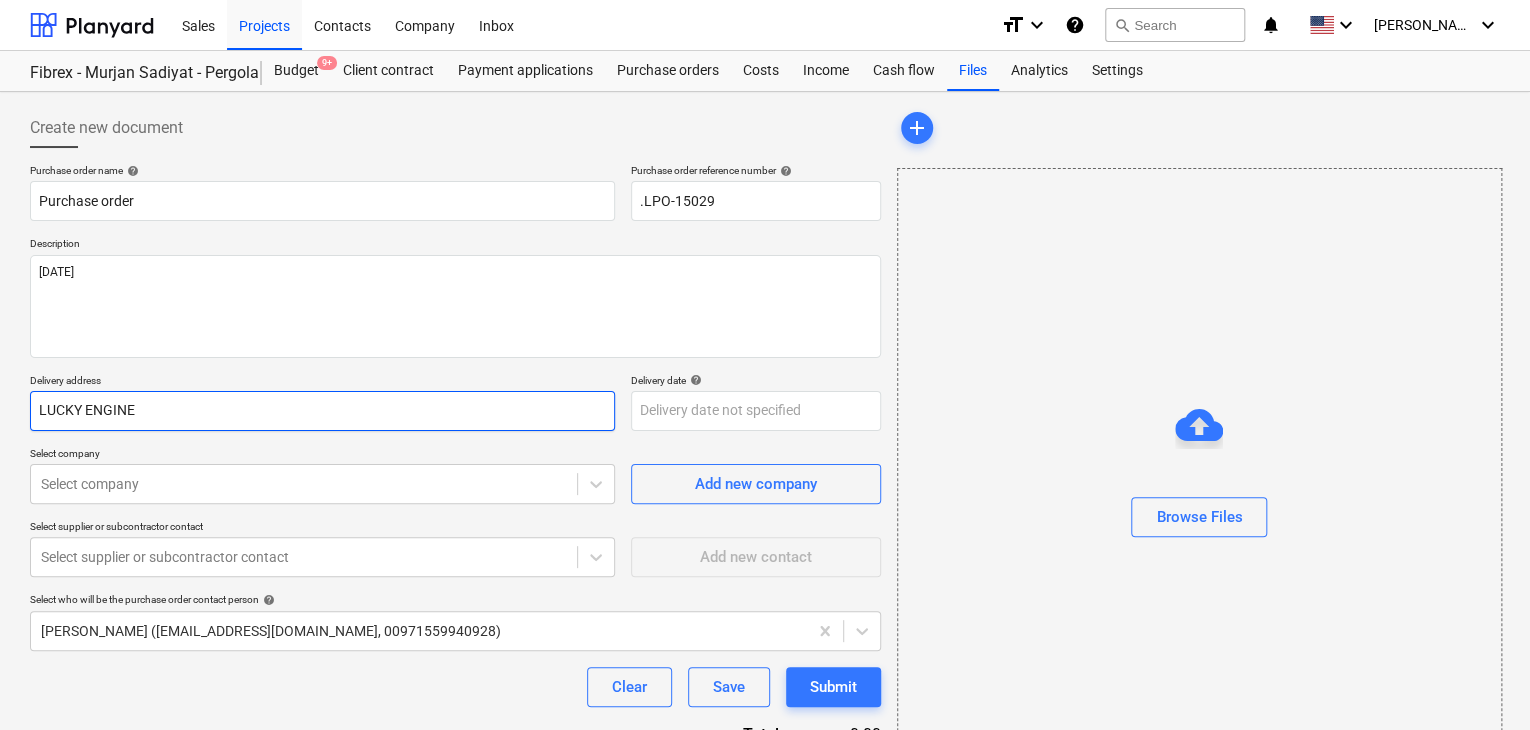 type on "LUCKY ENGINEE" 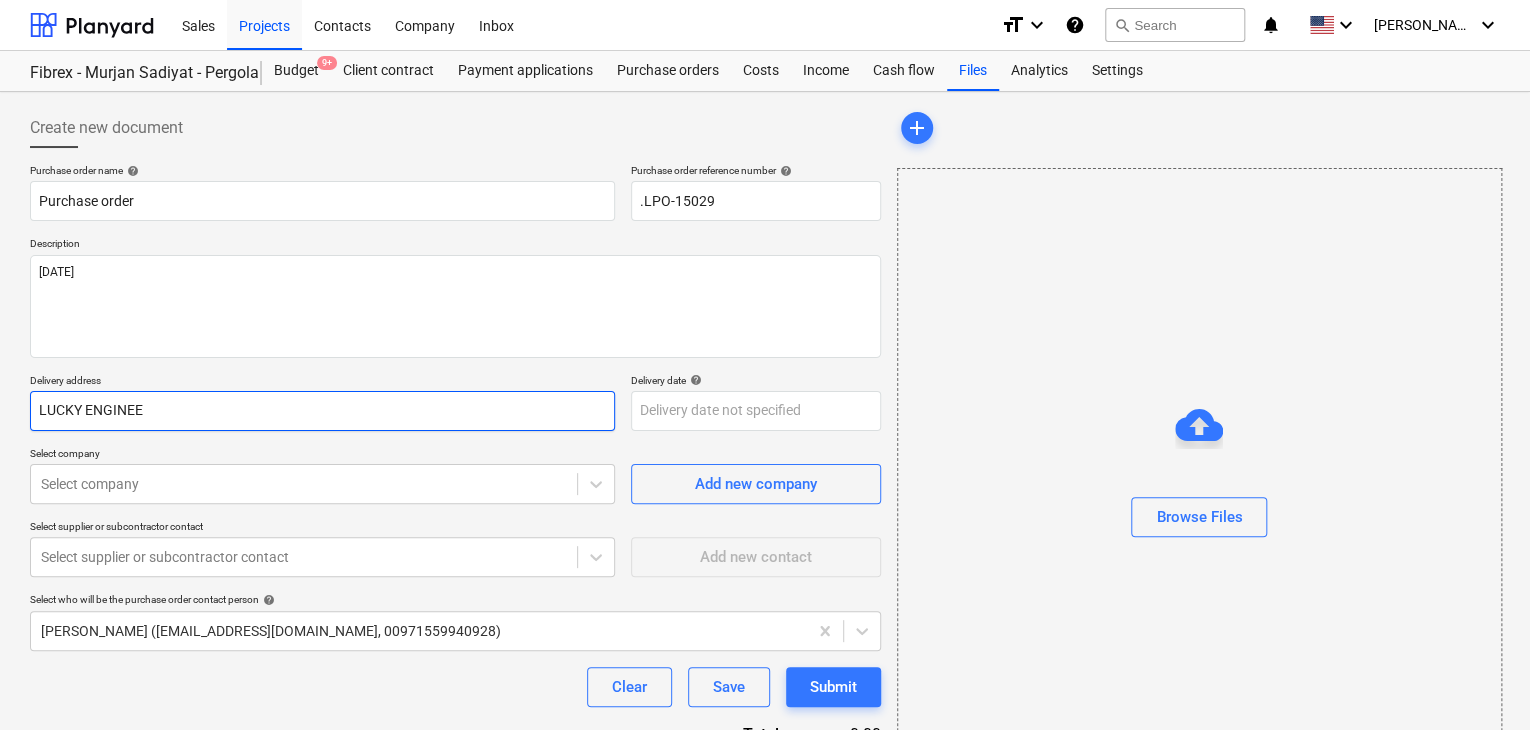 type on "x" 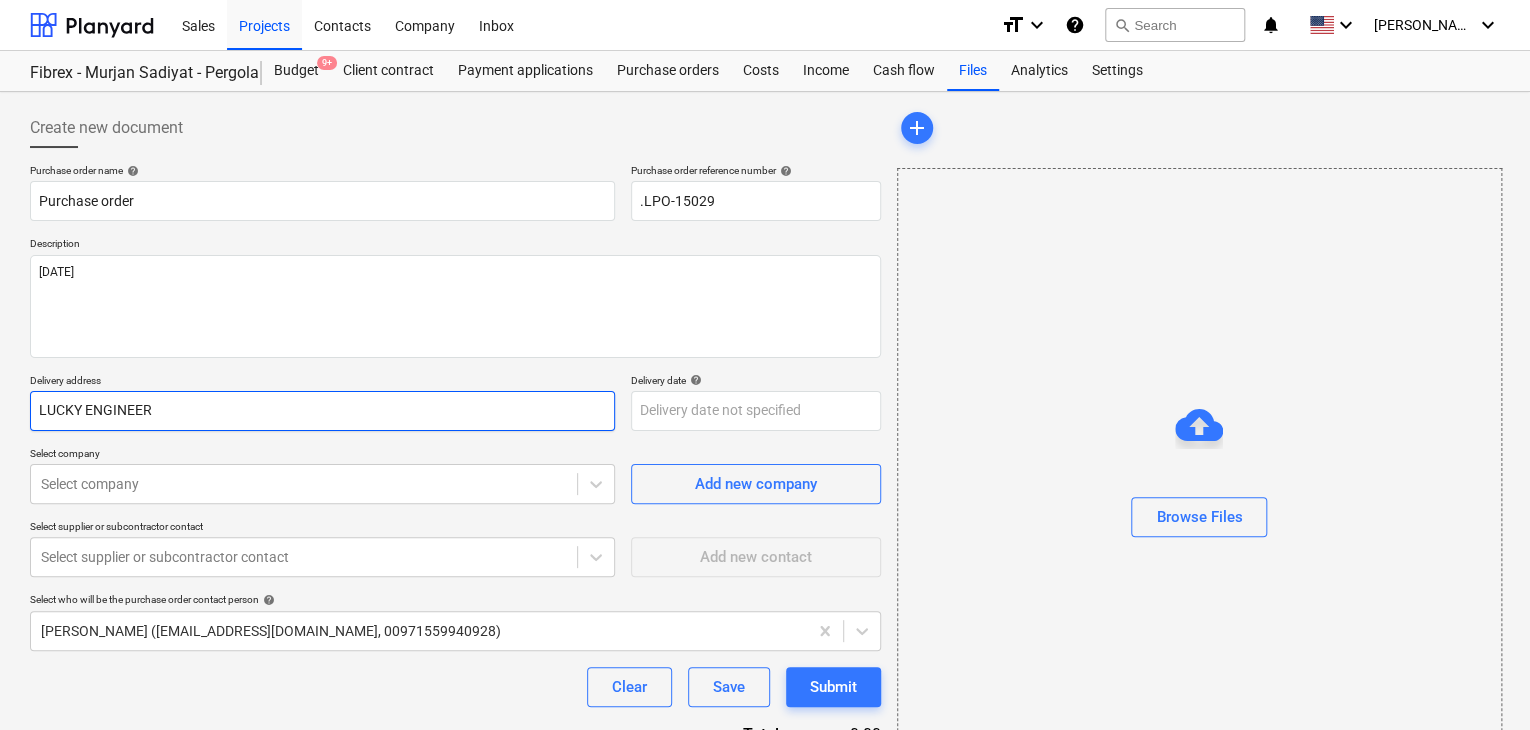 type on "x" 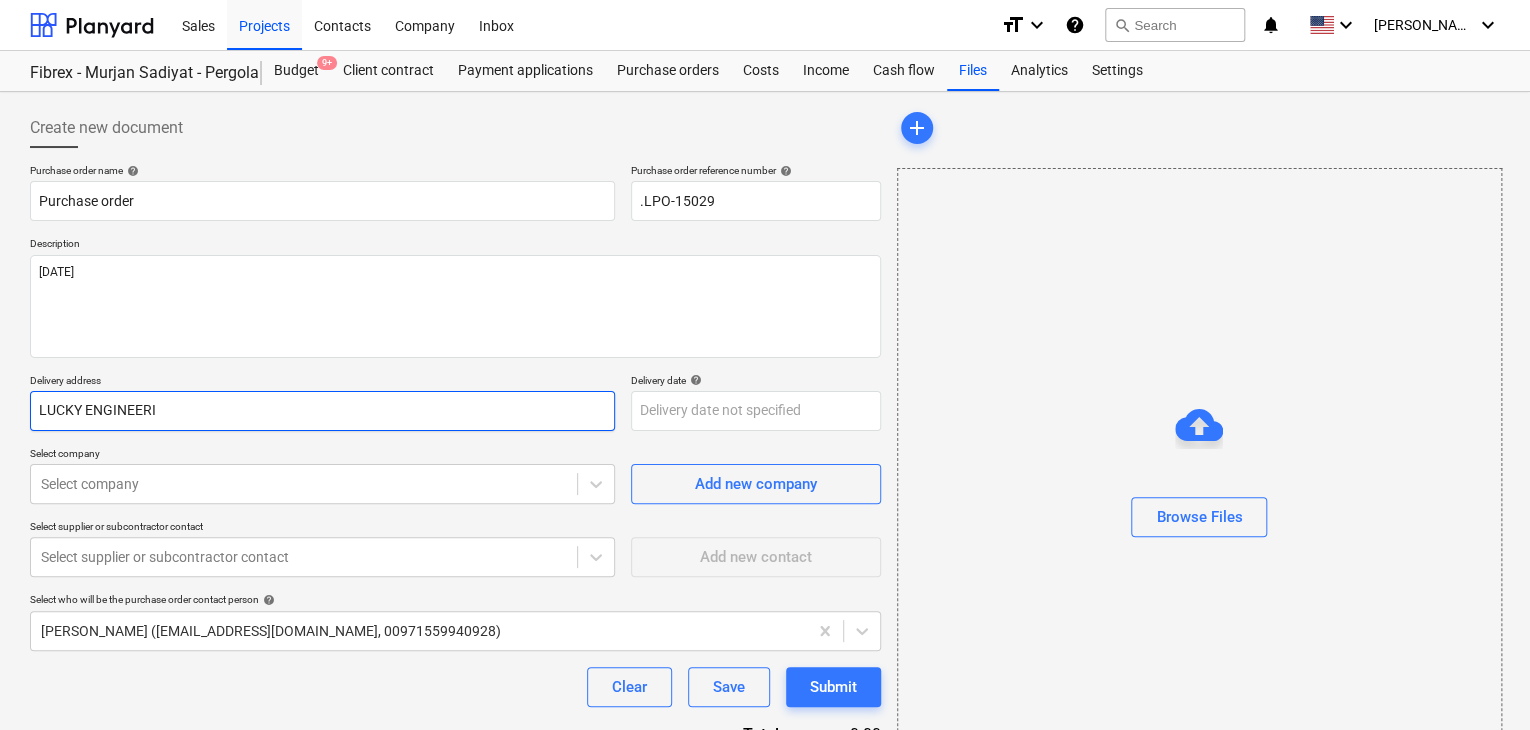 type on "x" 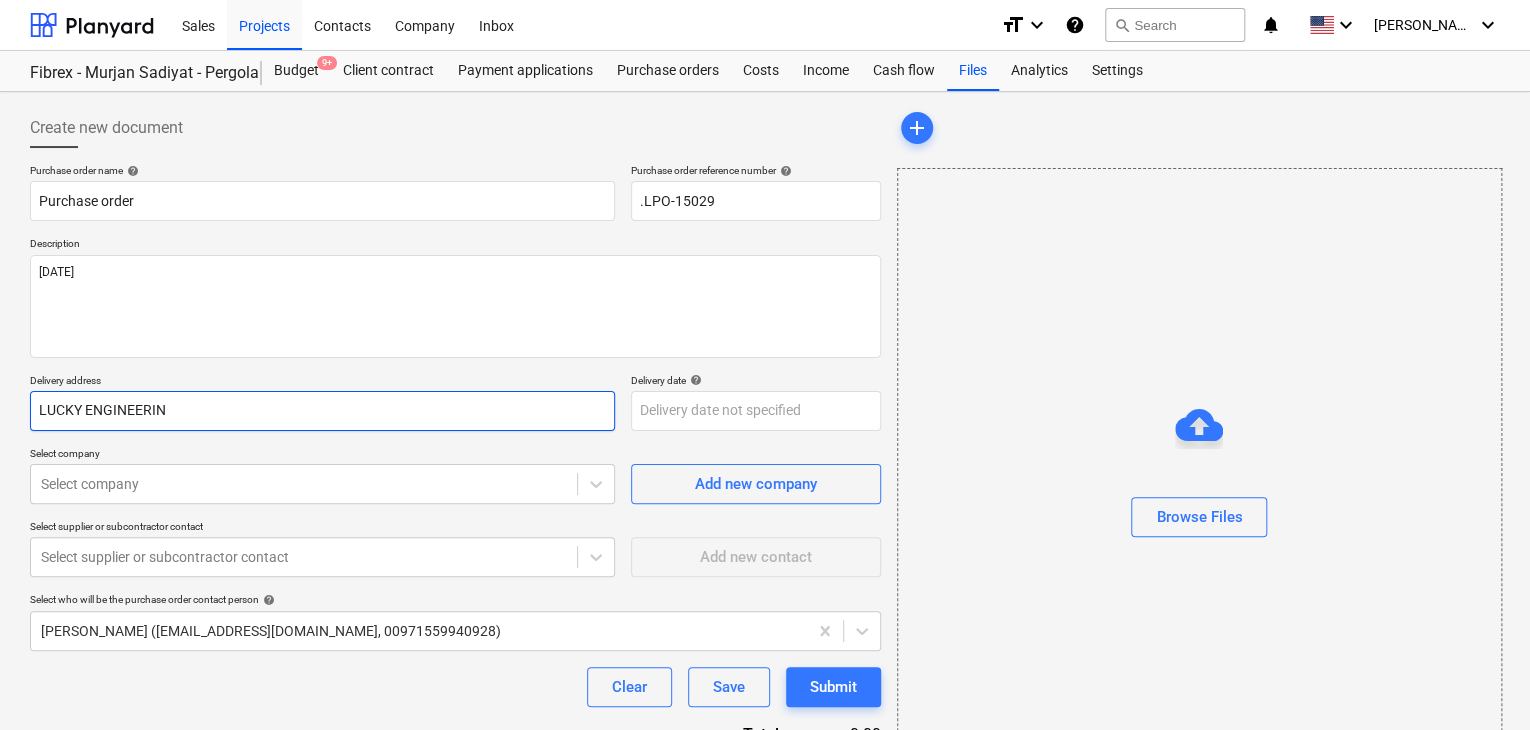 type on "x" 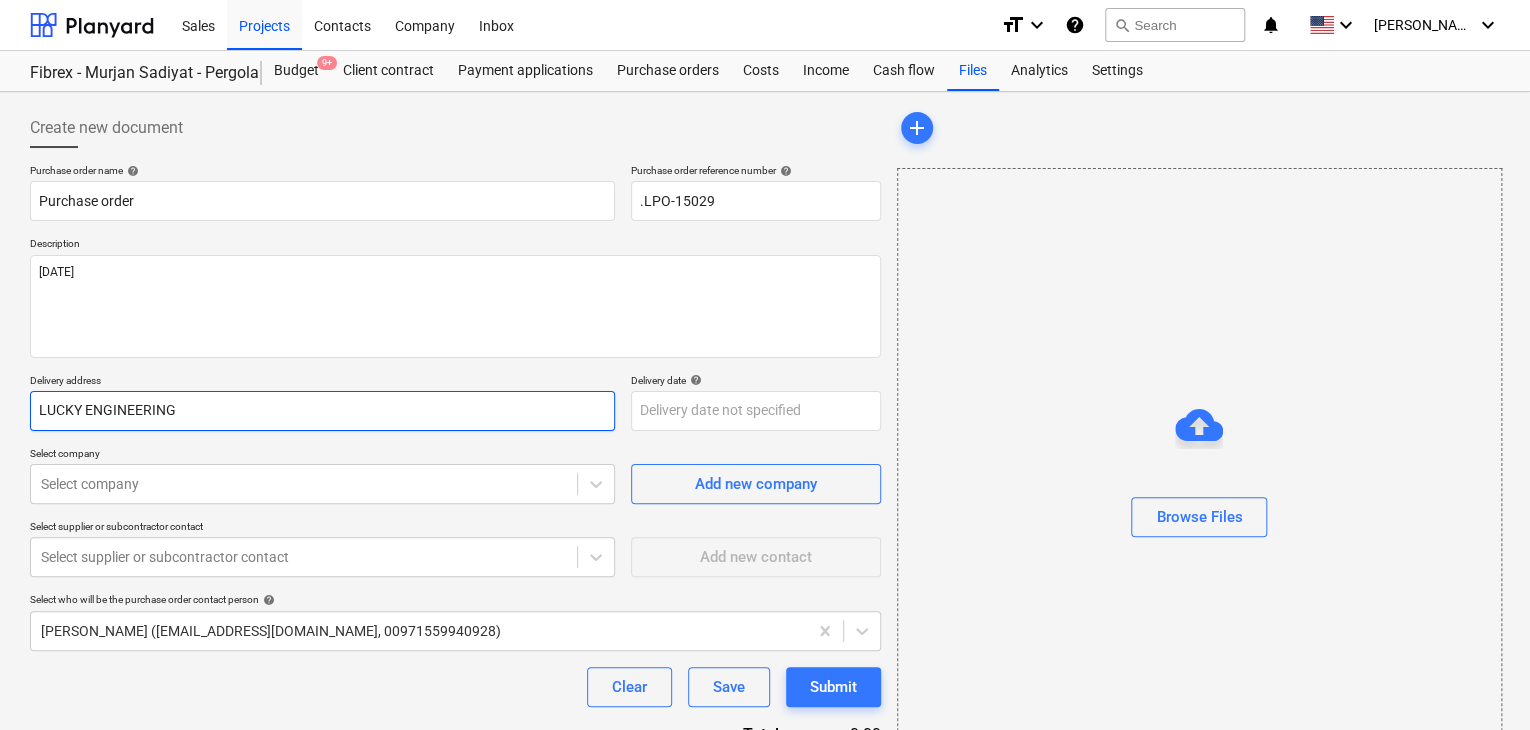 type on "x" 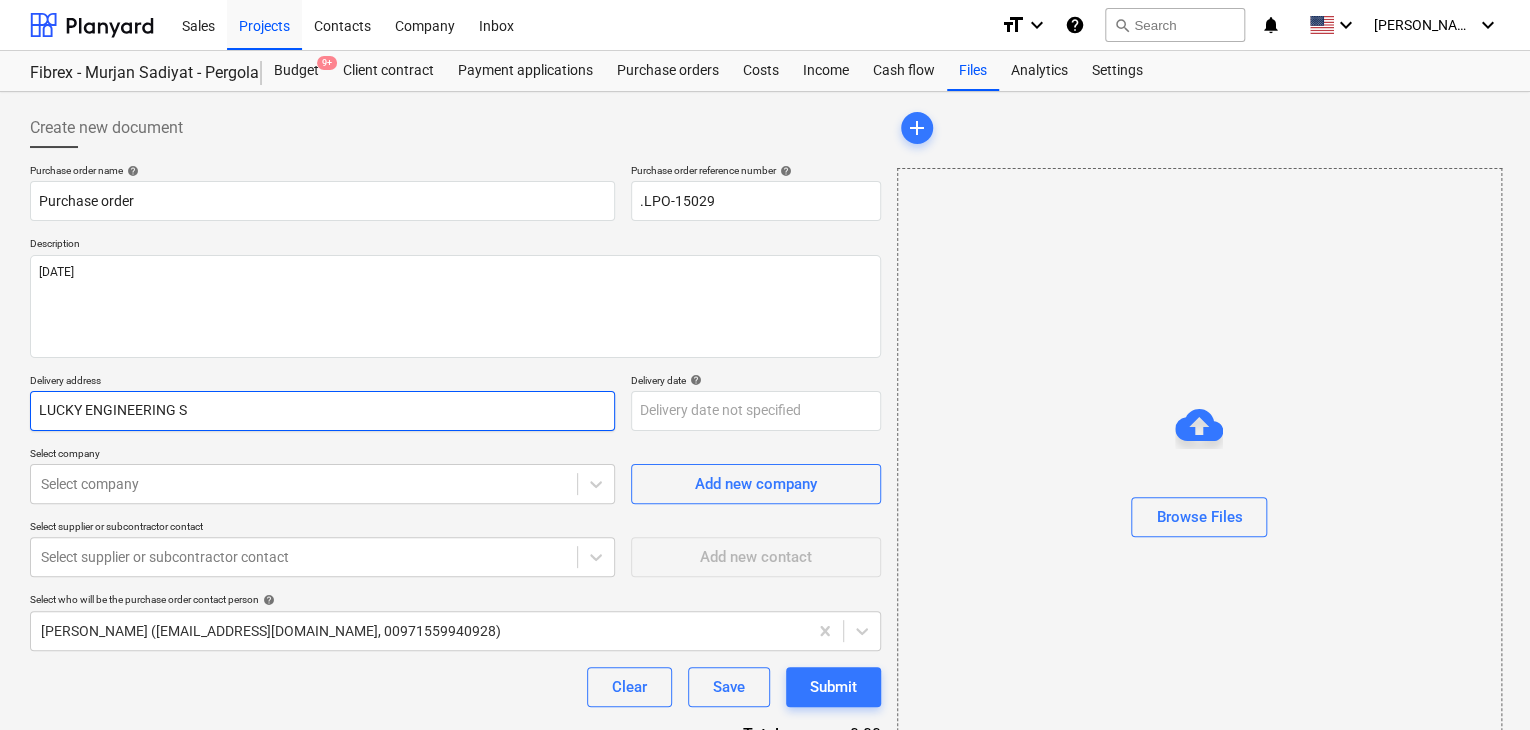 type on "x" 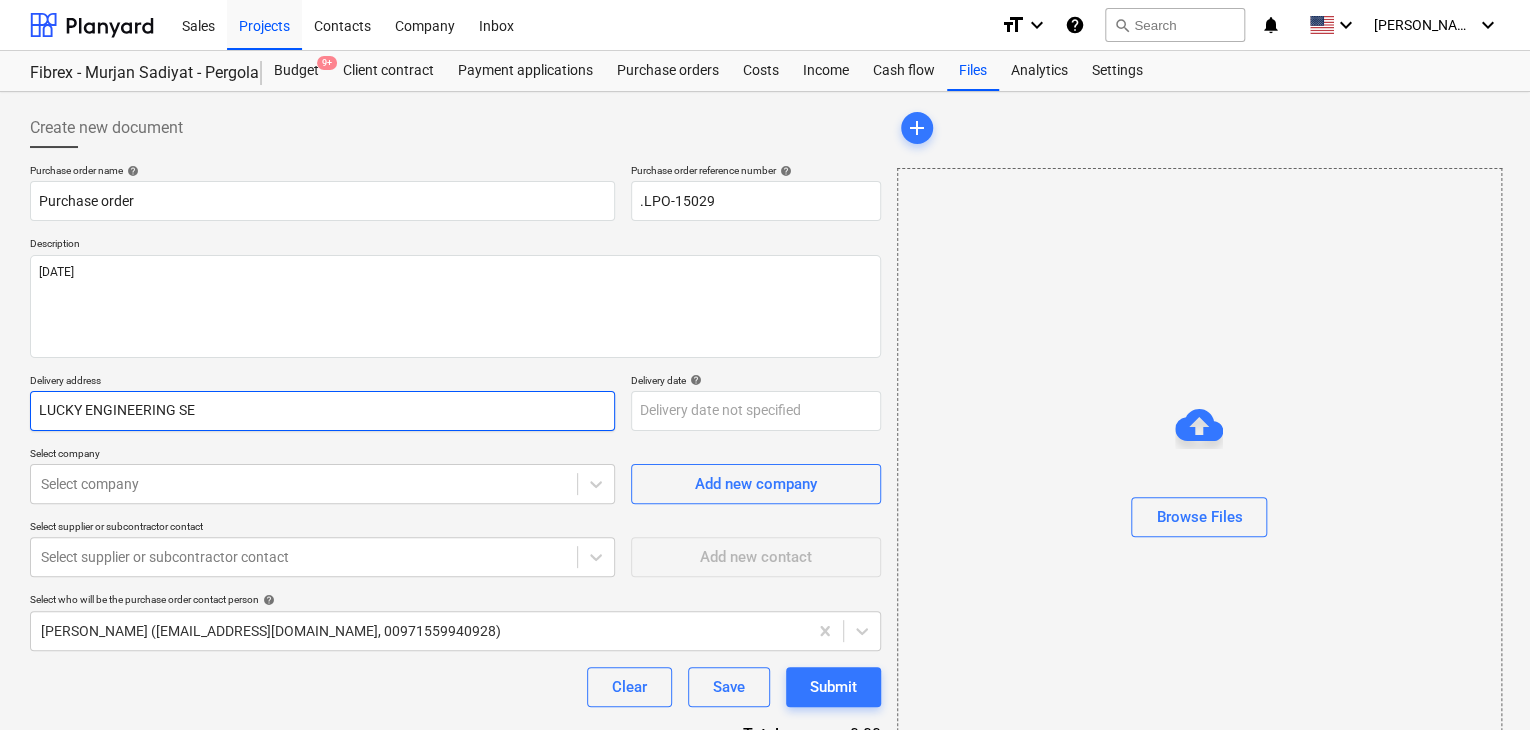 type on "x" 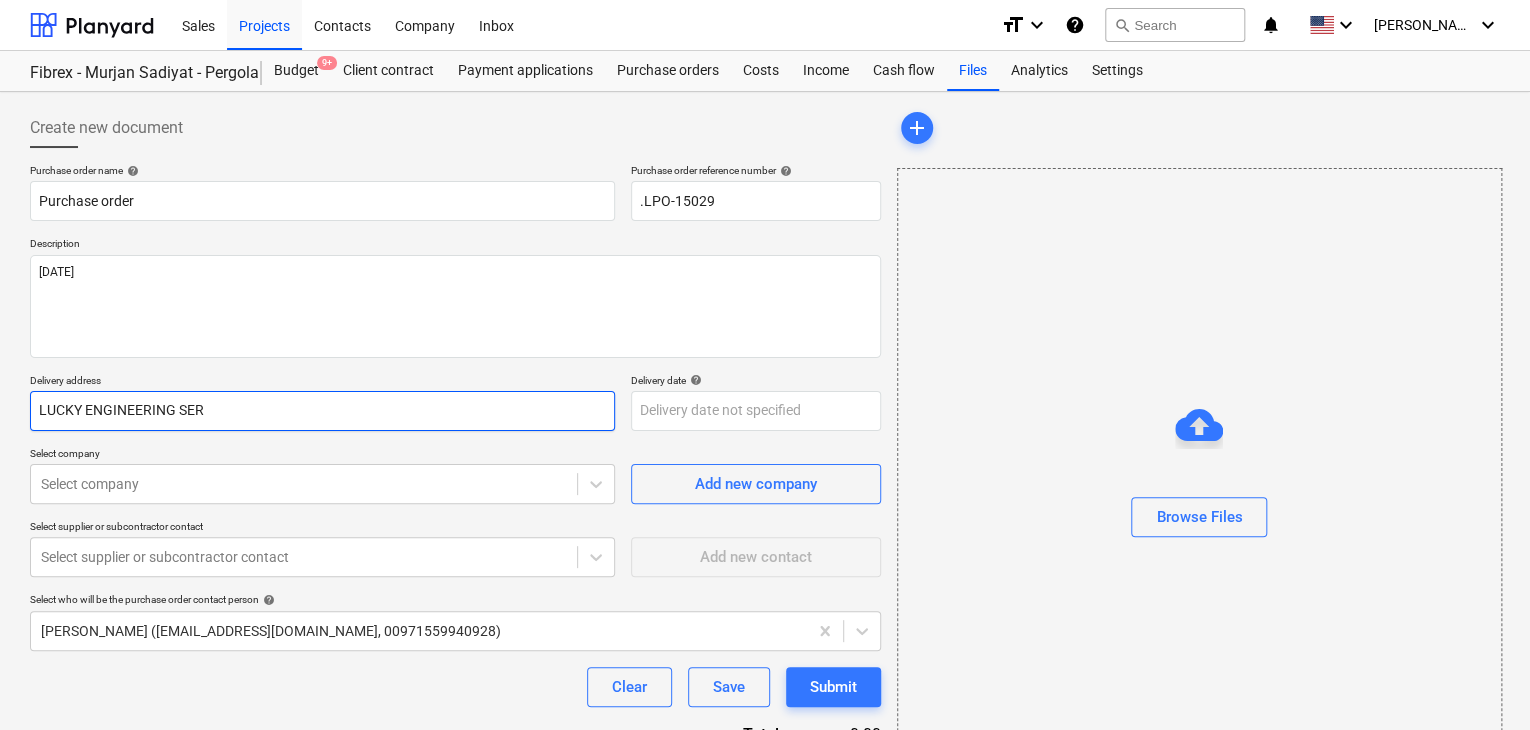 type on "x" 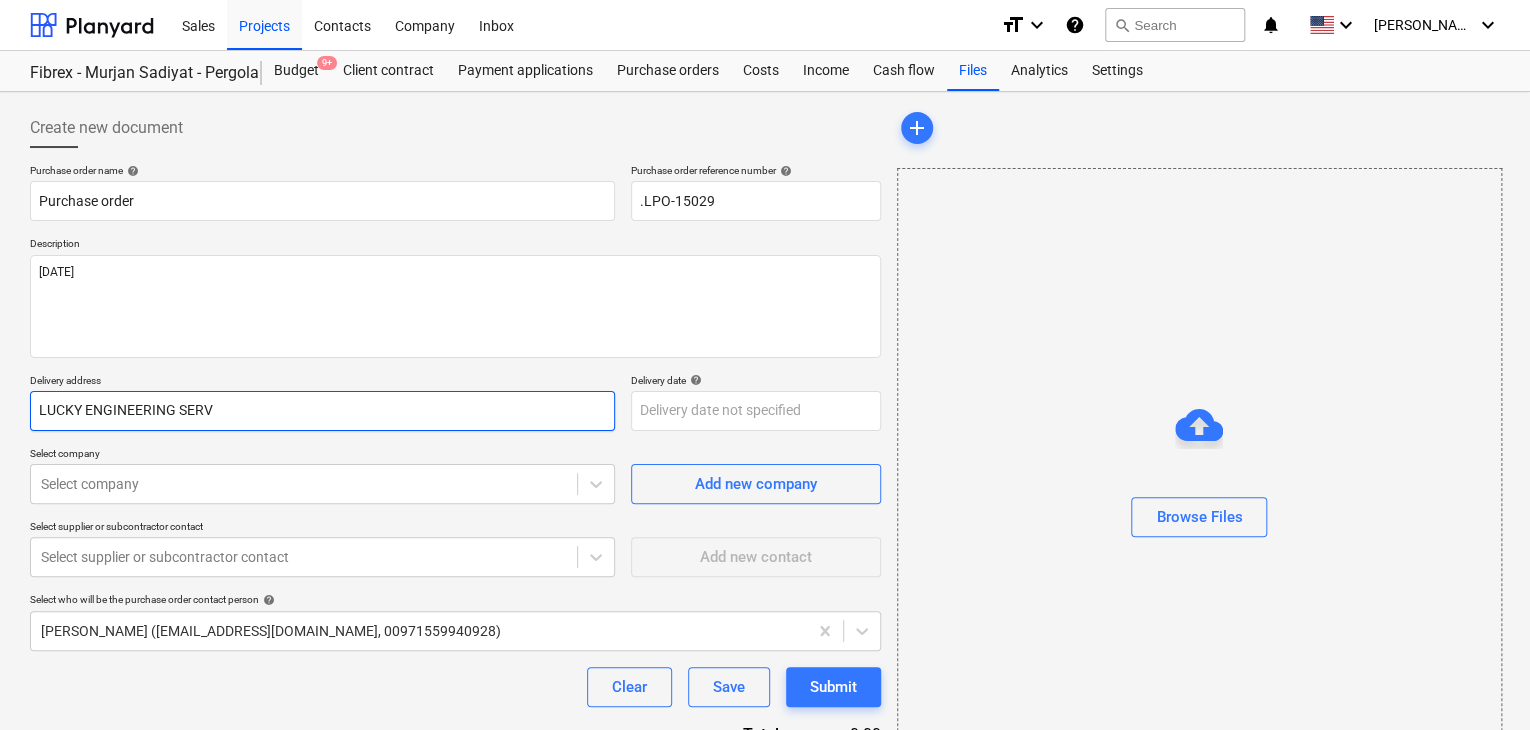 type on "x" 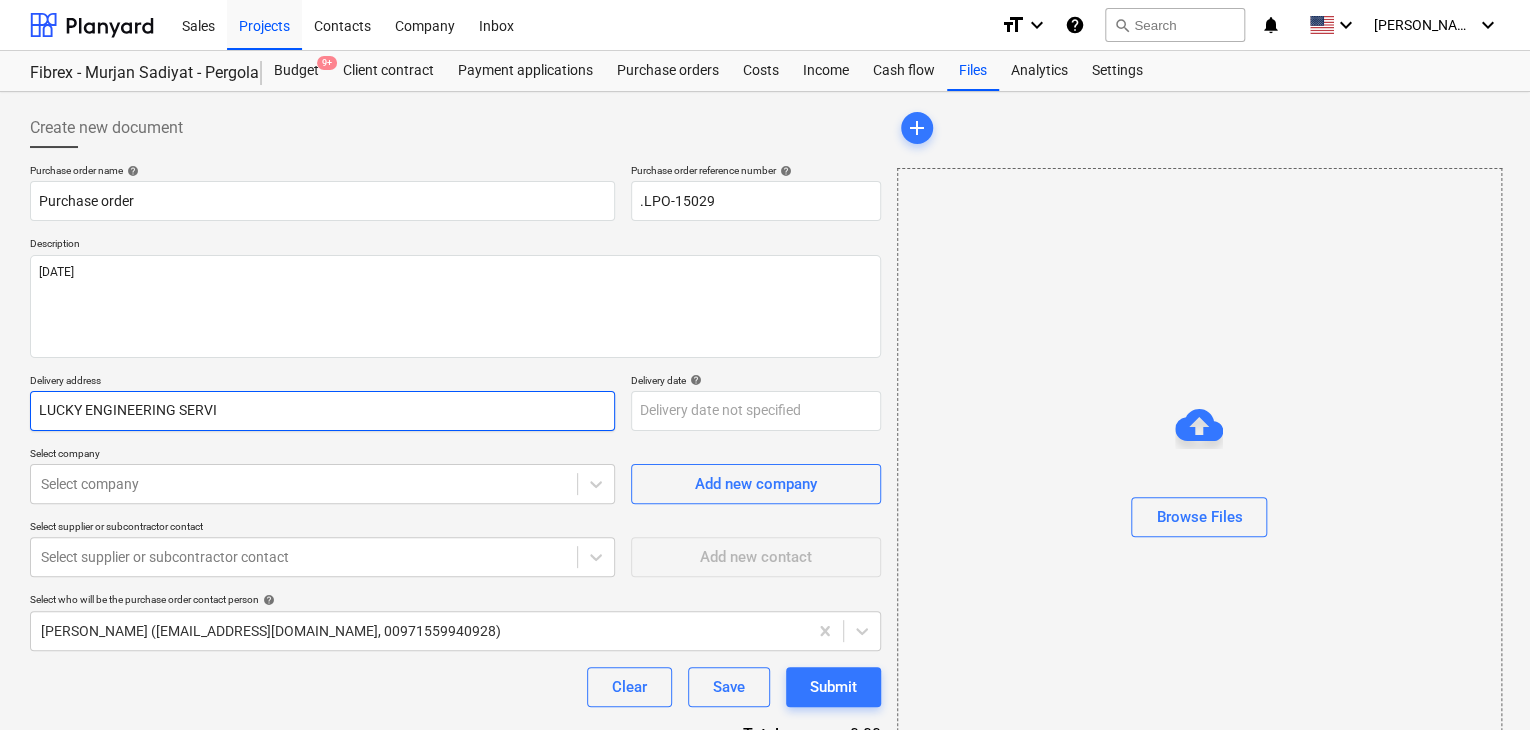 type on "x" 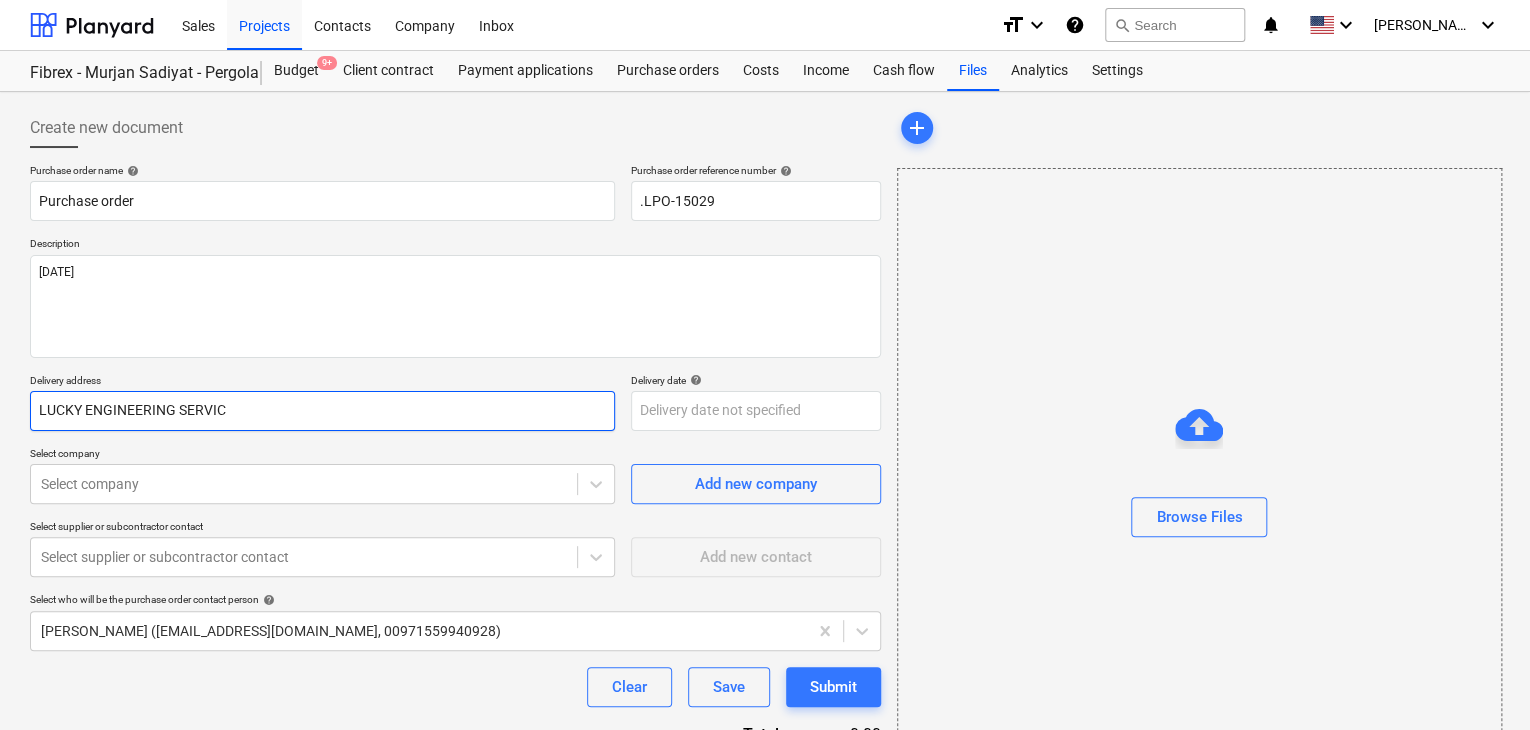 type on "x" 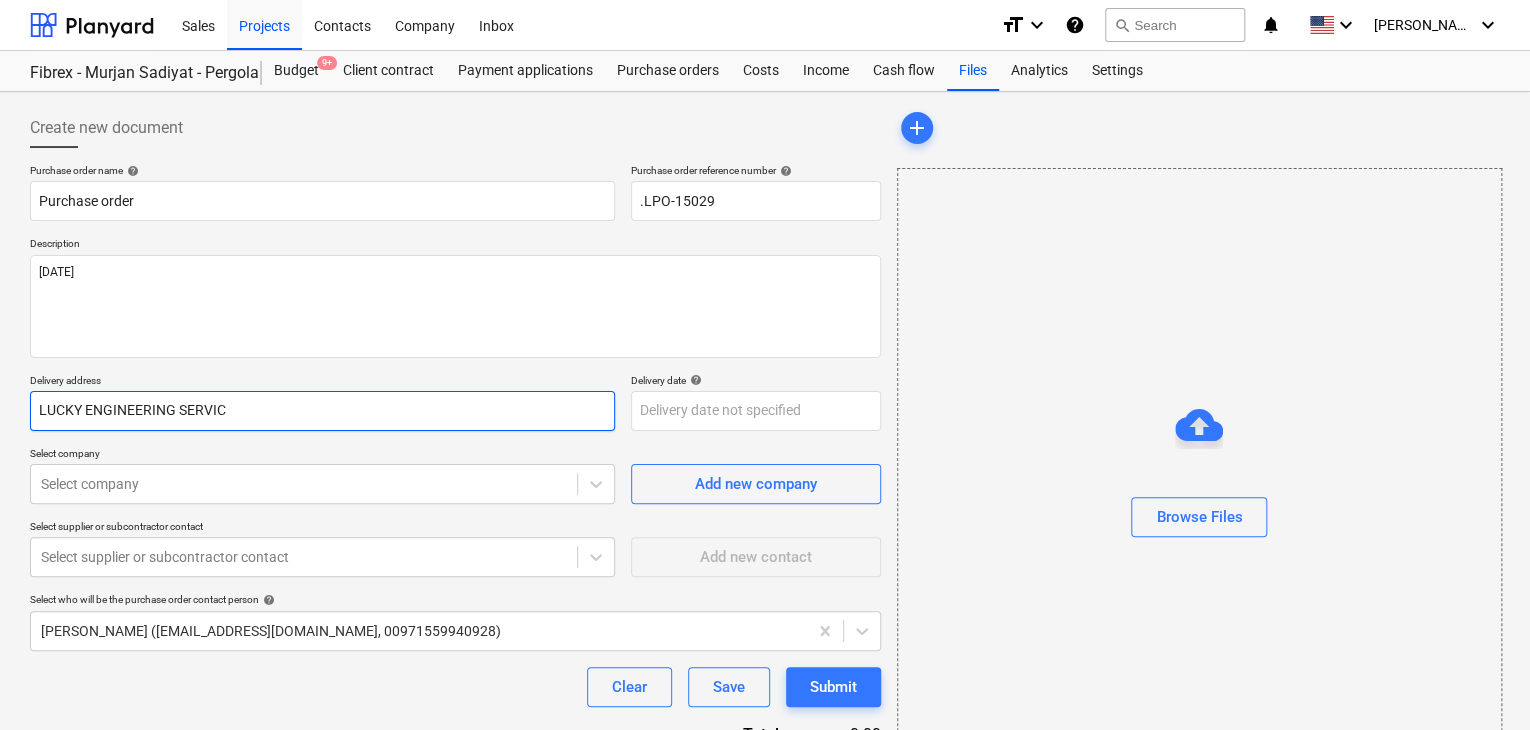 type on "LUCKY ENGINEERING SERVICE" 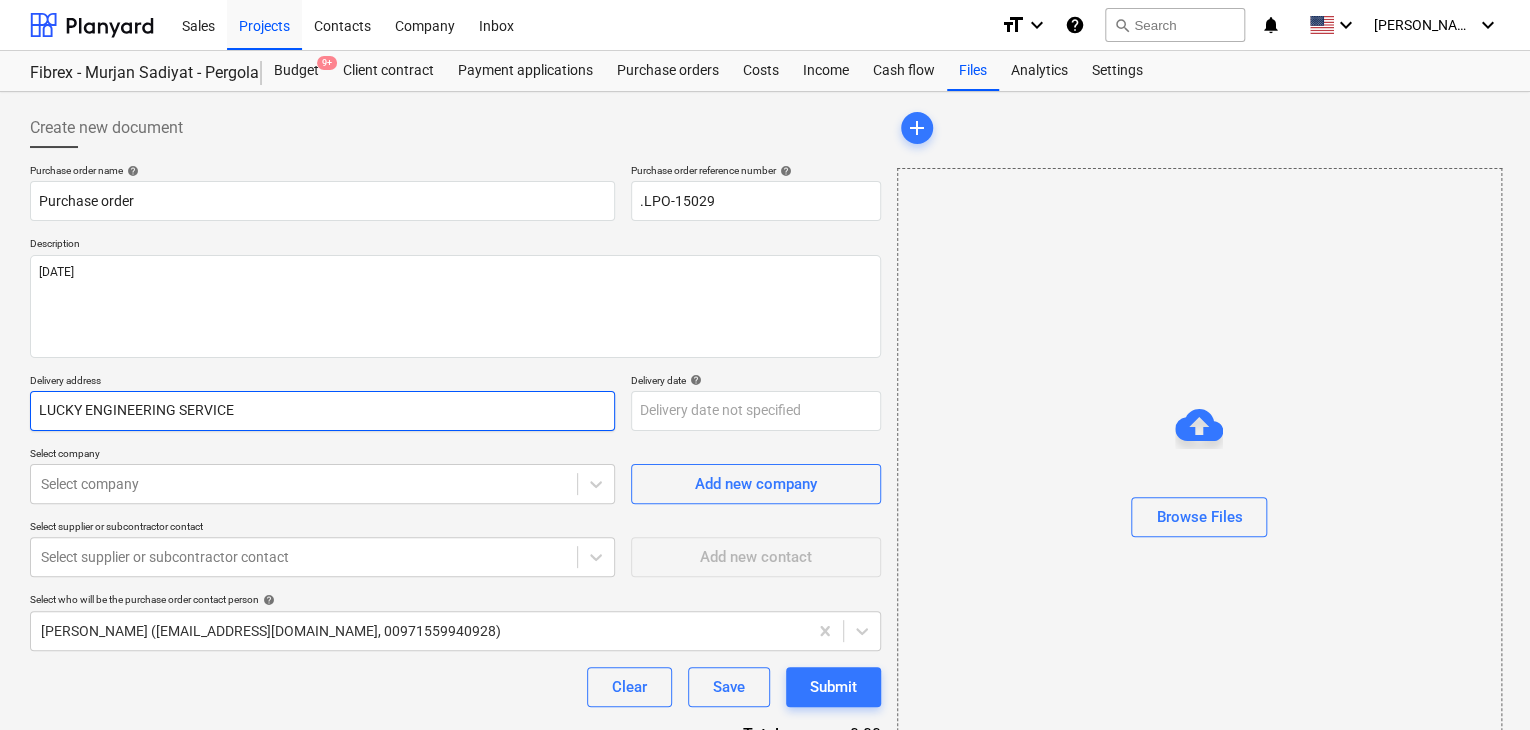 type on "x" 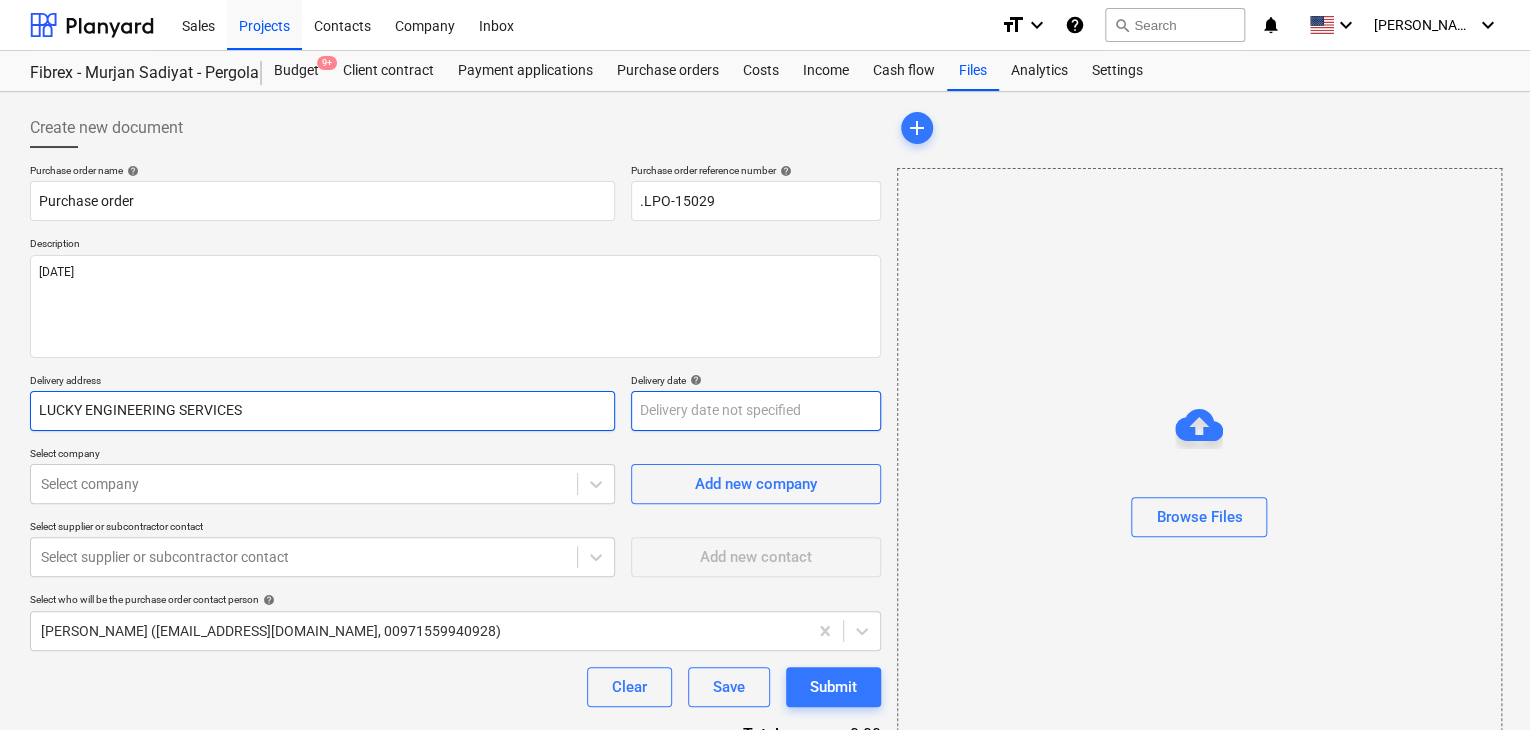 type on "LUCKY ENGINEERING SERVICES" 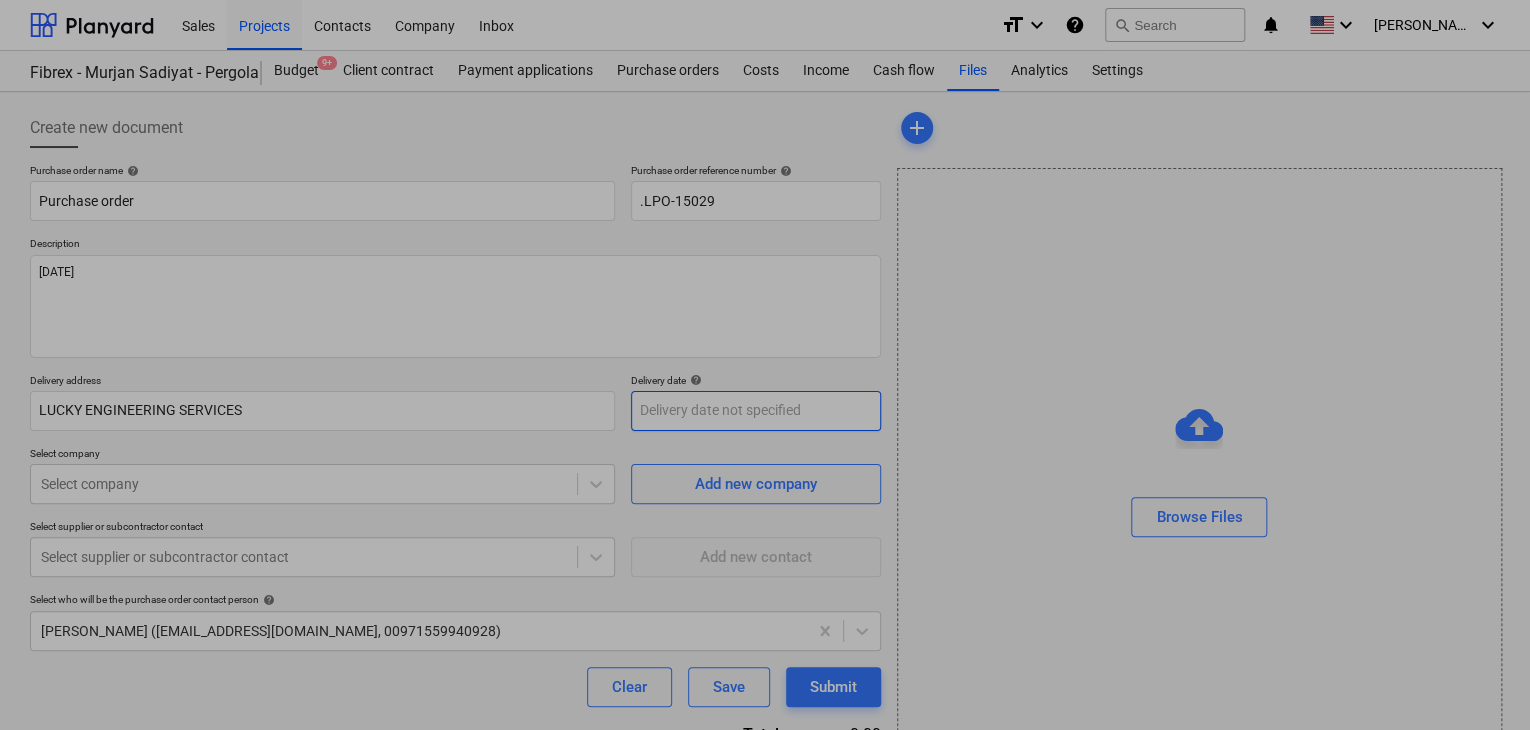 click on "Sales Projects Contacts Company Inbox format_size keyboard_arrow_down help search Search notifications 0 keyboard_arrow_down [PERSON_NAME] keyboard_arrow_down Fibrex - Murjan Sadiyat - Pergola & Canopies Budget 9+ Client contract Payment applications Purchase orders Costs Income Cash flow Files Analytics Settings Create new document Purchase order name help Purchase order Purchase order reference number help .LPO-15029 Description [DATE] Delivery address LUCKY ENGINEERING SERVICES Delivery date help Press the down arrow key to interact with the calendar and
select a date. Press the question mark key to get the keyboard shortcuts for changing dates. Select company Select company Add new company Select supplier or subcontractor contact Select supplier or subcontractor contact Add new contact Select who will be the purchase order contact person help [PERSON_NAME] ([EMAIL_ADDRESS][DOMAIN_NAME], 00971559940928) Clear Save Submit Total 0.00 Select line-items to add help Search or select a line-item Select in bulk x" at bounding box center [765, 365] 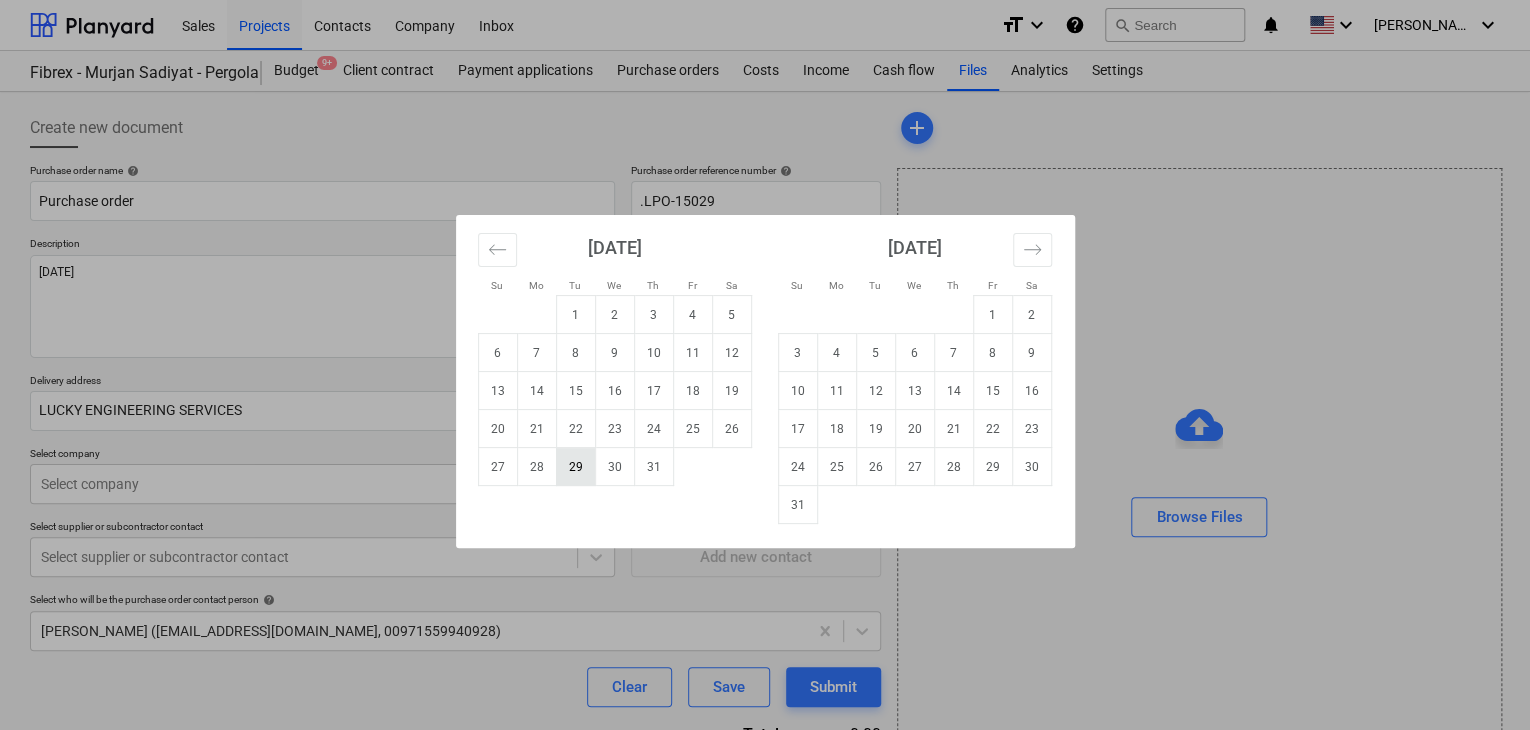 click on "29" at bounding box center [575, 467] 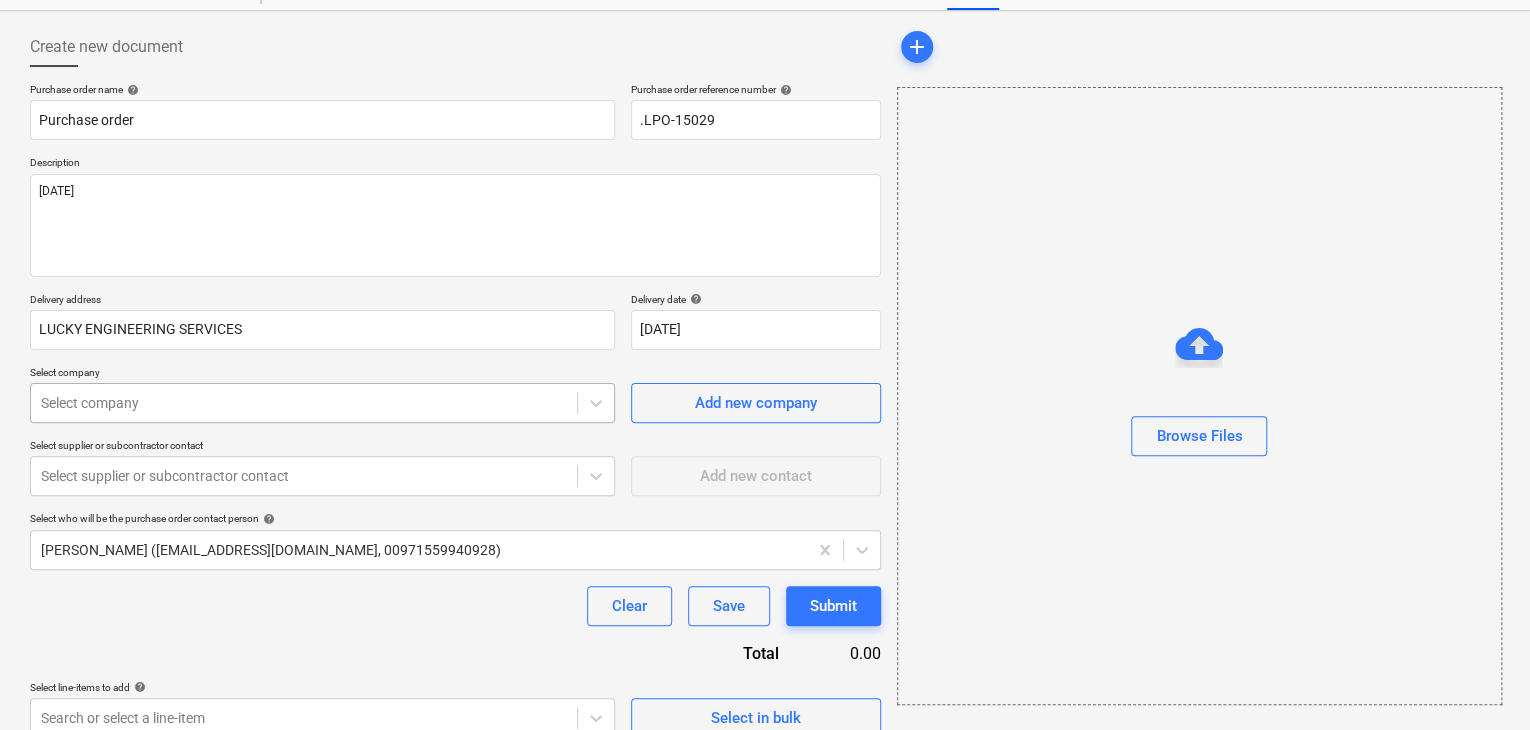 click on "Sales Projects Contacts Company Inbox format_size keyboard_arrow_down help search Search notifications 0 keyboard_arrow_down [PERSON_NAME] keyboard_arrow_down Fibrex - Murjan Sadiyat - Pergola & Canopies Budget 9+ Client contract Payment applications Purchase orders Costs Income Cash flow Files Analytics Settings Create new document Purchase order name help Purchase order Purchase order reference number help .LPO-15029 Description [DATE] Delivery address LUCKY ENGINEERING SERVICES Delivery date help [DATE] [DATE] Press the down arrow key to interact with the calendar and
select a date. Press the question mark key to get the keyboard shortcuts for changing dates. Select company Select company Add new company Select supplier or subcontractor contact Select supplier or subcontractor contact Add new contact Select who will be the purchase order contact person help [PERSON_NAME] ([EMAIL_ADDRESS][DOMAIN_NAME], 00971559940928) Clear Save Submit Total 0.00 Select line-items to add help Select in bulk add" at bounding box center (765, 284) 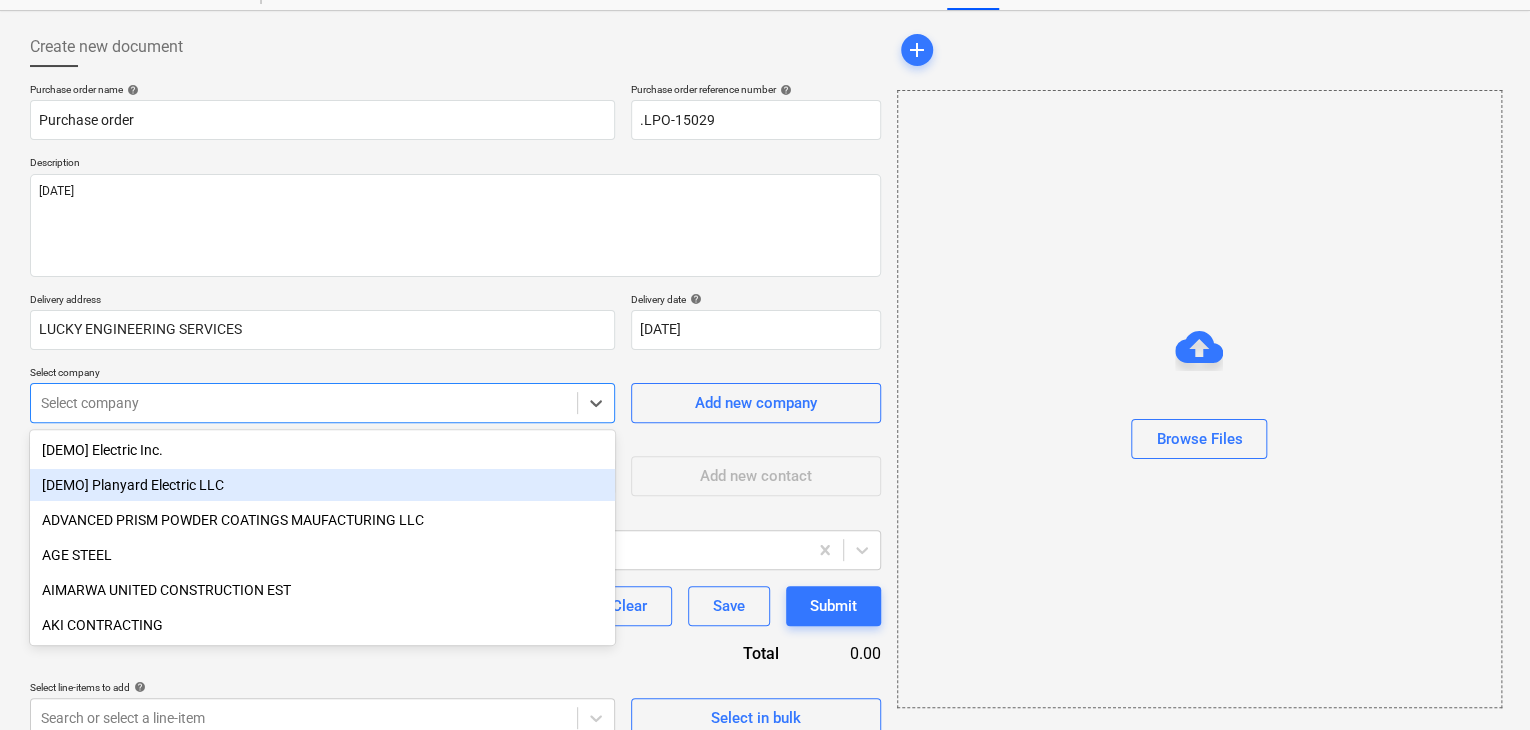 scroll, scrollTop: 93, scrollLeft: 0, axis: vertical 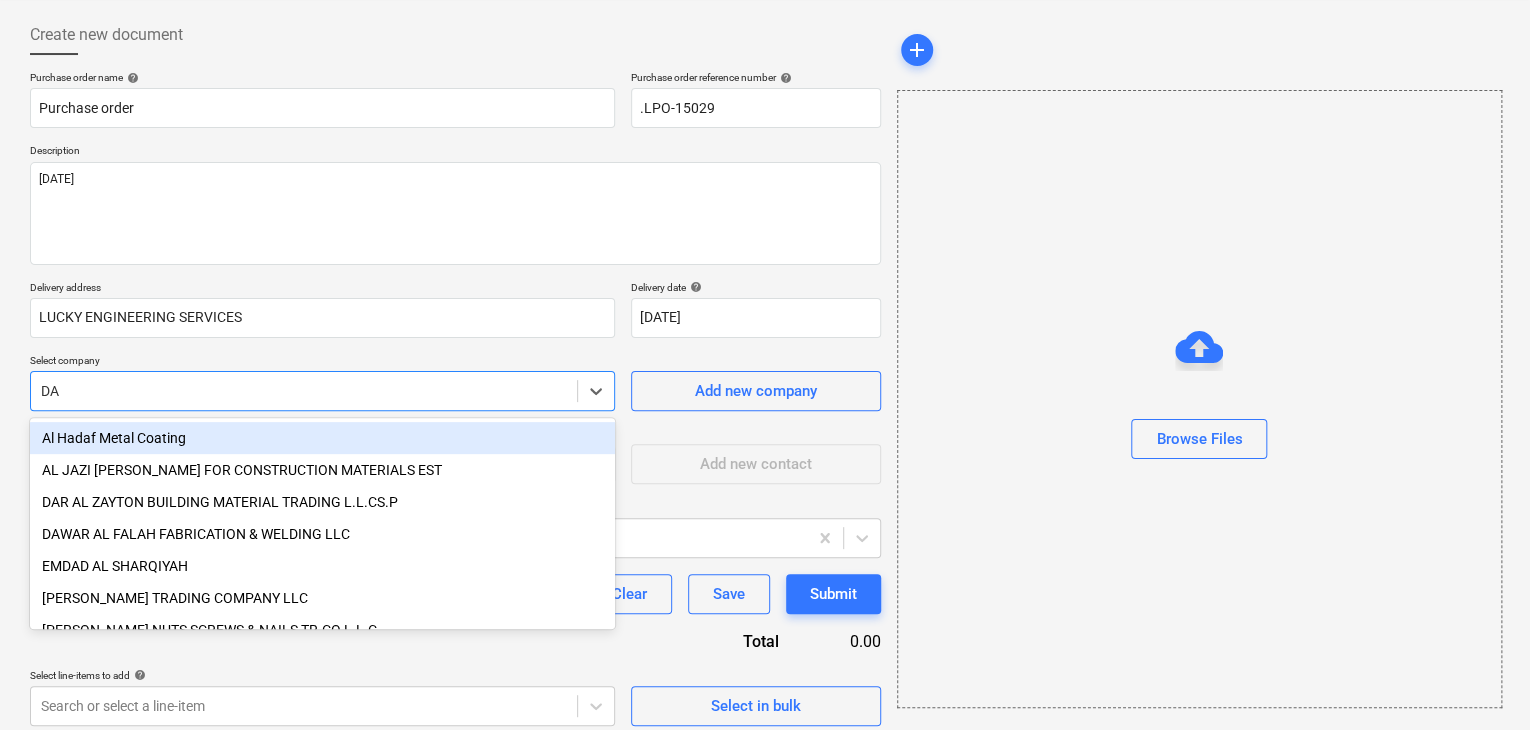 type on "DAR" 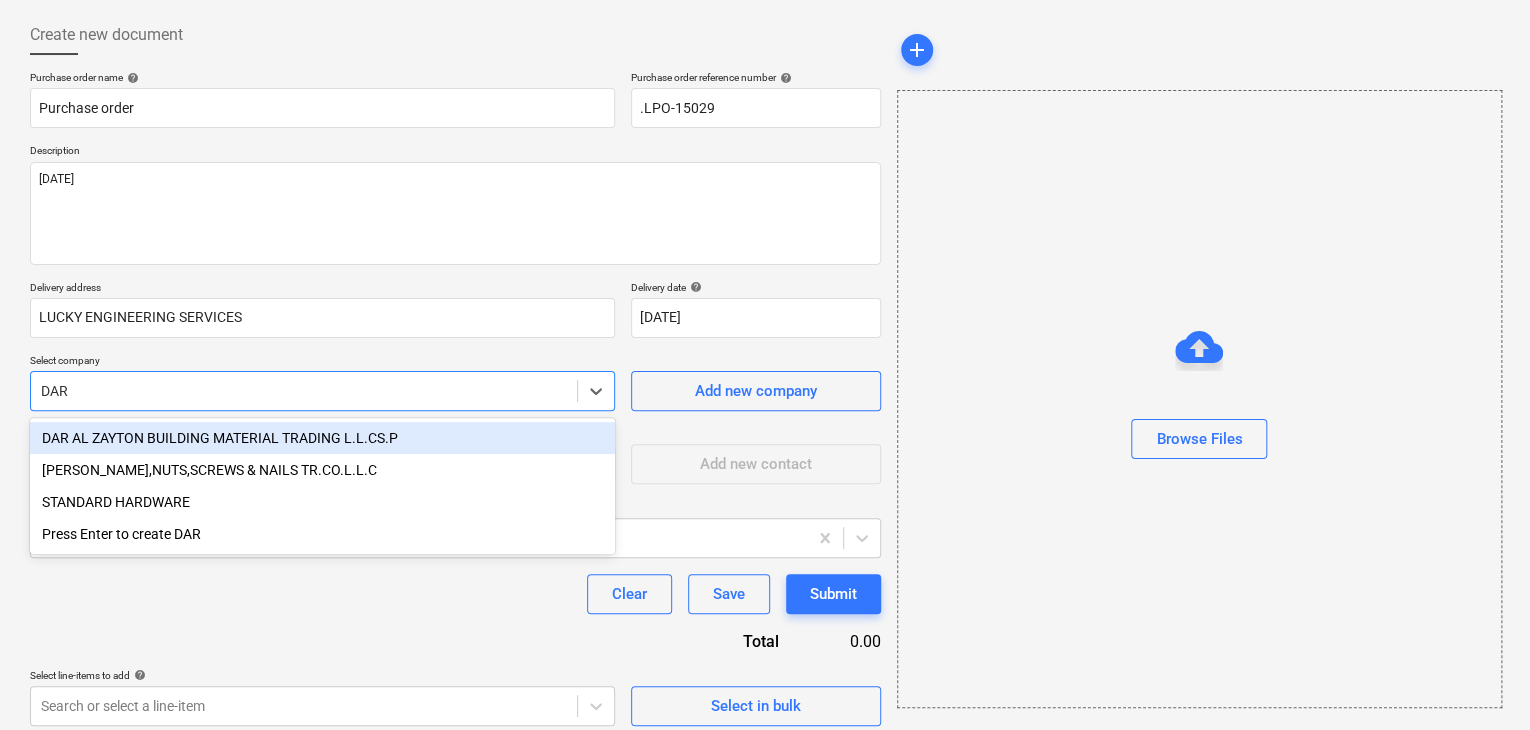 click on "DAR AL ZAYTON BUILDING MATERIAL TRADING L.L.CS.P" at bounding box center (322, 438) 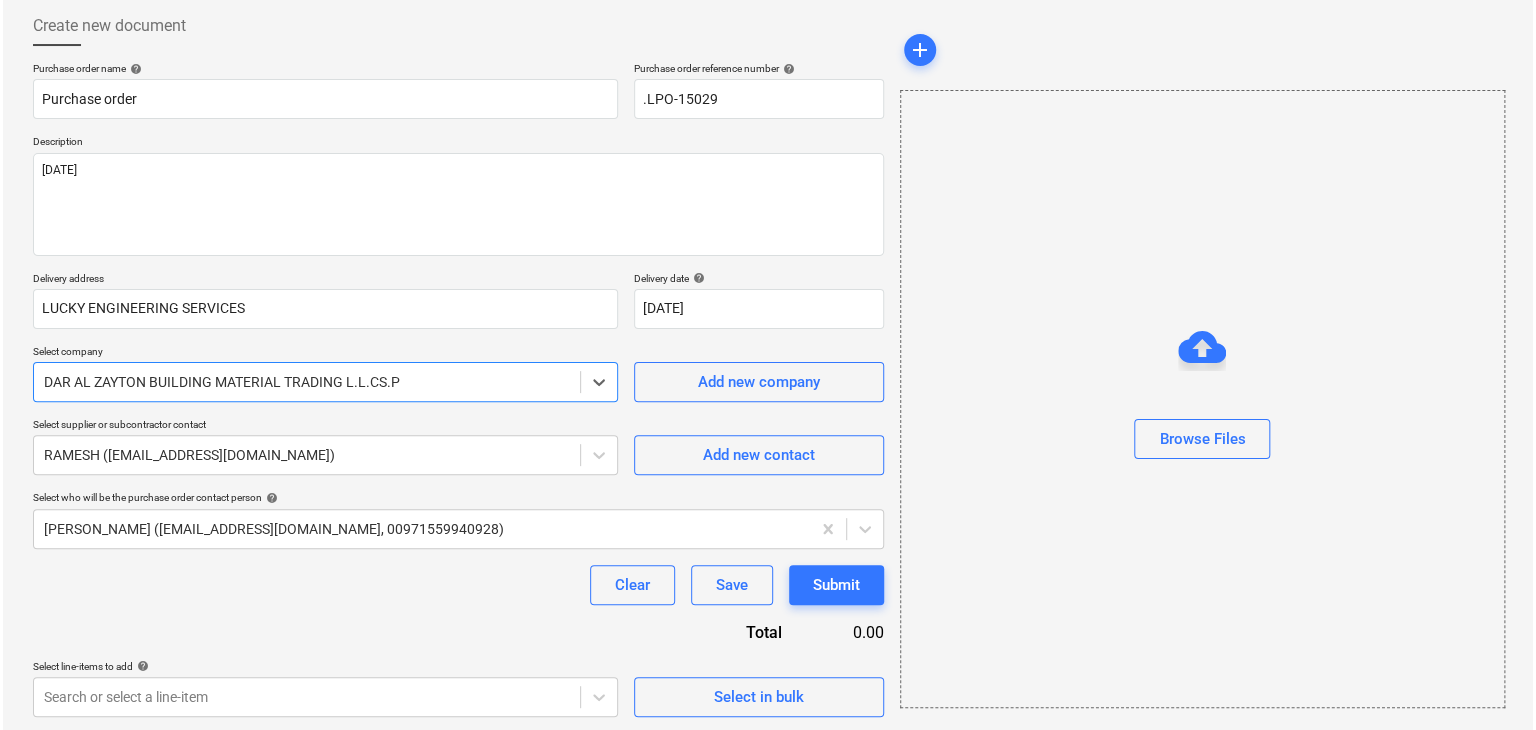 scroll, scrollTop: 104, scrollLeft: 0, axis: vertical 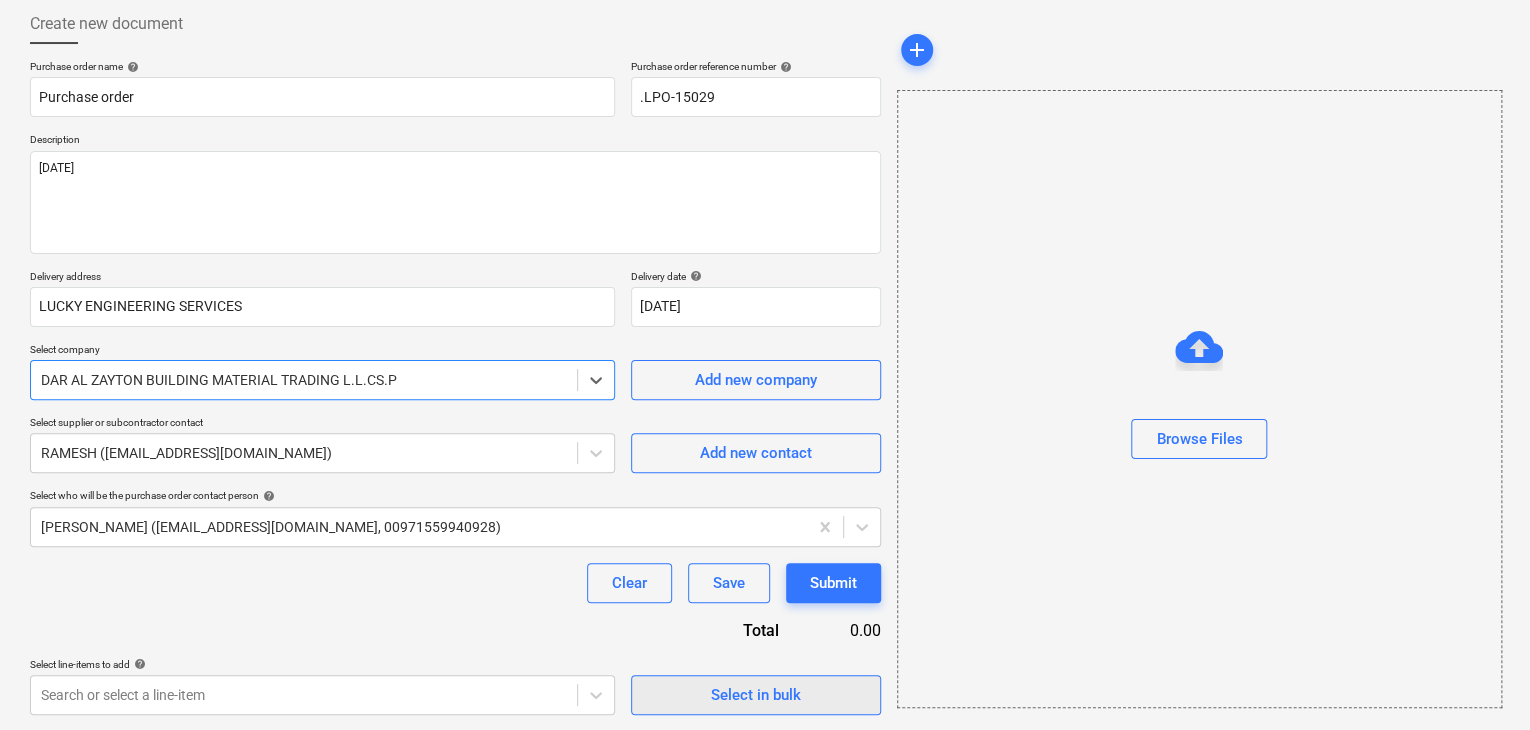 click on "Select in bulk" at bounding box center (756, 695) 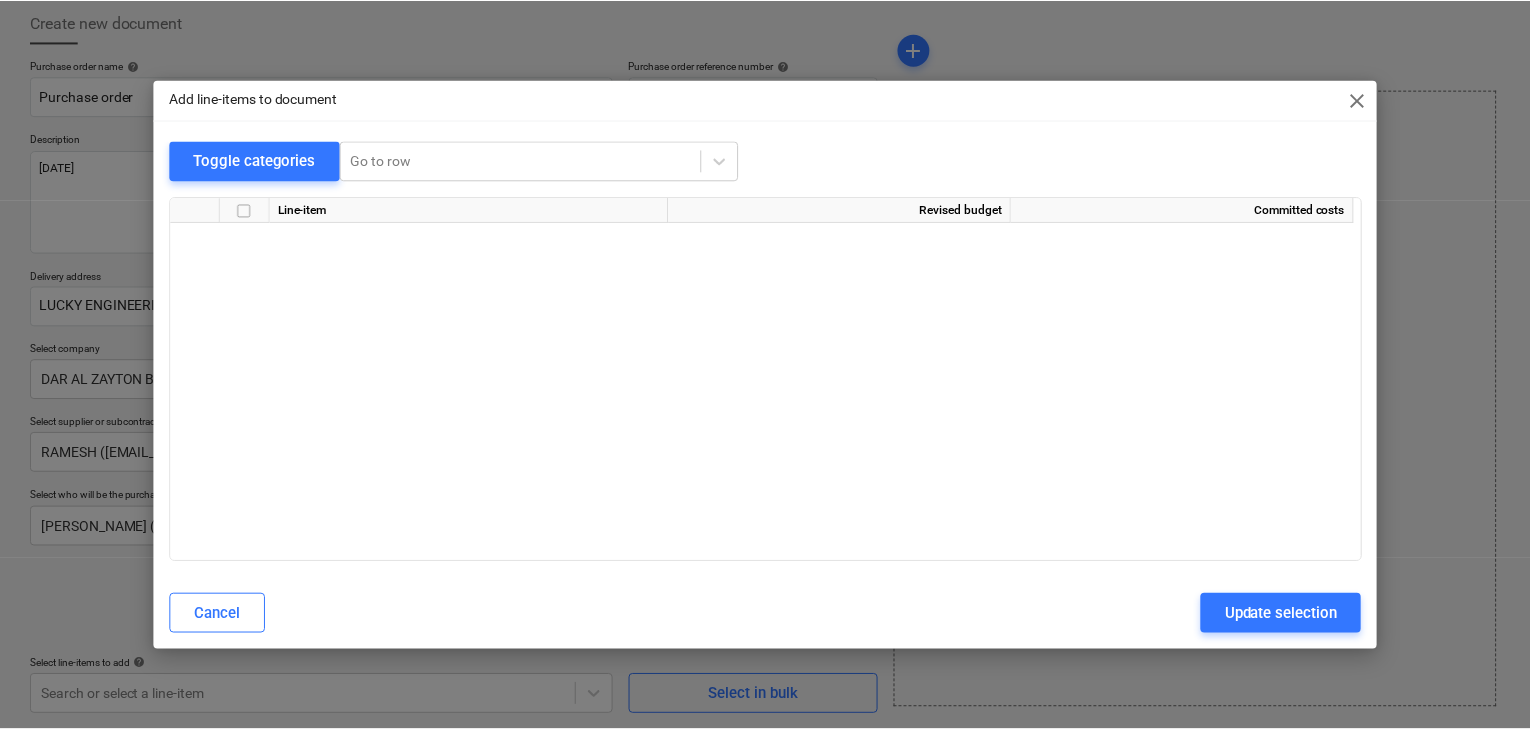 scroll, scrollTop: 6361, scrollLeft: 0, axis: vertical 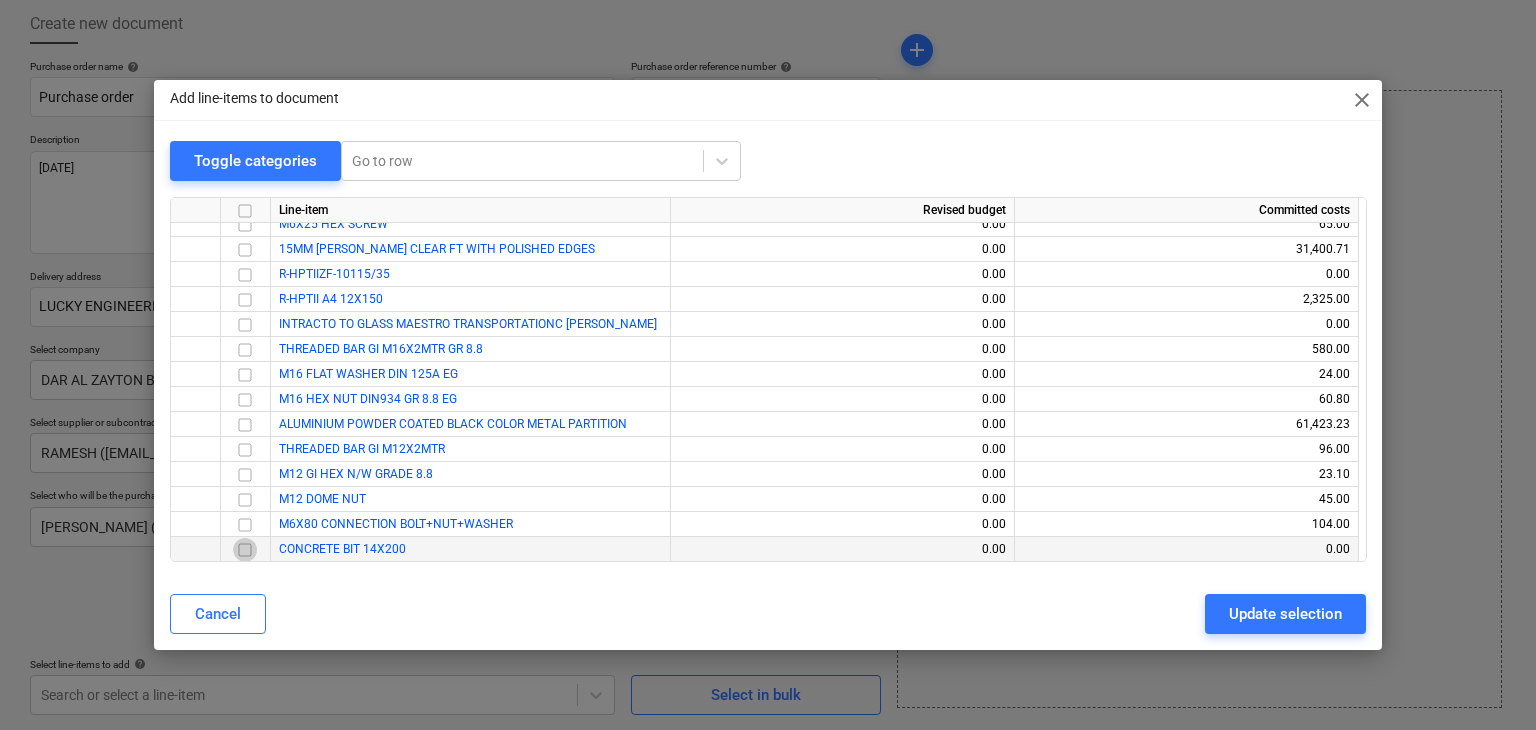 click at bounding box center (245, 550) 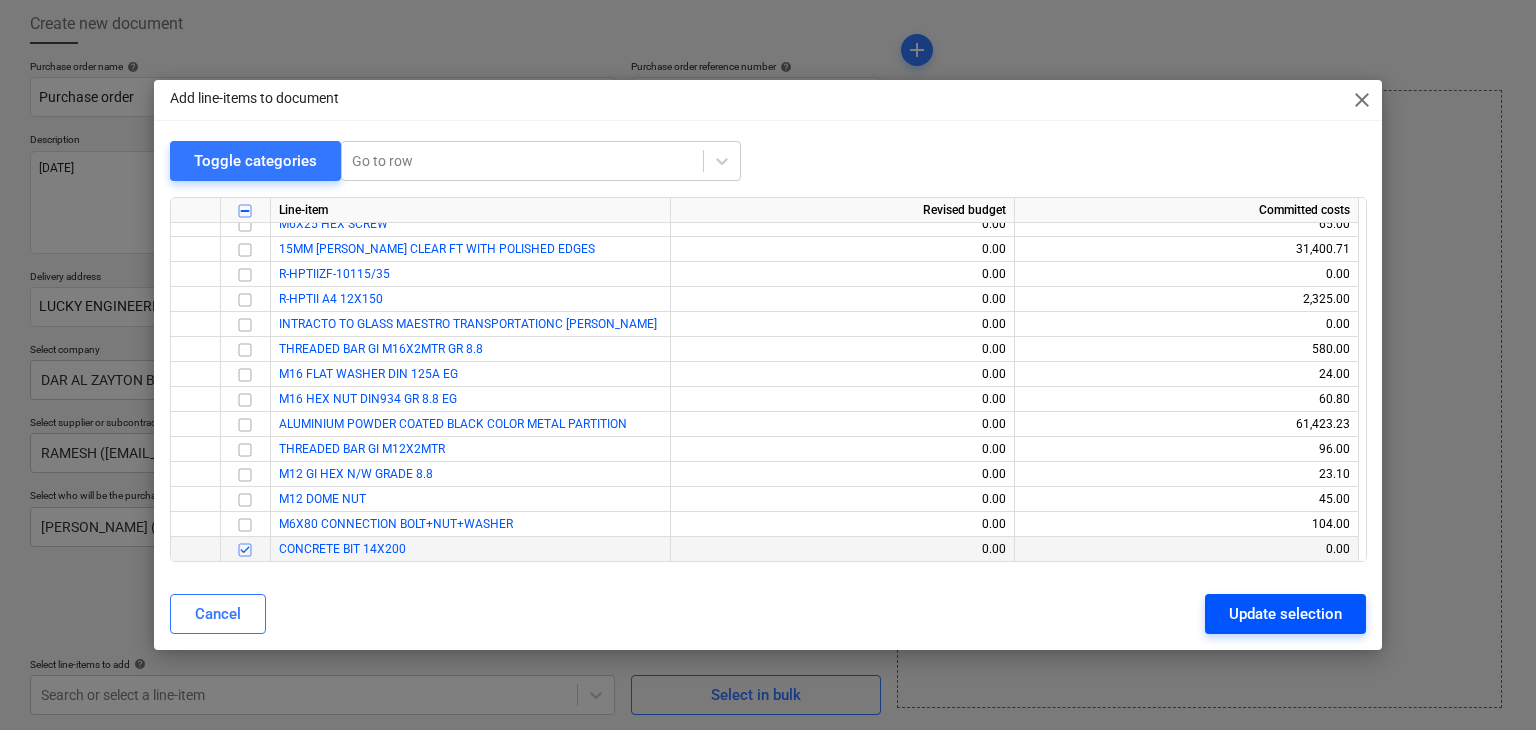 click on "Update selection" at bounding box center (1285, 614) 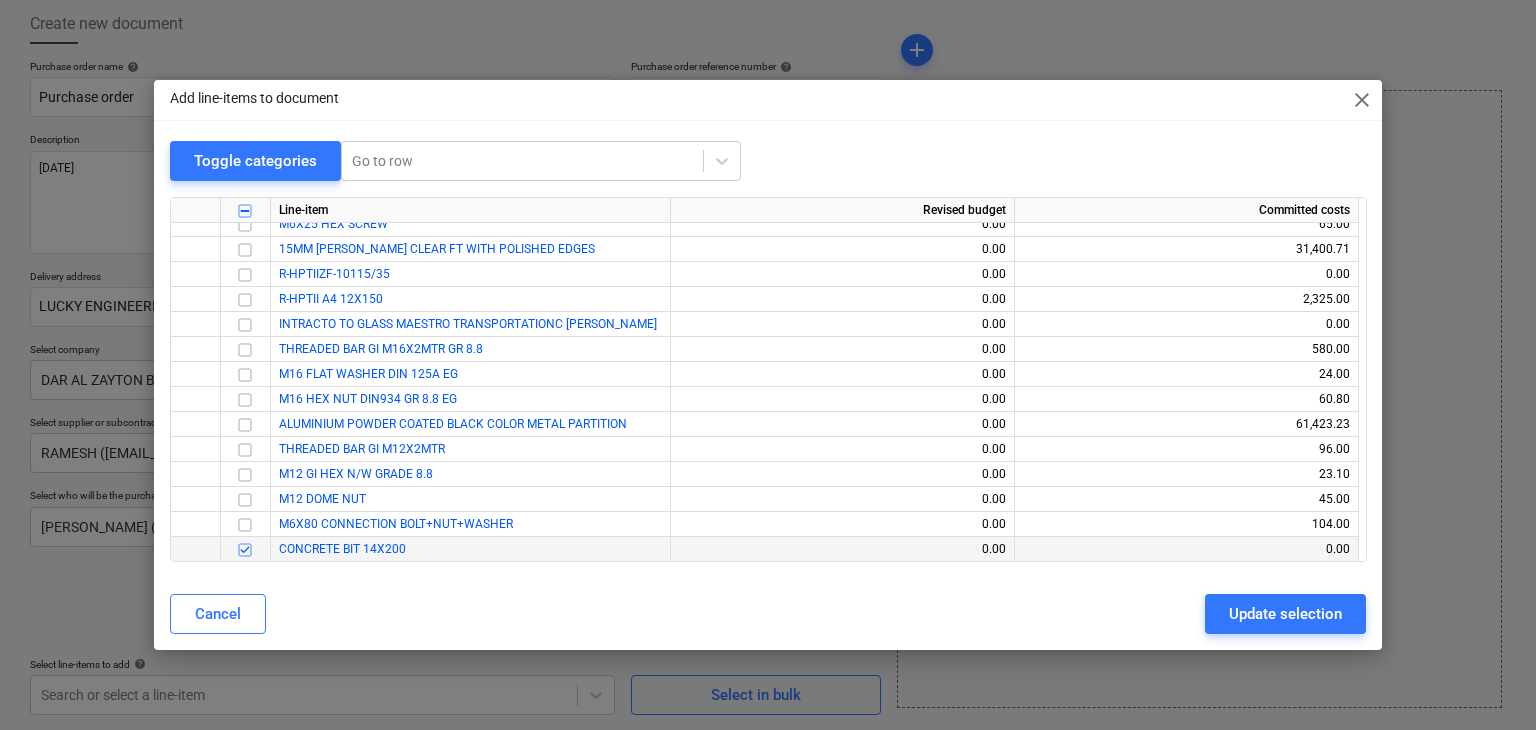 type on "x" 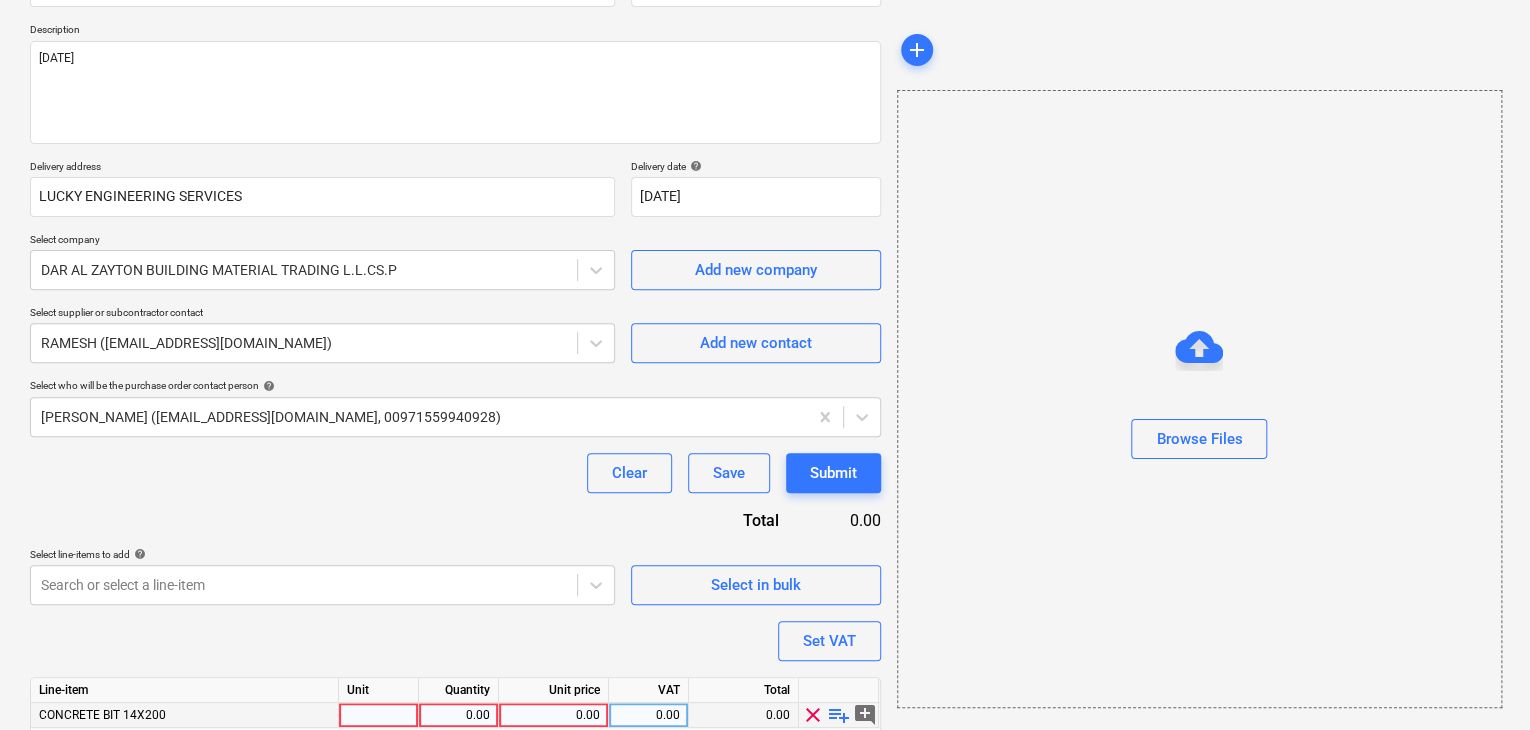 scroll, scrollTop: 292, scrollLeft: 0, axis: vertical 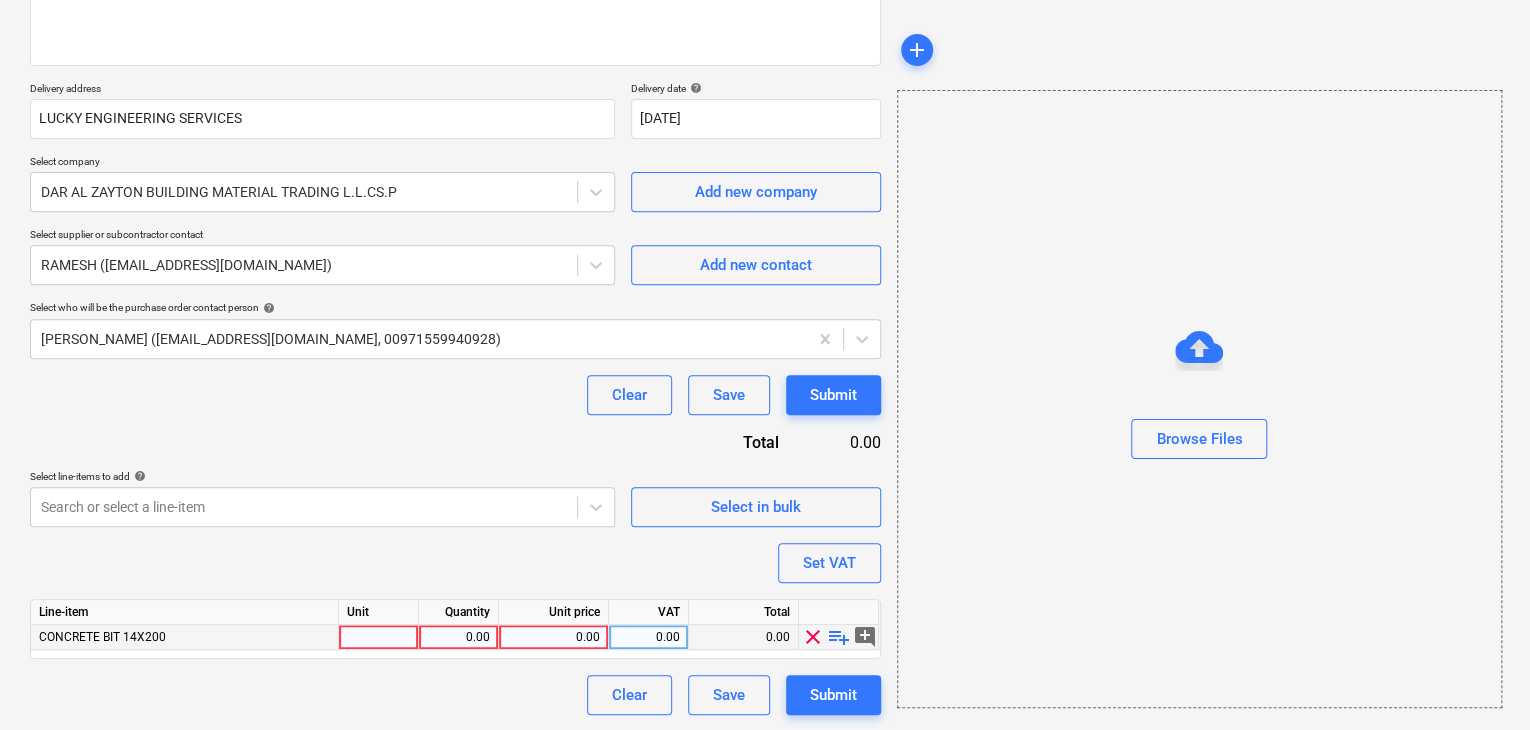click at bounding box center (379, 637) 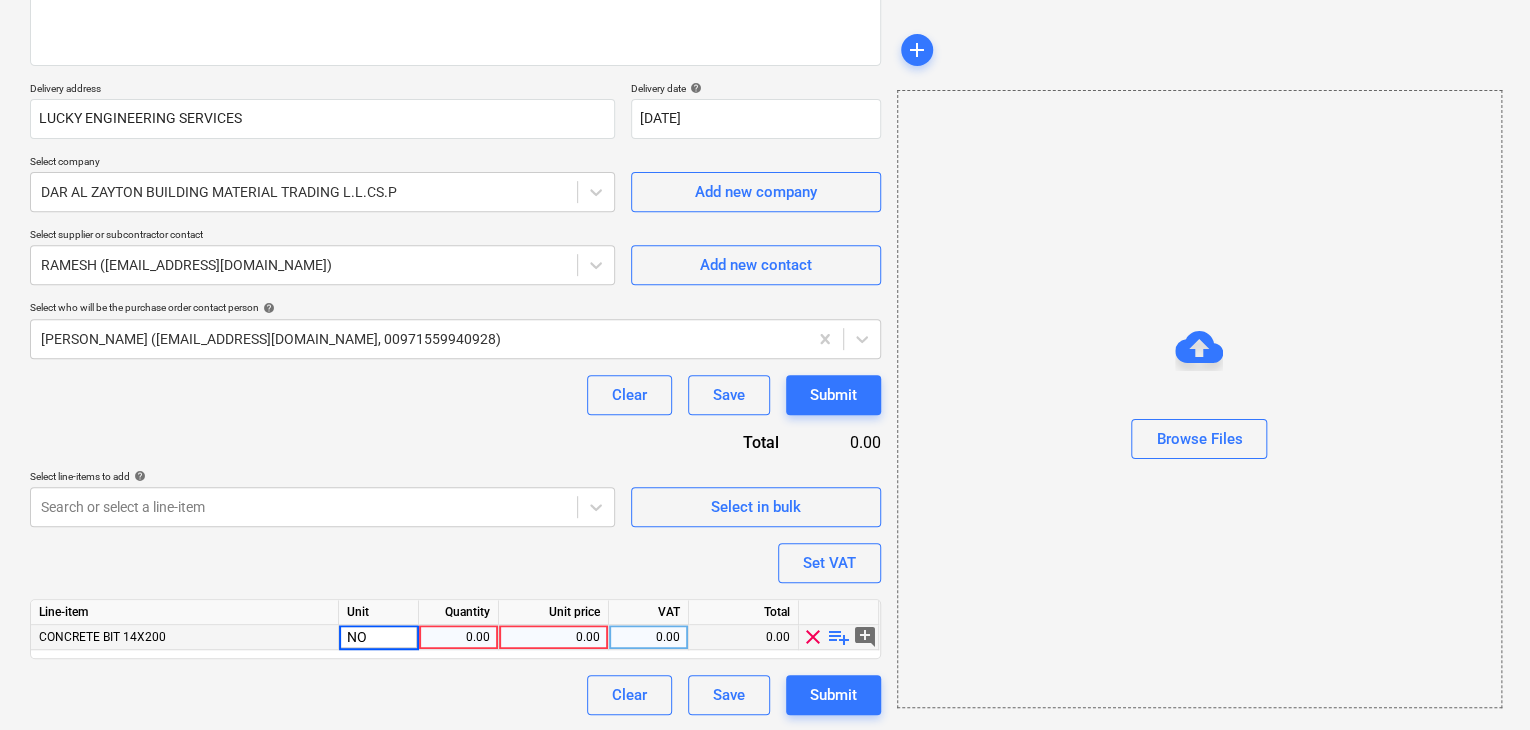 type on "NOS" 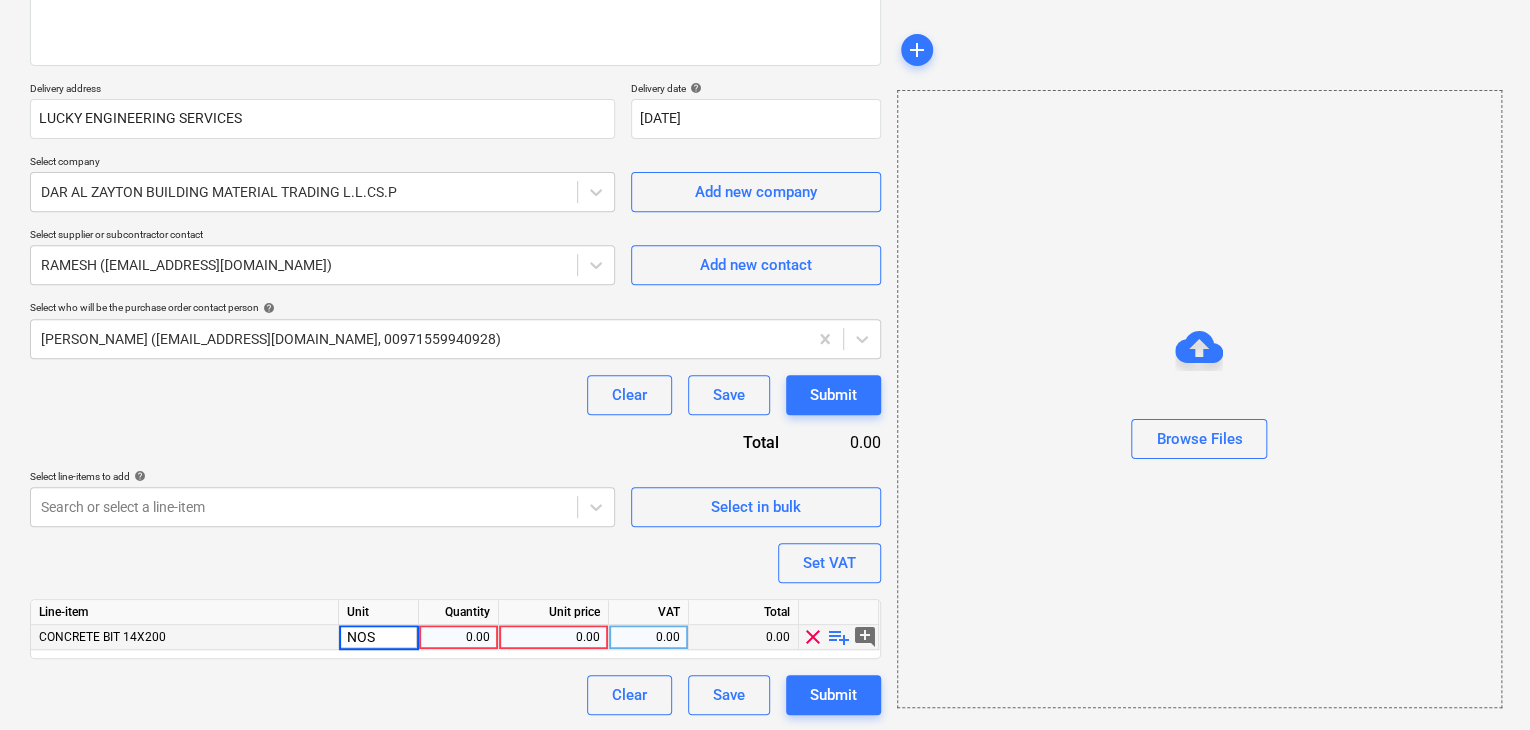type on "x" 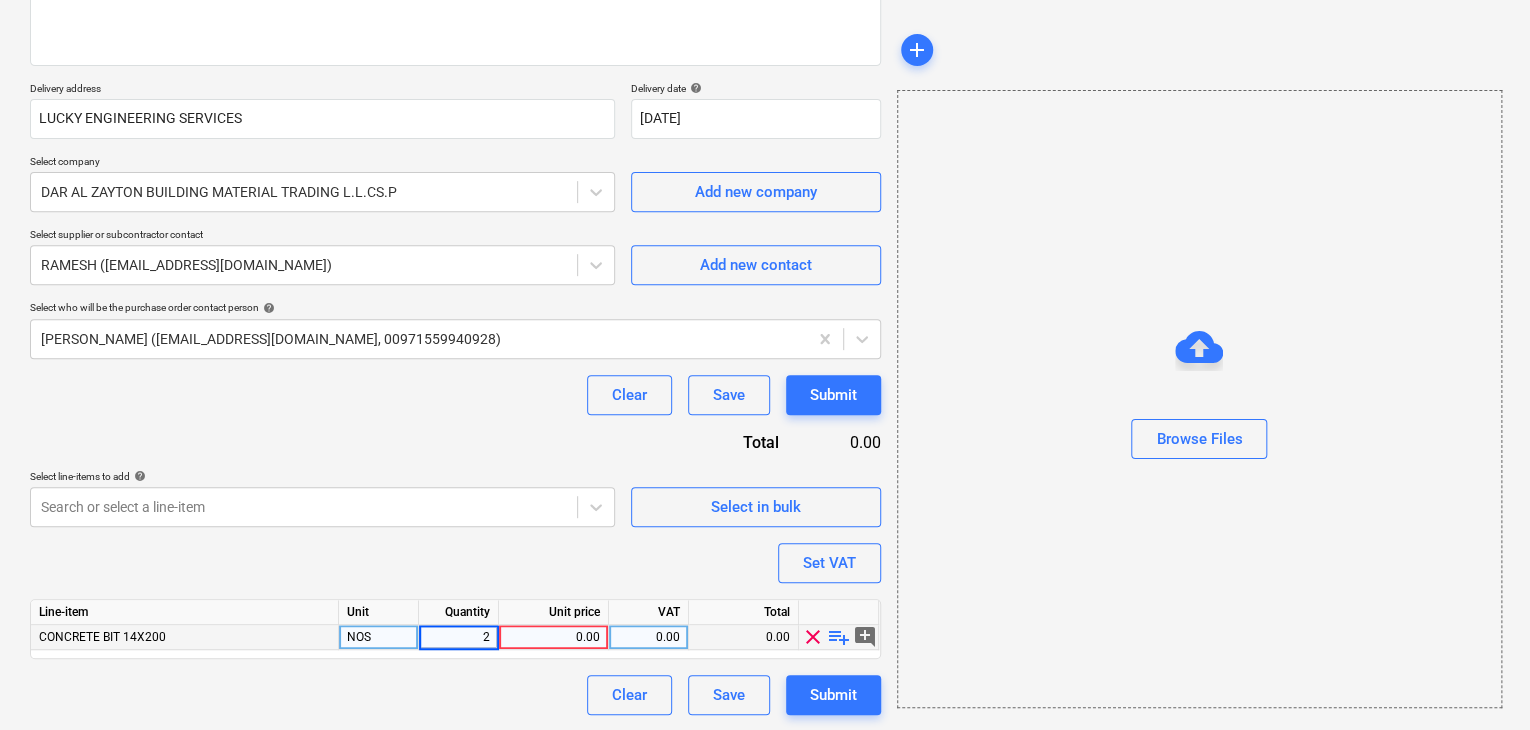type on "20" 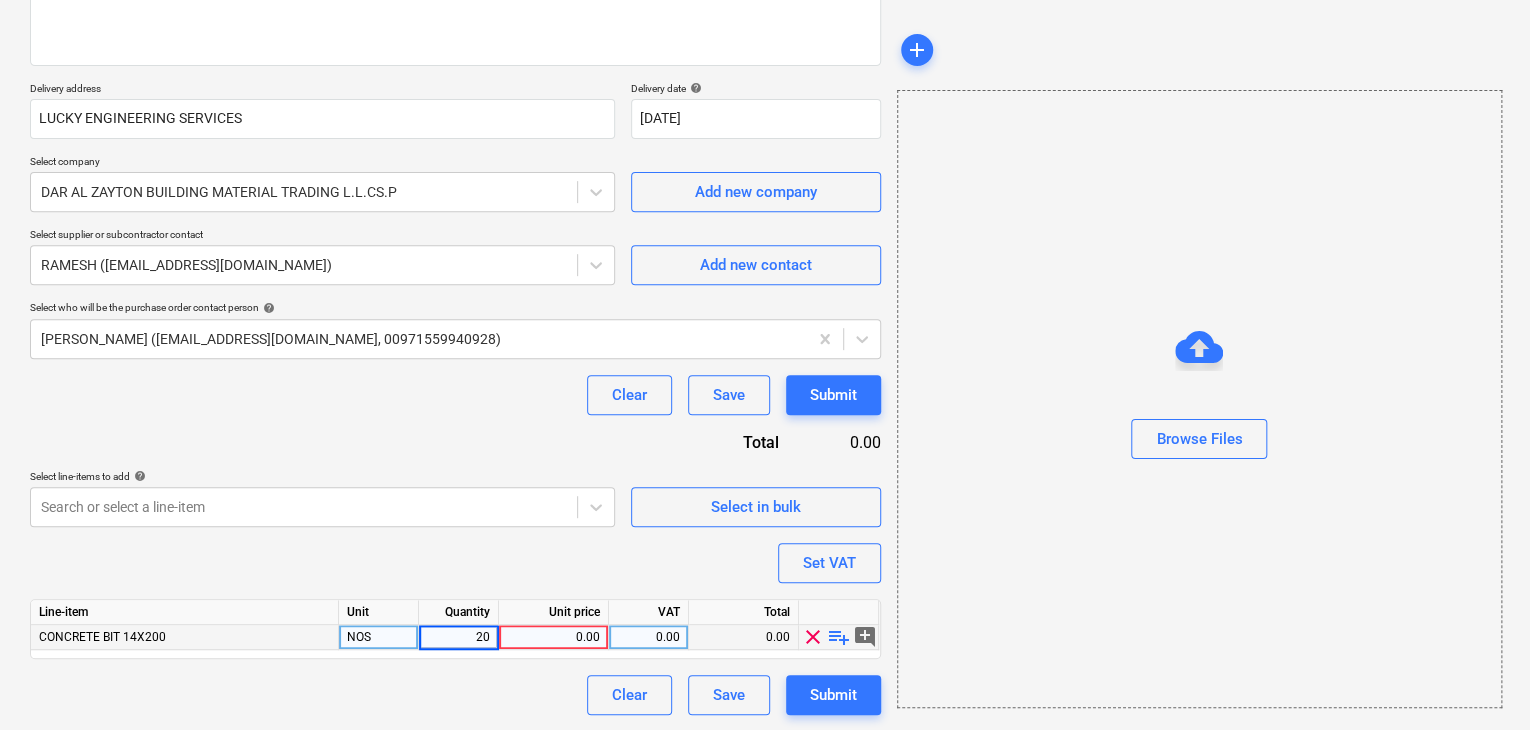 type on "x" 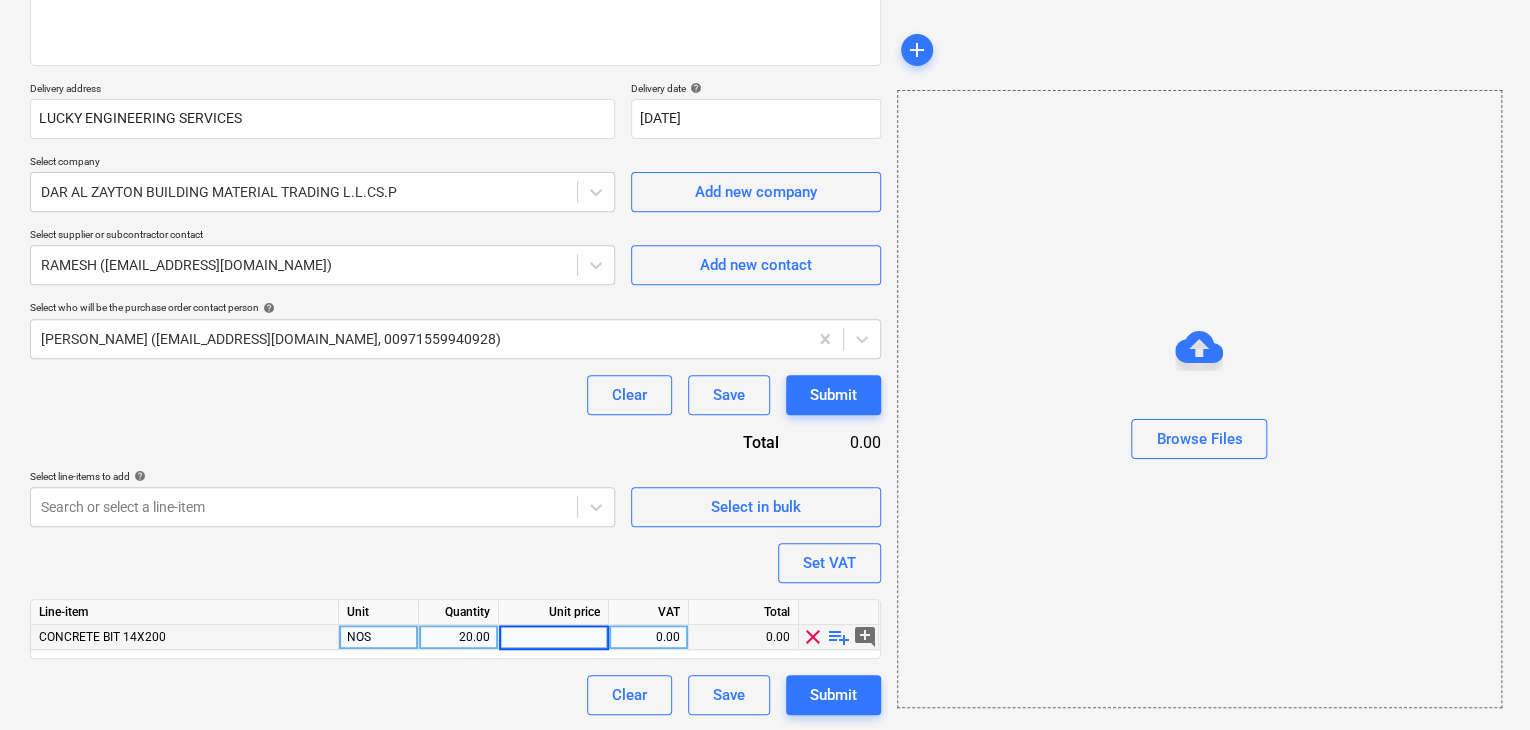 type on "7" 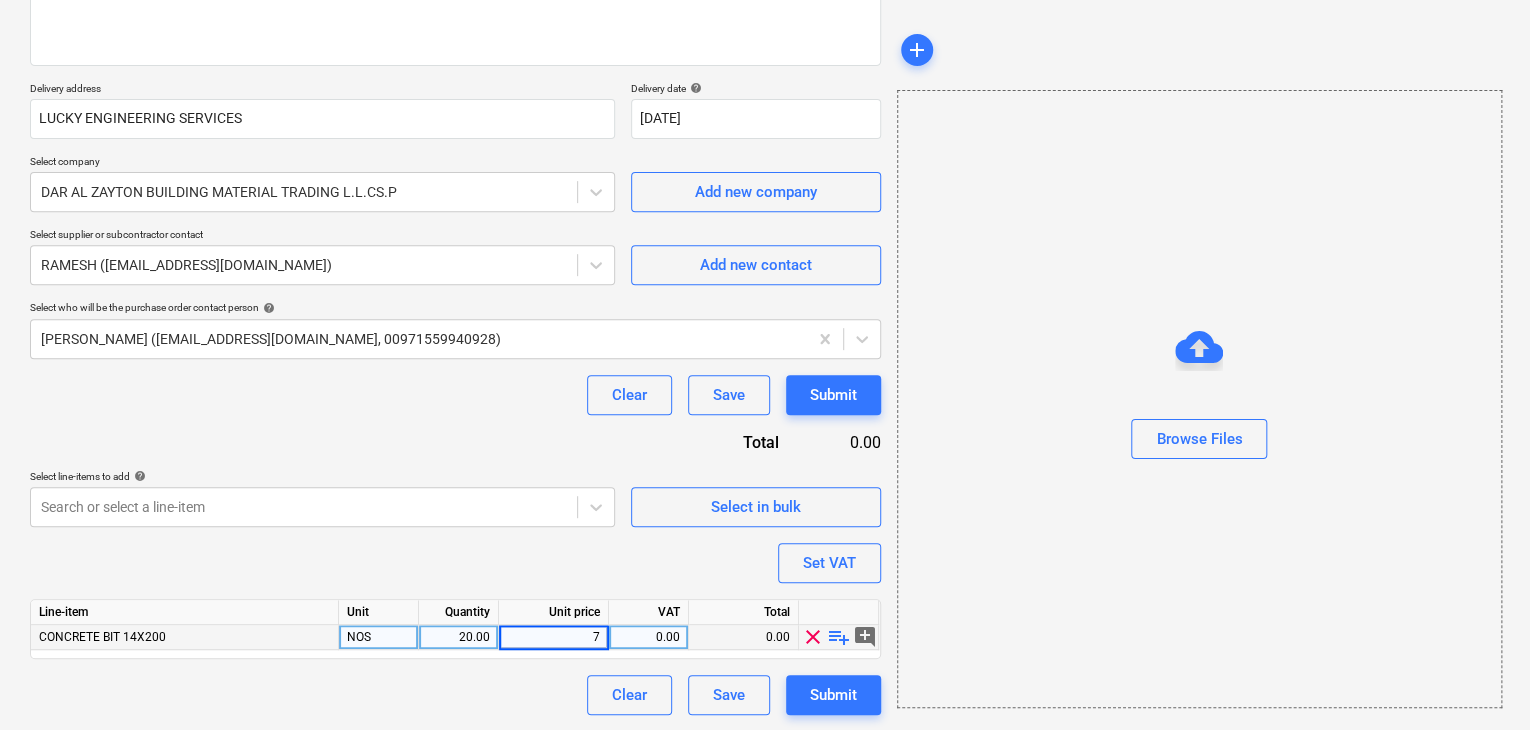 type on "x" 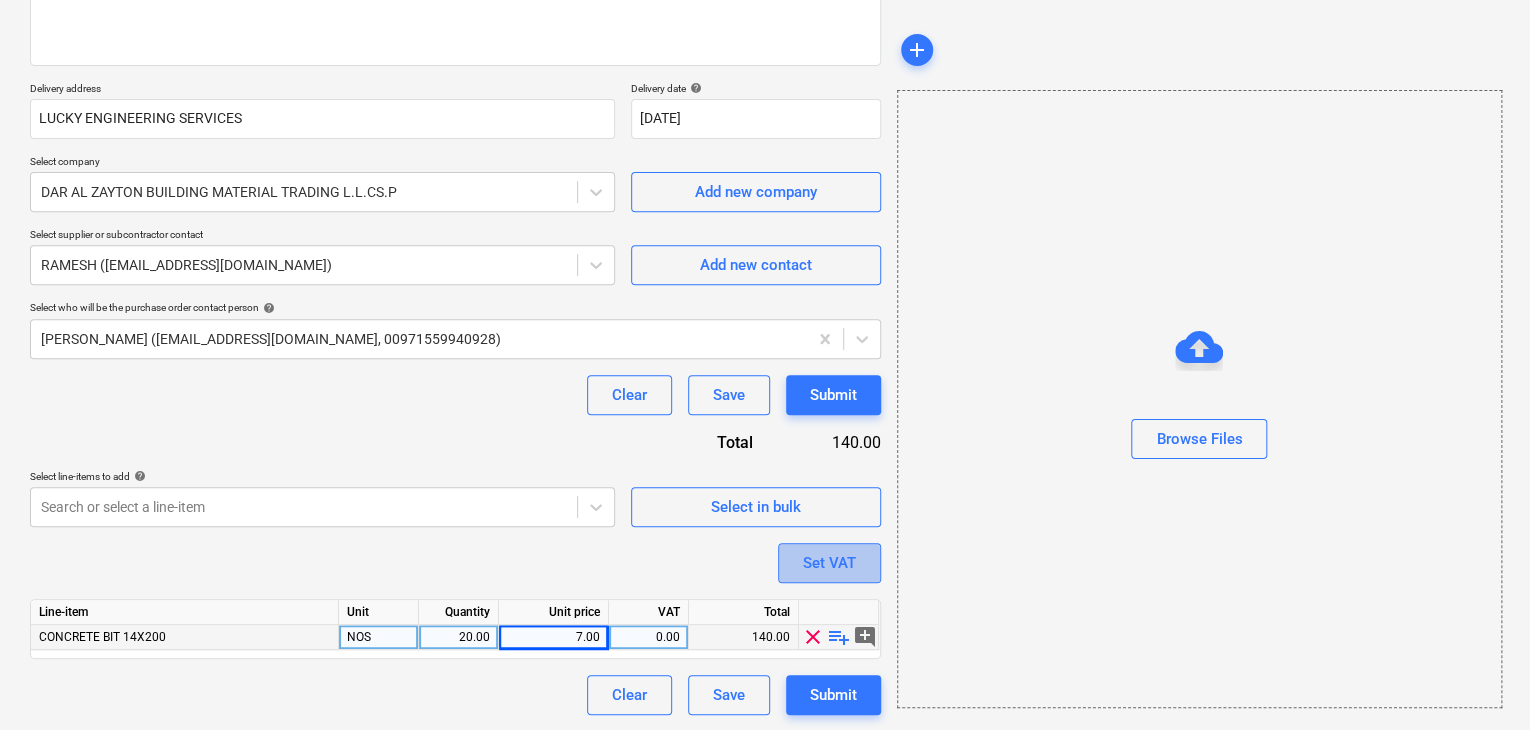 click on "Set VAT" at bounding box center [829, 563] 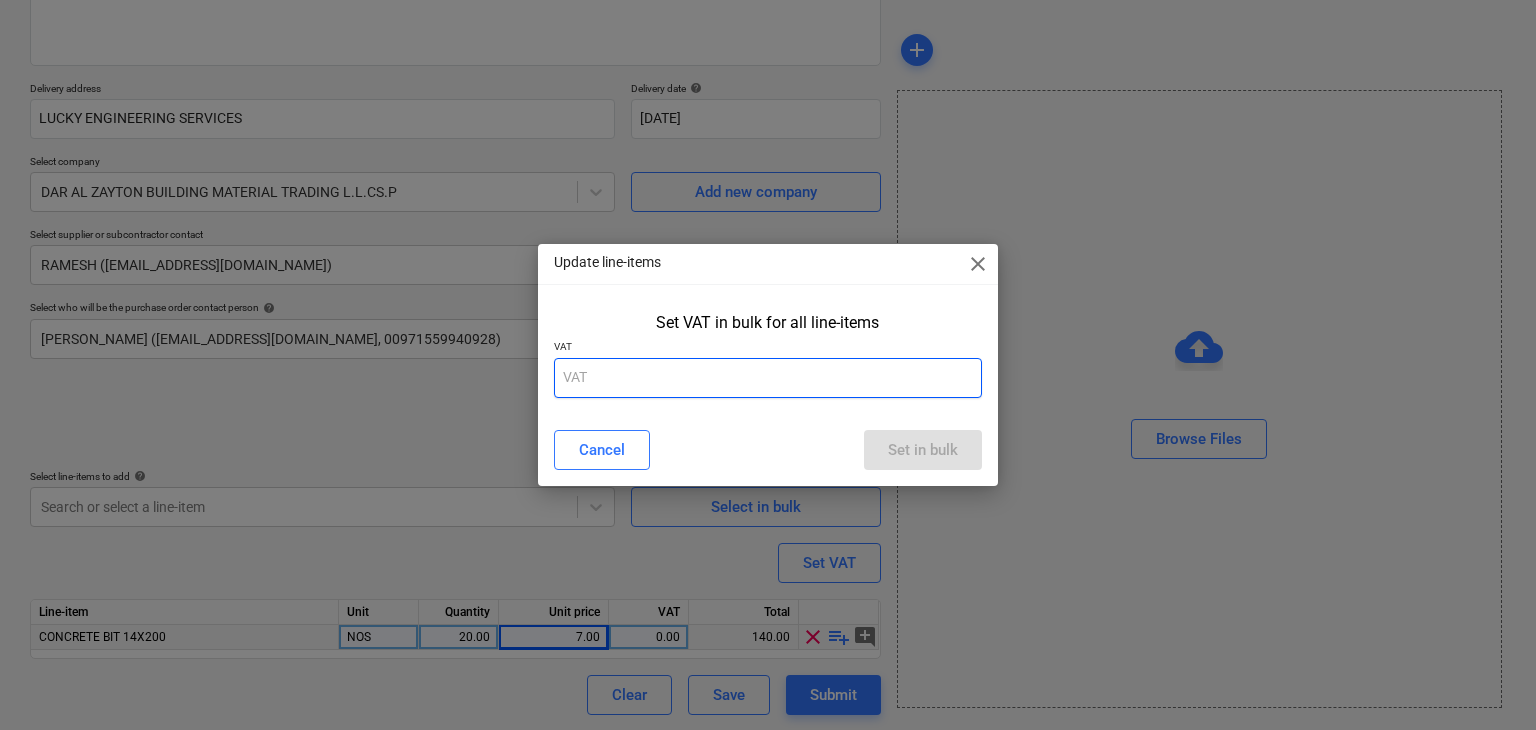 click at bounding box center (768, 378) 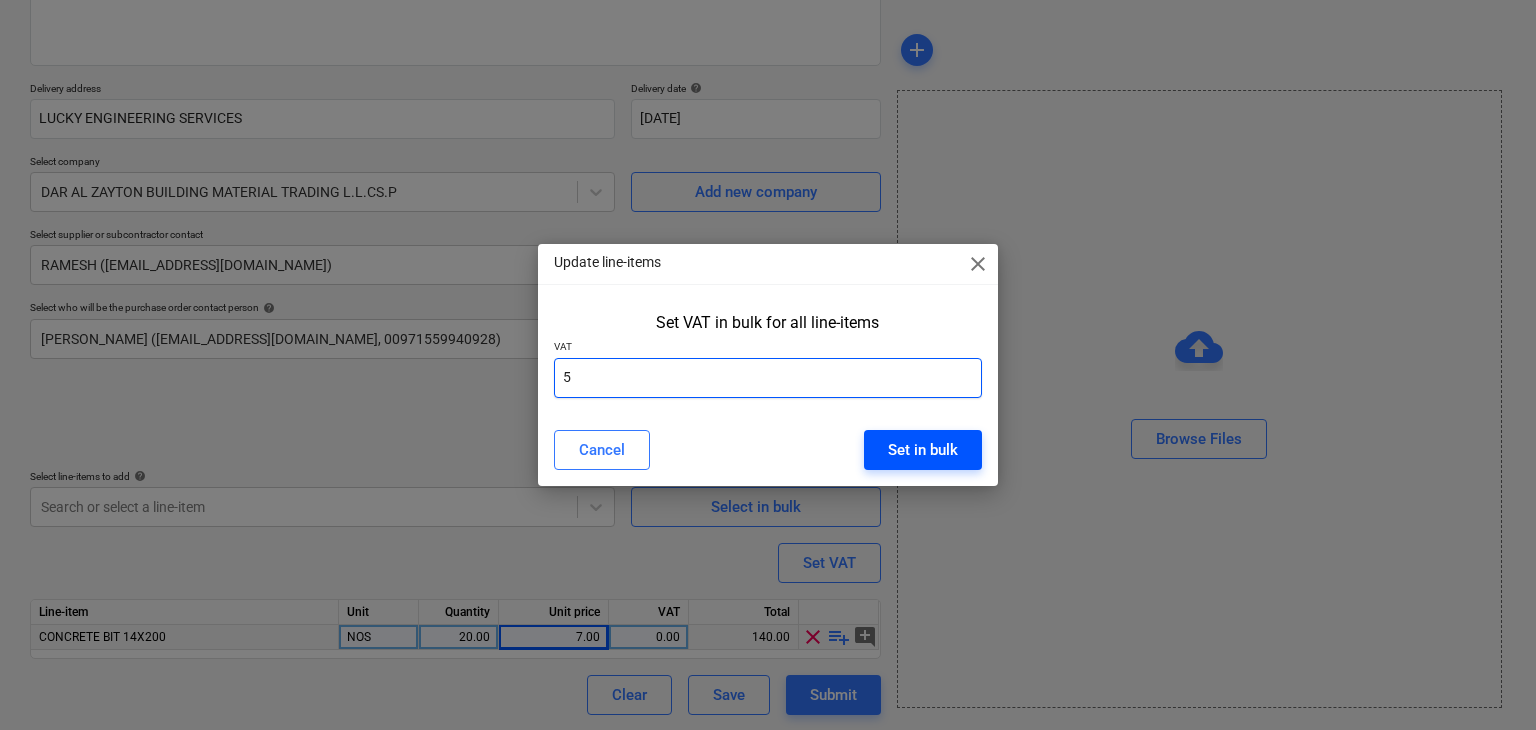 type on "5" 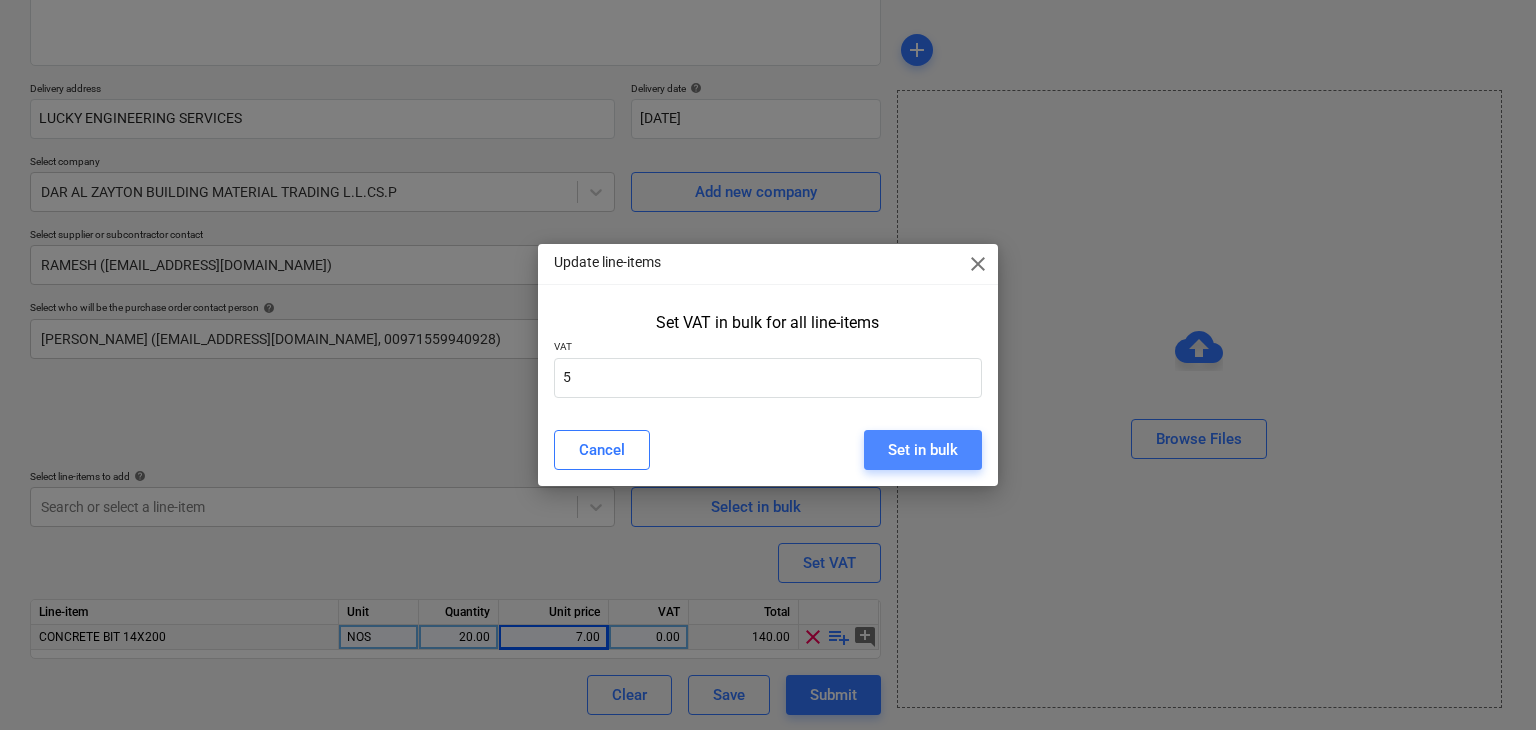 drag, startPoint x: 911, startPoint y: 449, endPoint x: 908, endPoint y: 433, distance: 16.27882 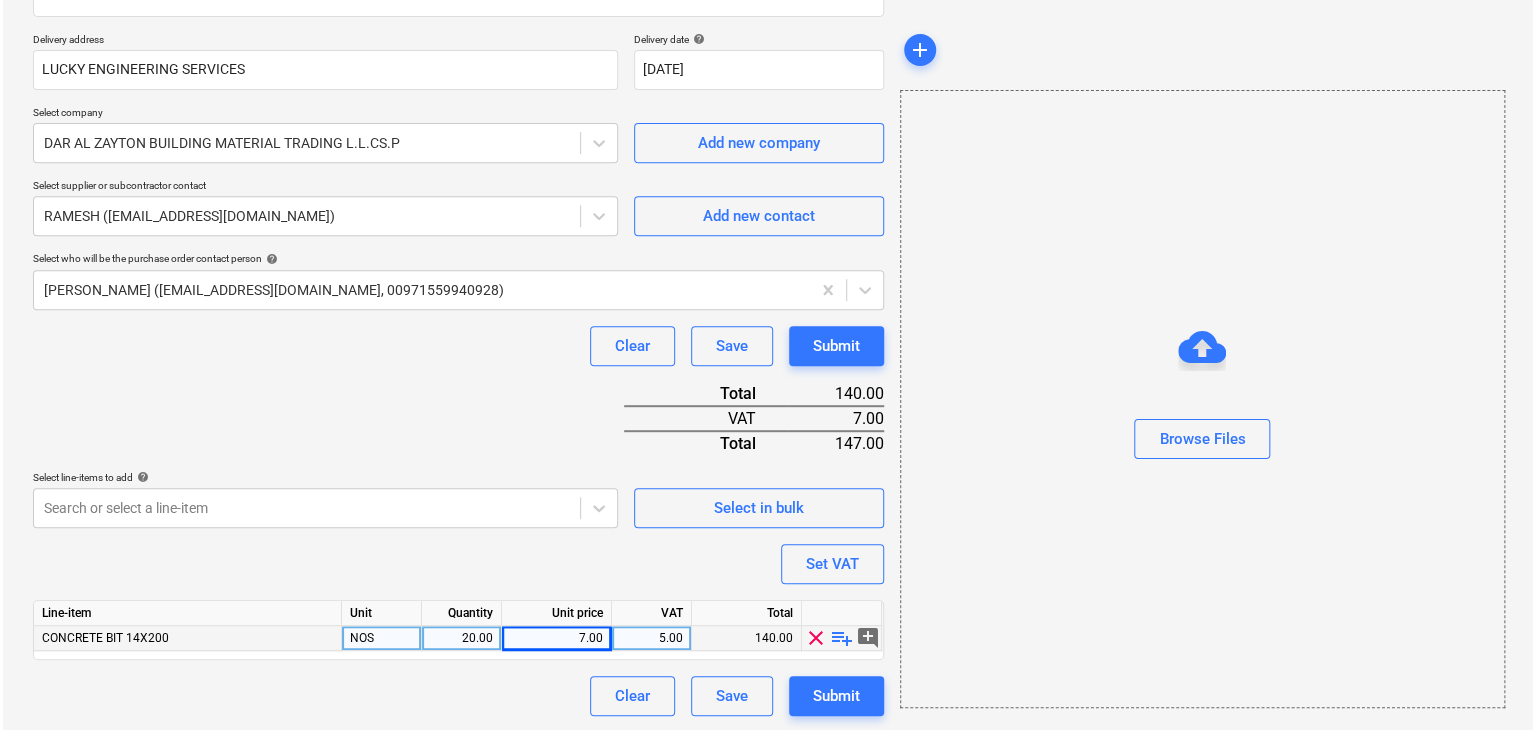 scroll, scrollTop: 342, scrollLeft: 0, axis: vertical 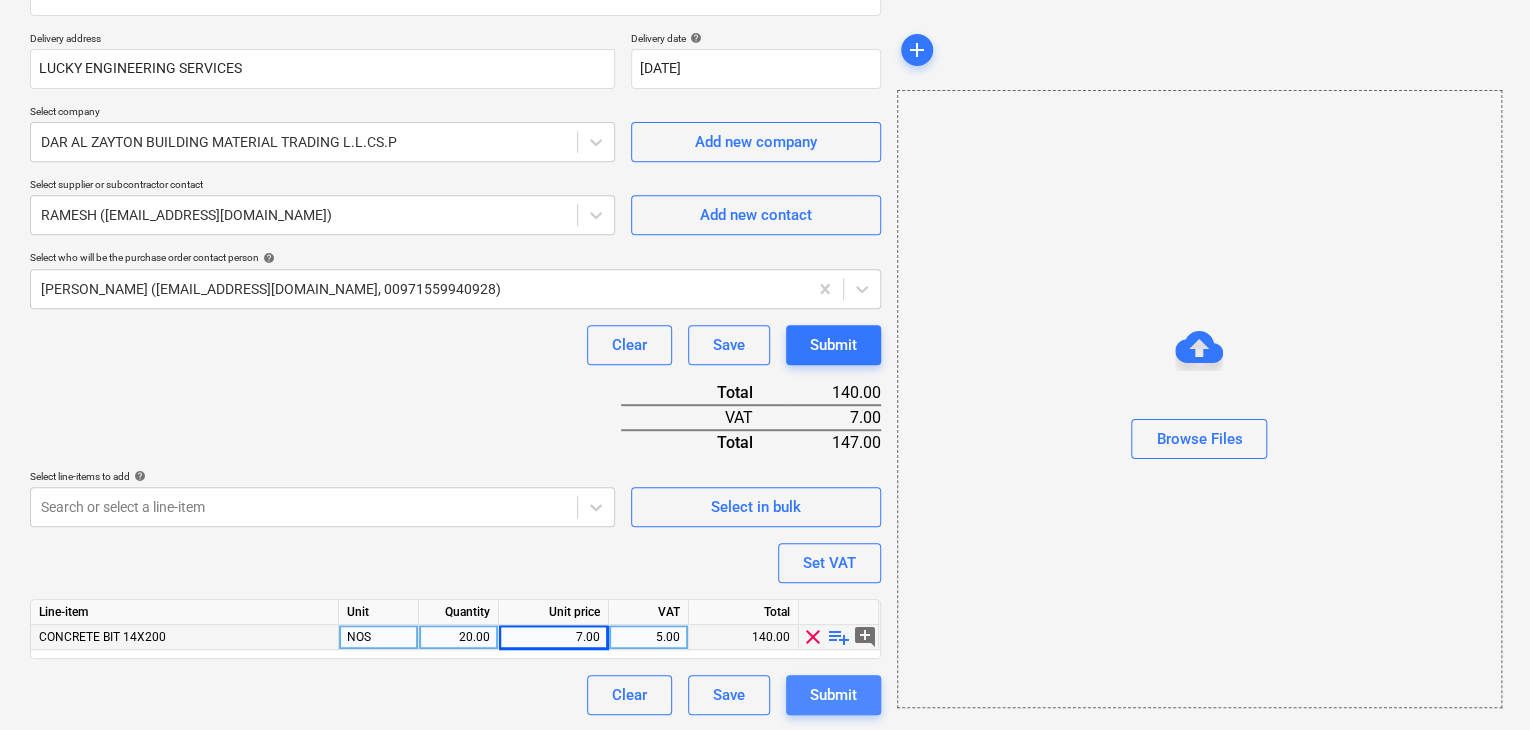 click on "Submit" at bounding box center [833, 695] 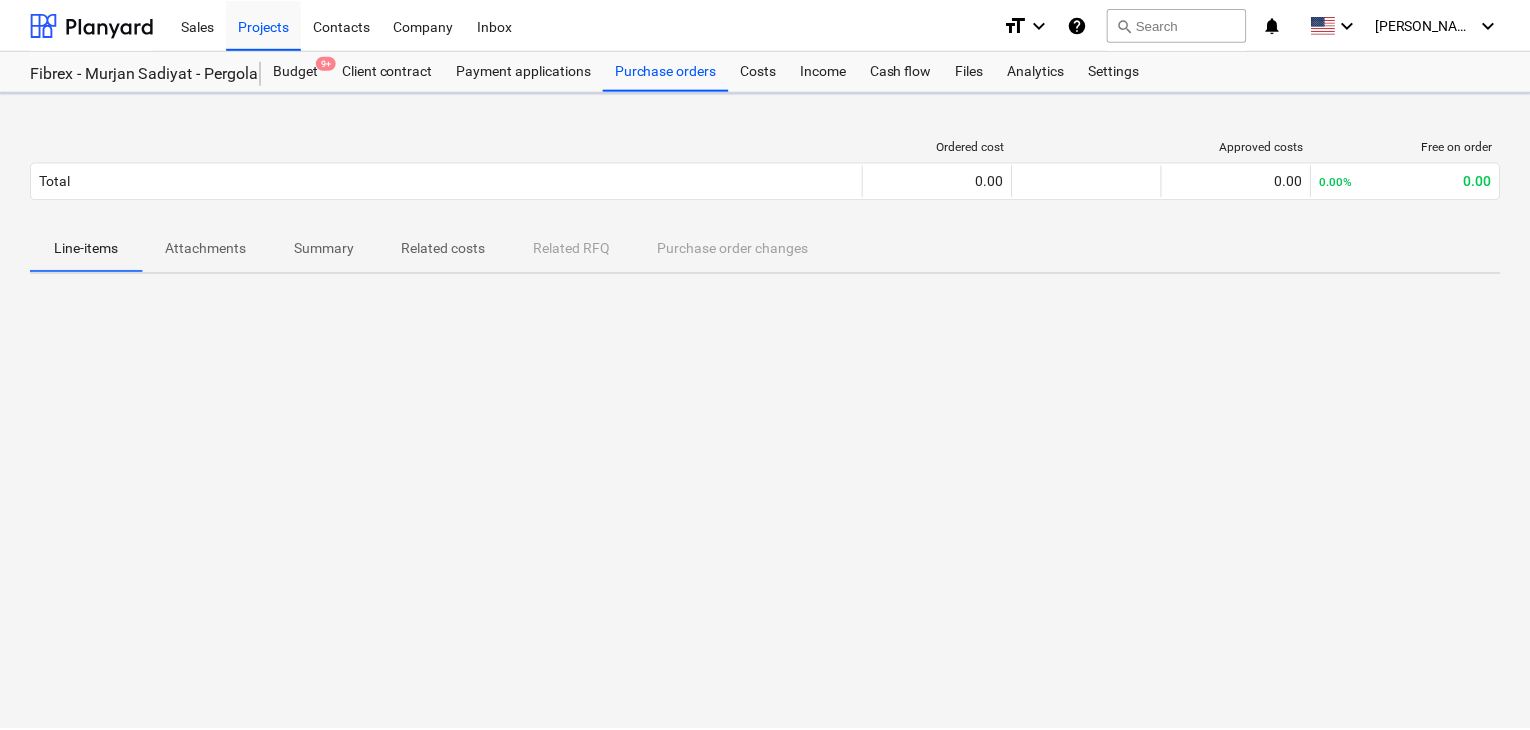 scroll, scrollTop: 0, scrollLeft: 0, axis: both 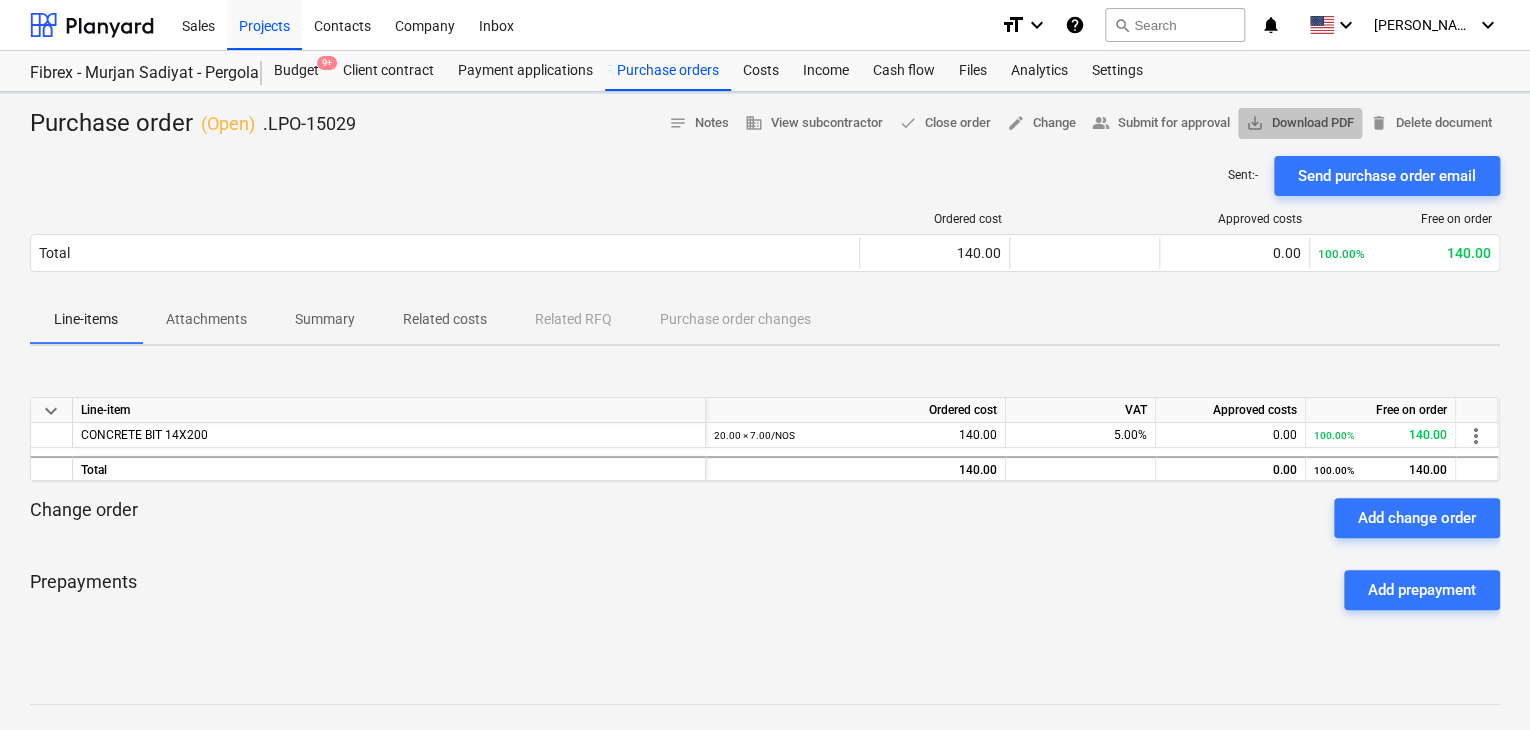 click on "save_alt Download PDF" at bounding box center (1300, 123) 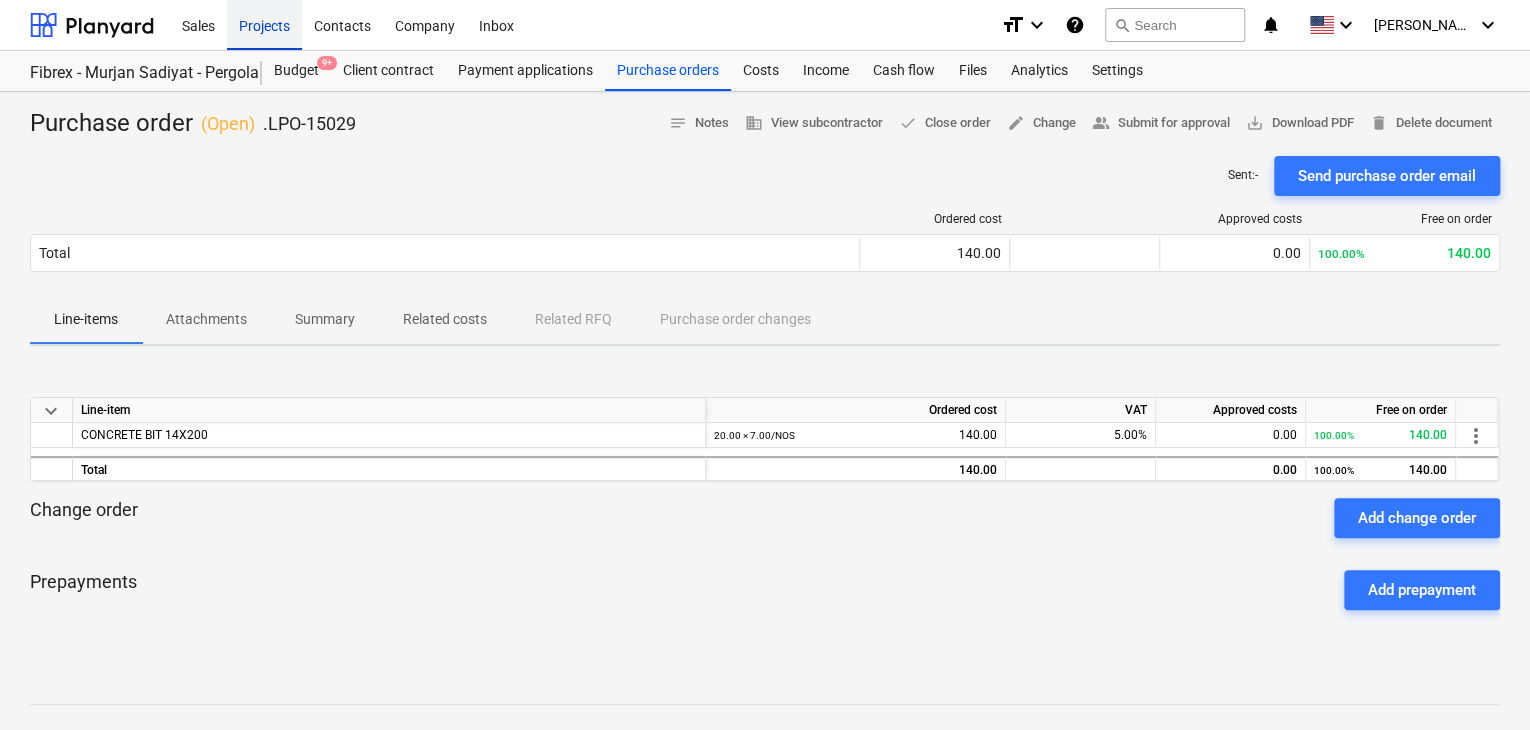 click on "Projects" at bounding box center (264, 24) 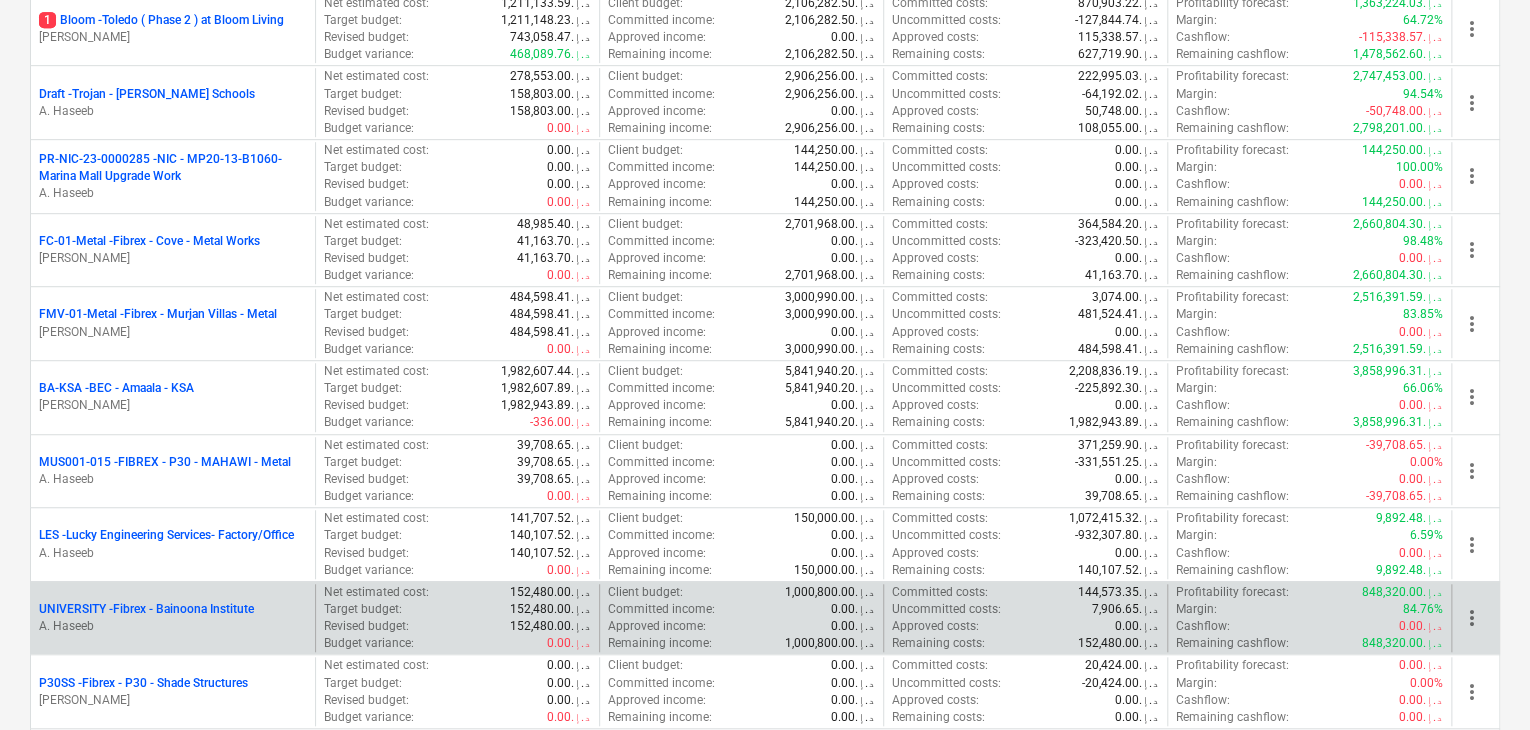 scroll, scrollTop: 600, scrollLeft: 0, axis: vertical 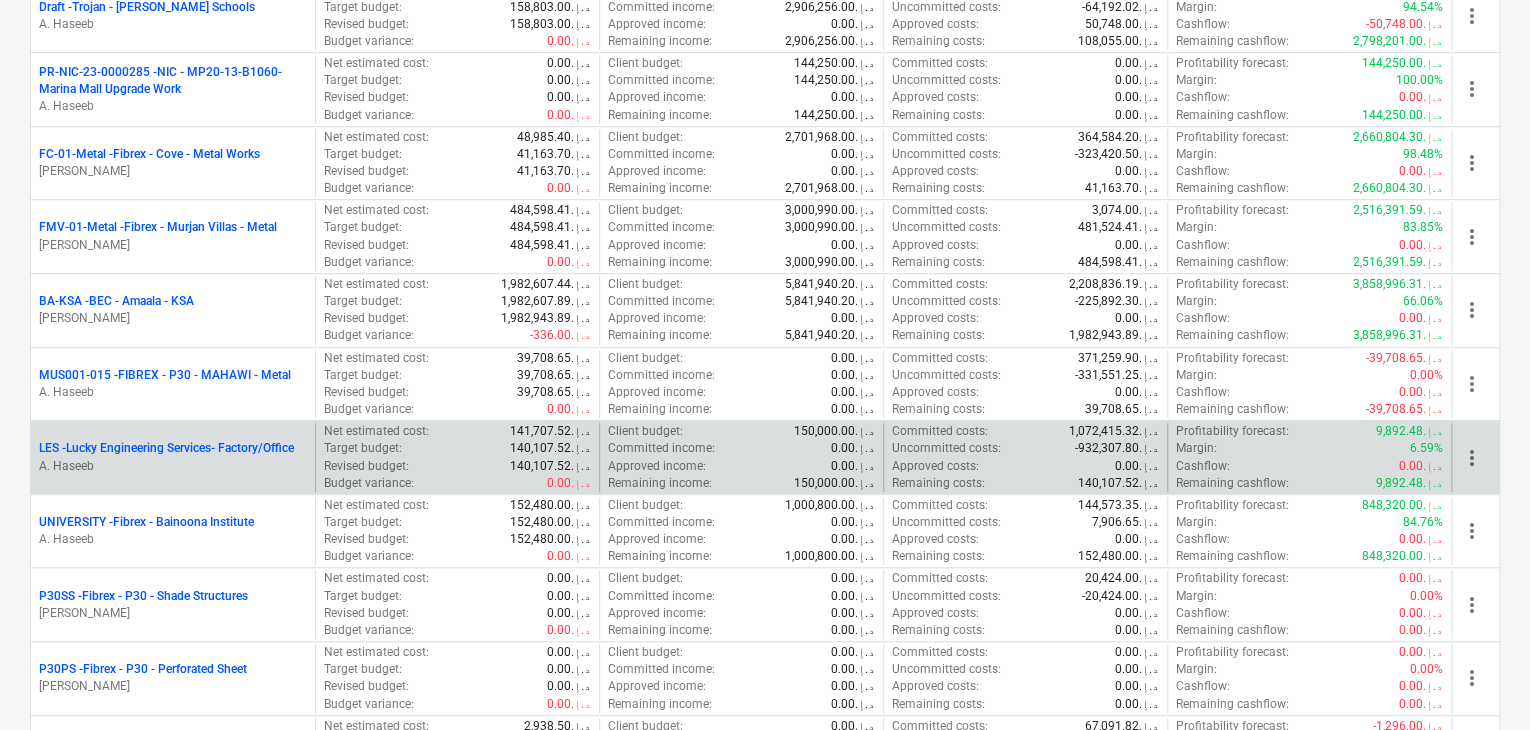 click on "LES -  Lucky Engineering Services- Factory/Office A. Haseeb" at bounding box center (173, 457) 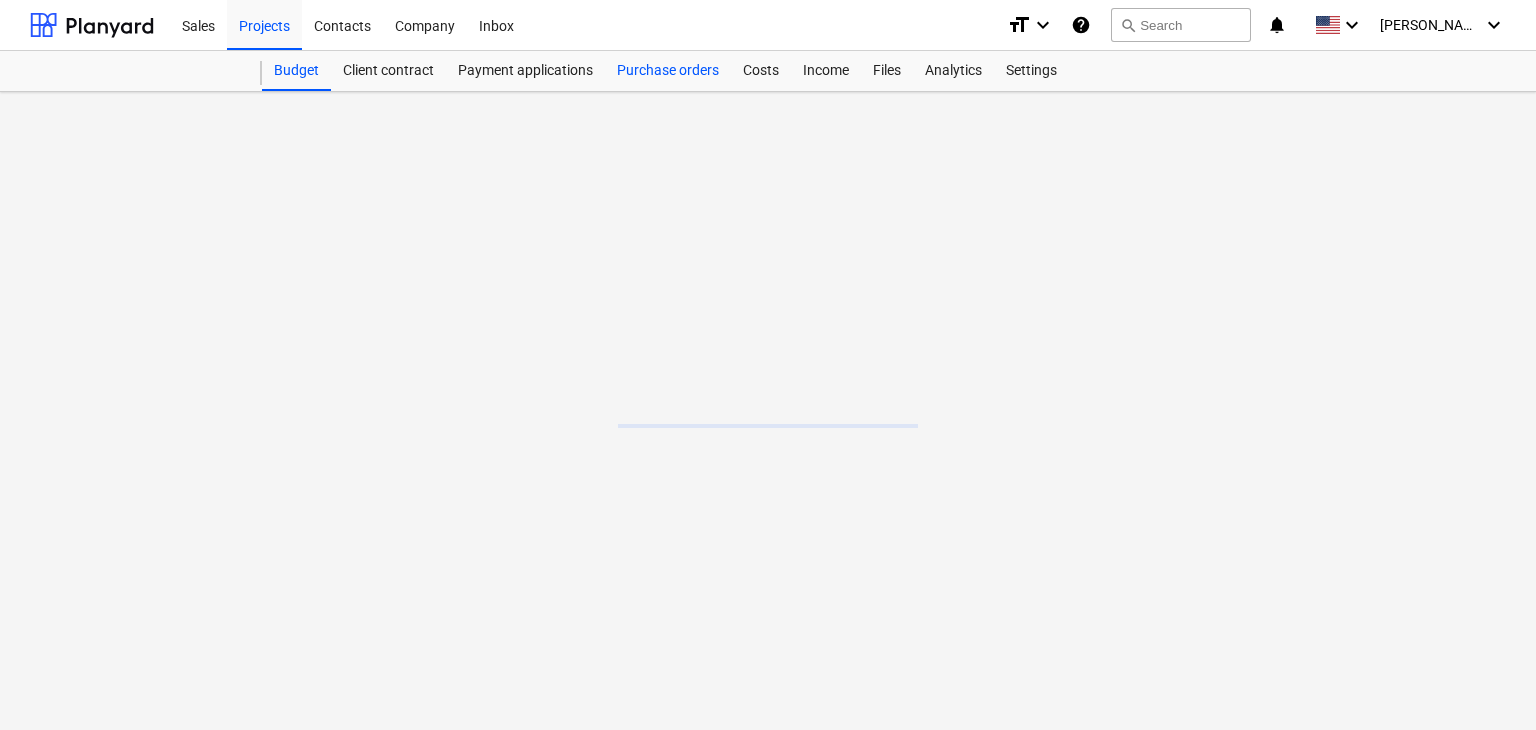 click on "Purchase orders" at bounding box center (668, 71) 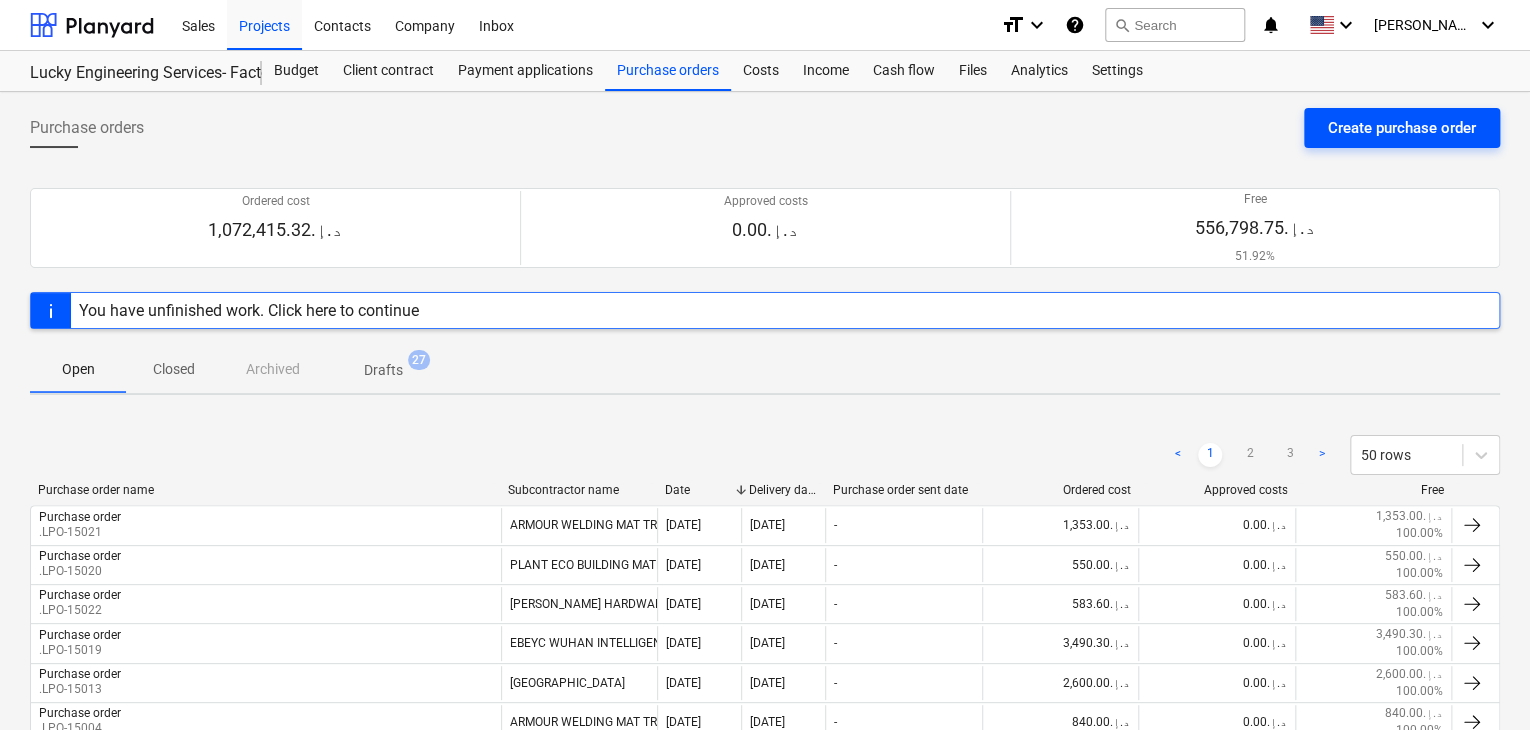 click on "Create purchase order" at bounding box center [1402, 128] 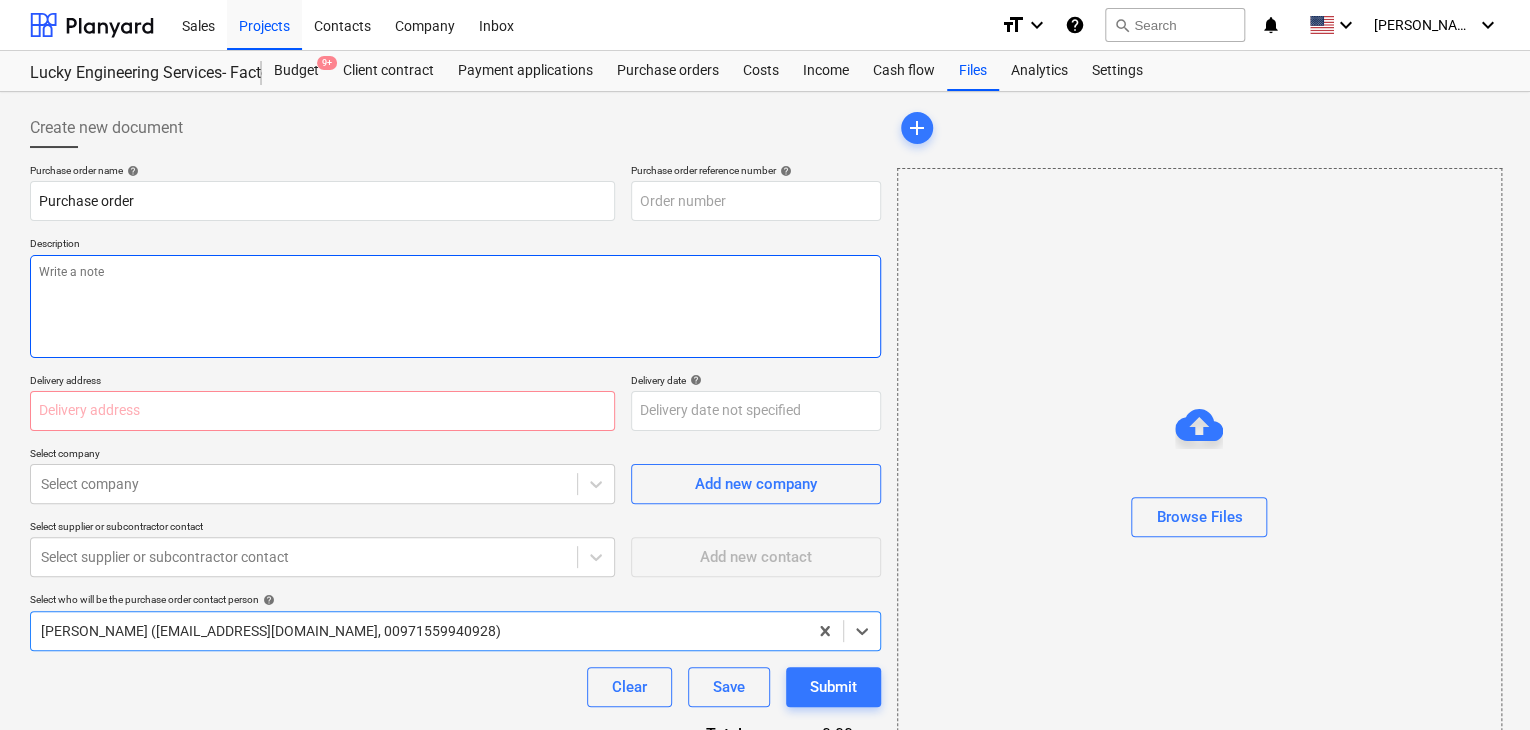 click at bounding box center (455, 306) 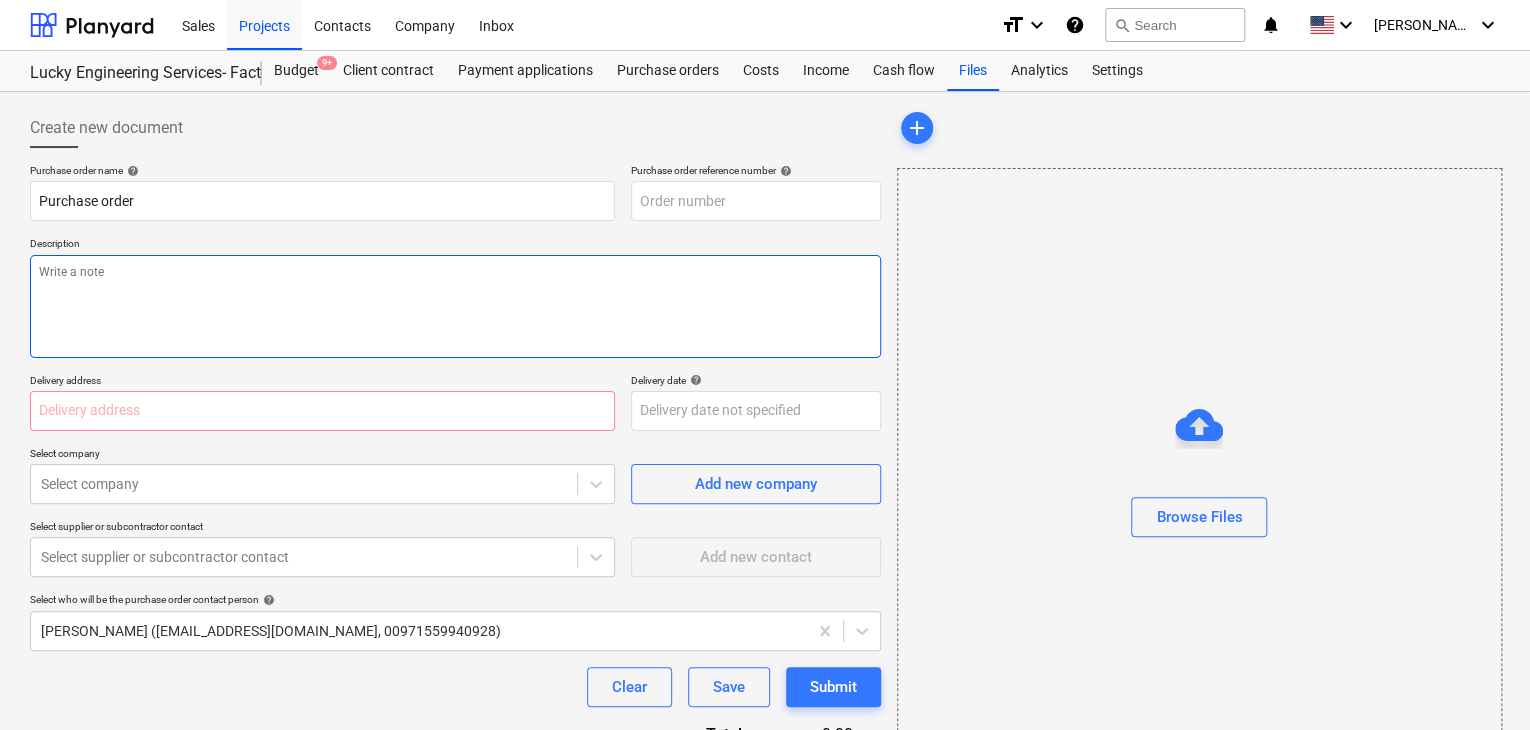 type on "x" 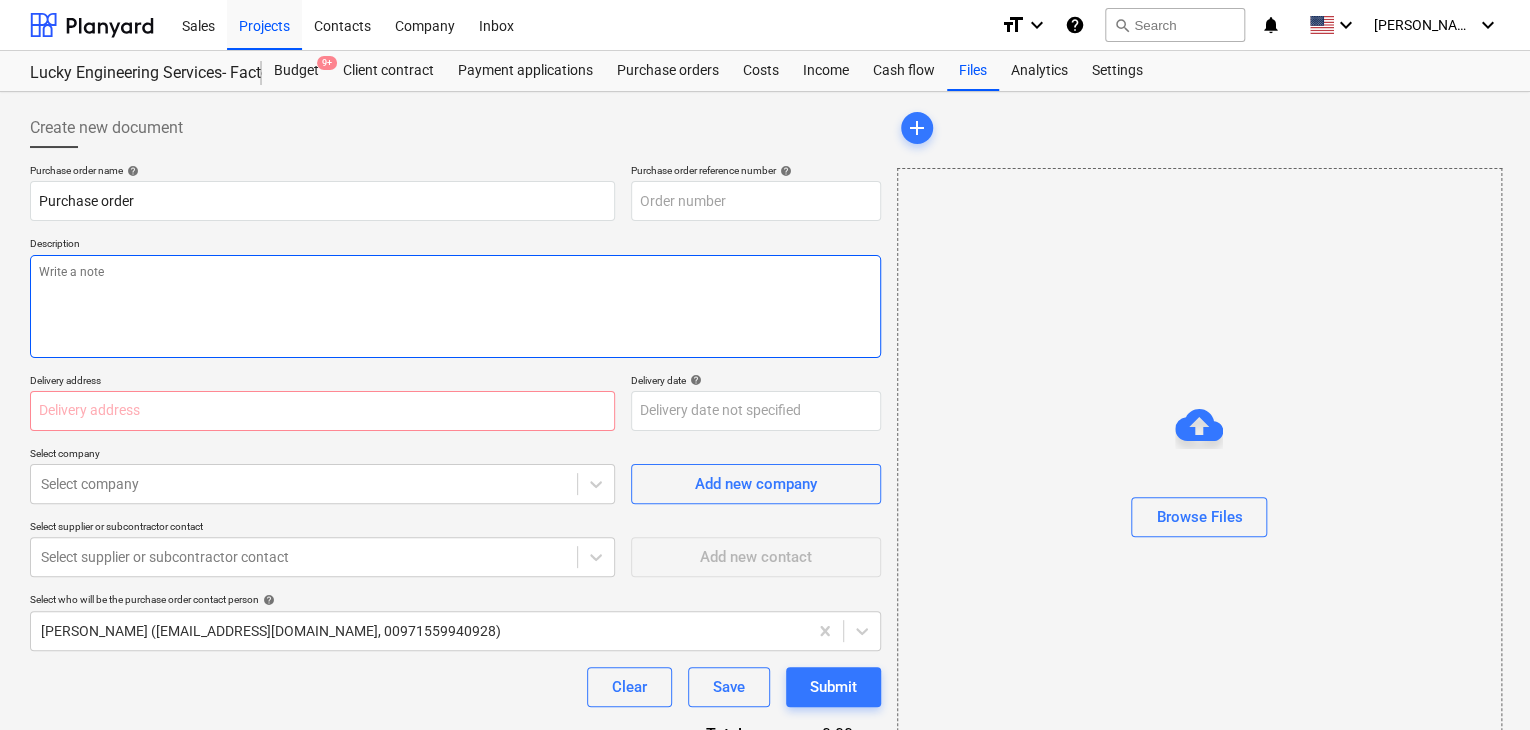 type on "LES-PO-417" 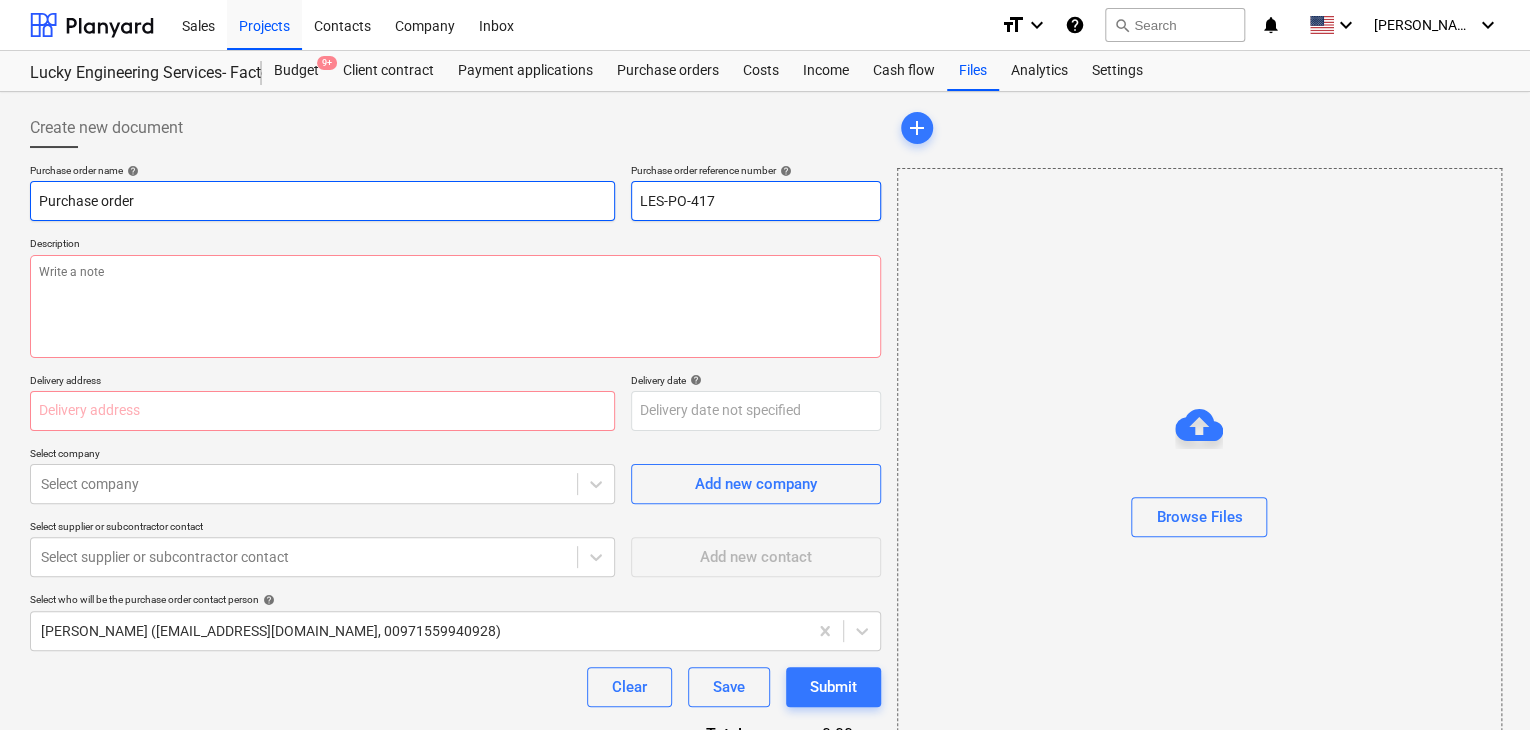 drag, startPoint x: 752, startPoint y: 201, endPoint x: 564, endPoint y: 184, distance: 188.76706 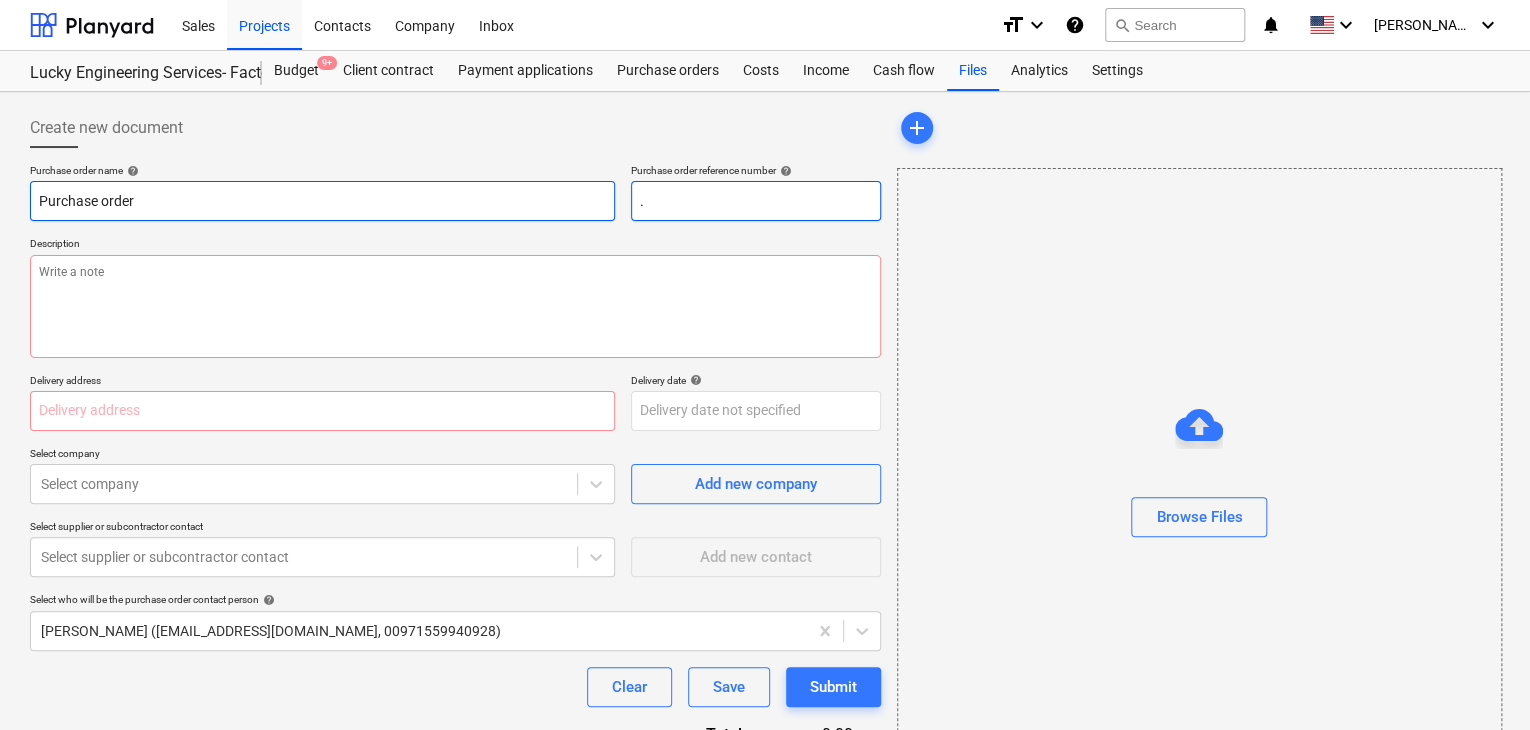 type on "x" 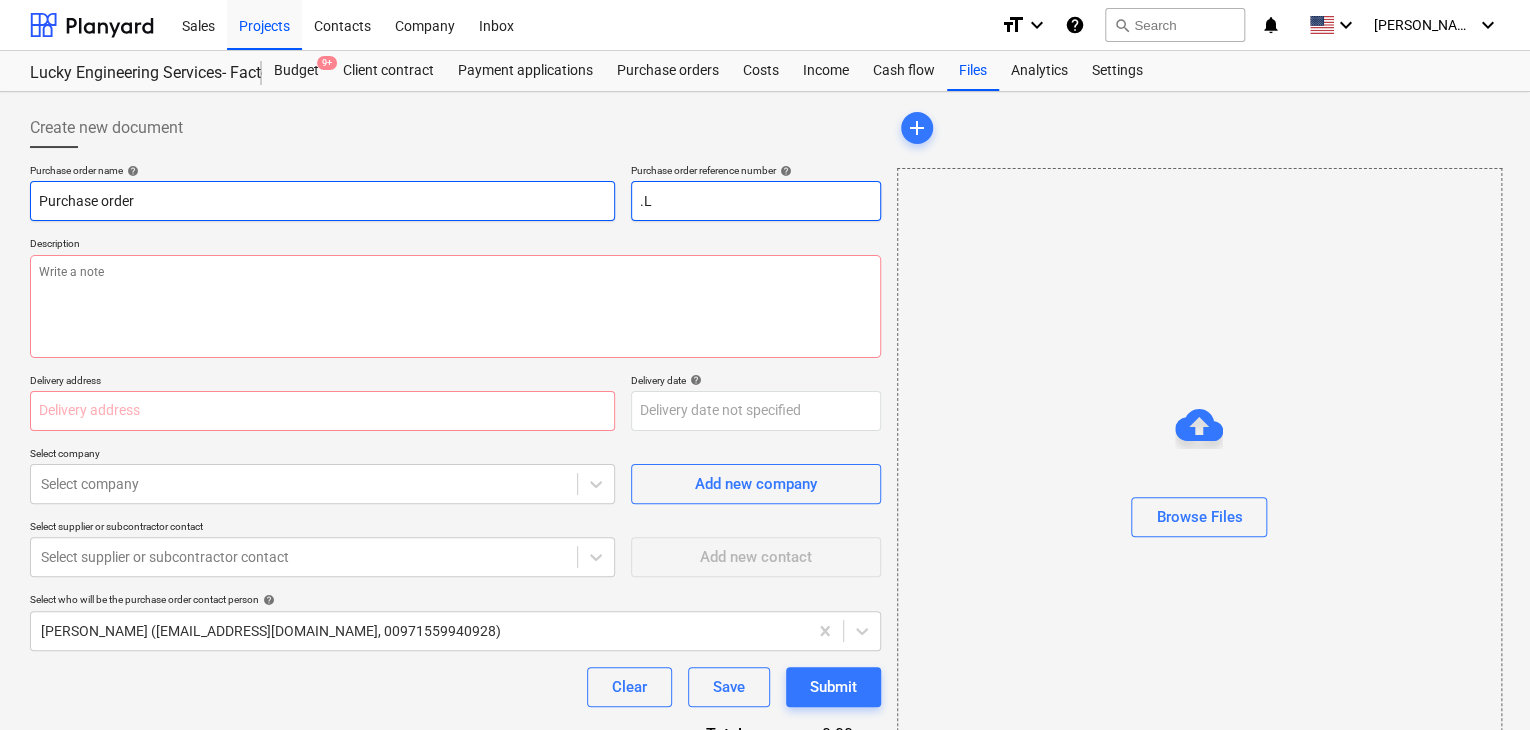 type on "x" 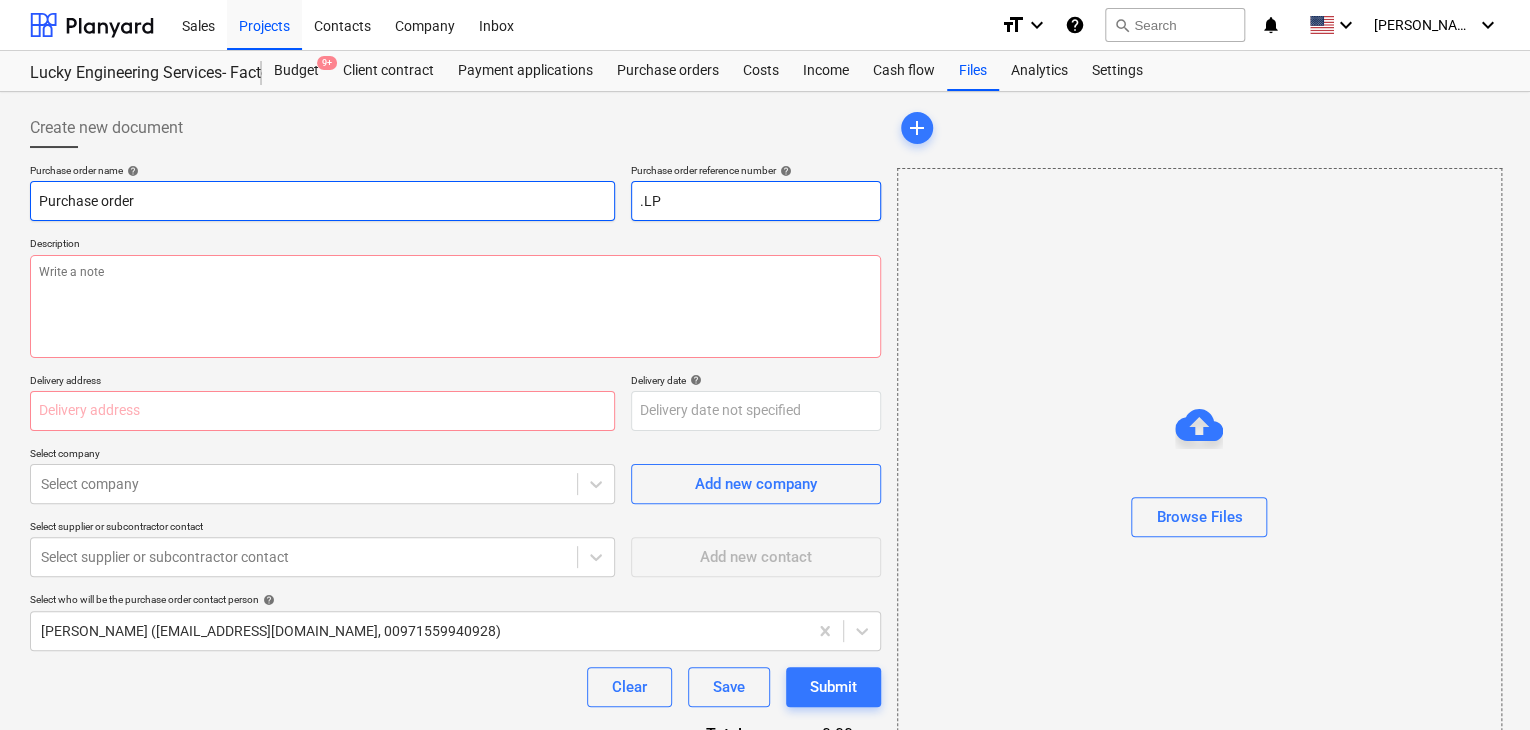 type on "x" 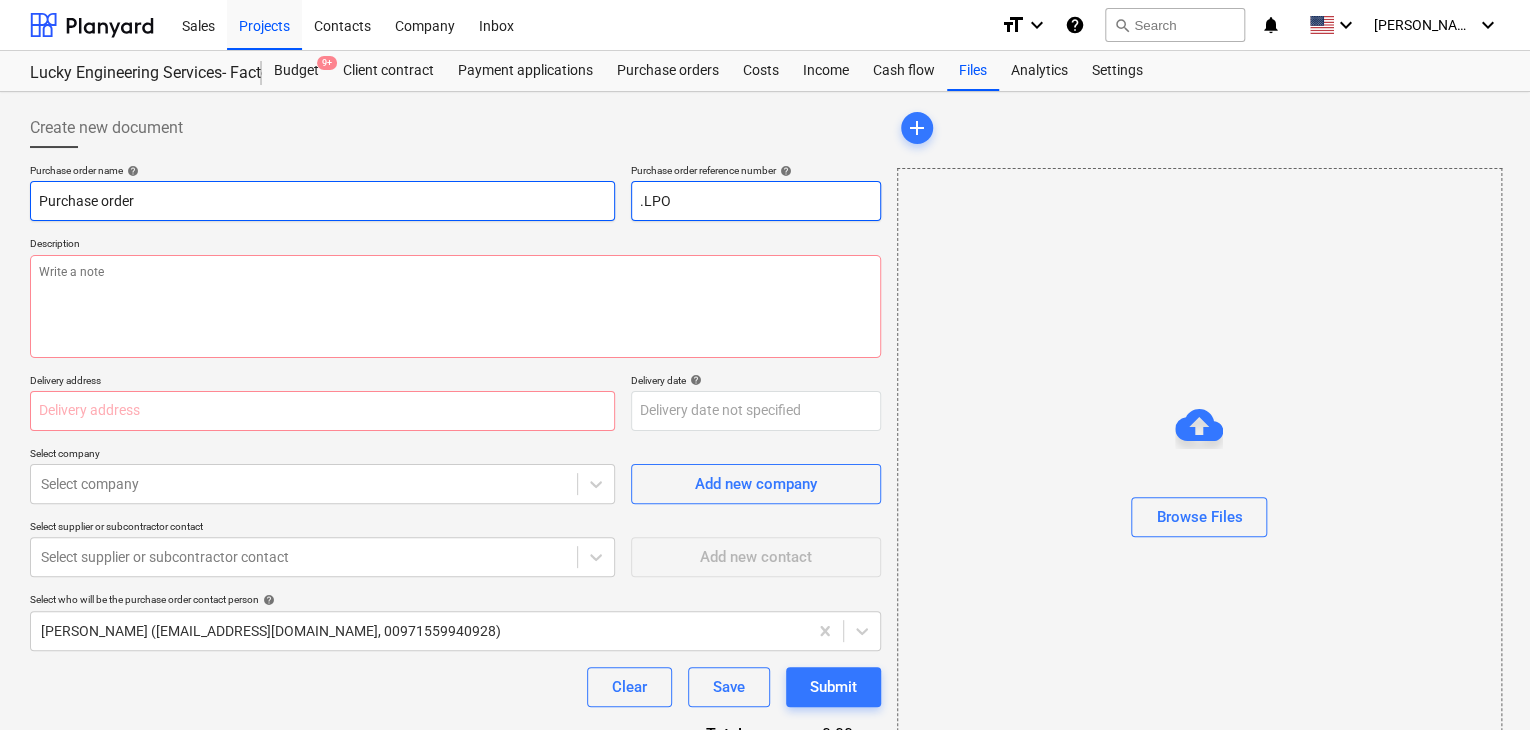 type on "x" 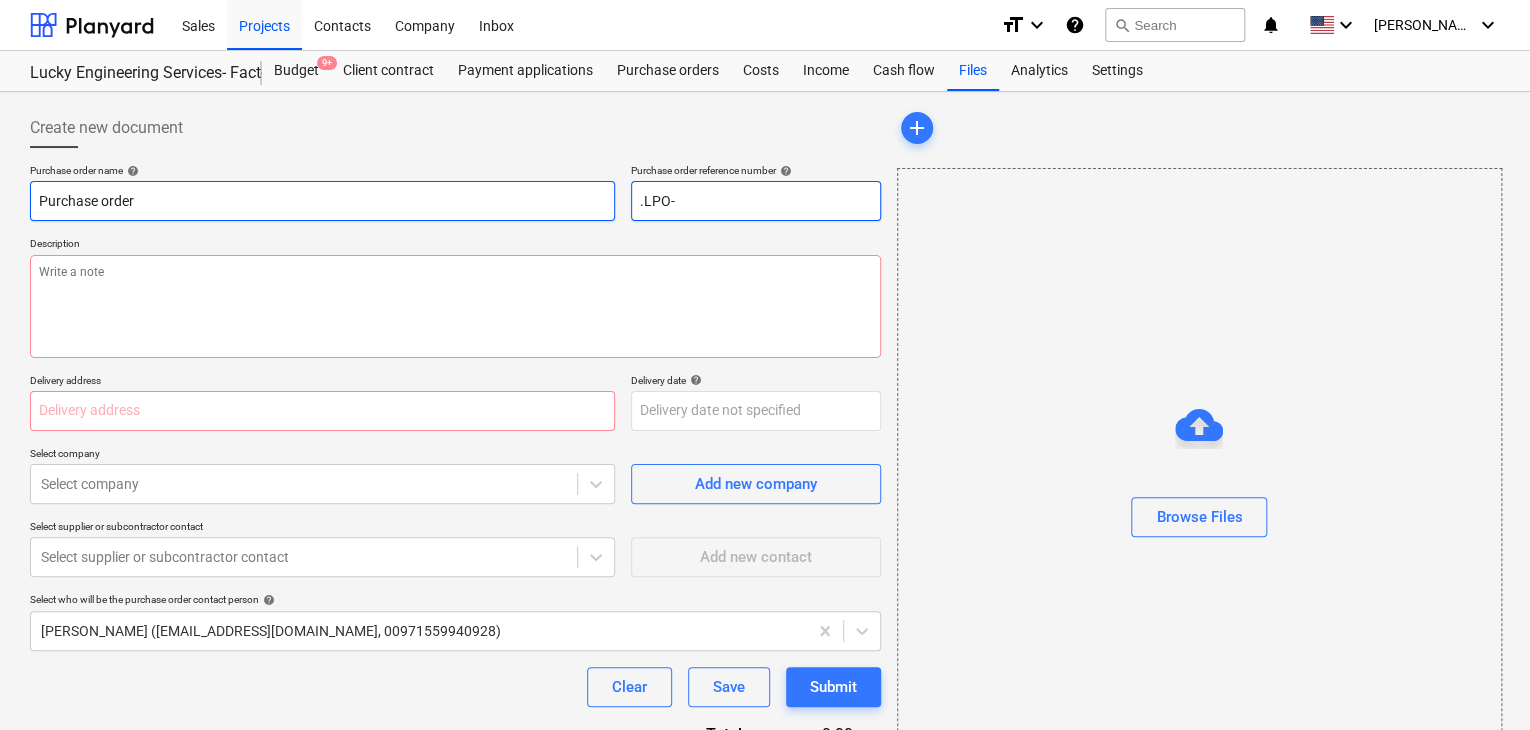 type on "x" 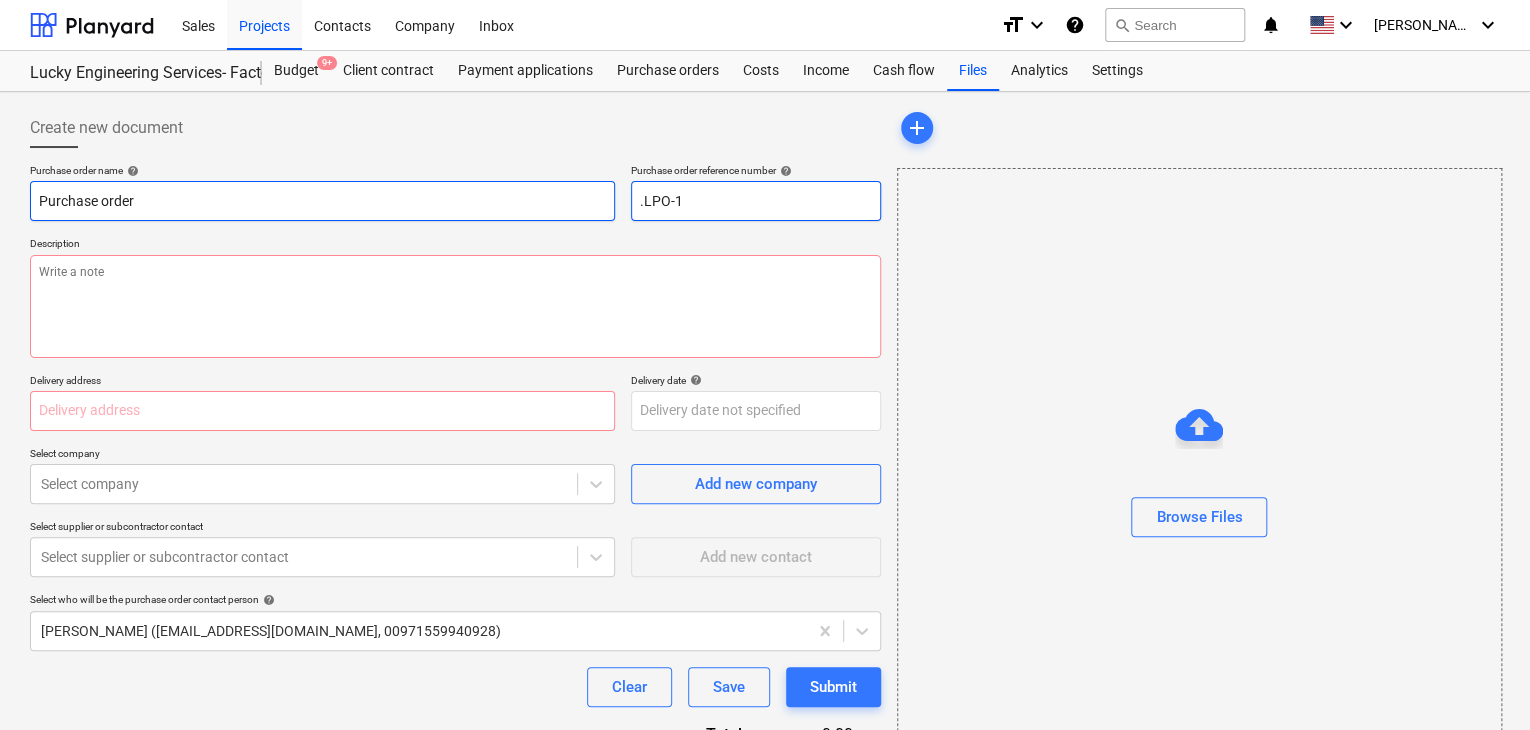 type on "x" 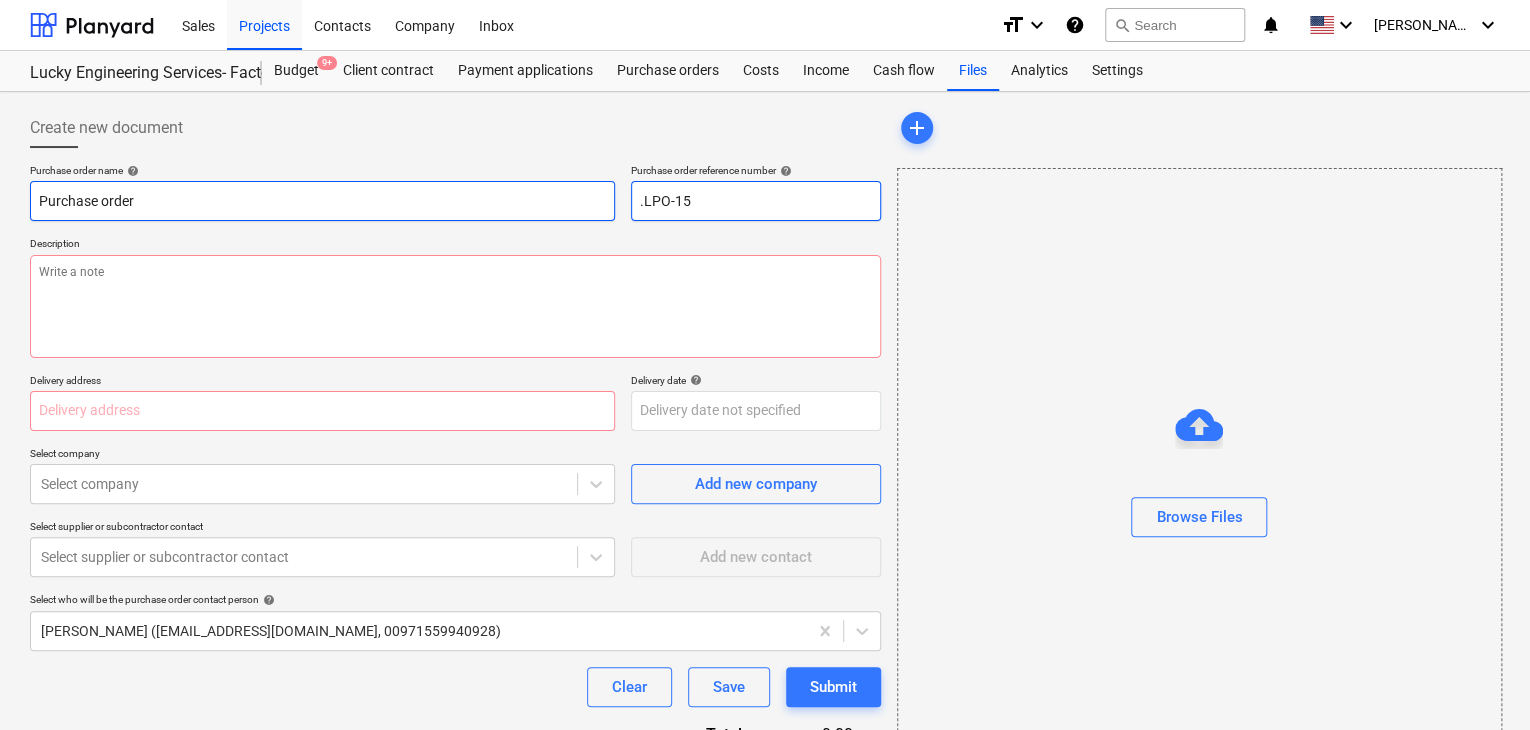 type on "x" 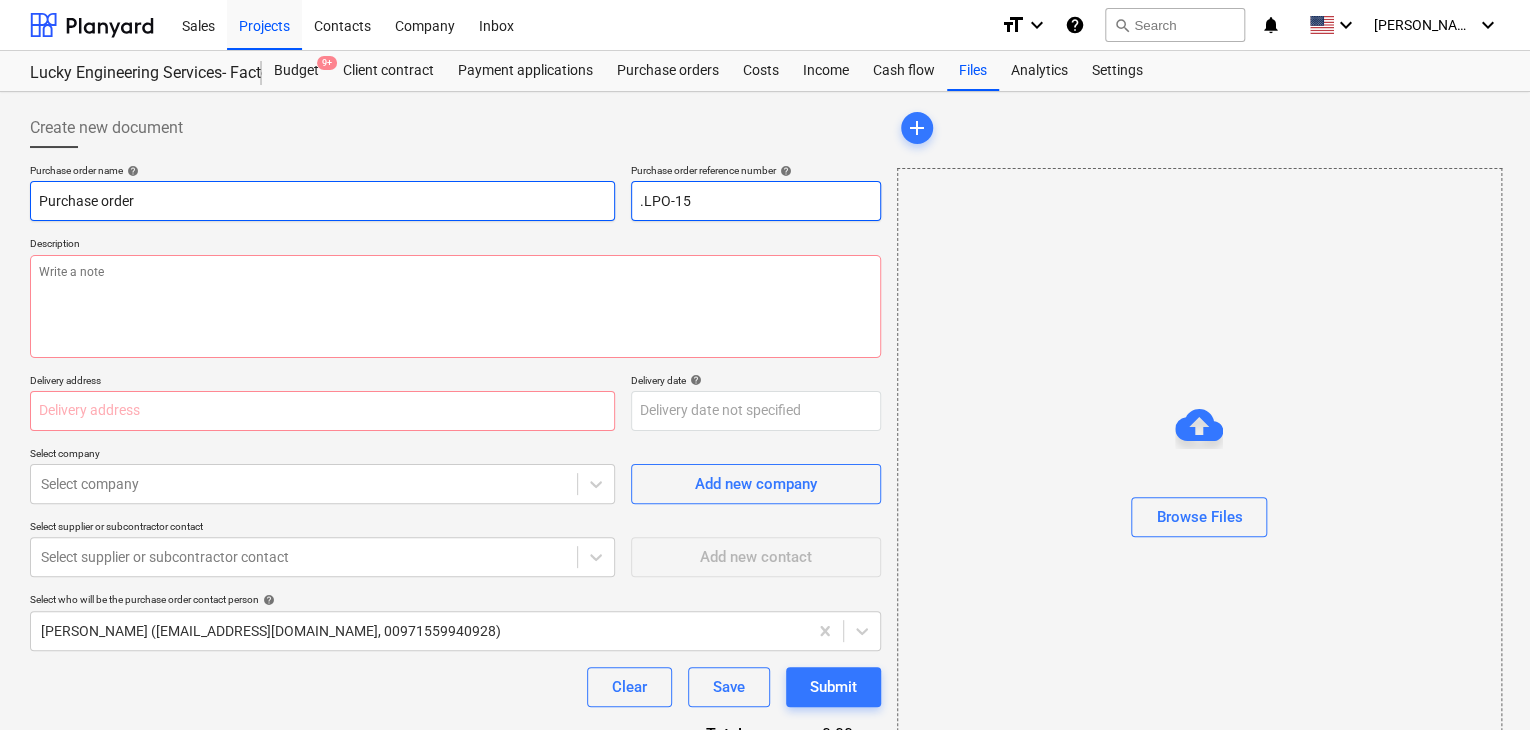 type on ".LPO-150" 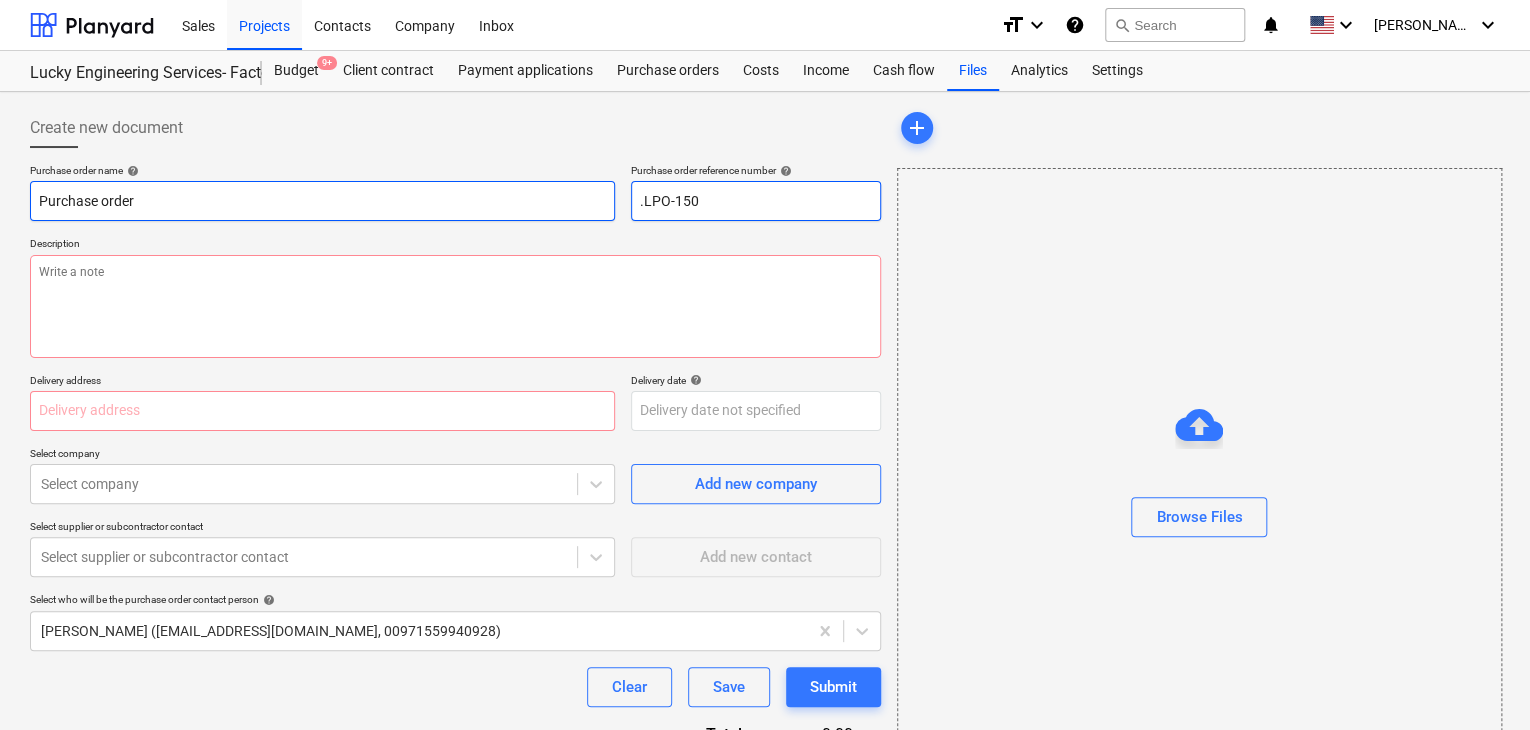 type on "x" 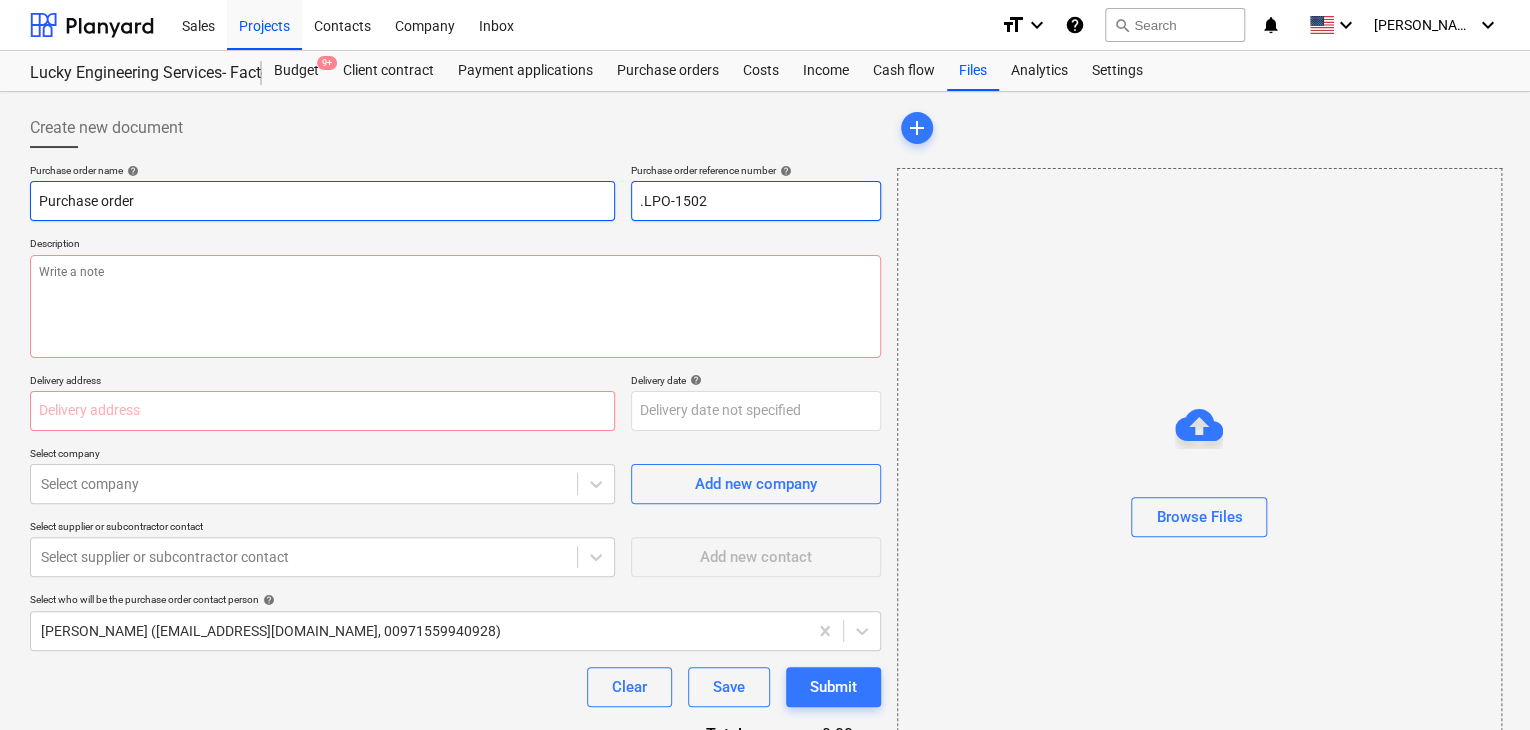 type on "x" 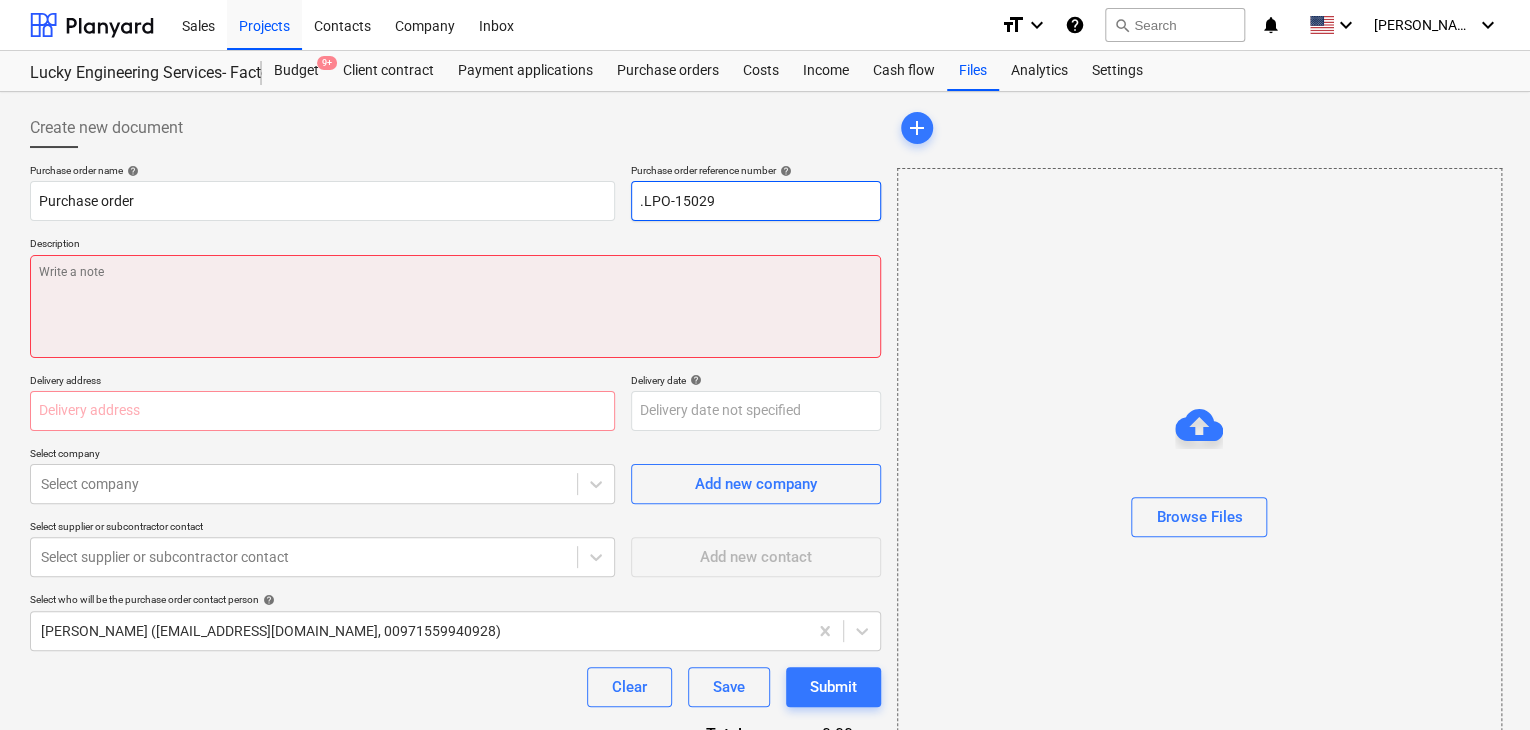 type on ".LPO-15029" 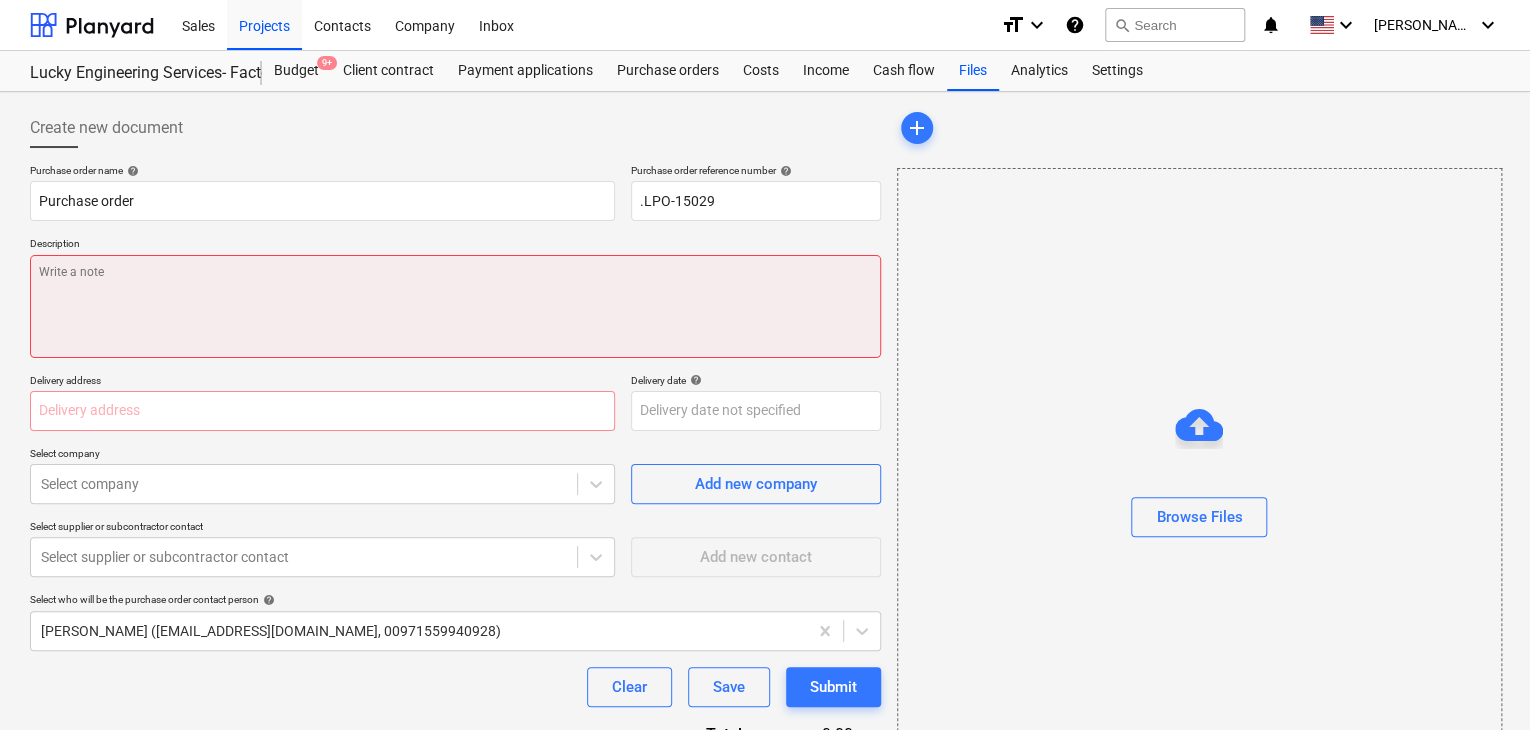 click at bounding box center [455, 306] 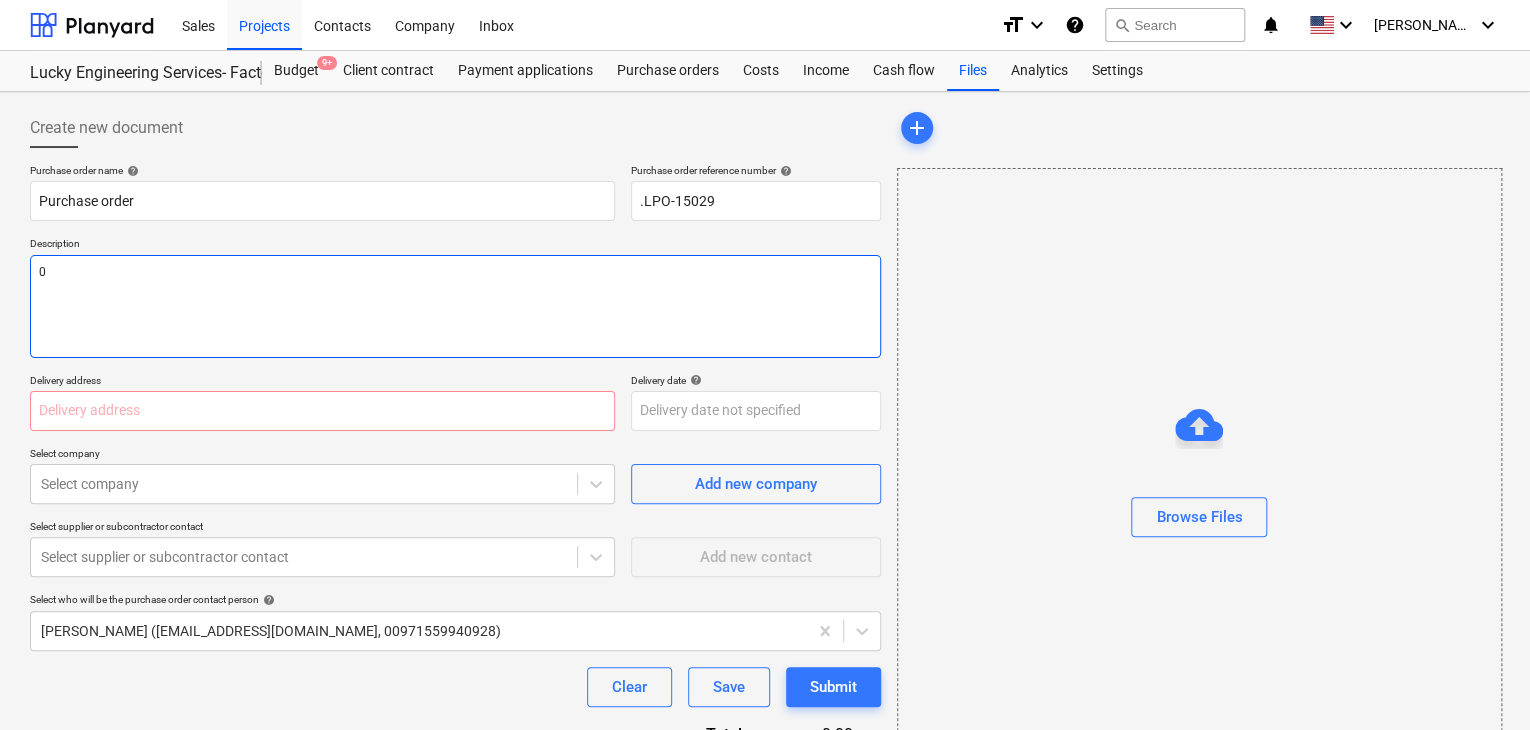 type on "x" 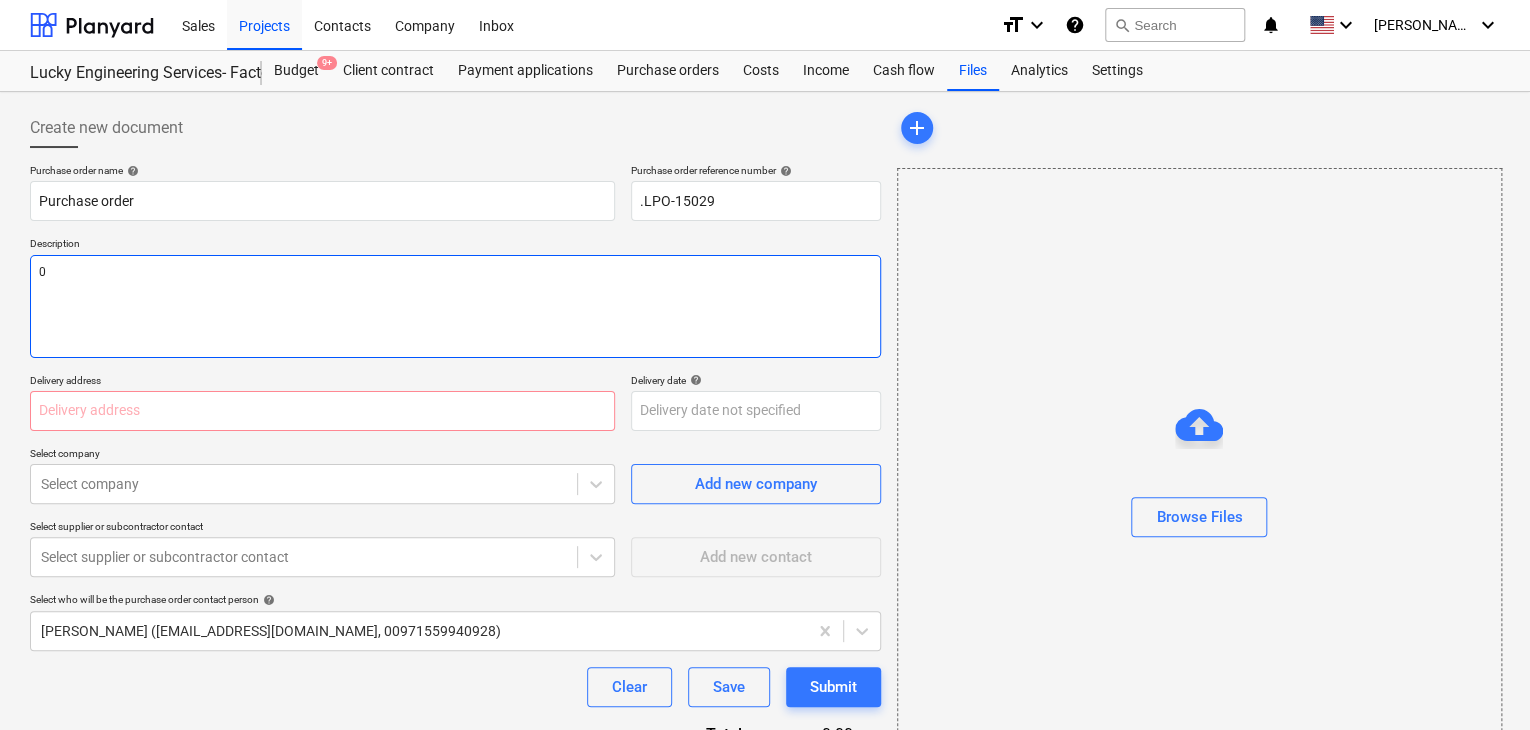 type on "07" 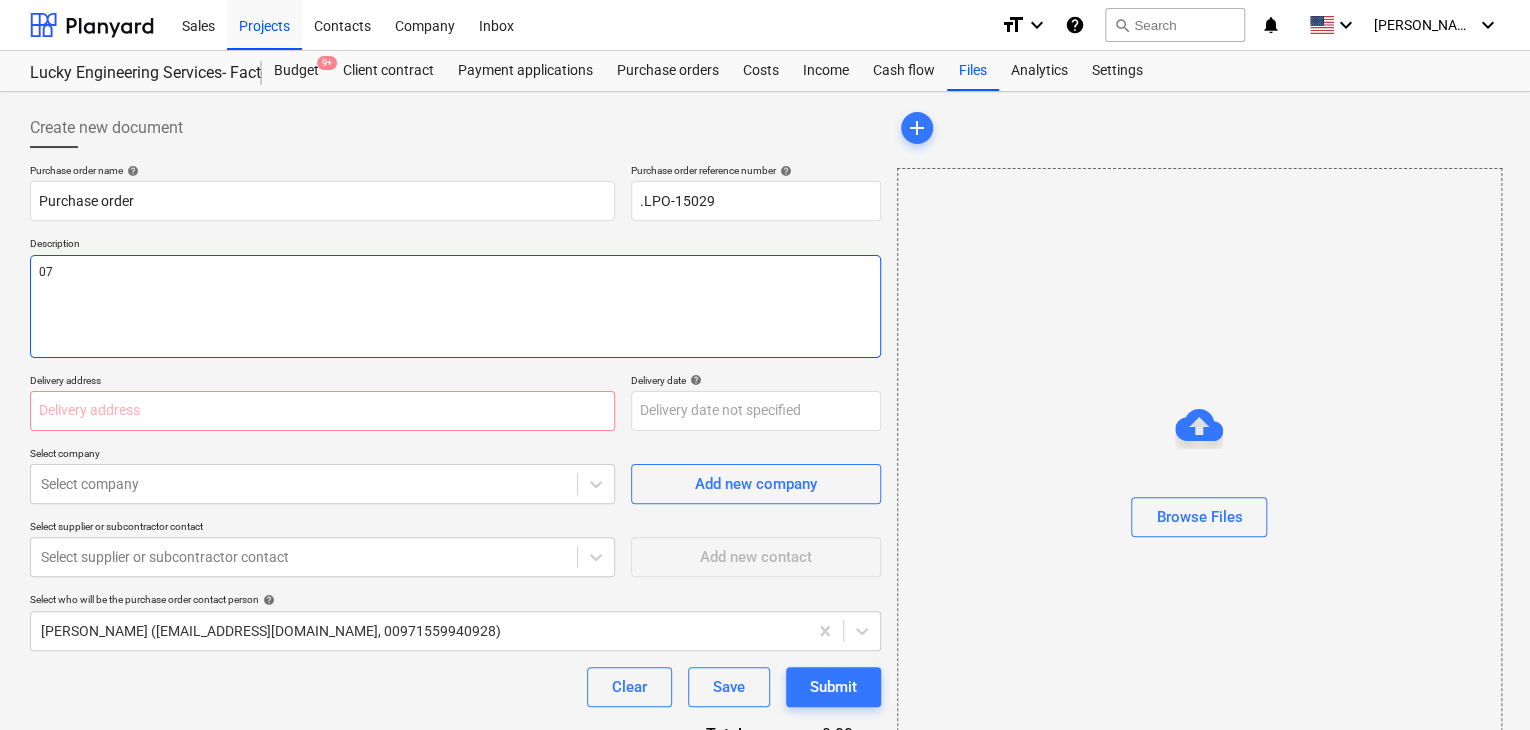 type on "x" 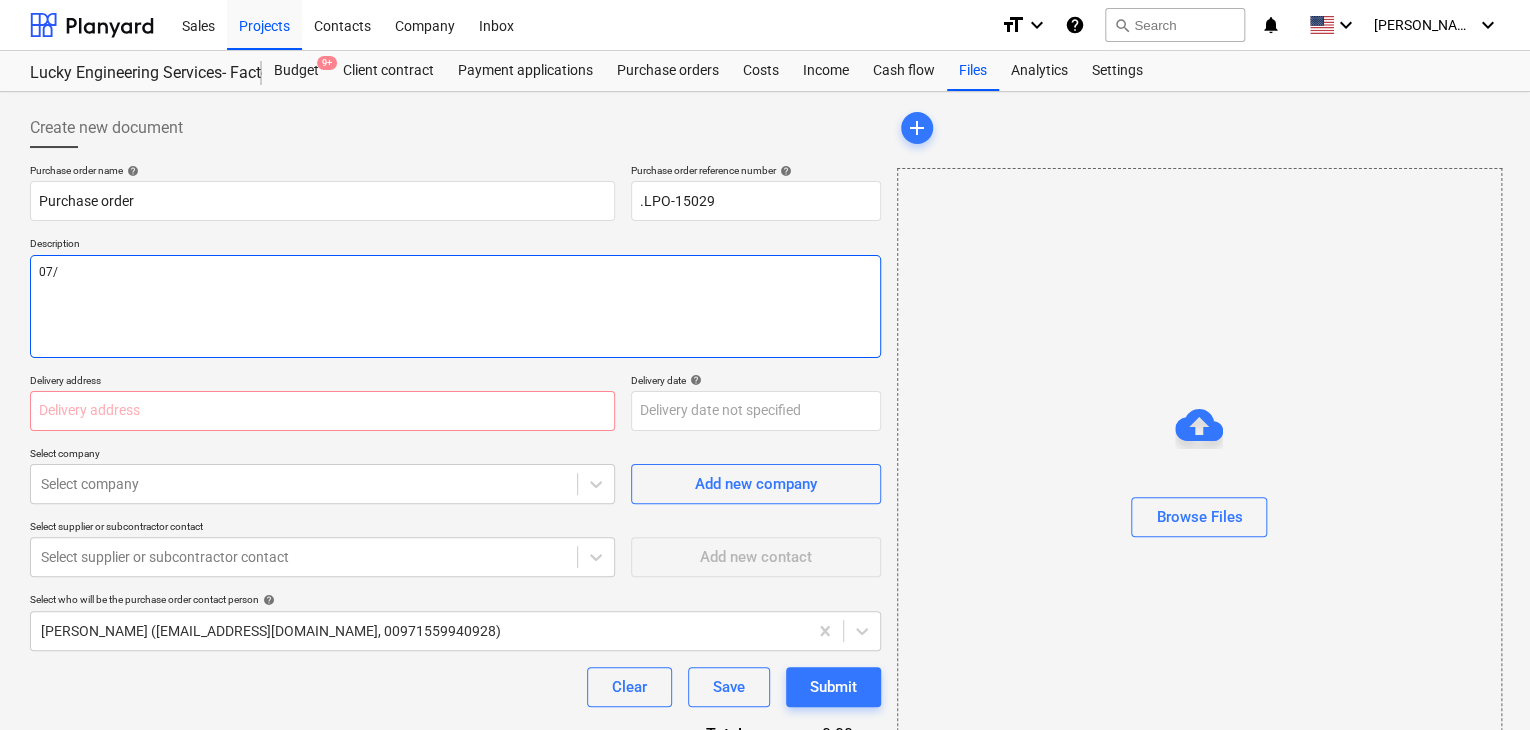 type on "x" 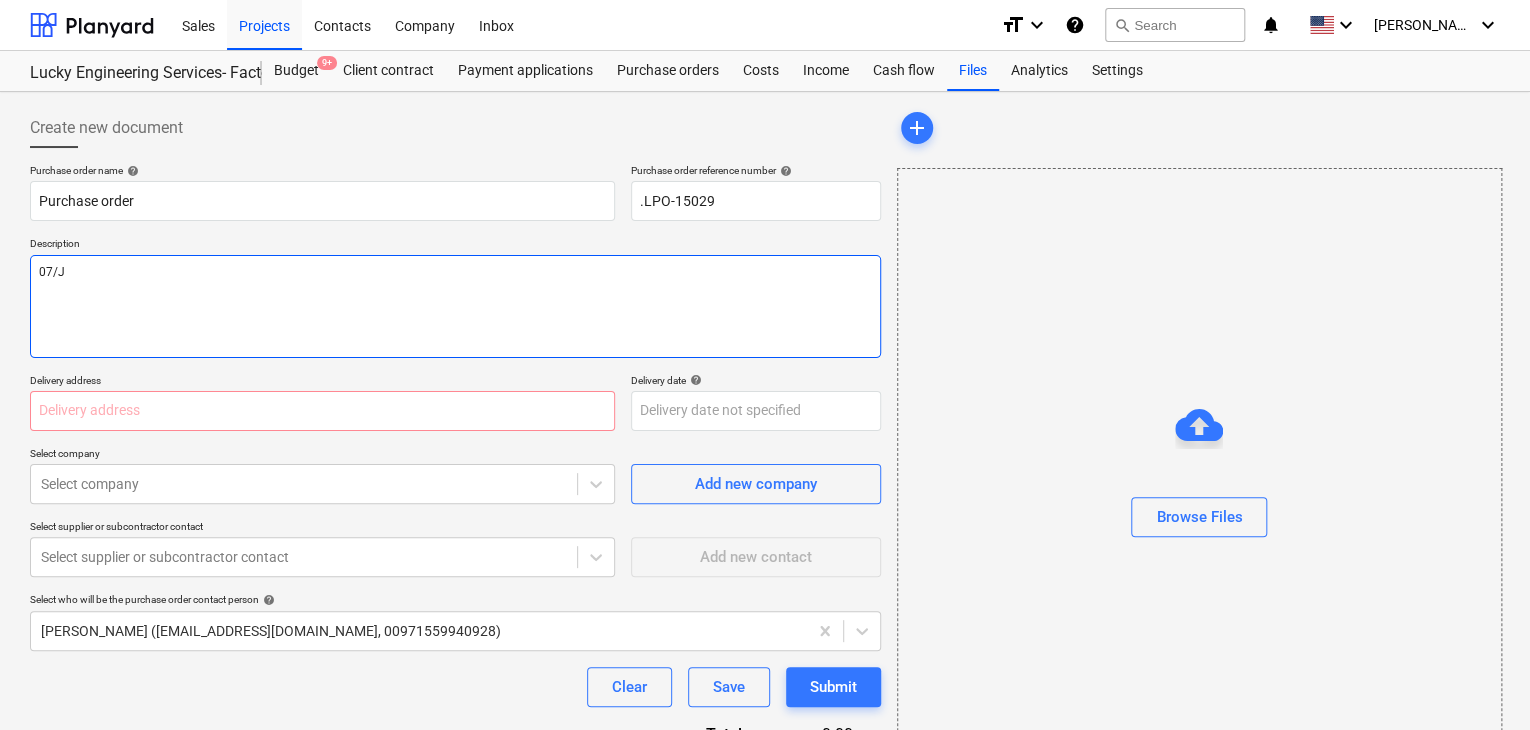 type on "x" 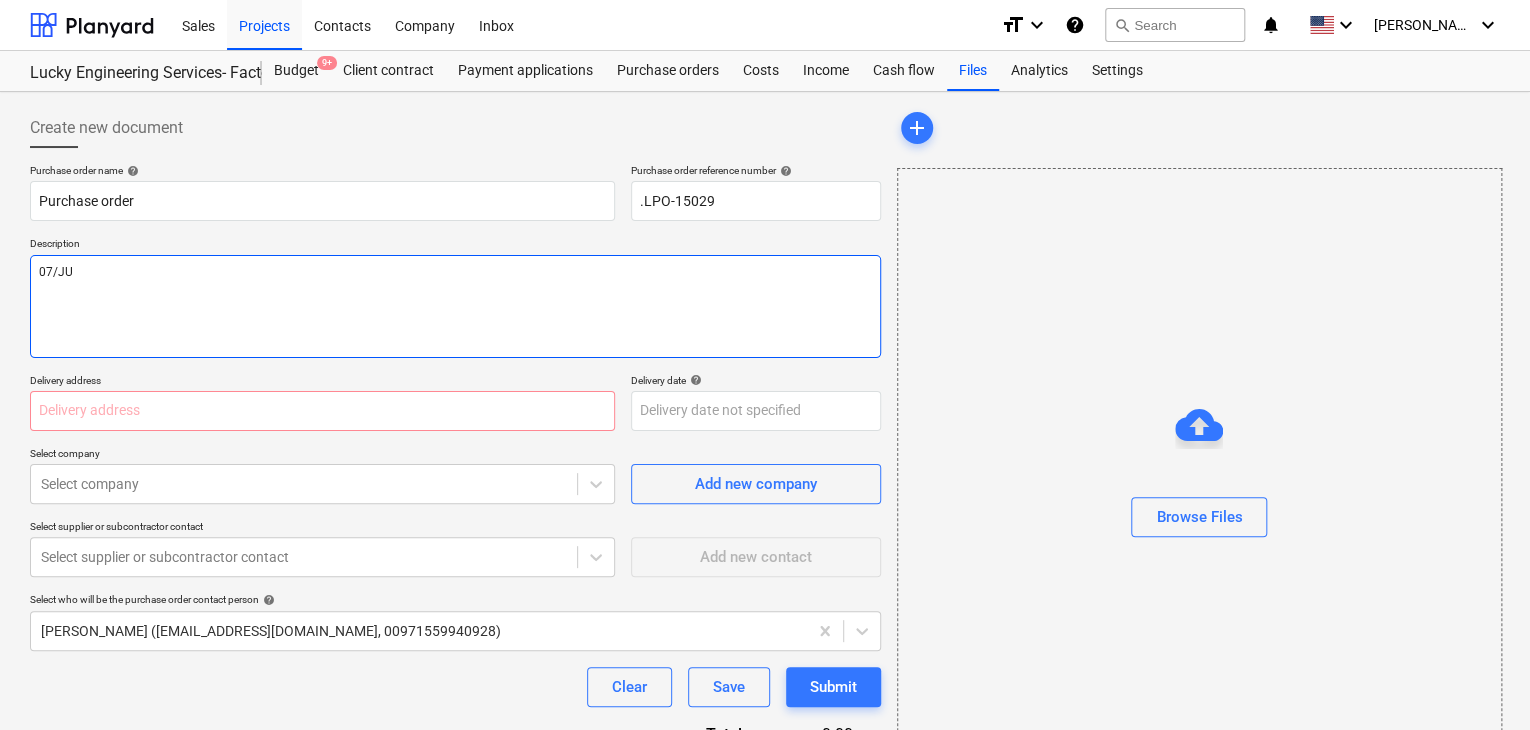 type on "x" 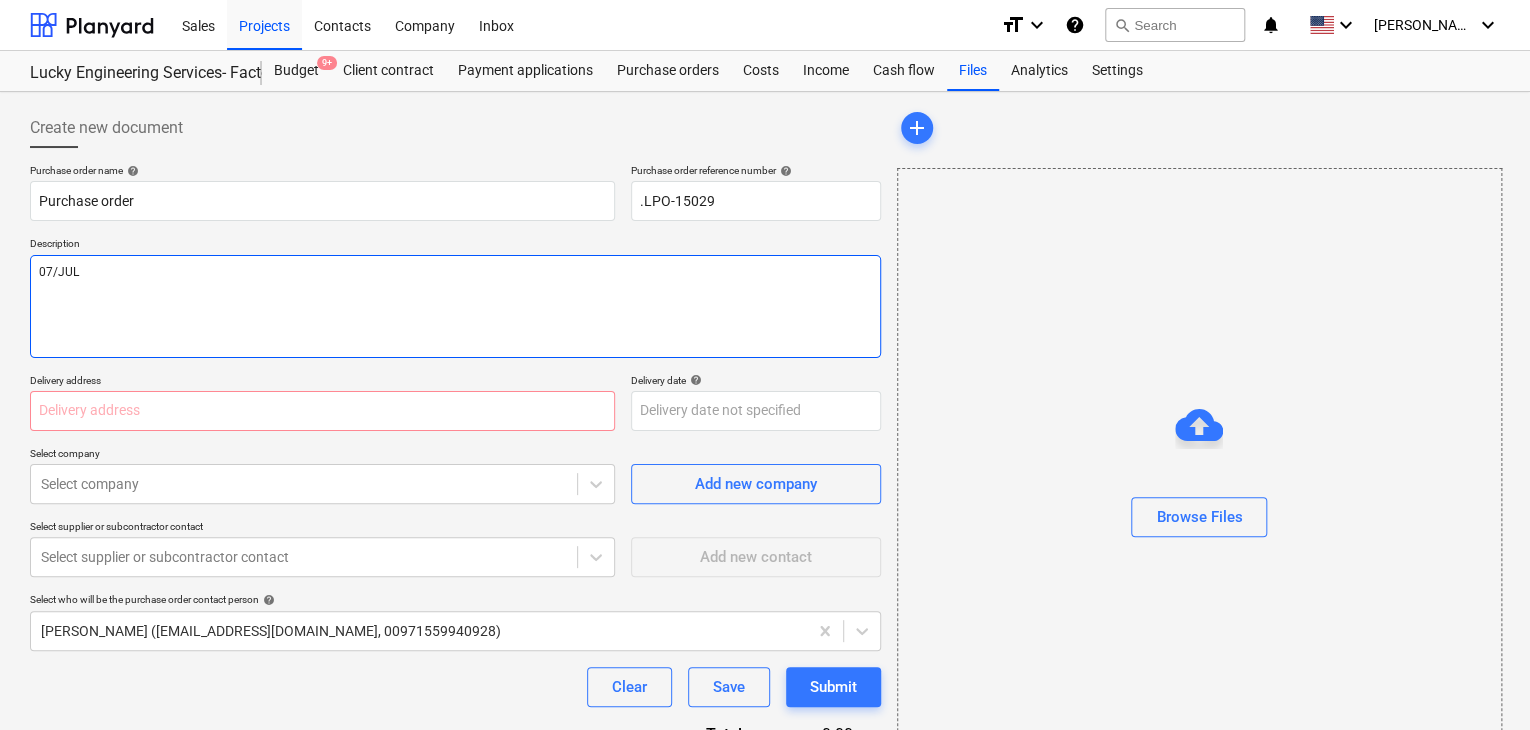 type on "x" 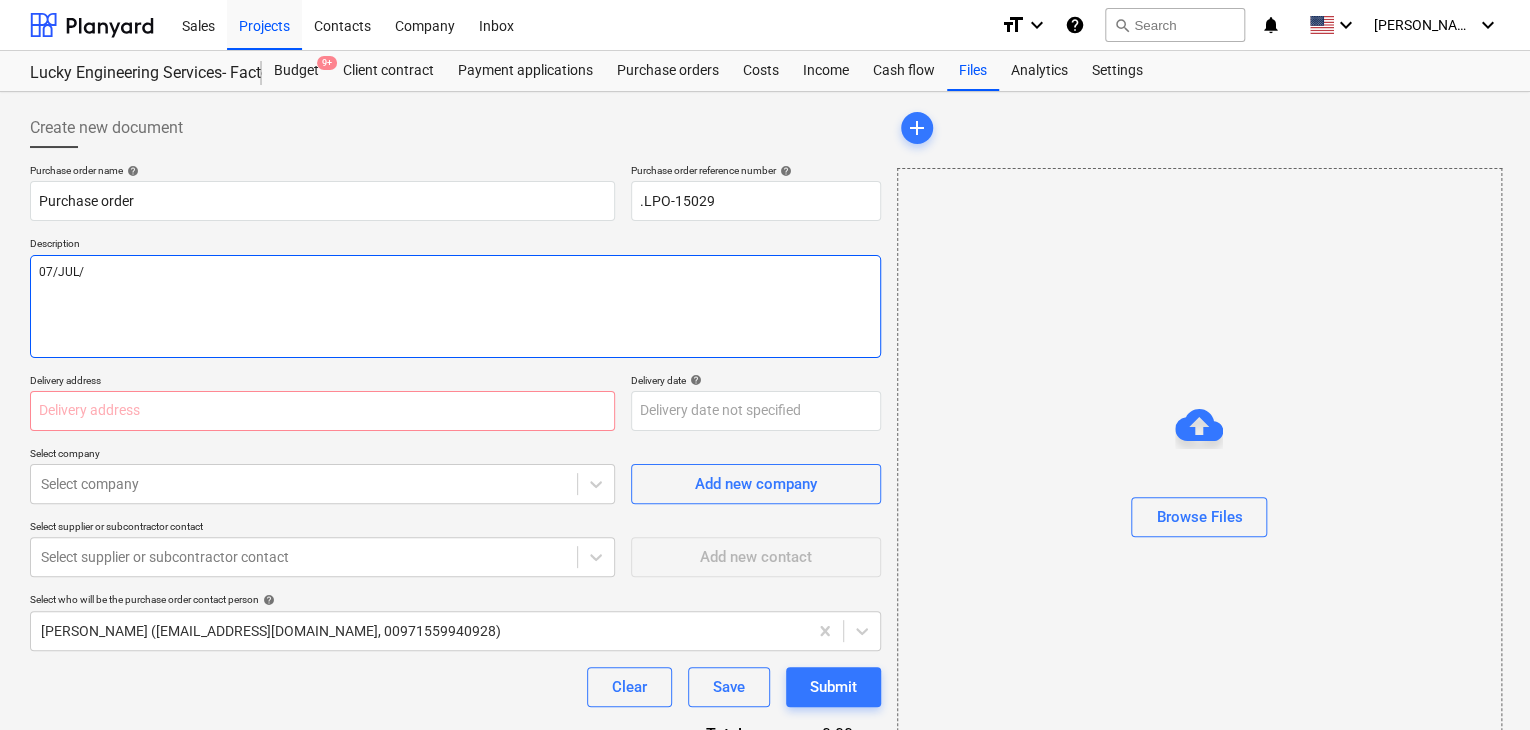 type on "x" 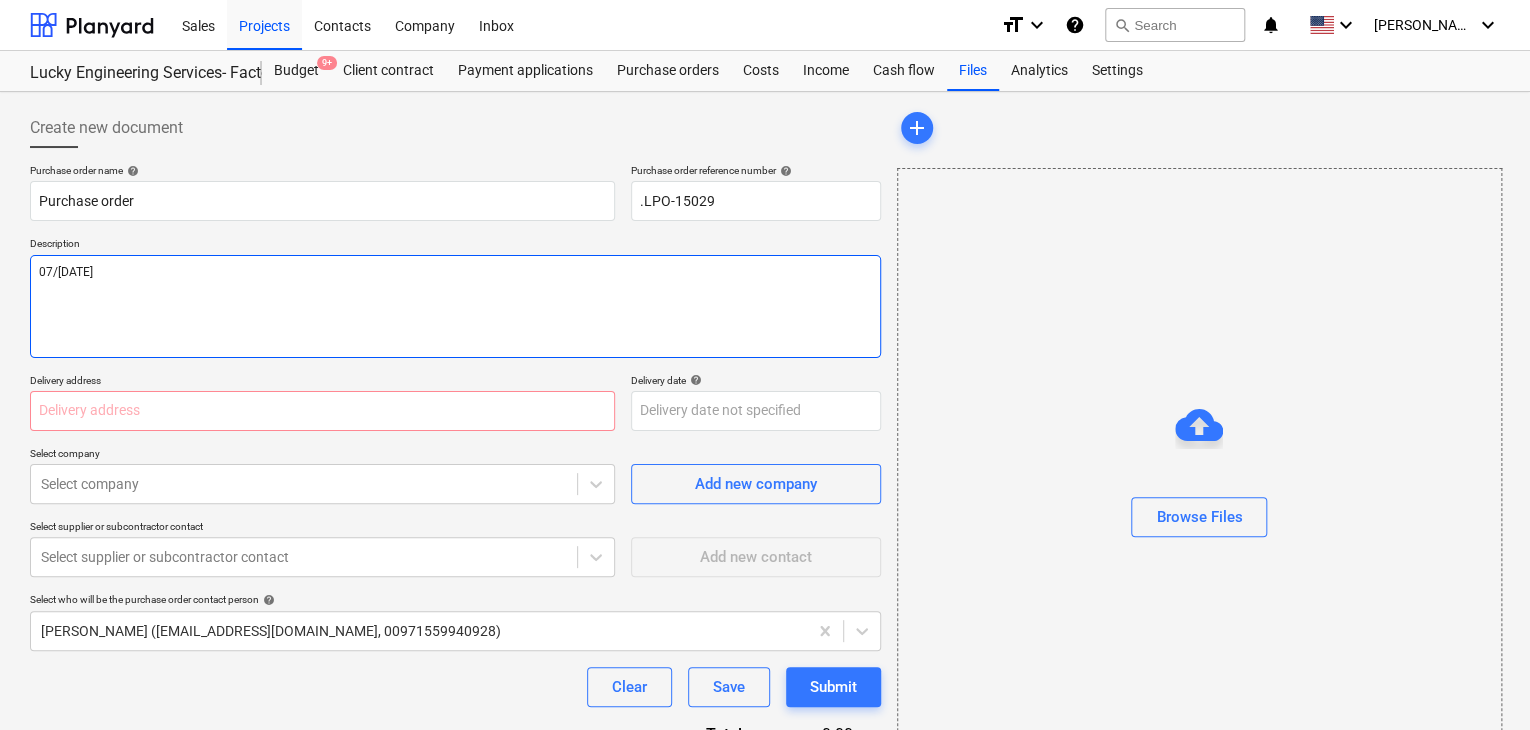 type on "x" 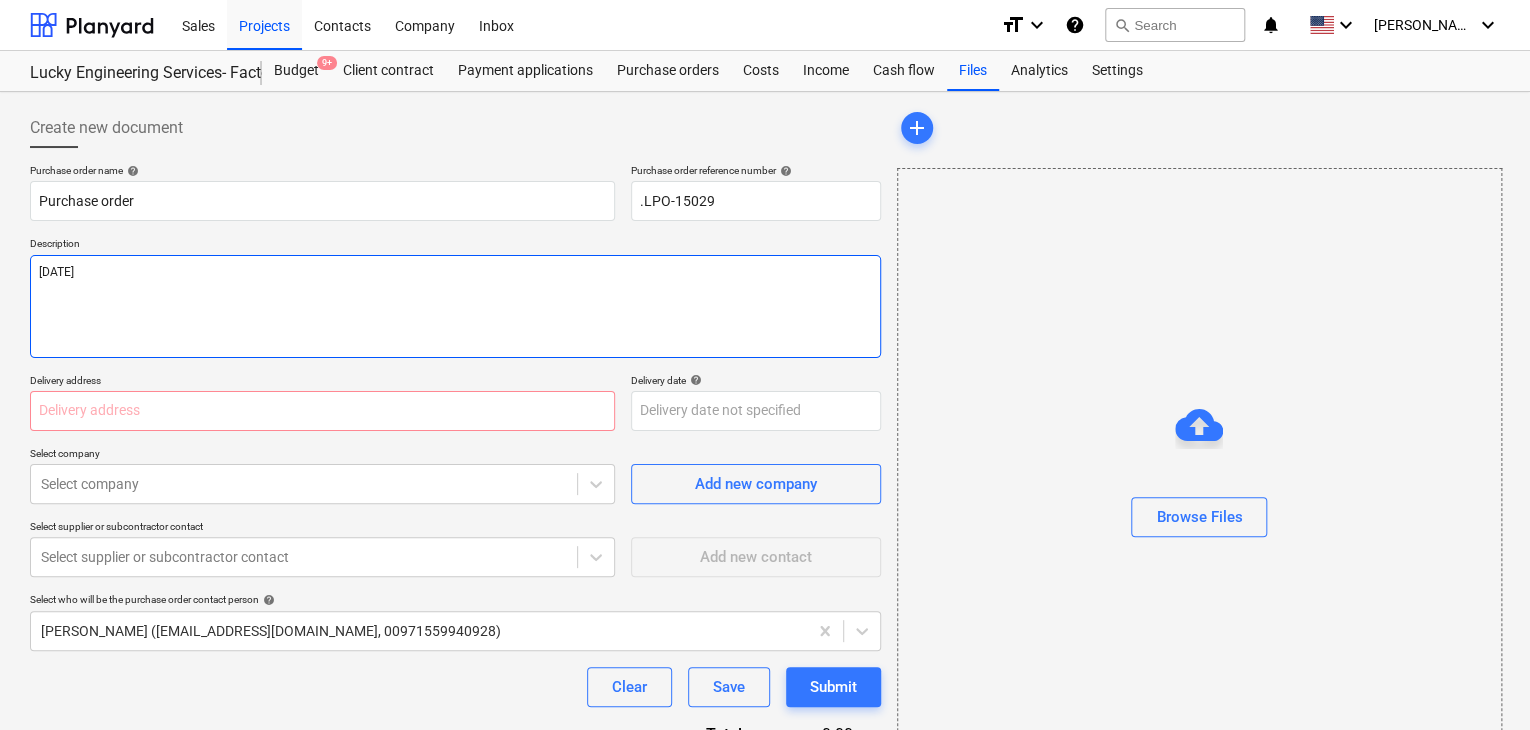 type on "x" 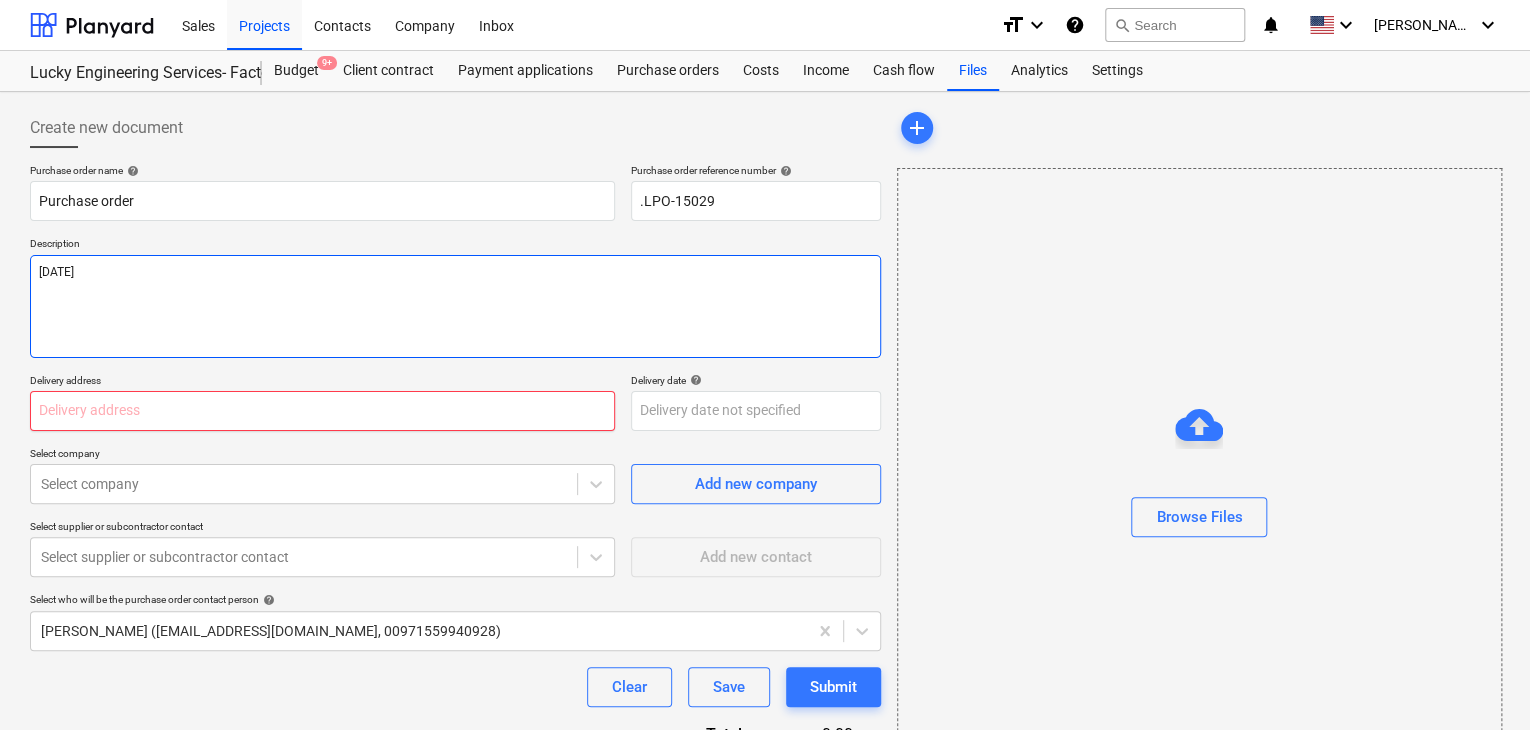 type on "[DATE]" 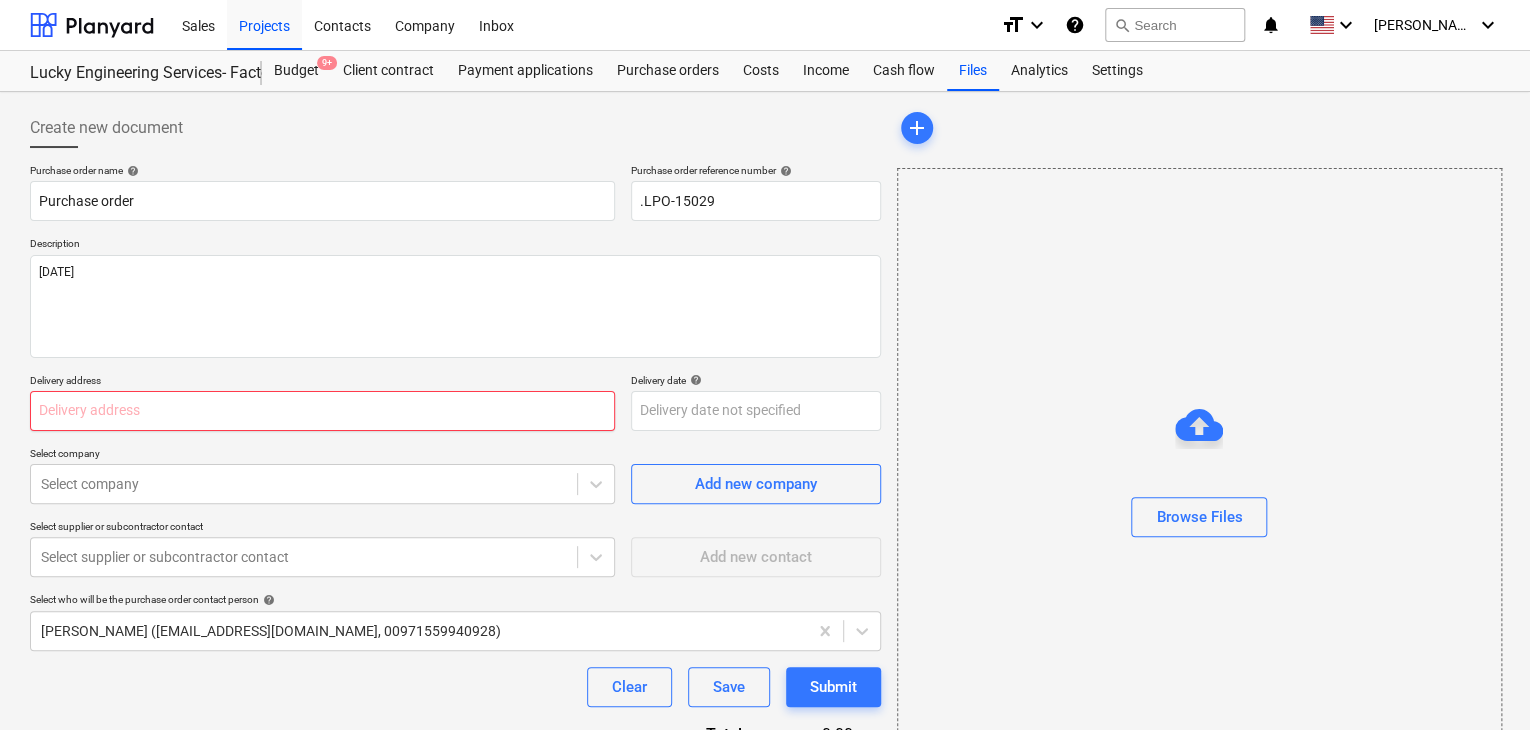 click at bounding box center (322, 411) 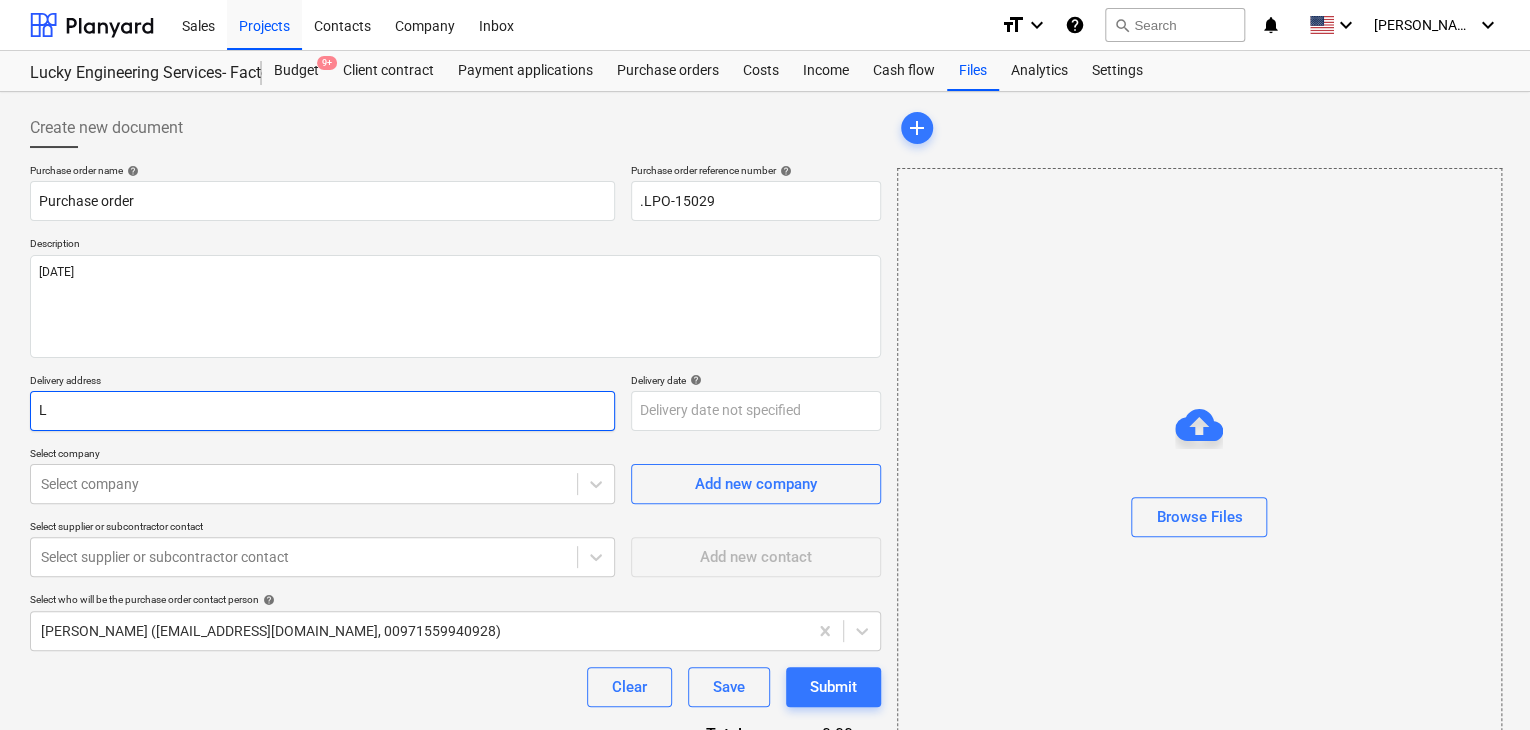 type on "x" 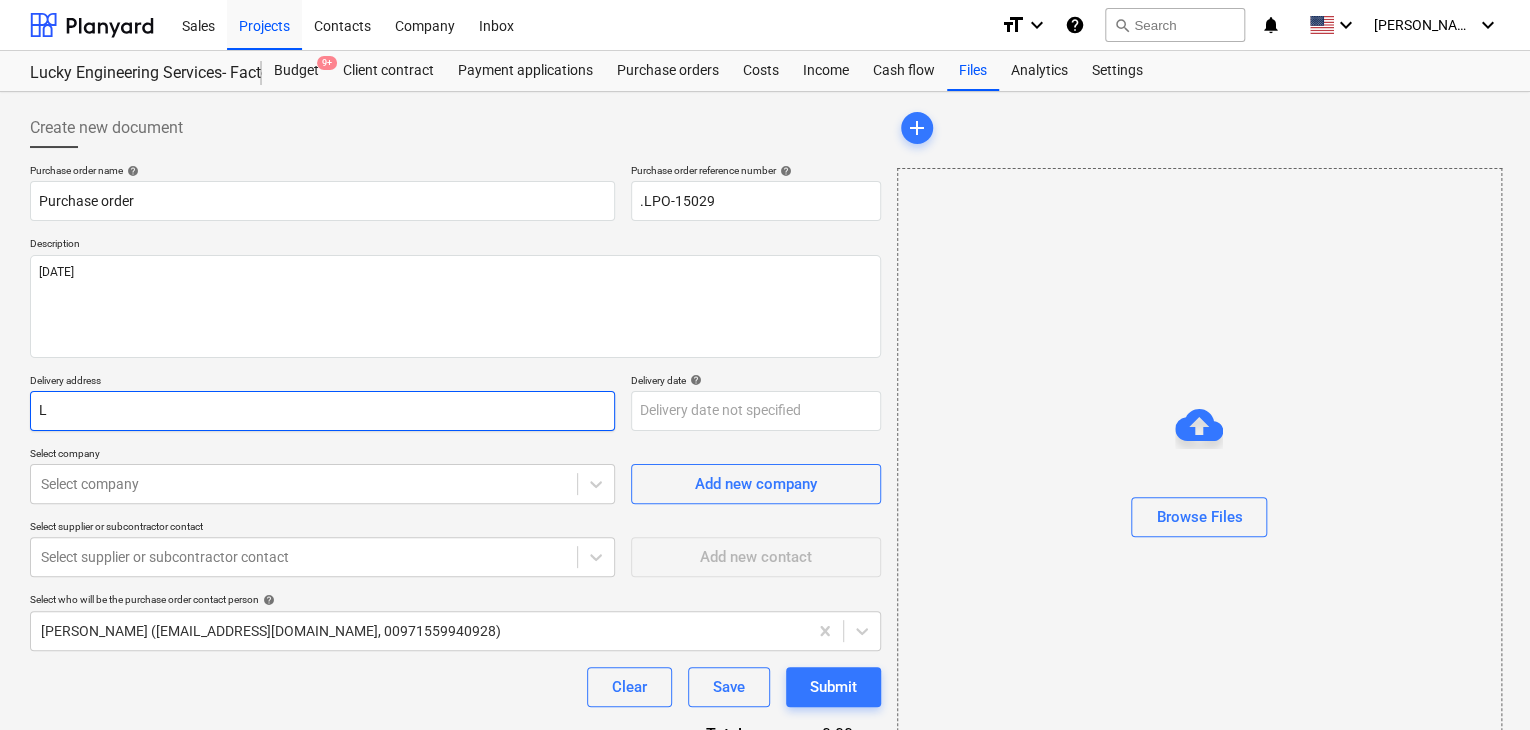 type on "LU" 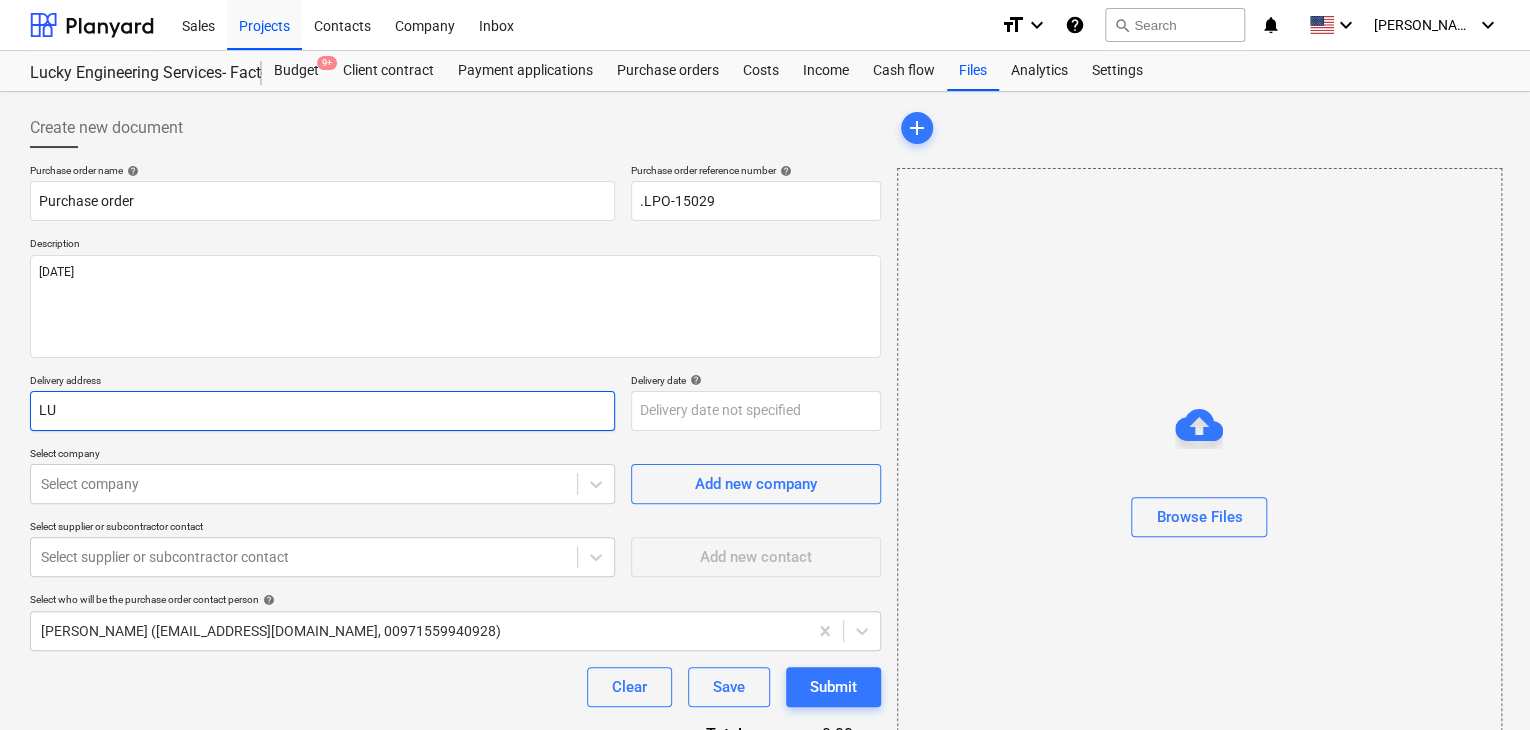 type on "x" 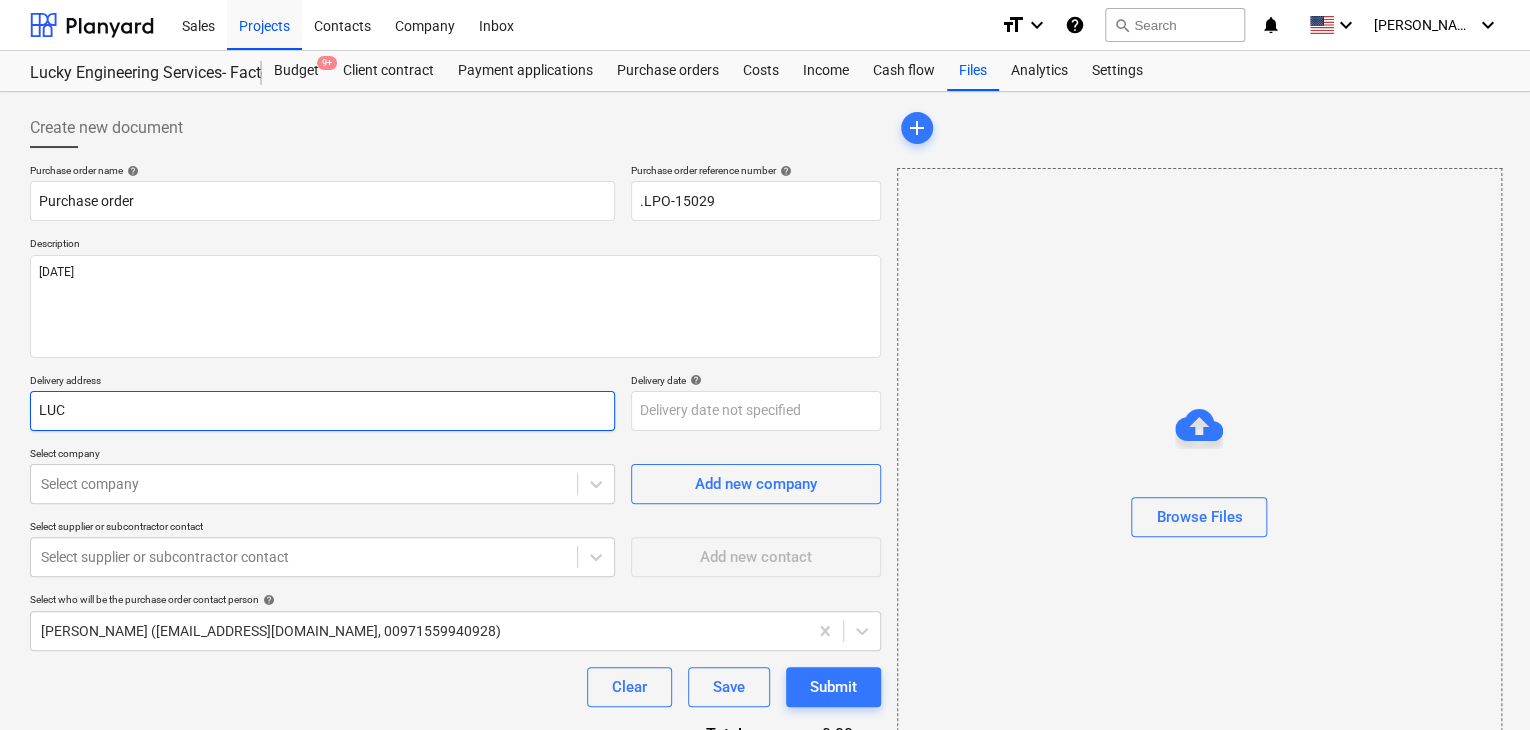 type on "x" 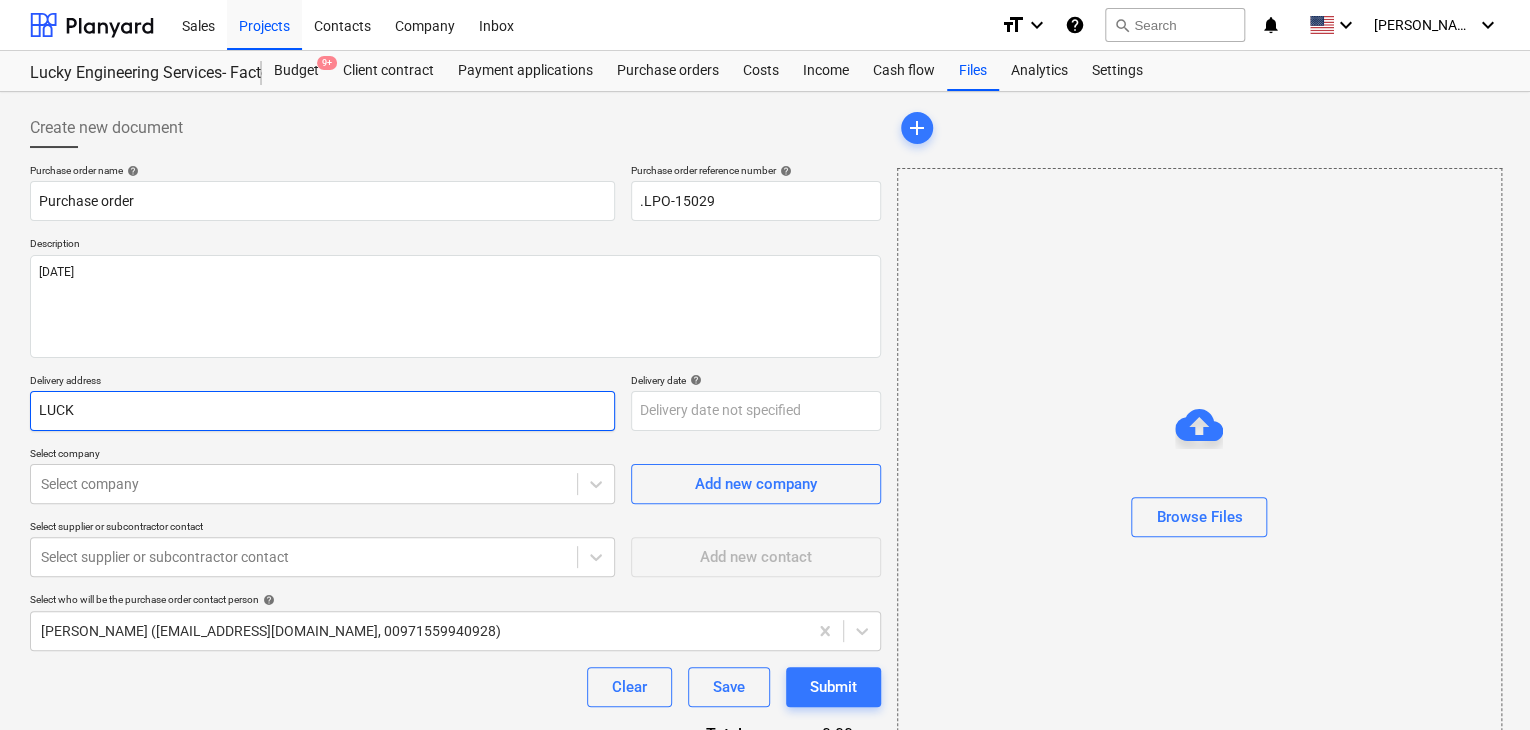 type on "x" 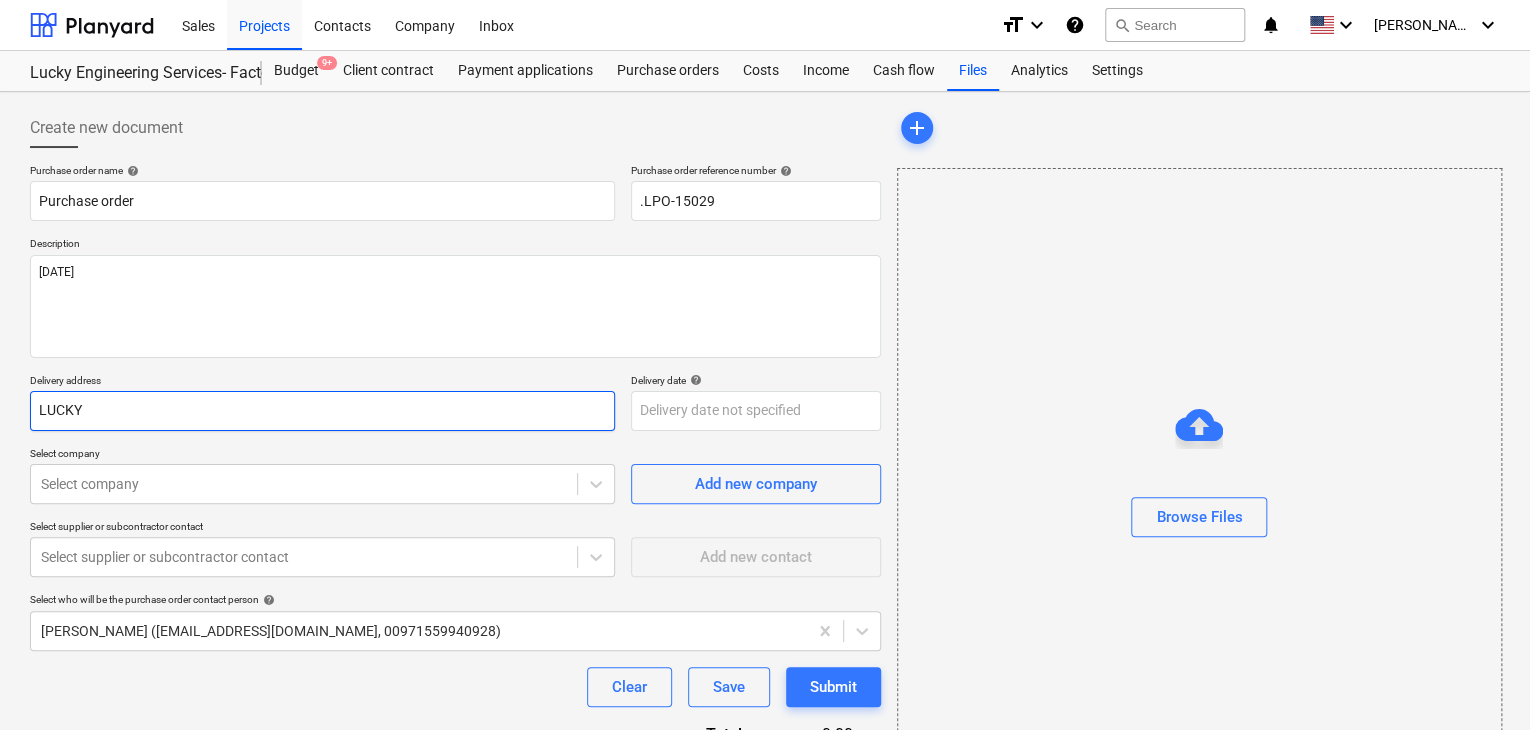 type on "x" 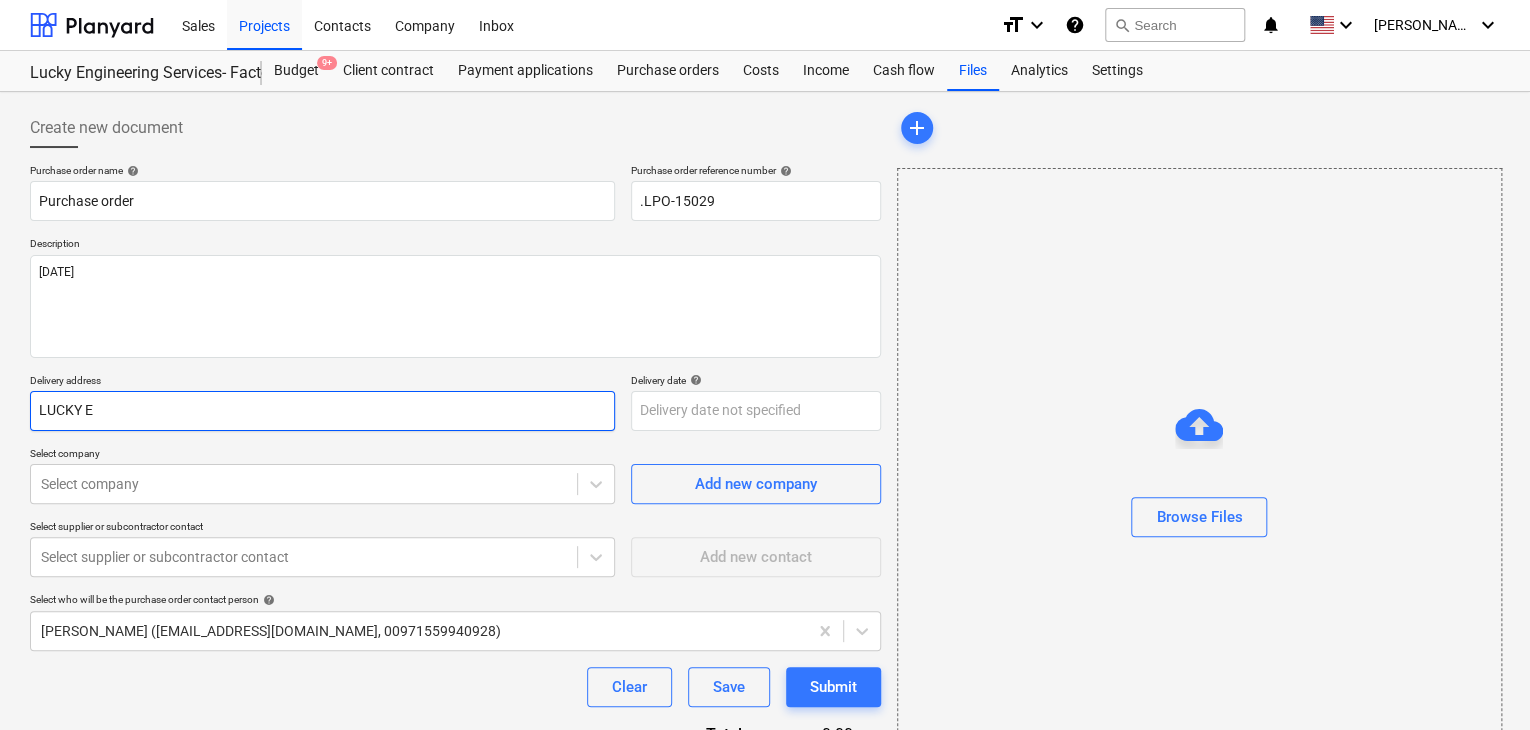 type on "x" 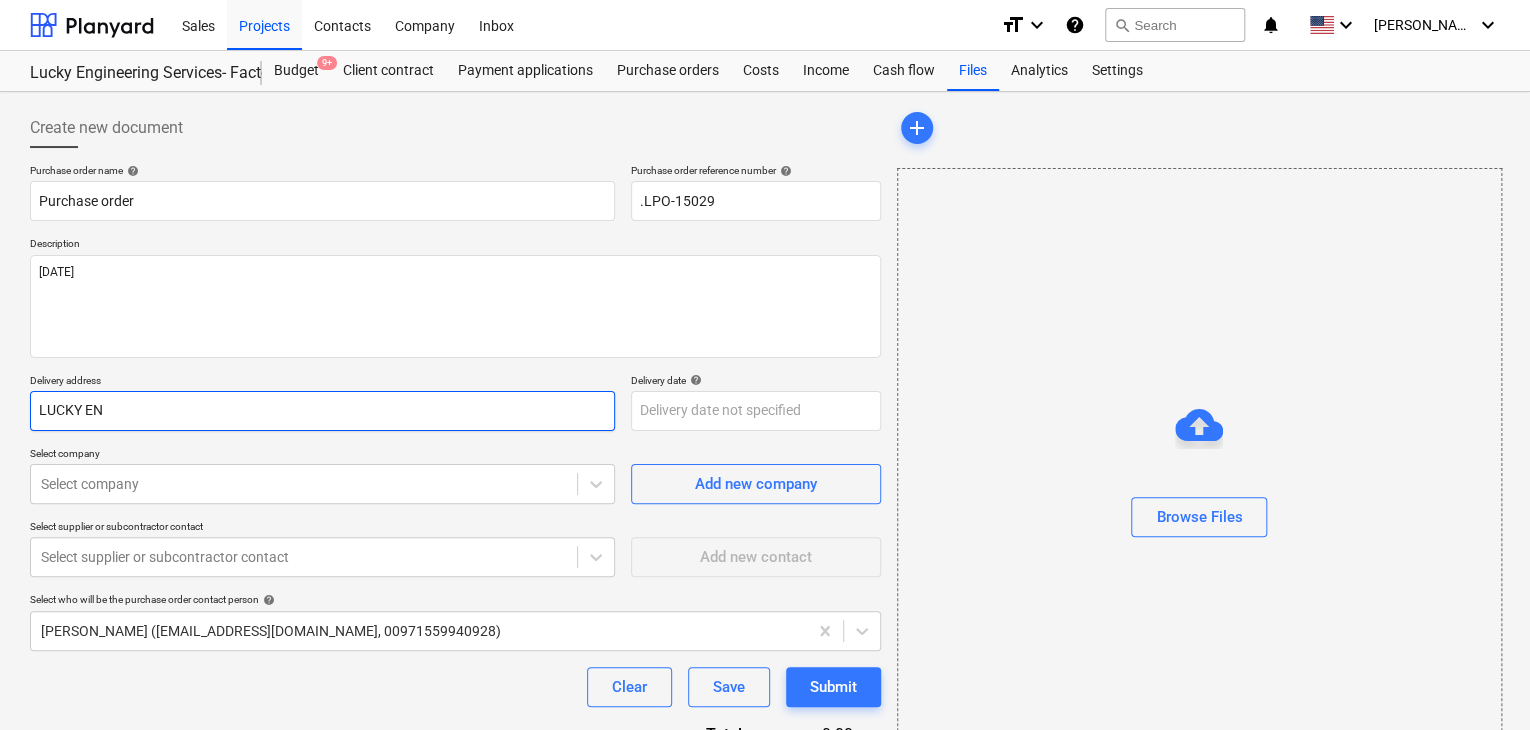 type on "x" 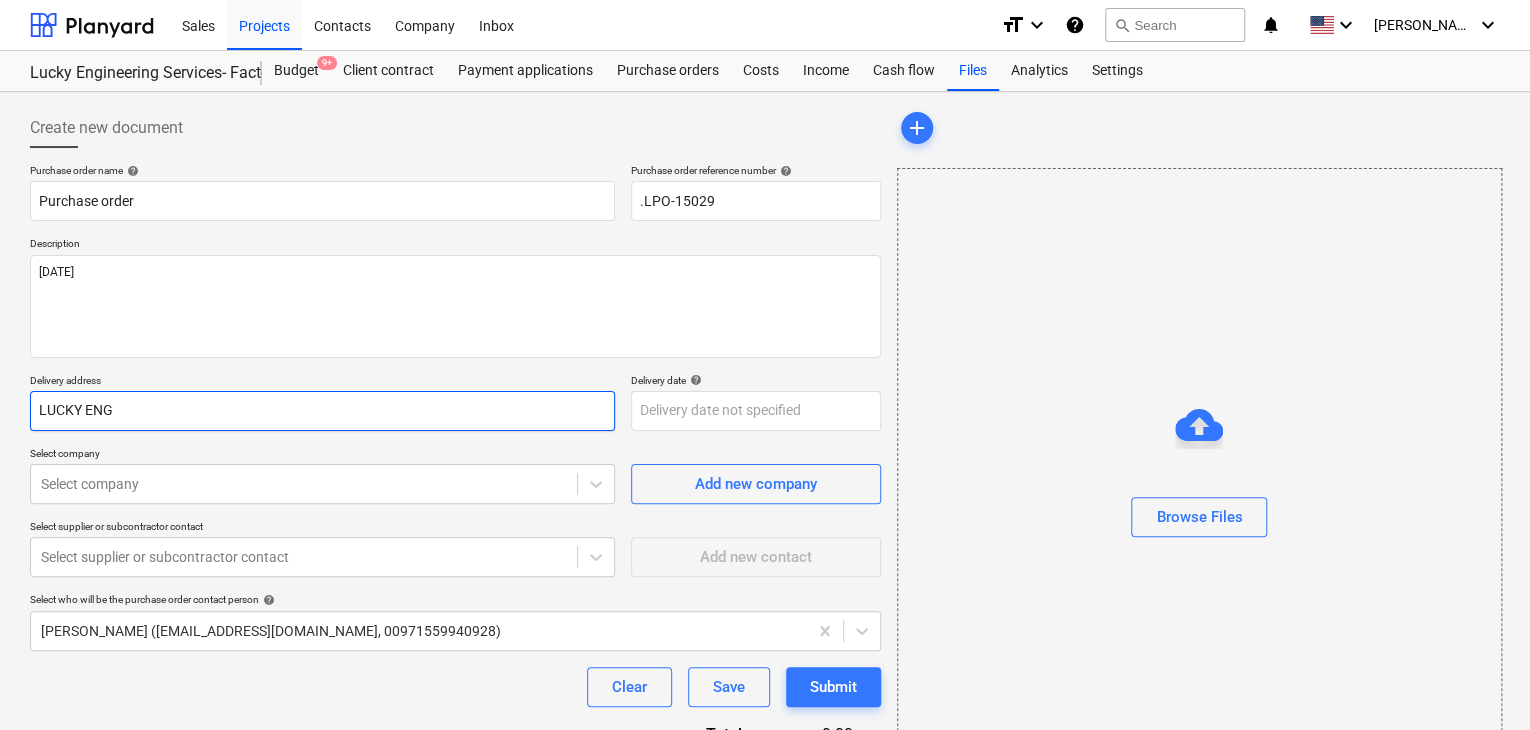 type on "x" 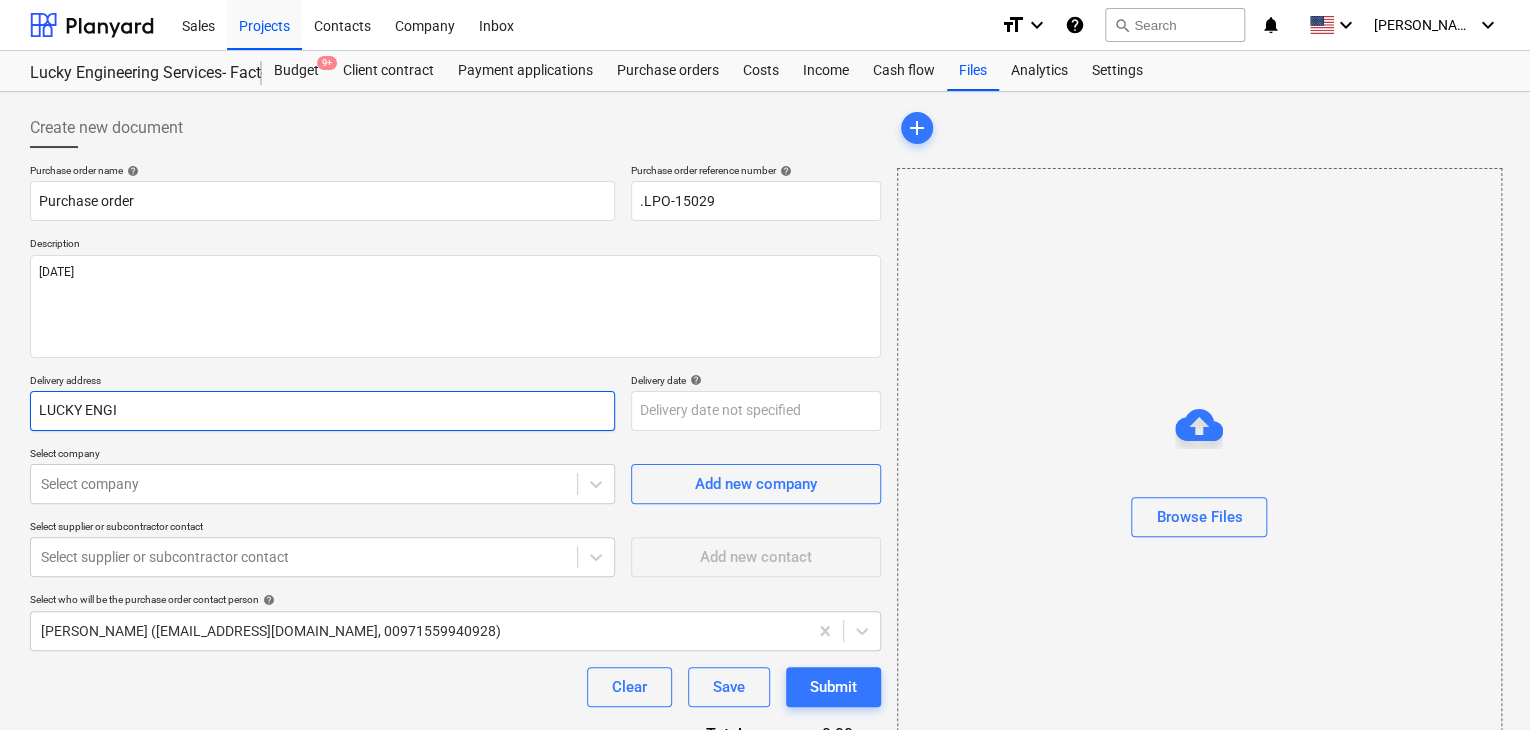 type on "x" 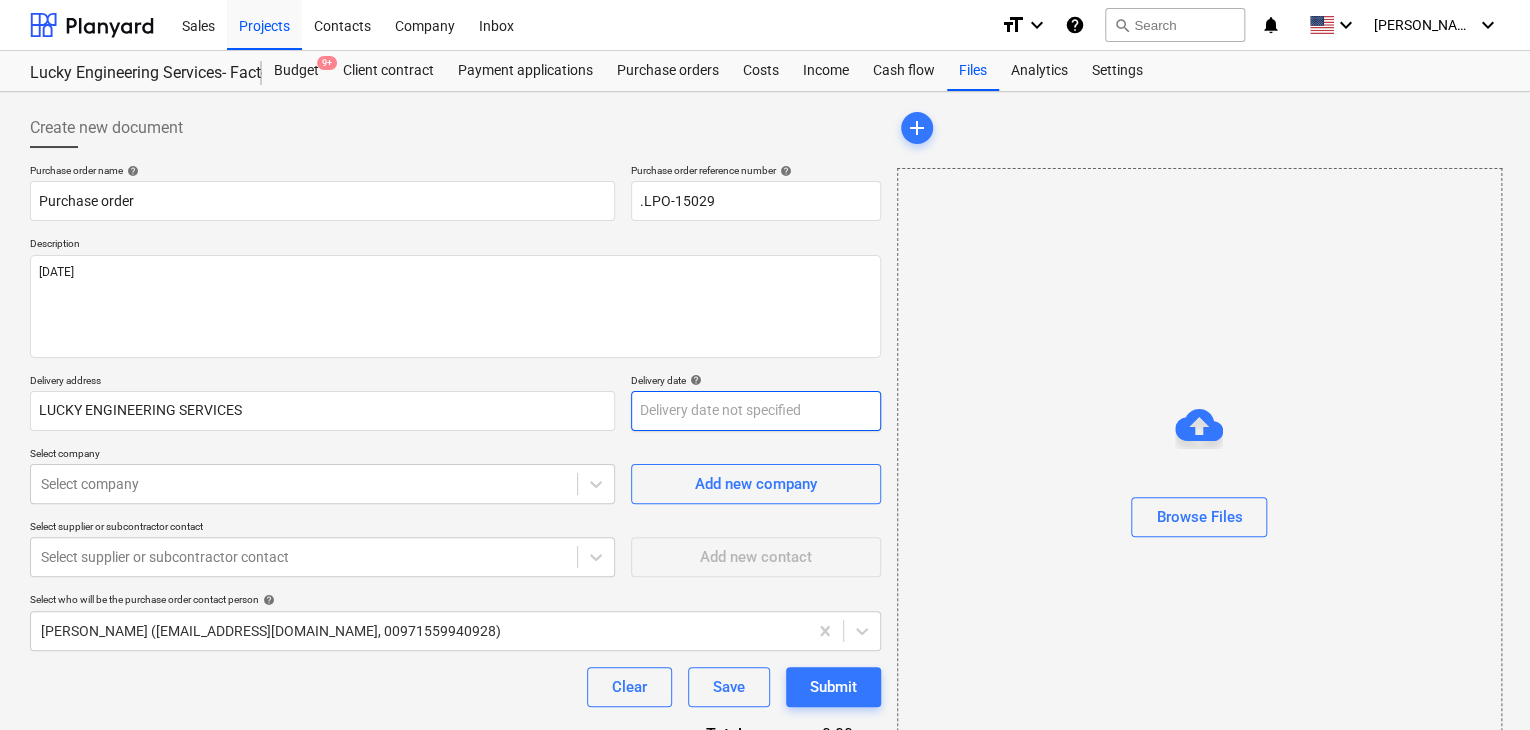 click on "Sales Projects Contacts Company Inbox format_size keyboard_arrow_down help search Search notifications 0 keyboard_arrow_down [PERSON_NAME] keyboard_arrow_down Lucky Engineering Services- Factory/Office Budget 9+ Client contract Payment applications Purchase orders Costs Income Cash flow Files Analytics Settings Create new document Purchase order name help Purchase order Purchase order reference number help .LPO-15029 Description [DATE] Delivery address LUCKY ENGINEERING SERVICES Delivery date help Press the down arrow key to interact with the calendar and
select a date. Press the question mark key to get the keyboard shortcuts for changing dates. Select company Select company Add new company Select supplier or subcontractor contact Select supplier or subcontractor contact Add new contact Select who will be the purchase order contact person help [PERSON_NAME] ([EMAIL_ADDRESS][DOMAIN_NAME], 00971559940928) Clear Save Submit Total 0.00د.إ.‏ Select line-items to add help Search or select a line-item add" at bounding box center [765, 365] 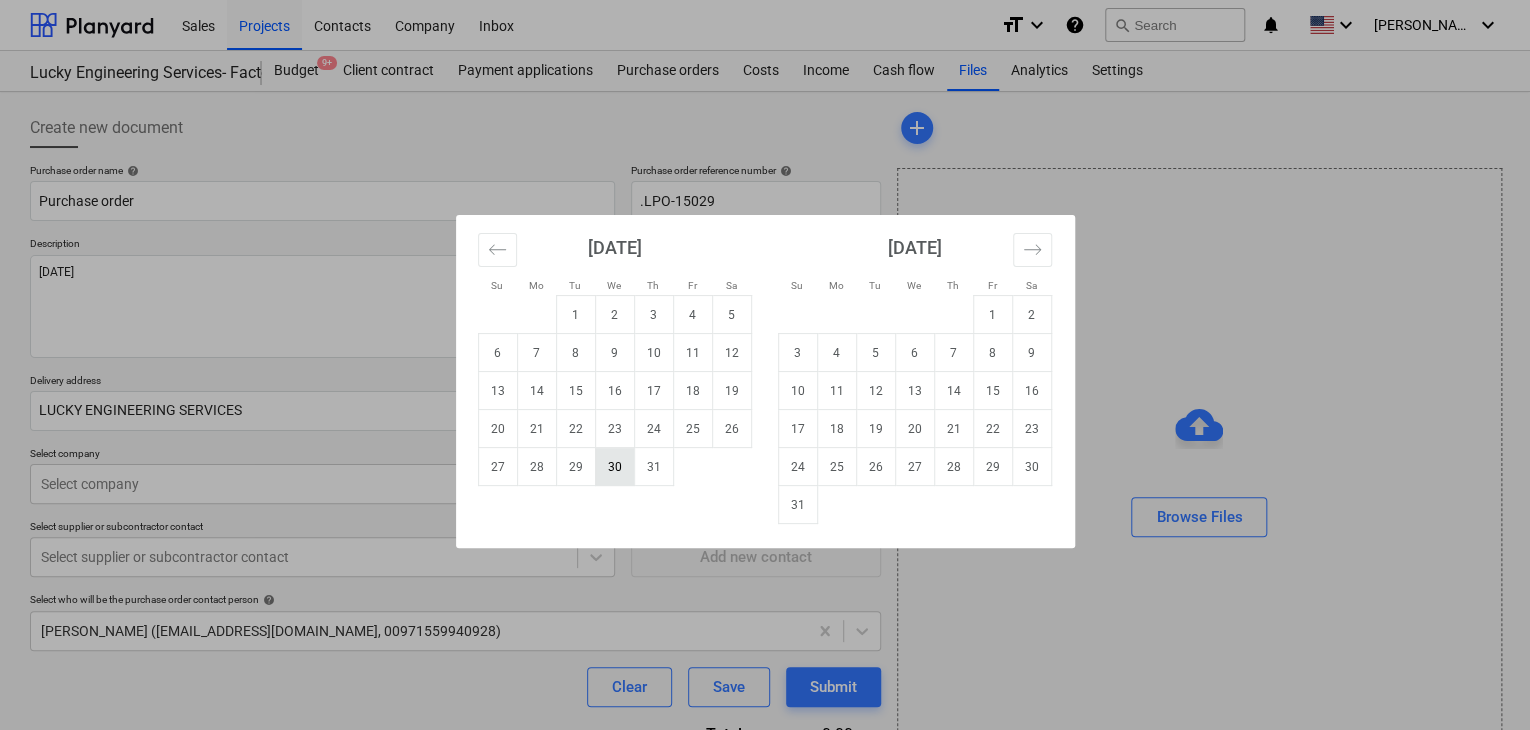 click on "30" at bounding box center (614, 467) 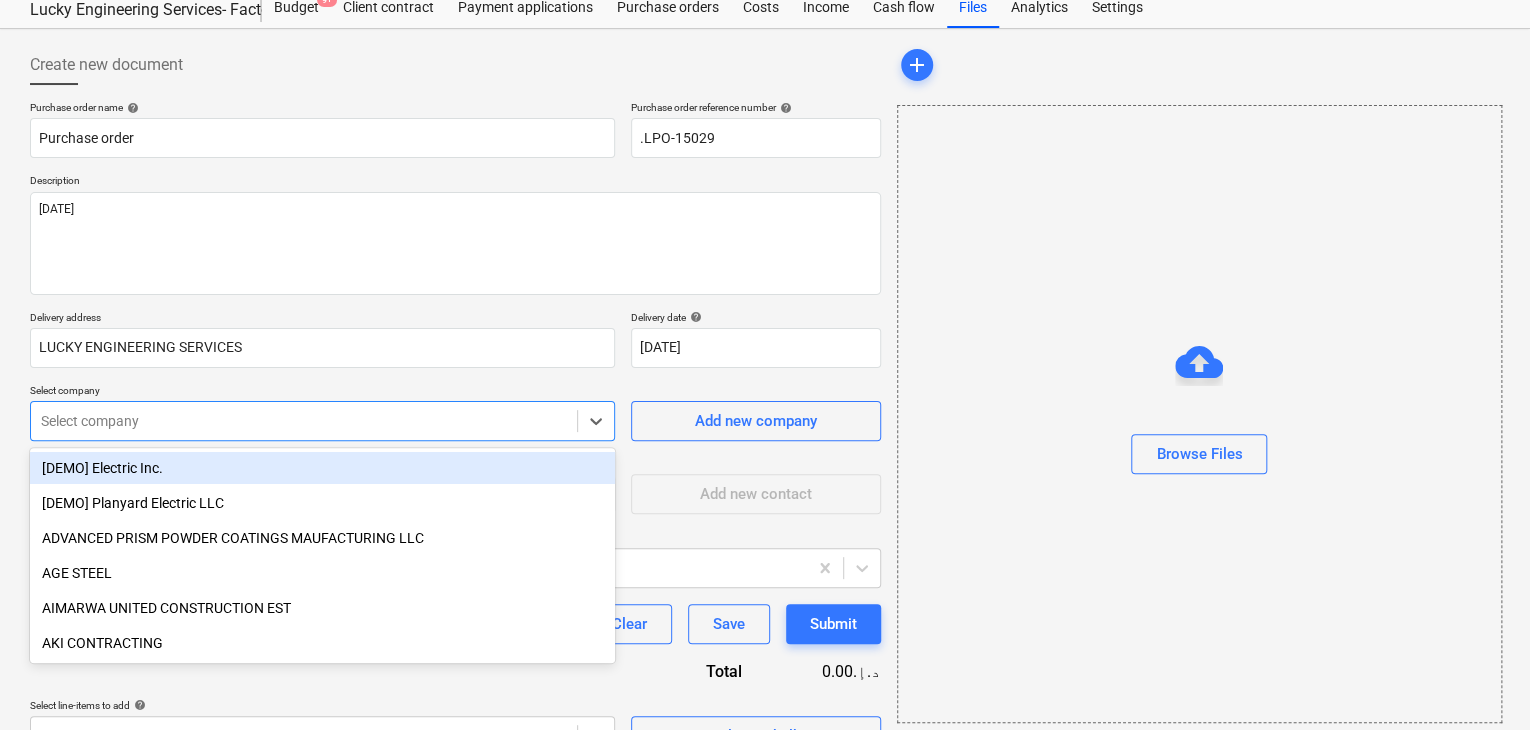 scroll, scrollTop: 93, scrollLeft: 0, axis: vertical 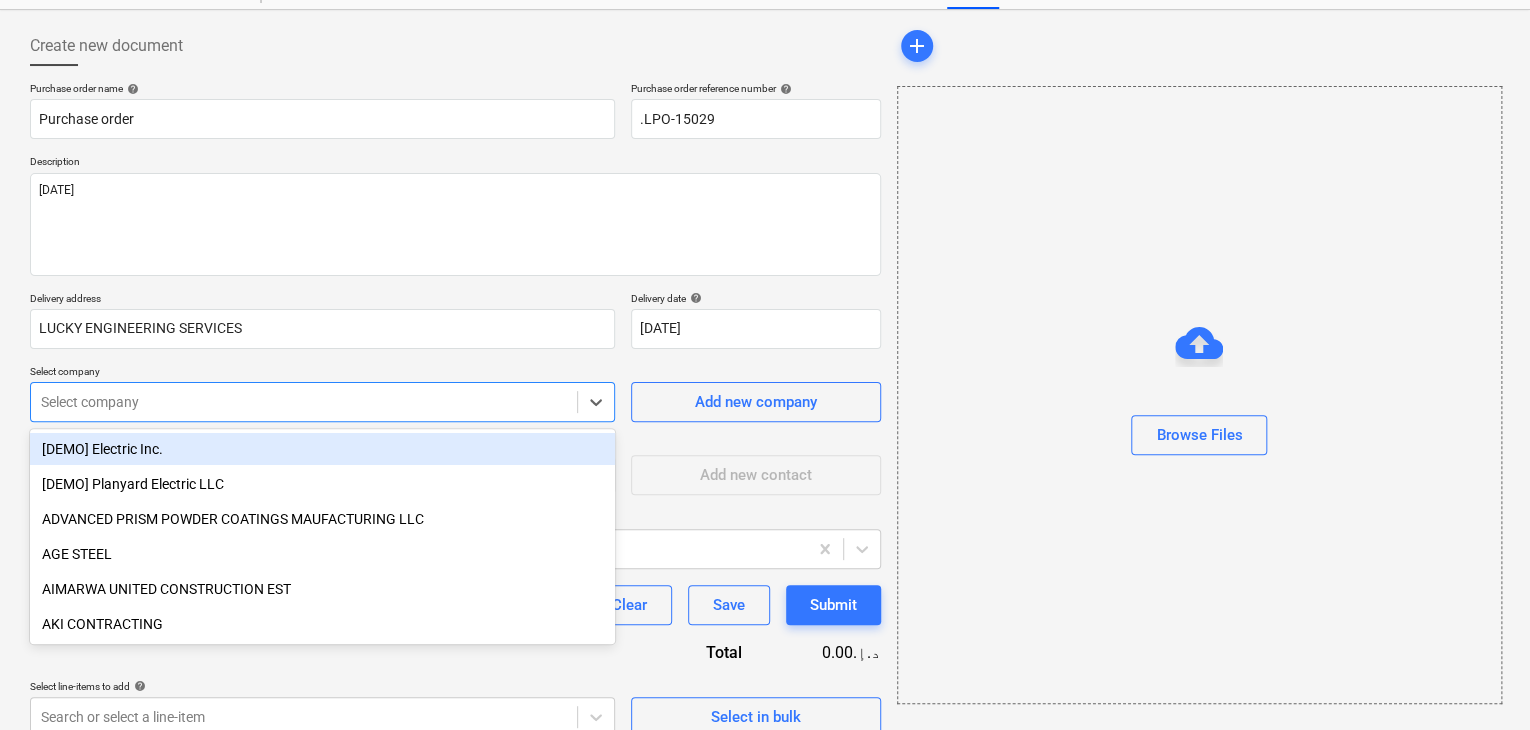 click on "Sales Projects Contacts Company Inbox format_size keyboard_arrow_down help search Search notifications 0 keyboard_arrow_down [PERSON_NAME] keyboard_arrow_down Lucky Engineering Services- Factory/Office Budget 9+ Client contract Payment applications Purchase orders Costs Income Cash flow Files Analytics Settings Create new document Purchase order name help Purchase order Purchase order reference number help .LPO-15029 Description [DATE] Delivery address LUCKY ENGINEERING SERVICES Delivery date help [DATE] [DATE] Press the down arrow key to interact with the calendar and
select a date. Press the question mark key to get the keyboard shortcuts for changing dates. Select company option [DEMO] Electric Inc.   focused, 1 of 200. 200 results available. Use Up and Down to choose options, press Enter to select the currently focused option, press Escape to exit the menu, press Tab to select the option and exit the menu. Select company Add new company Select supplier or subcontractor contact help Clear" at bounding box center [765, 283] 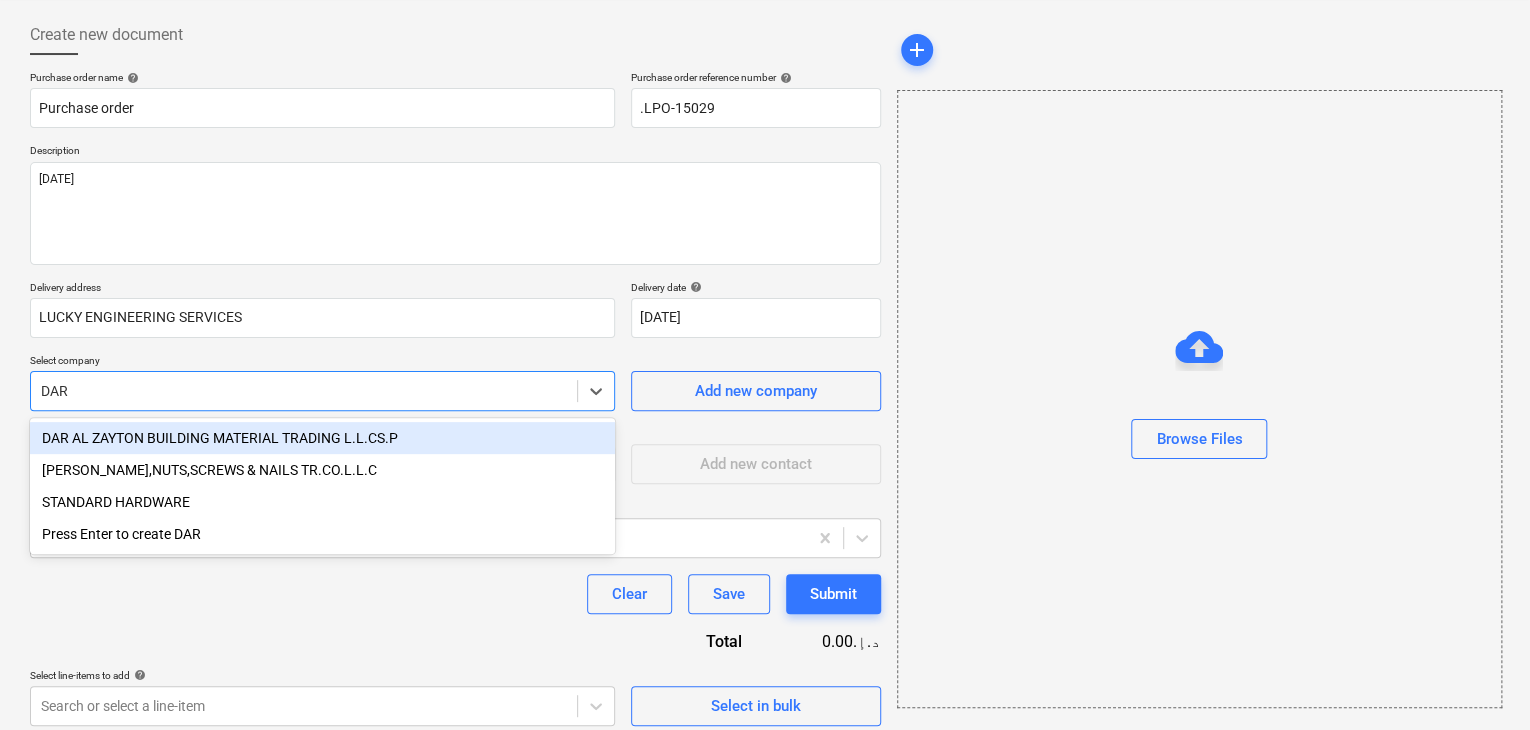 click on "DAR AL ZAYTON BUILDING MATERIAL TRADING L.L.CS.P" at bounding box center (322, 438) 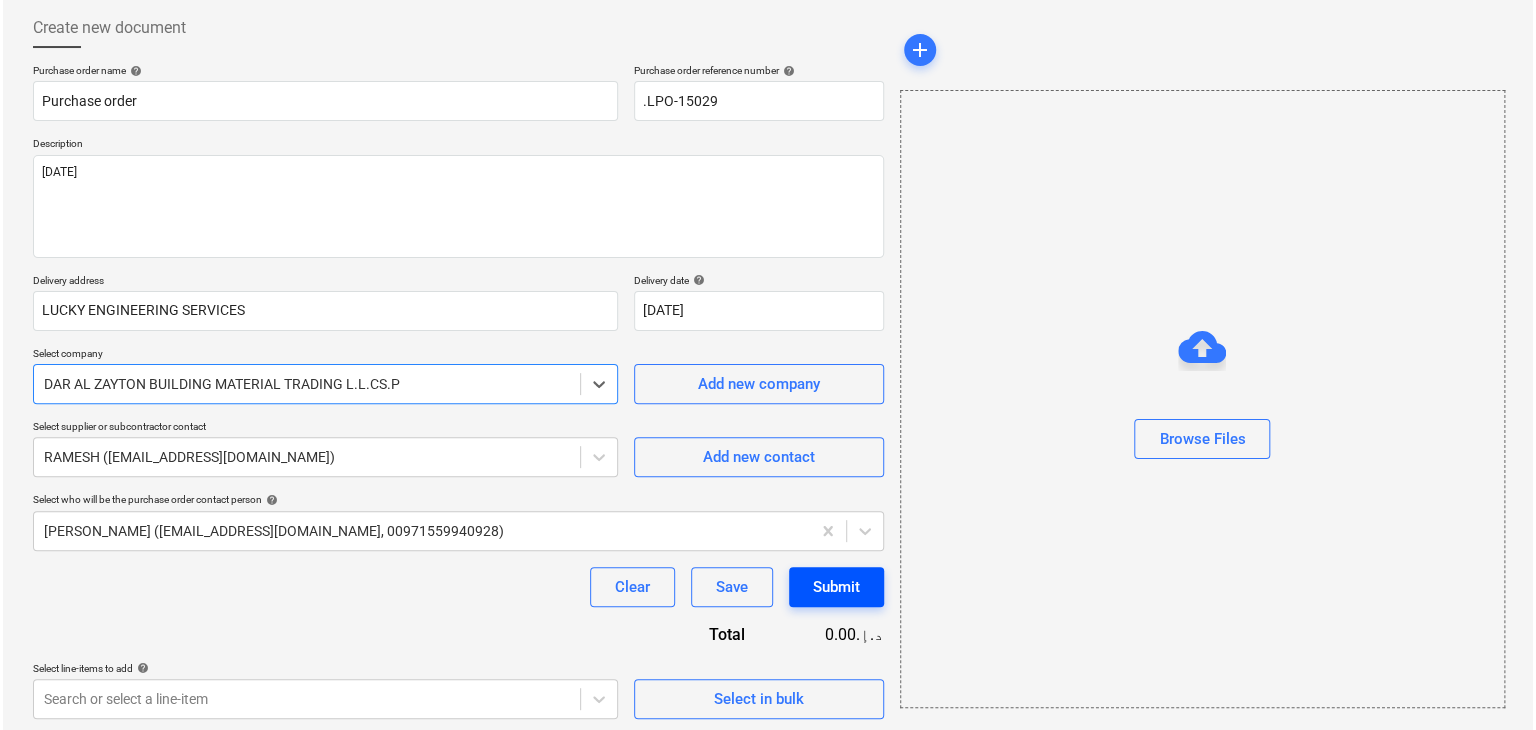 scroll, scrollTop: 104, scrollLeft: 0, axis: vertical 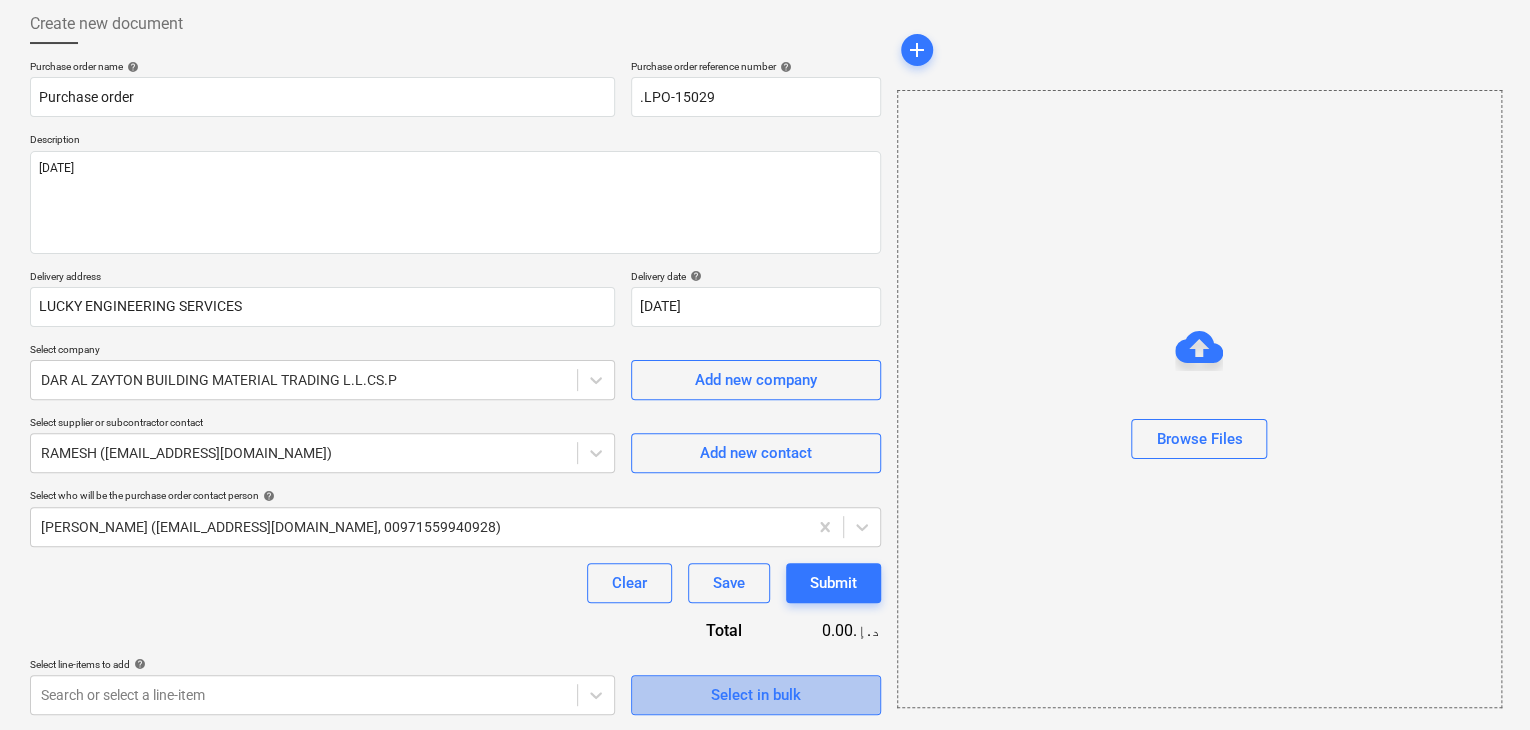click on "Select in bulk" at bounding box center (756, 695) 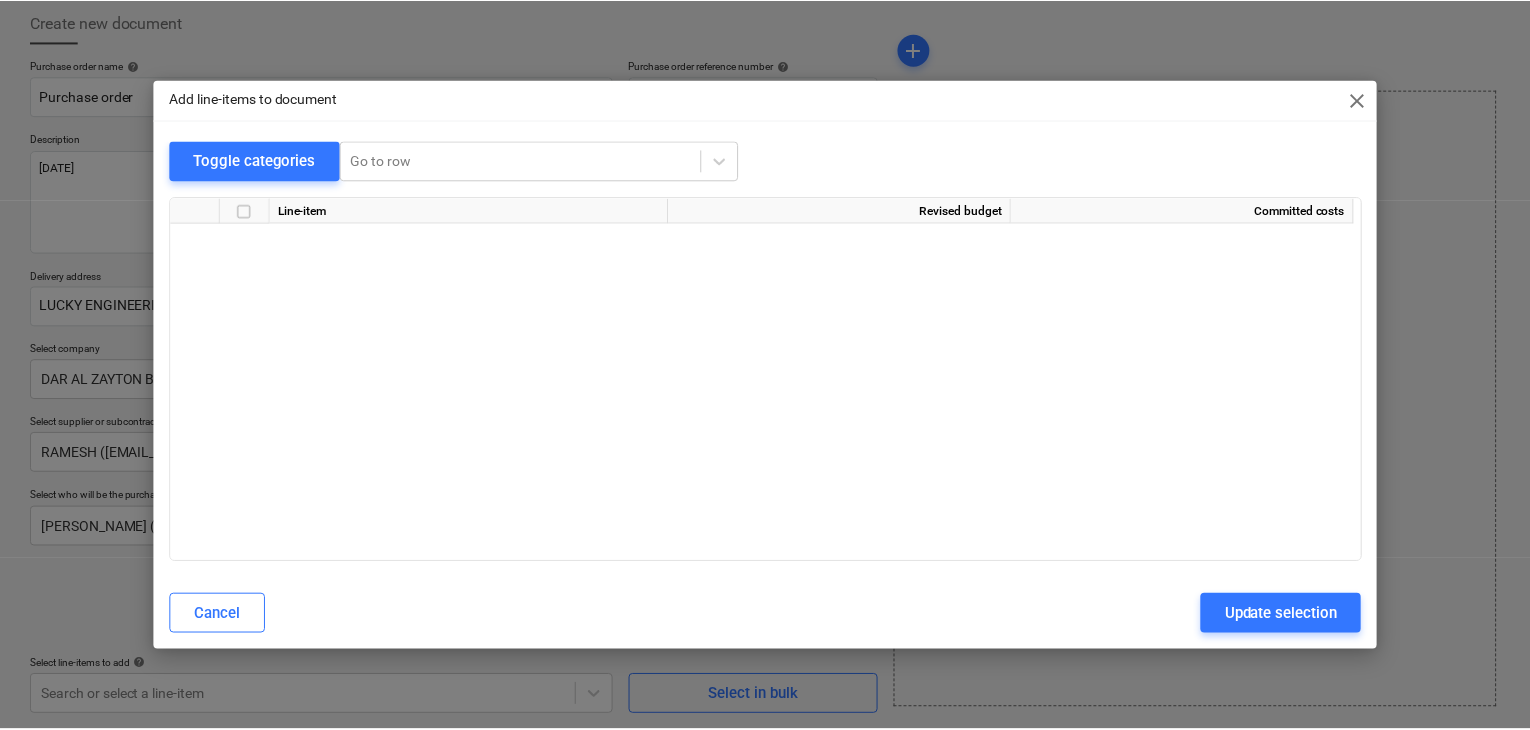 scroll, scrollTop: 36112, scrollLeft: 0, axis: vertical 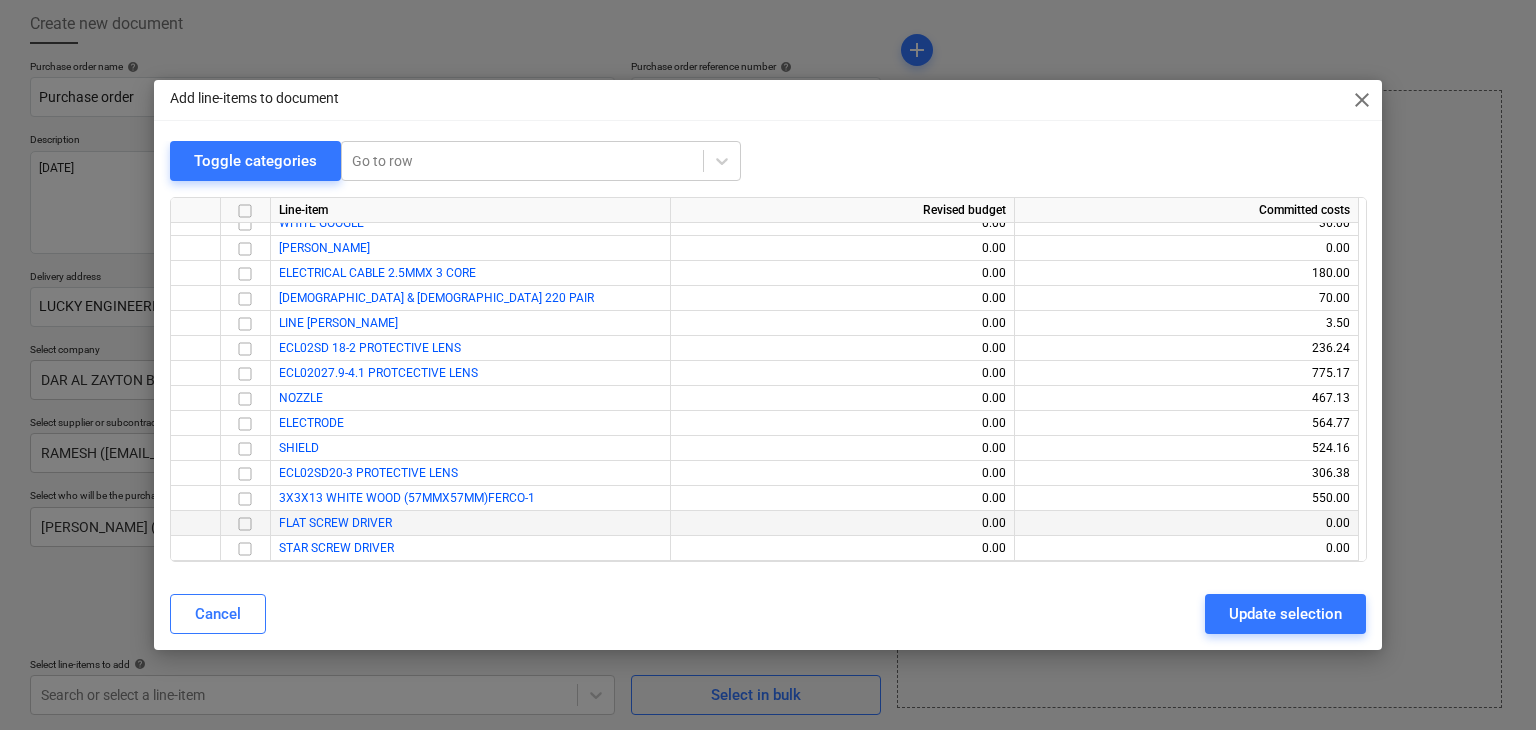 click at bounding box center (245, 524) 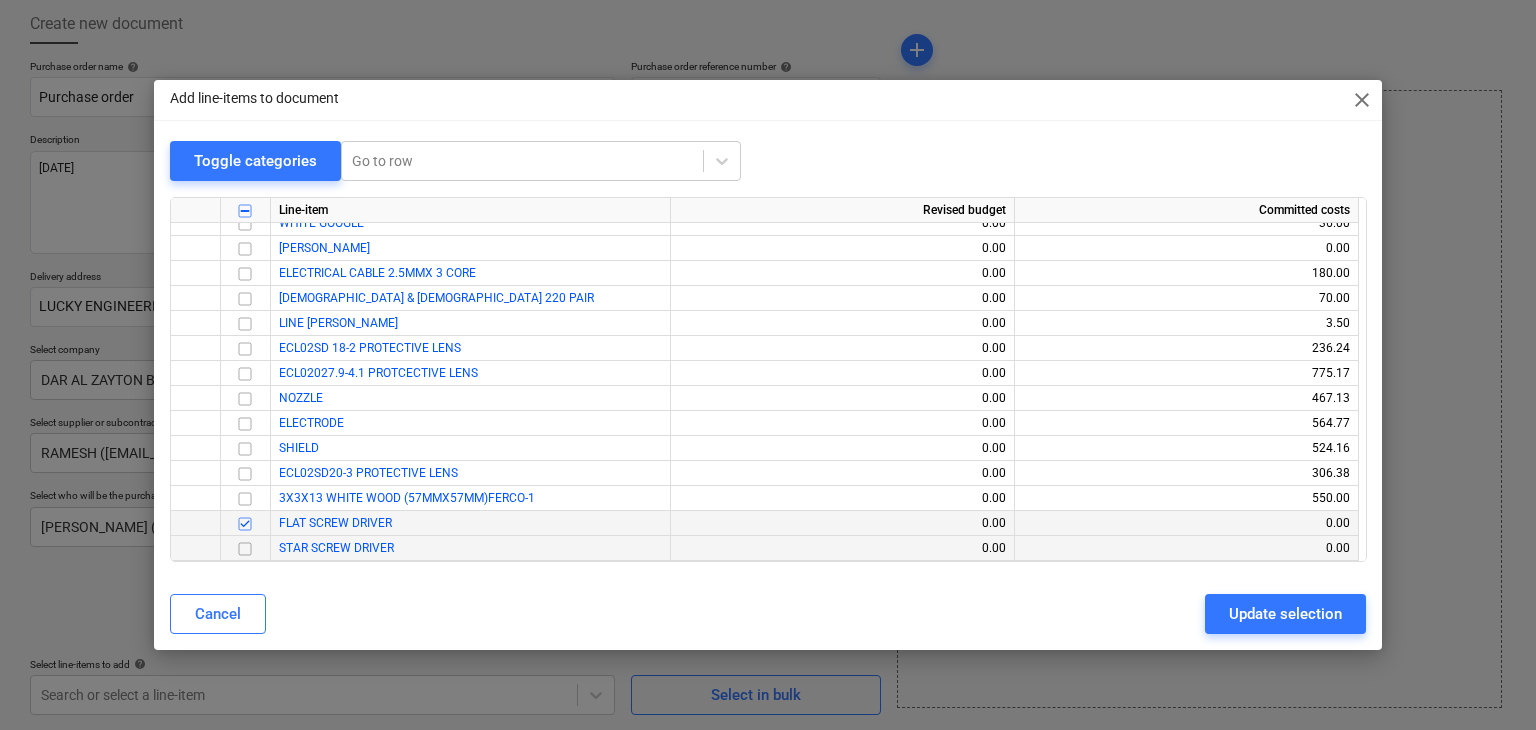 click at bounding box center (245, 549) 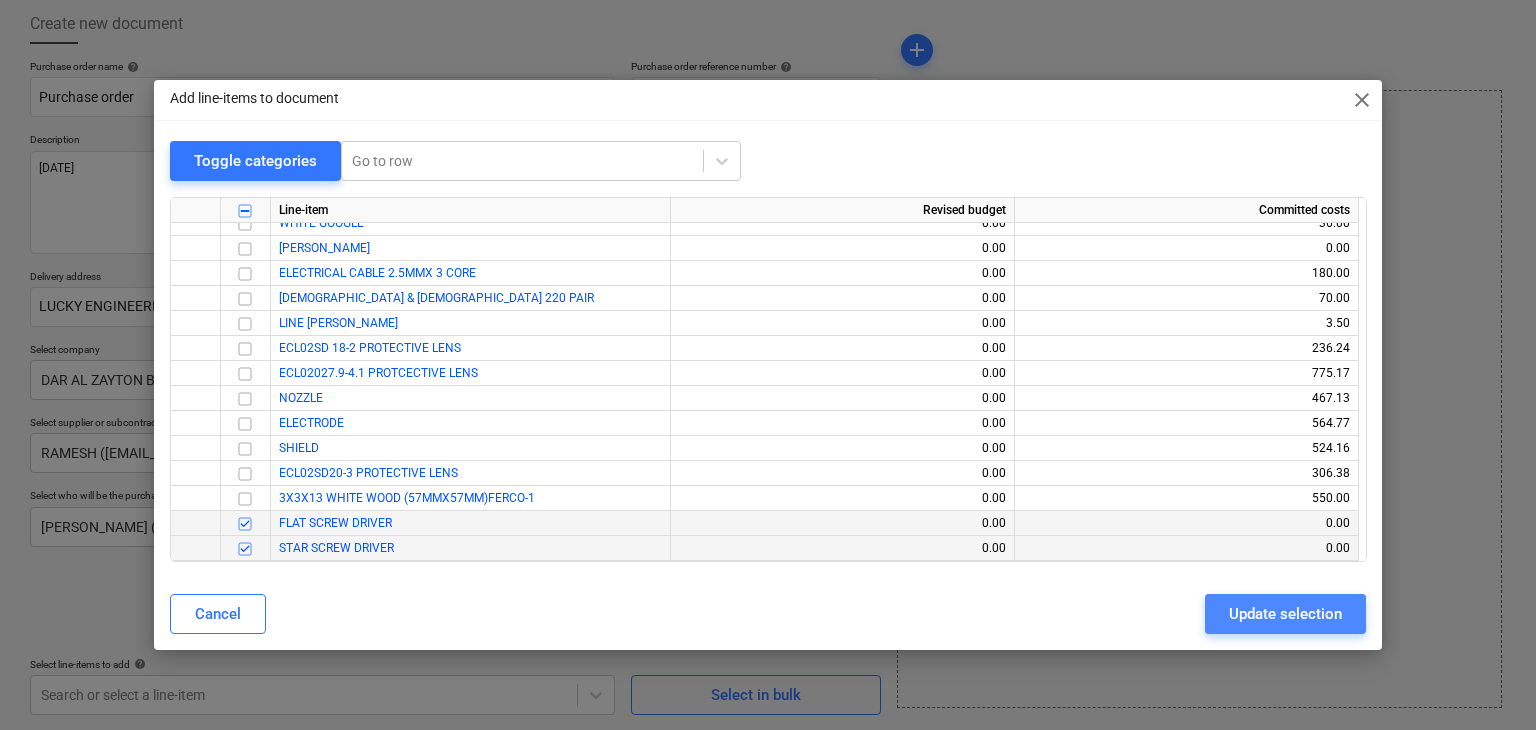 click on "Update selection" at bounding box center (1285, 614) 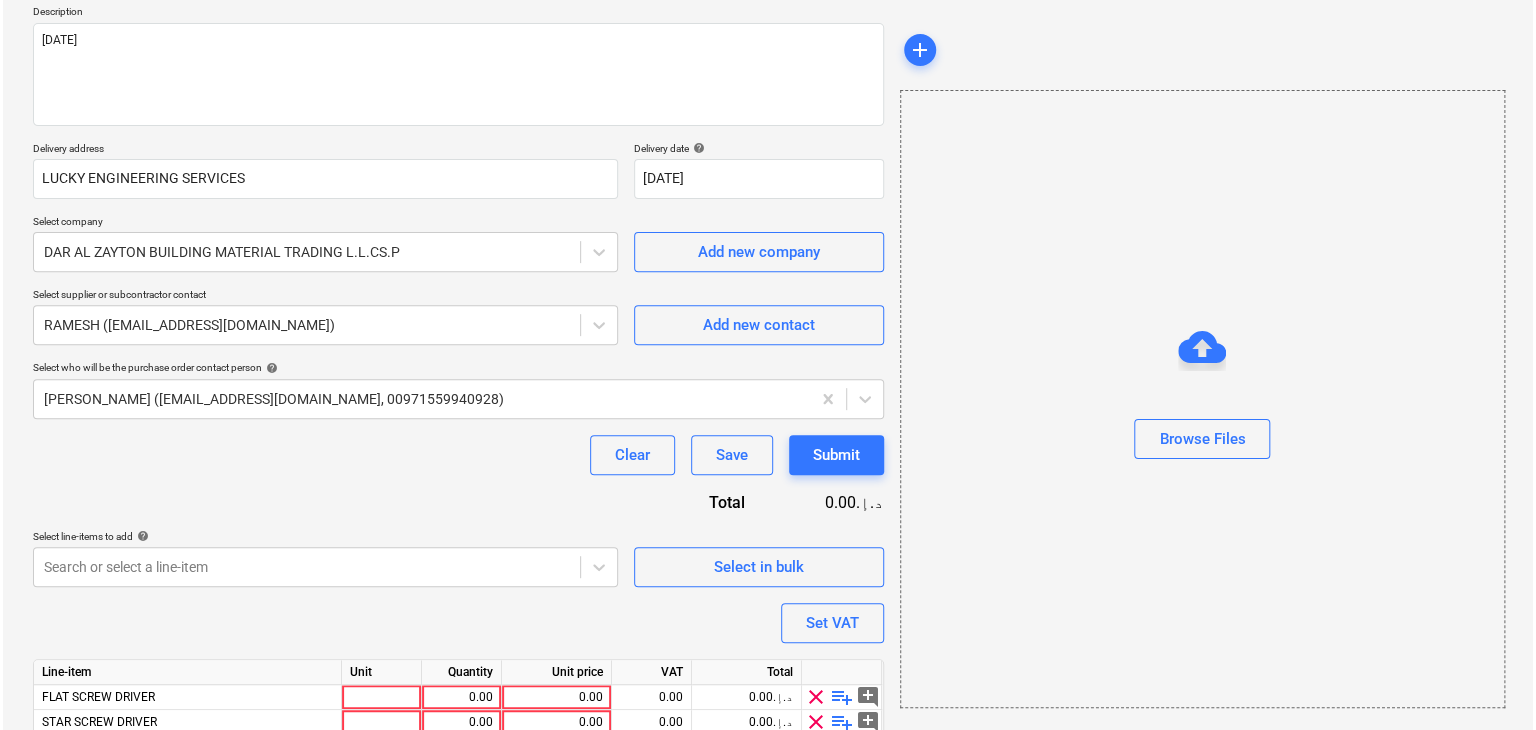 scroll, scrollTop: 317, scrollLeft: 0, axis: vertical 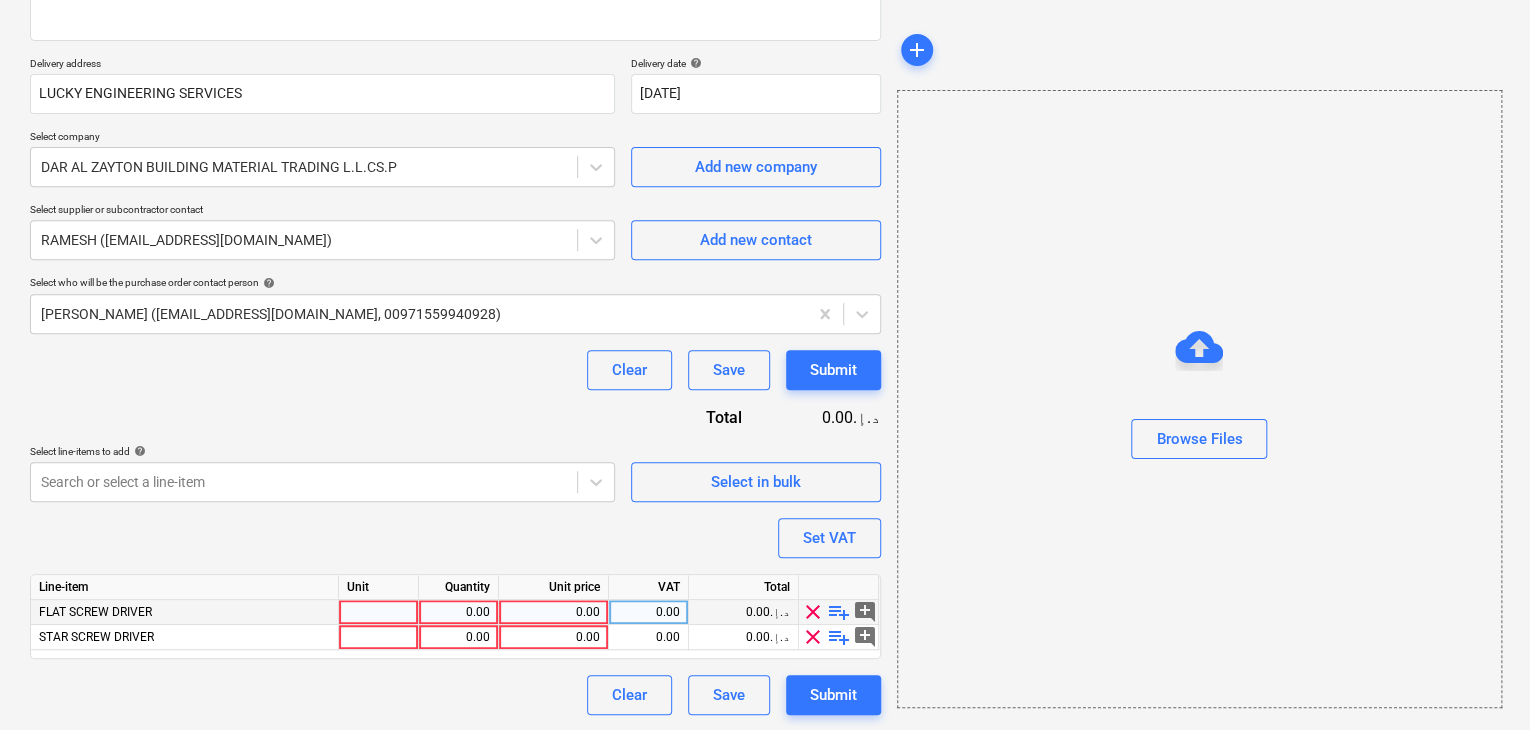 click at bounding box center (379, 612) 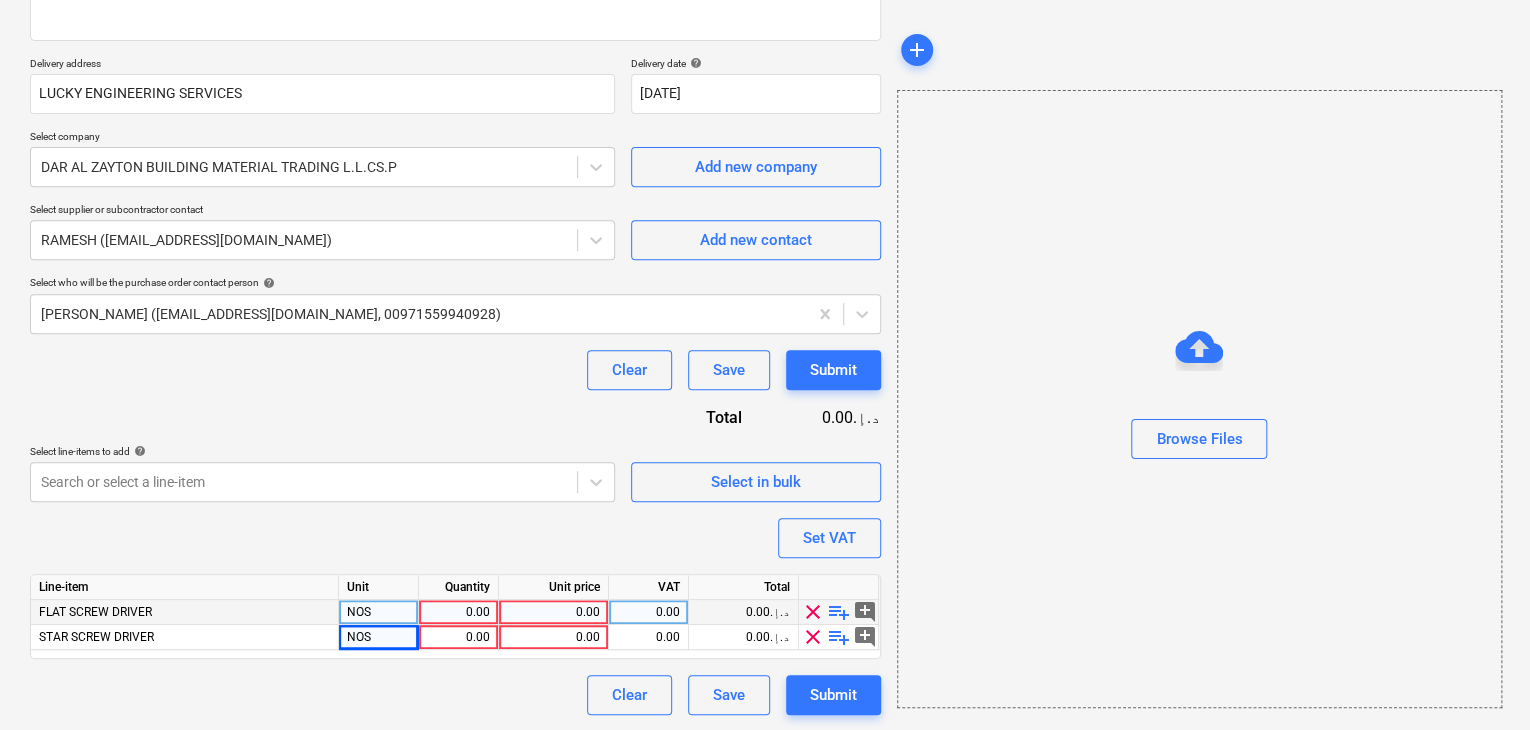 click on "0.00" at bounding box center (458, 612) 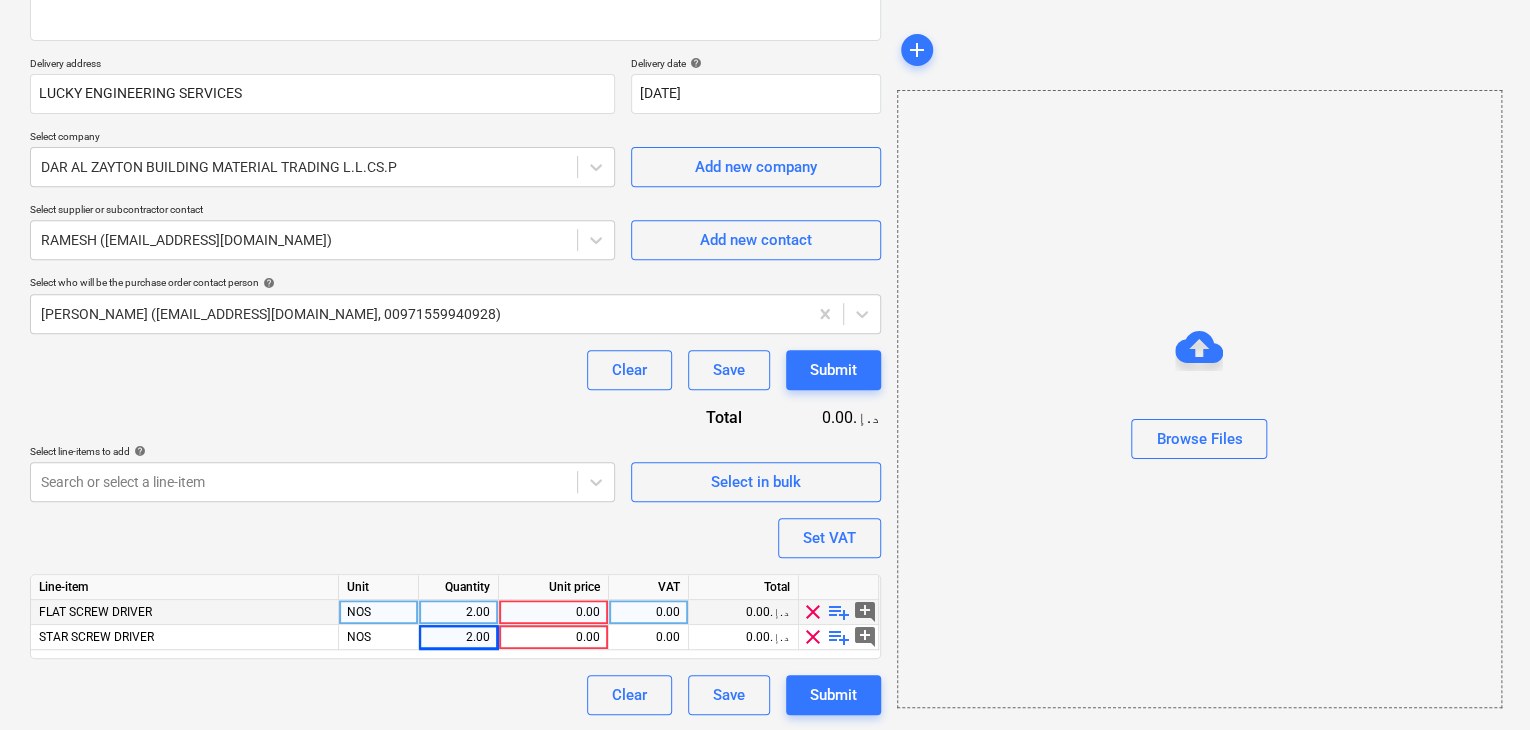 click on "0.00" at bounding box center [553, 612] 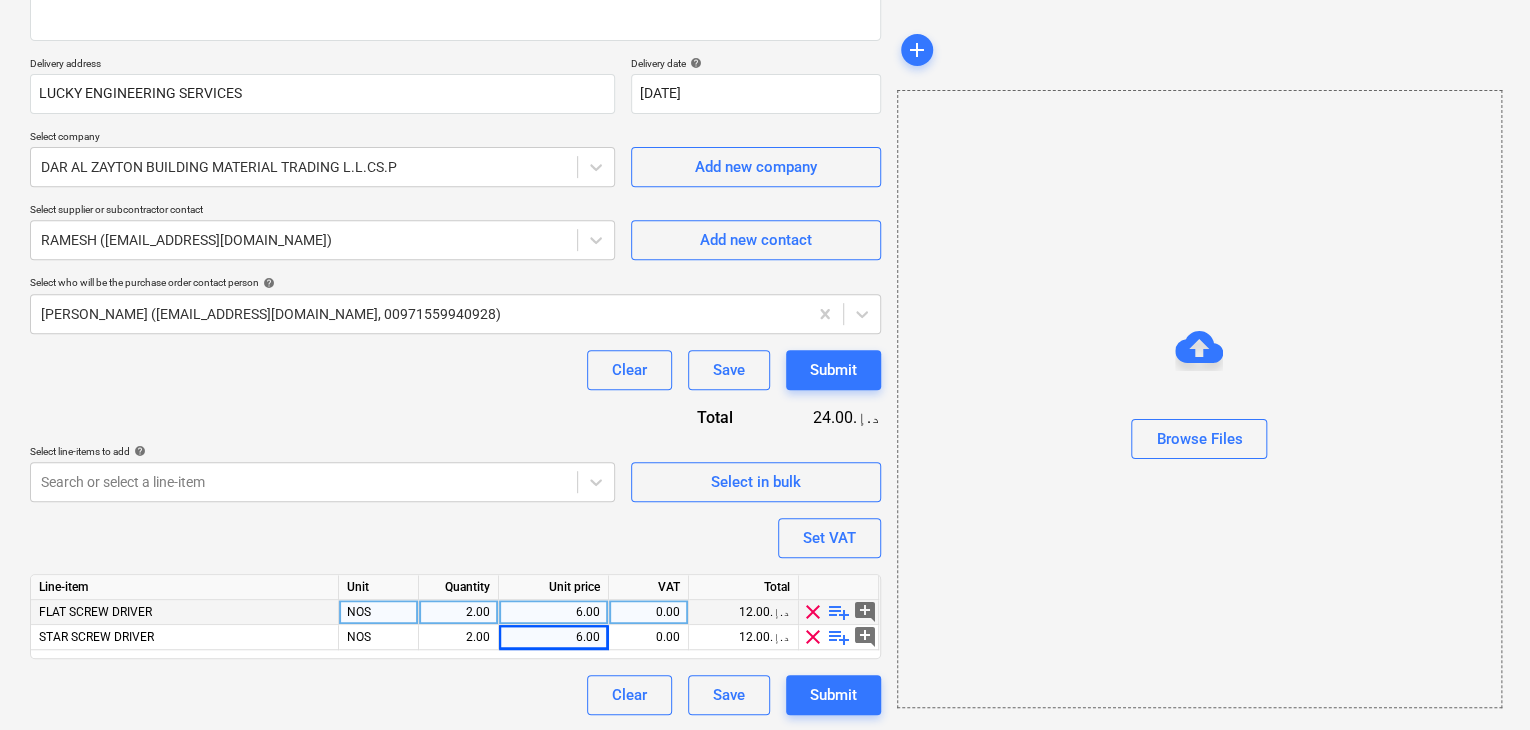 click on "Browse Files" at bounding box center (1199, 399) 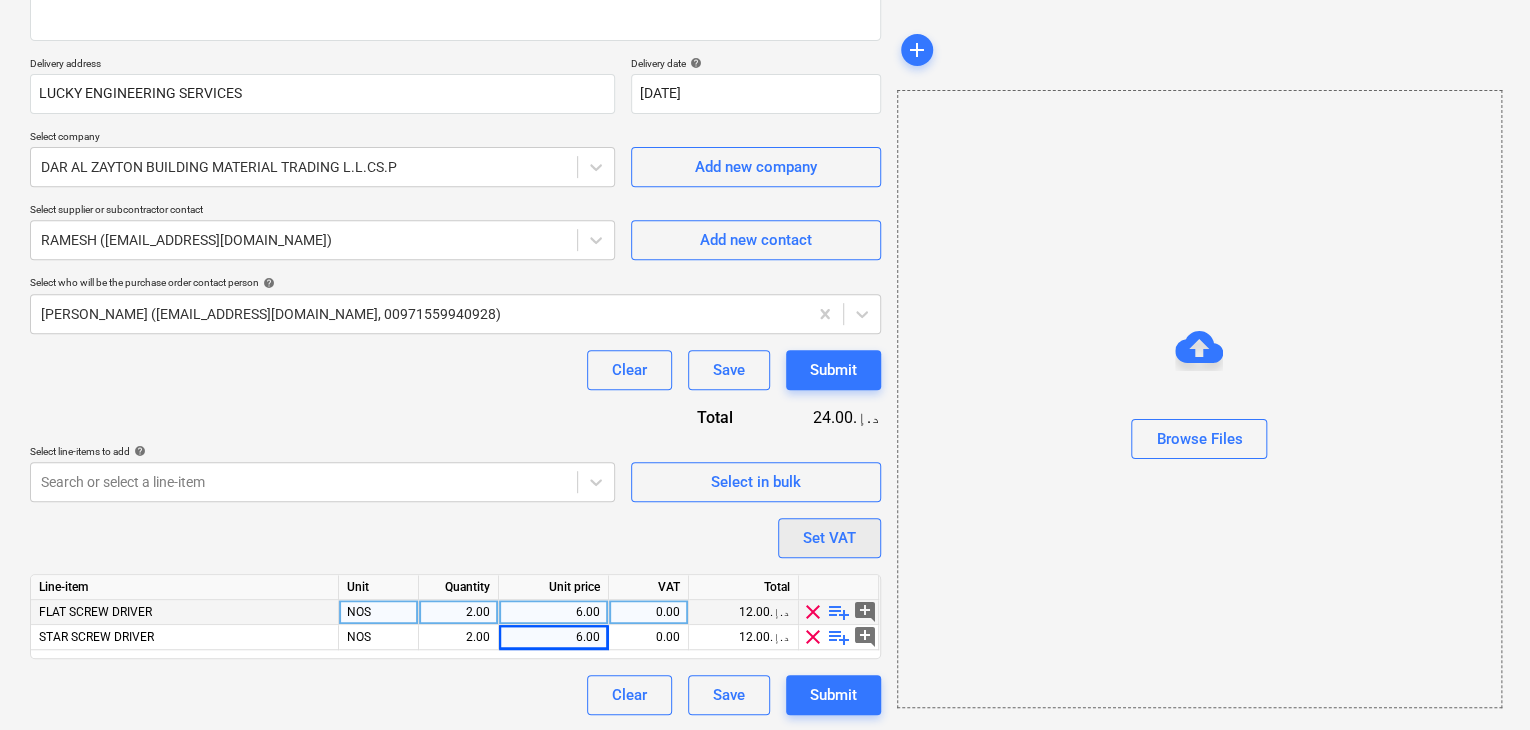 click on "Set VAT" at bounding box center (829, 538) 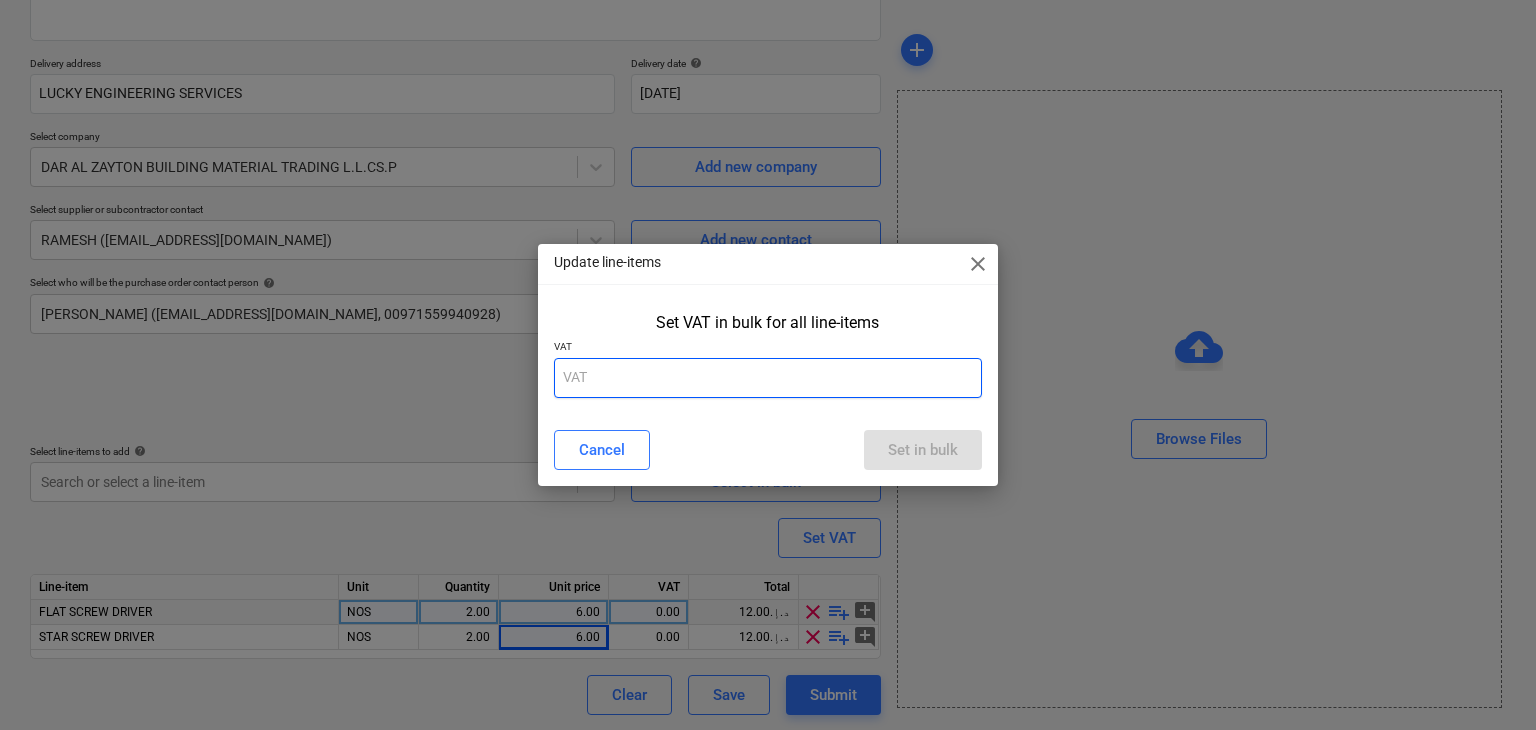 click at bounding box center (768, 378) 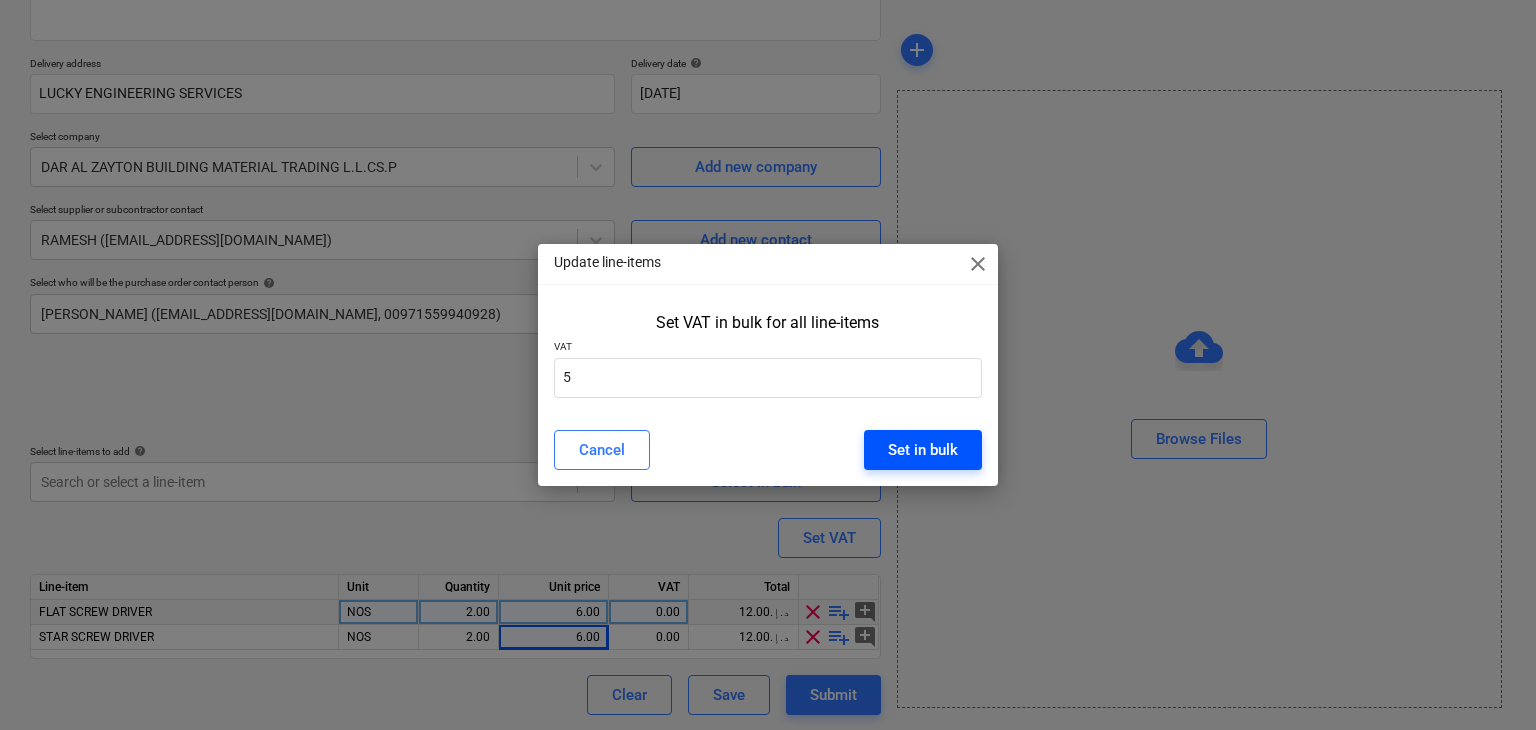 click on "Set in bulk" at bounding box center (923, 450) 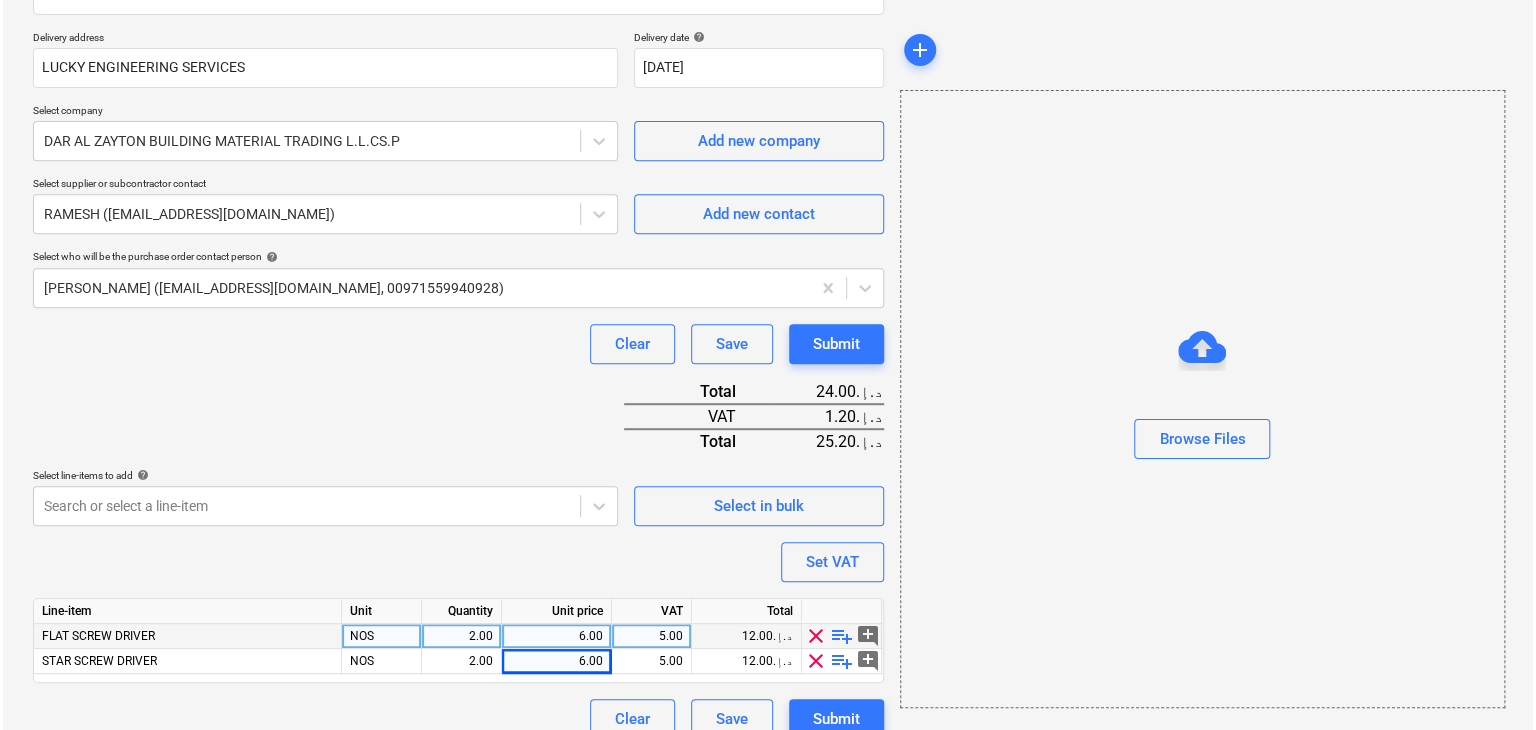 scroll, scrollTop: 367, scrollLeft: 0, axis: vertical 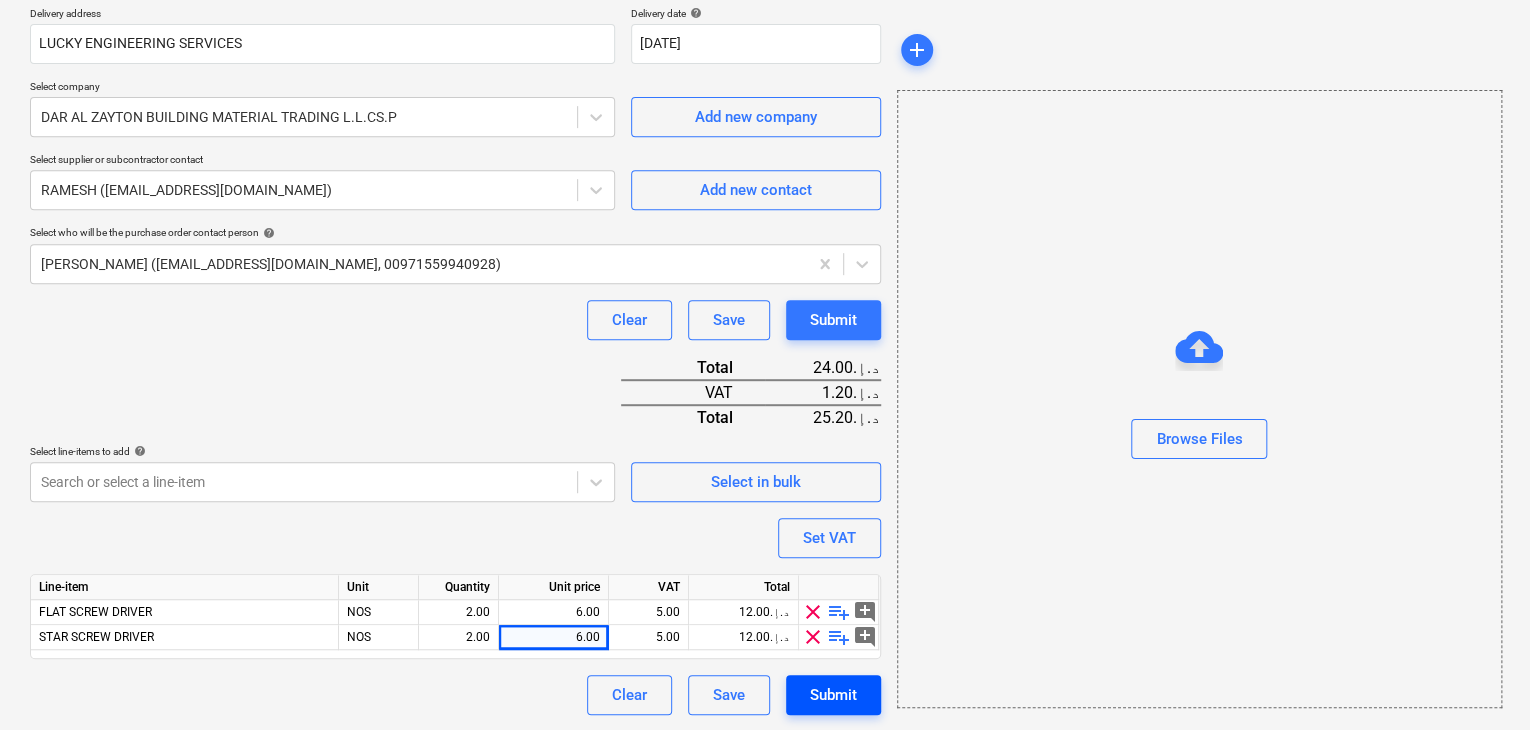click on "Submit" at bounding box center (833, 695) 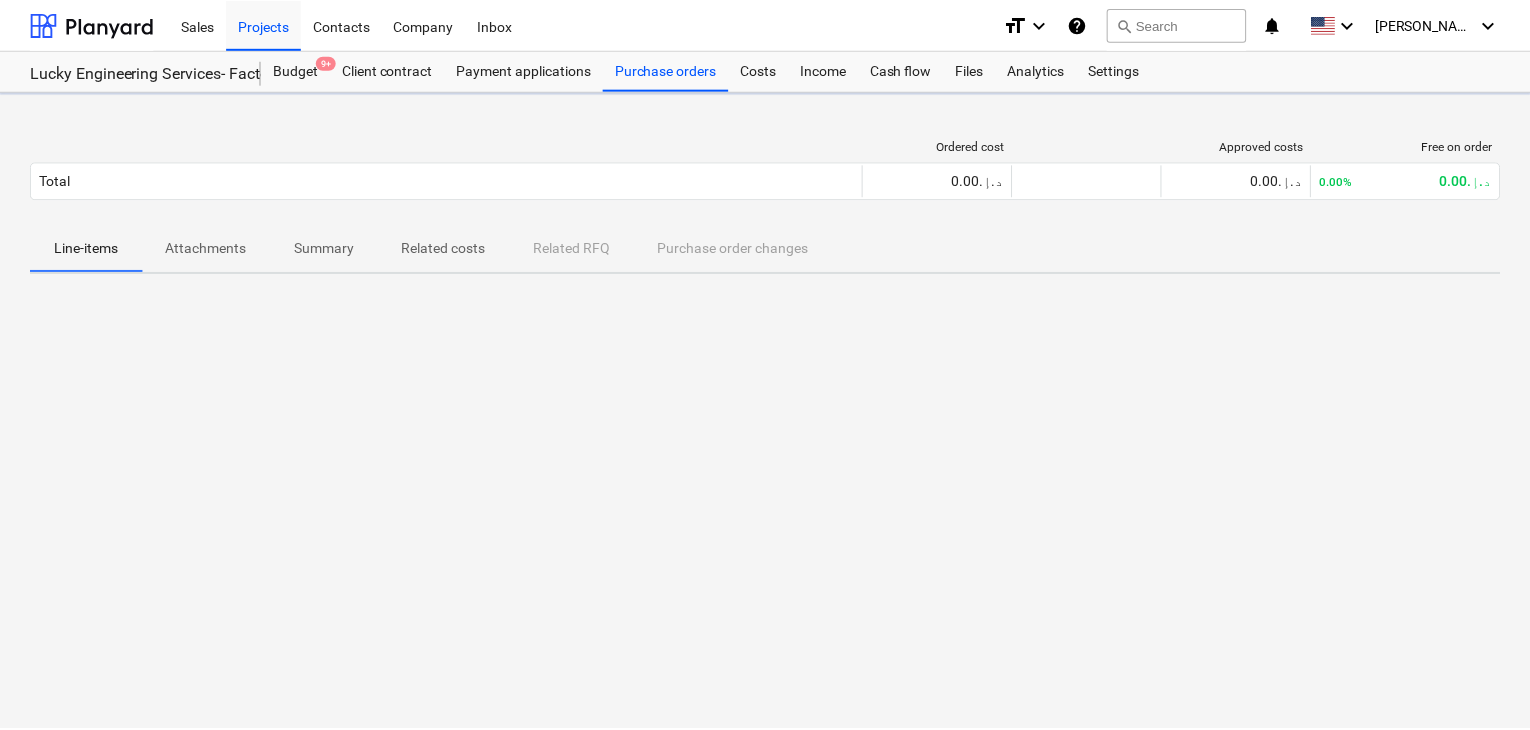 scroll, scrollTop: 0, scrollLeft: 0, axis: both 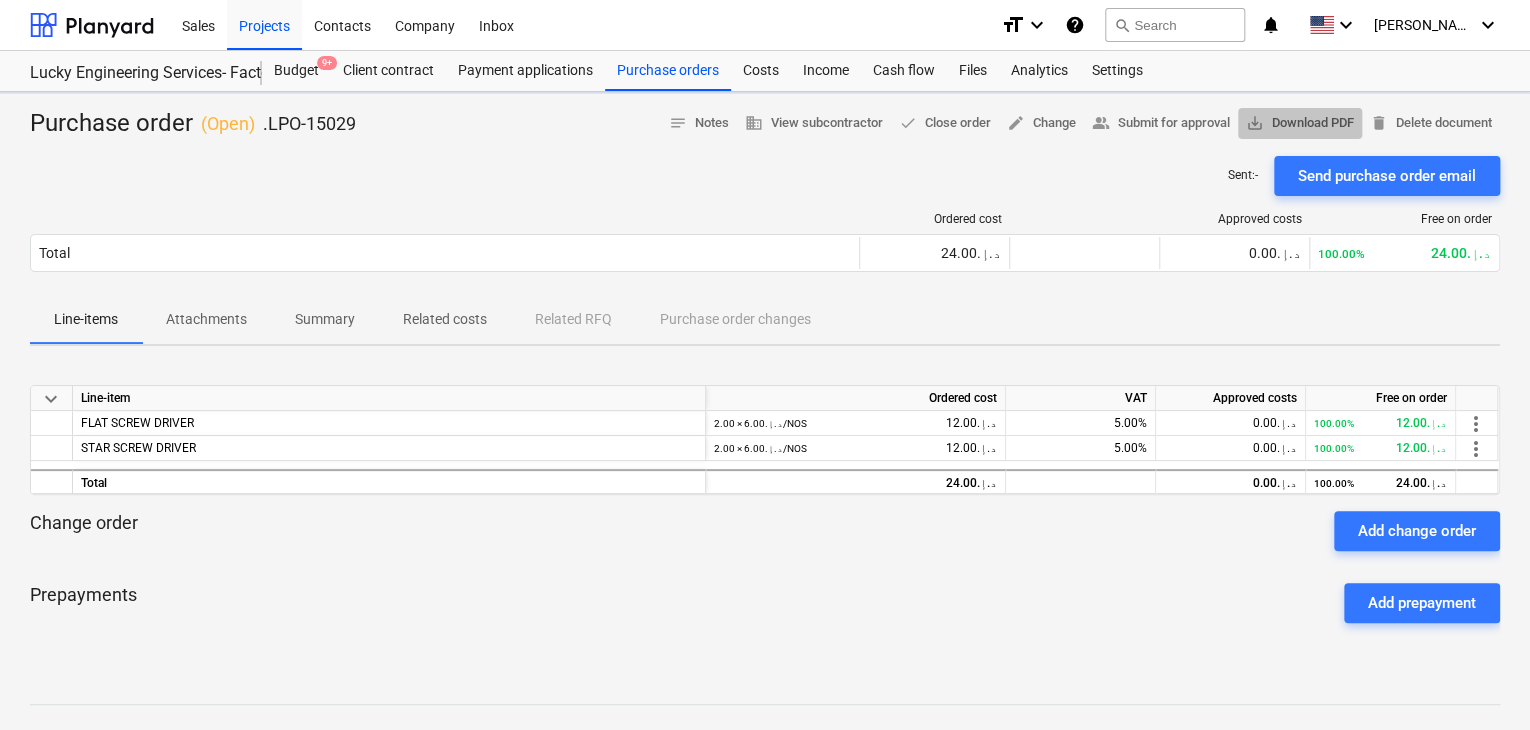 click on "save_alt Download PDF" at bounding box center (1300, 123) 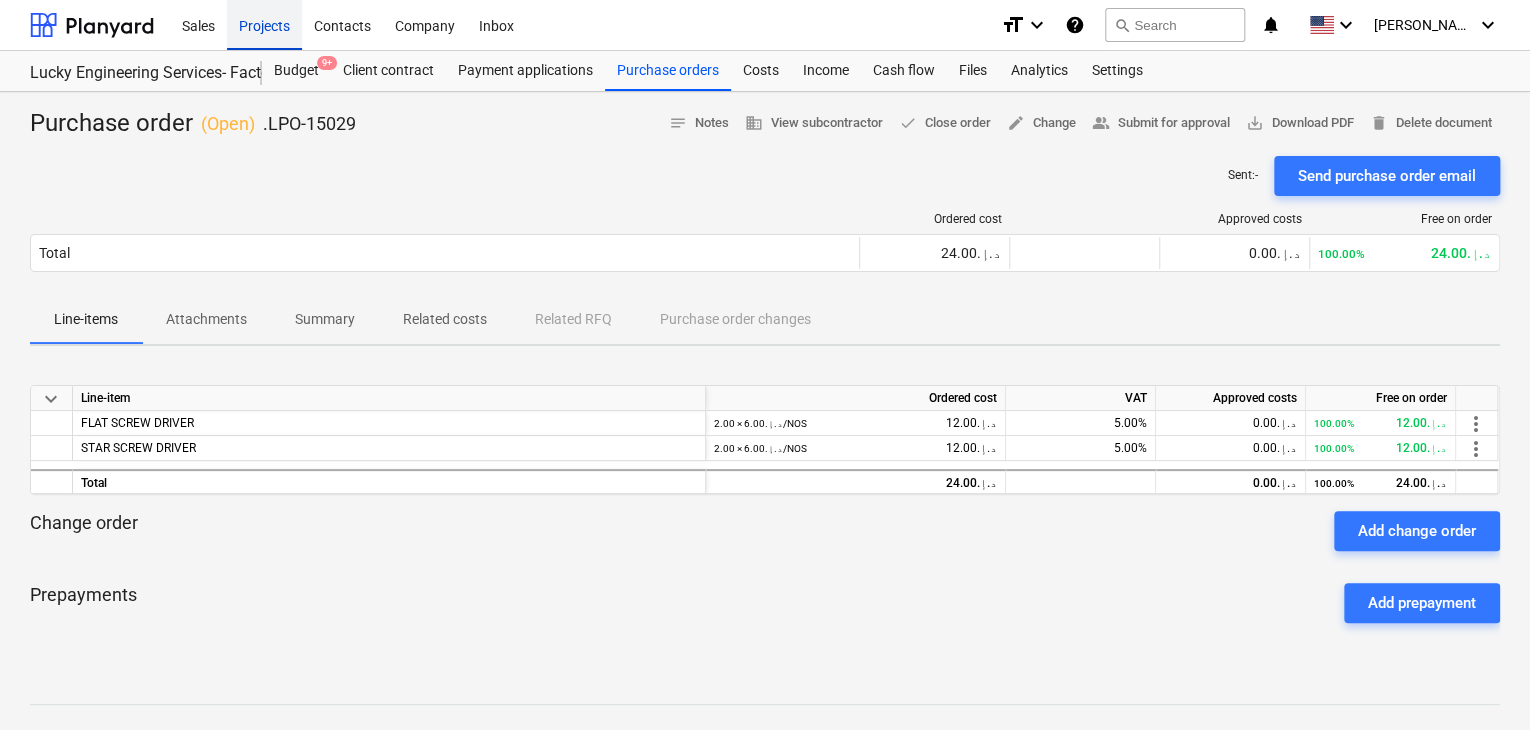 click on "Projects" at bounding box center (264, 24) 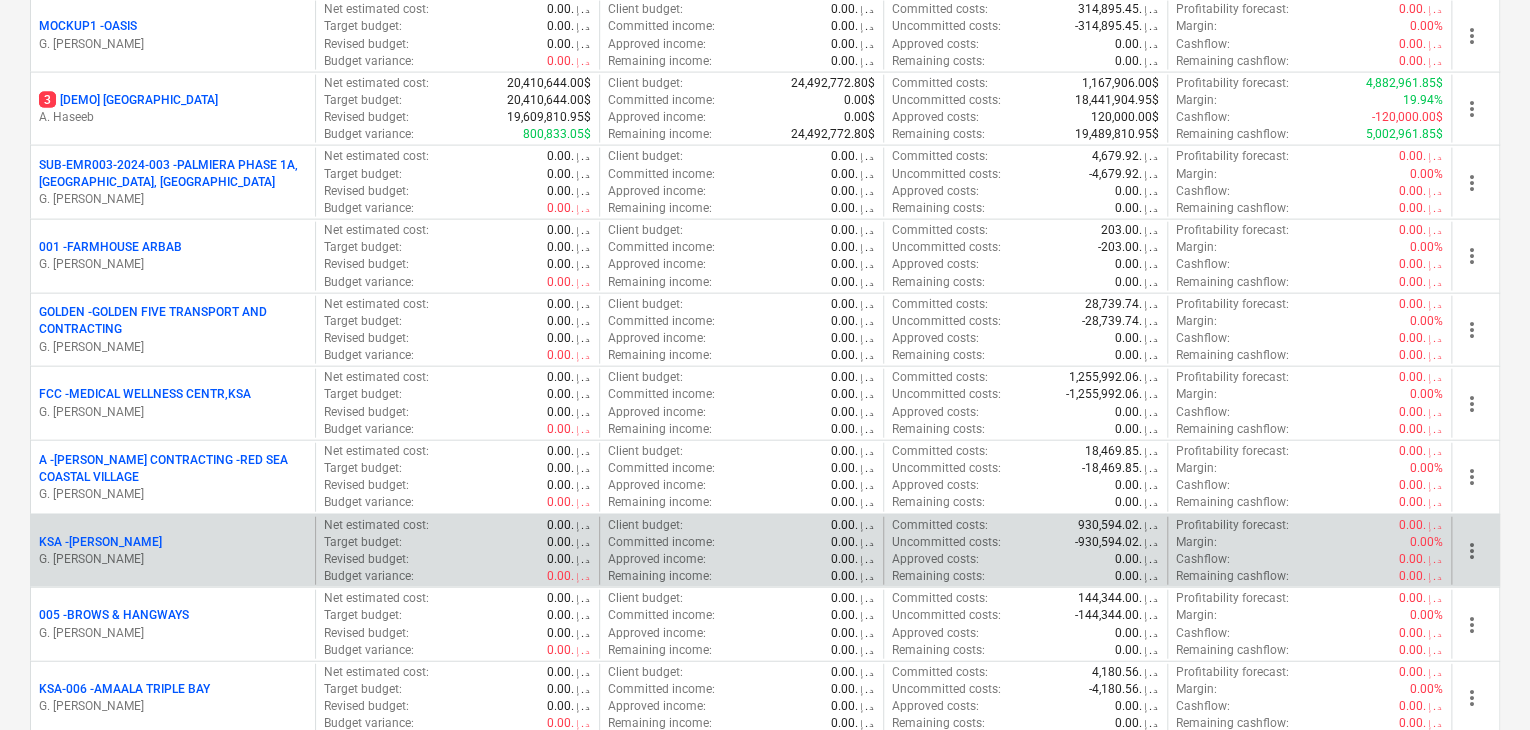 scroll, scrollTop: 2300, scrollLeft: 0, axis: vertical 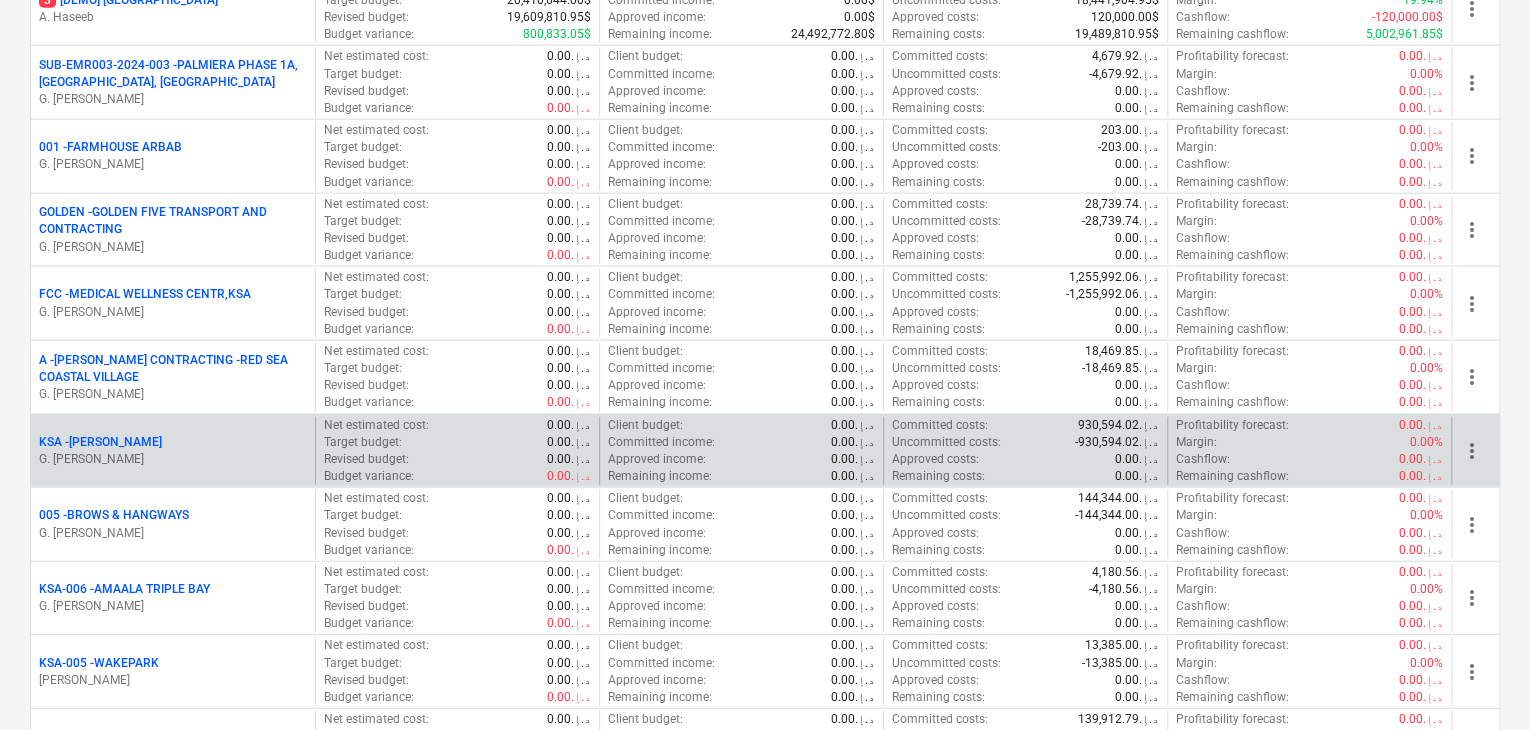 click on "G. [PERSON_NAME]" at bounding box center (173, 459) 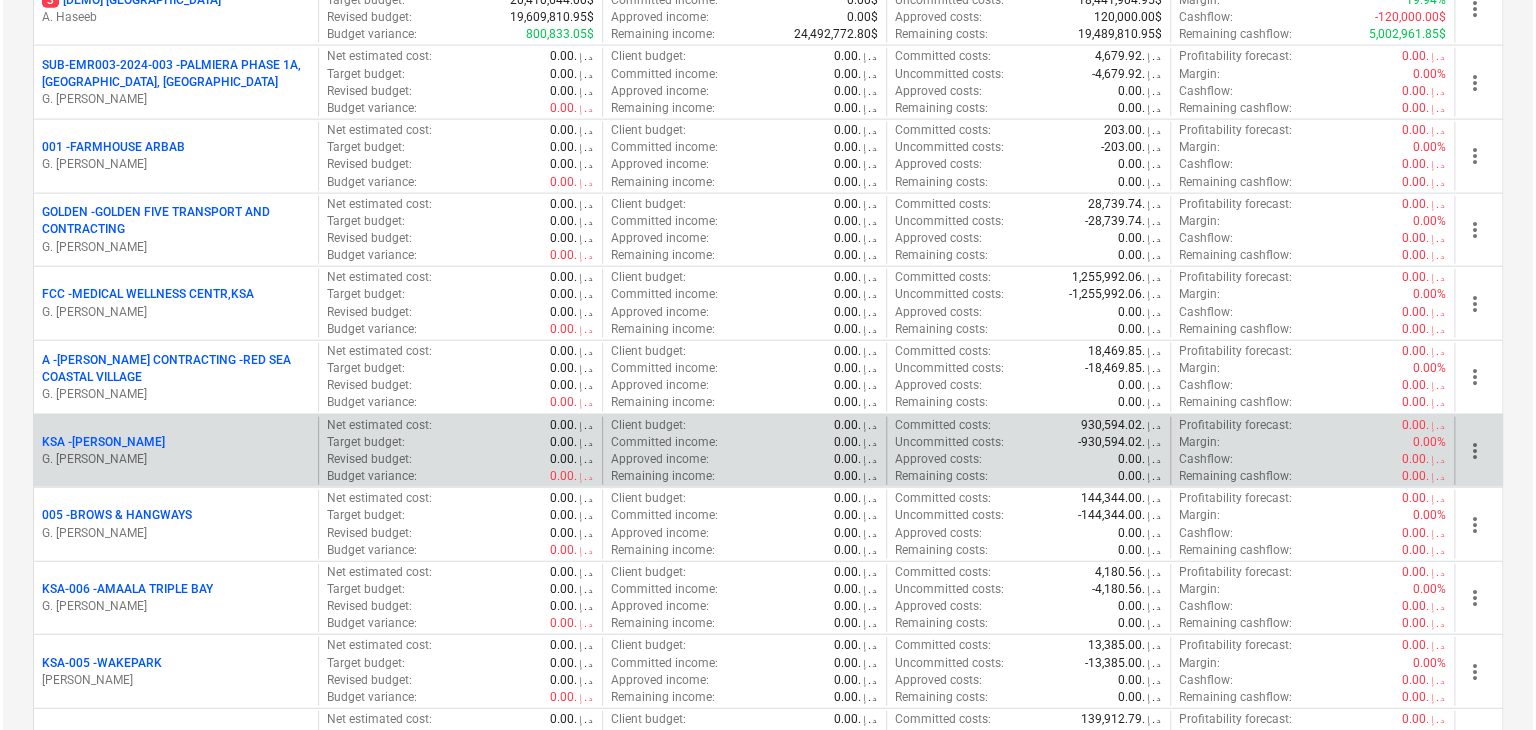 scroll, scrollTop: 0, scrollLeft: 0, axis: both 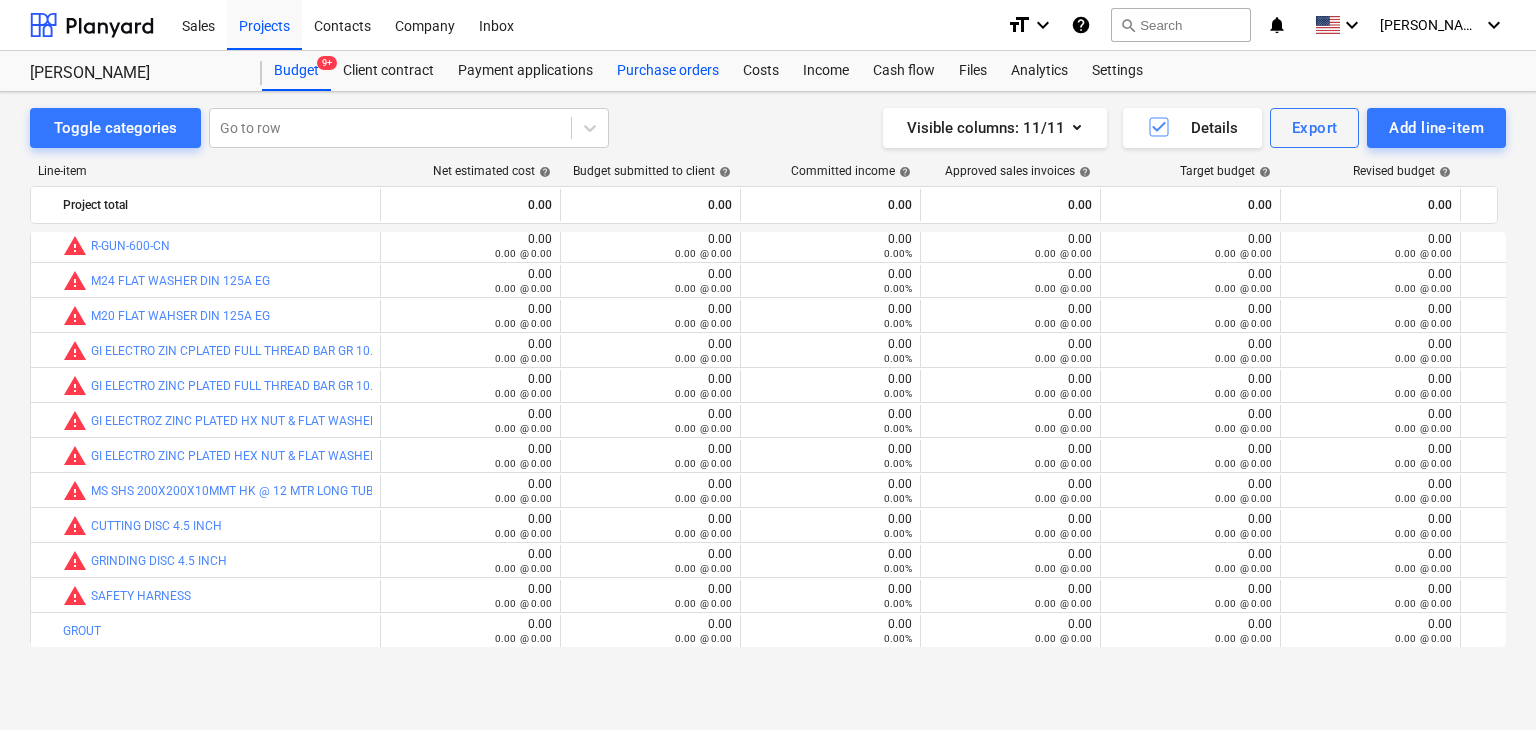 click on "Purchase orders" at bounding box center (668, 71) 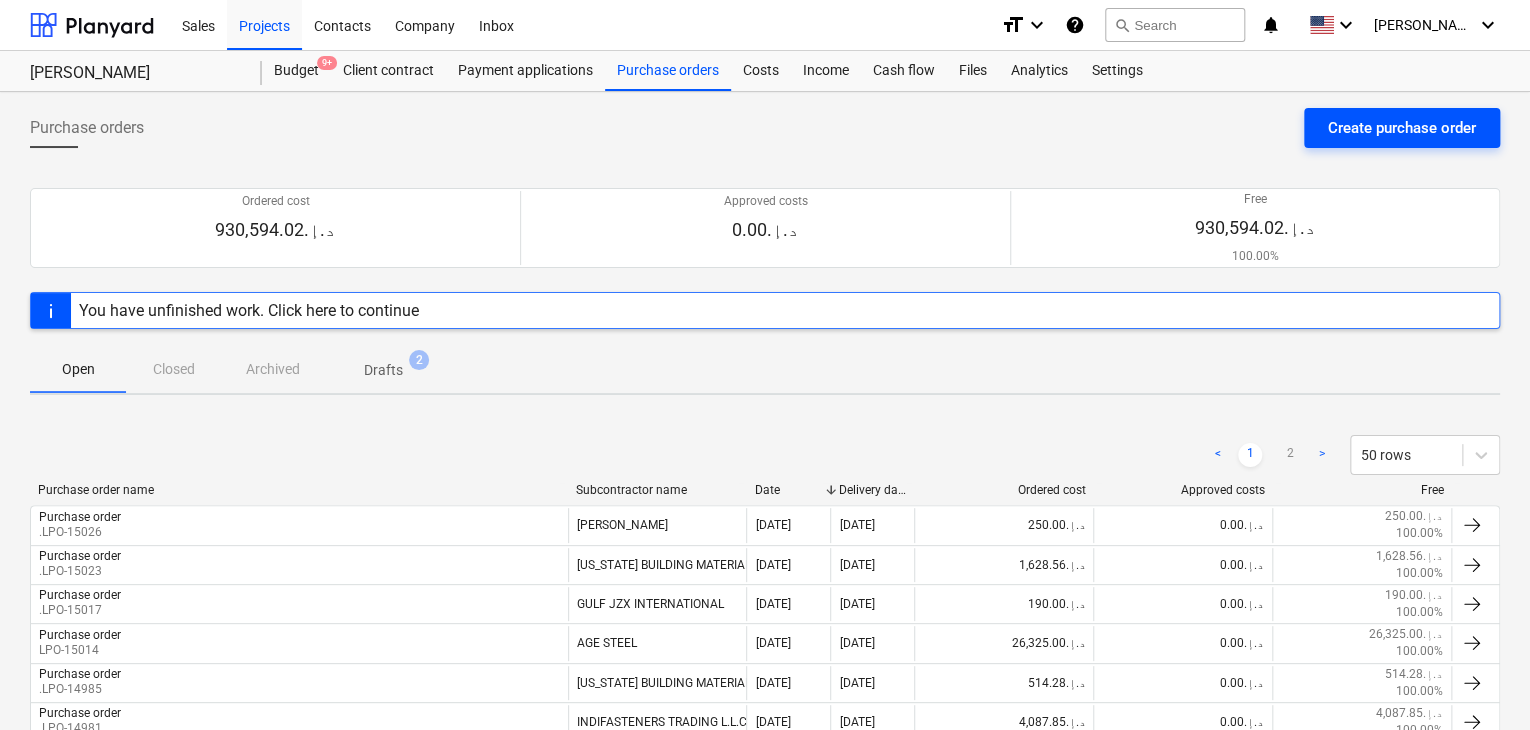 click on "Create purchase order" at bounding box center (1402, 128) 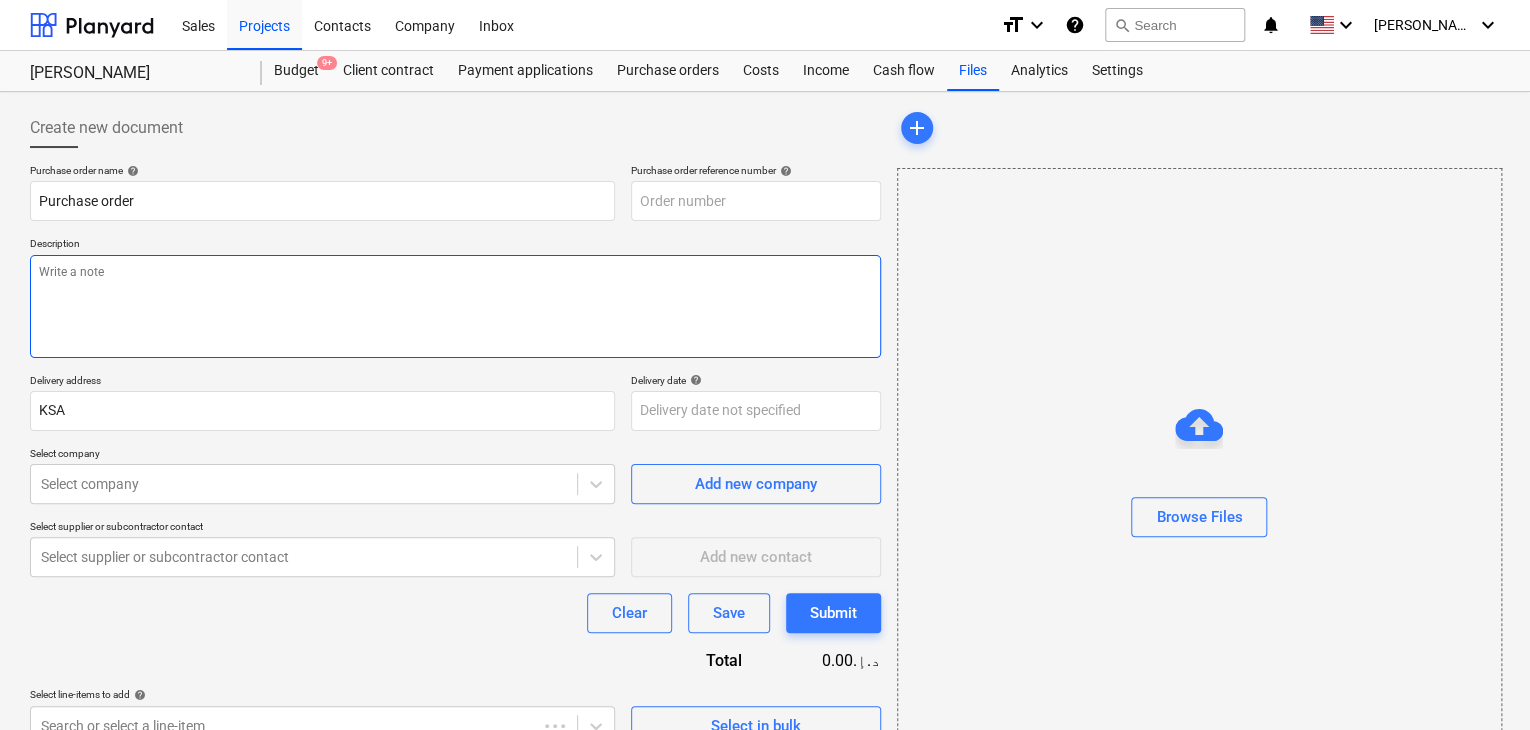 click at bounding box center [455, 306] 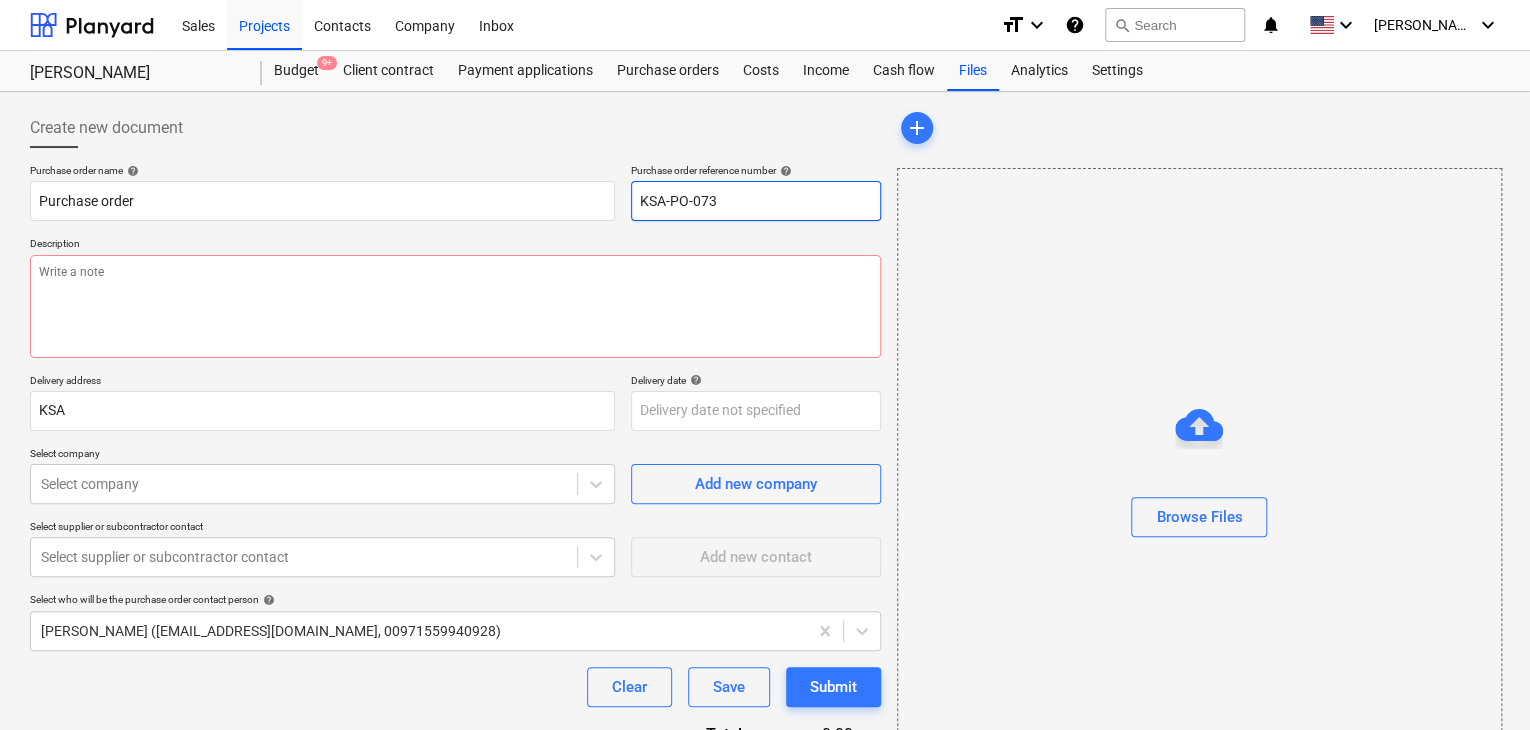 drag, startPoint x: 754, startPoint y: 215, endPoint x: 500, endPoint y: 148, distance: 262.68802 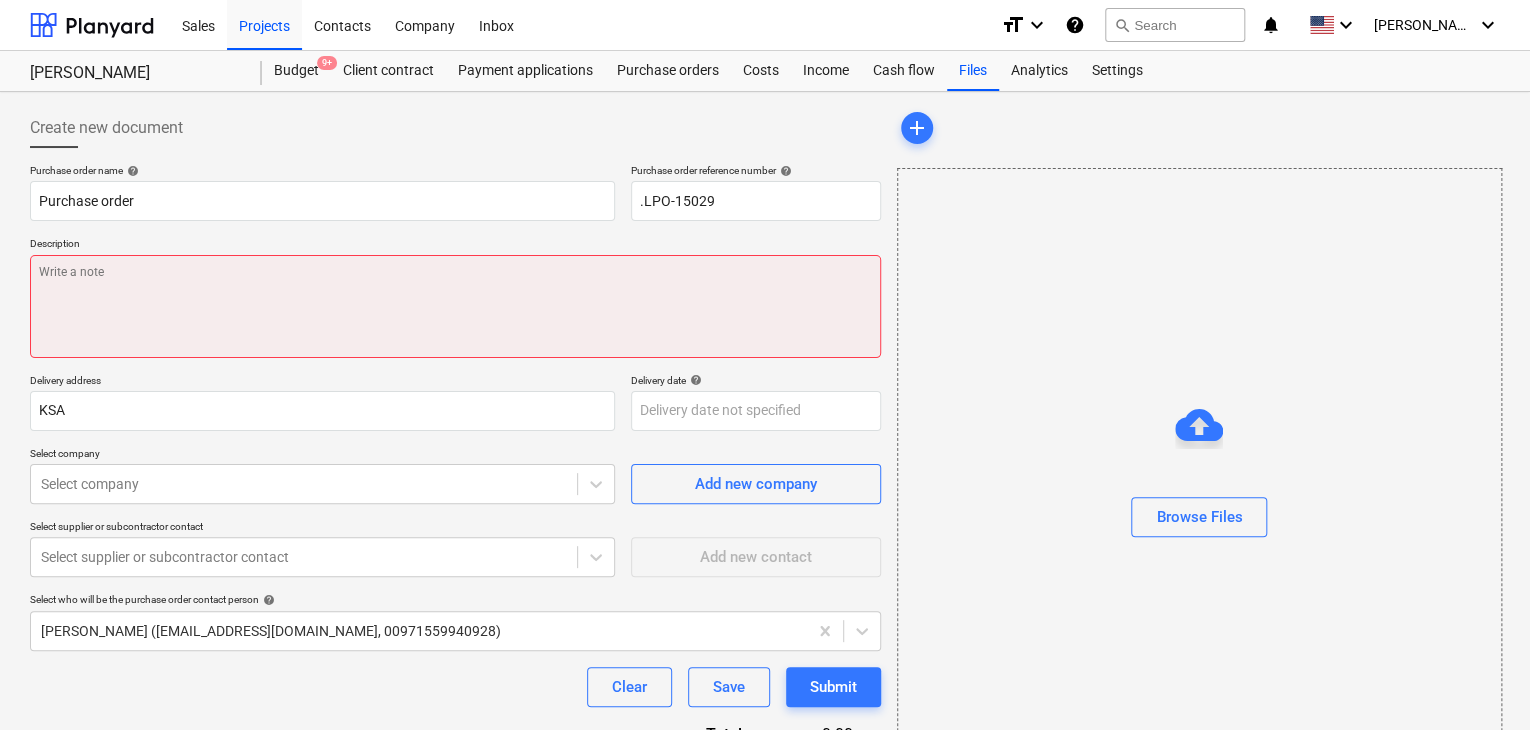 click at bounding box center [455, 306] 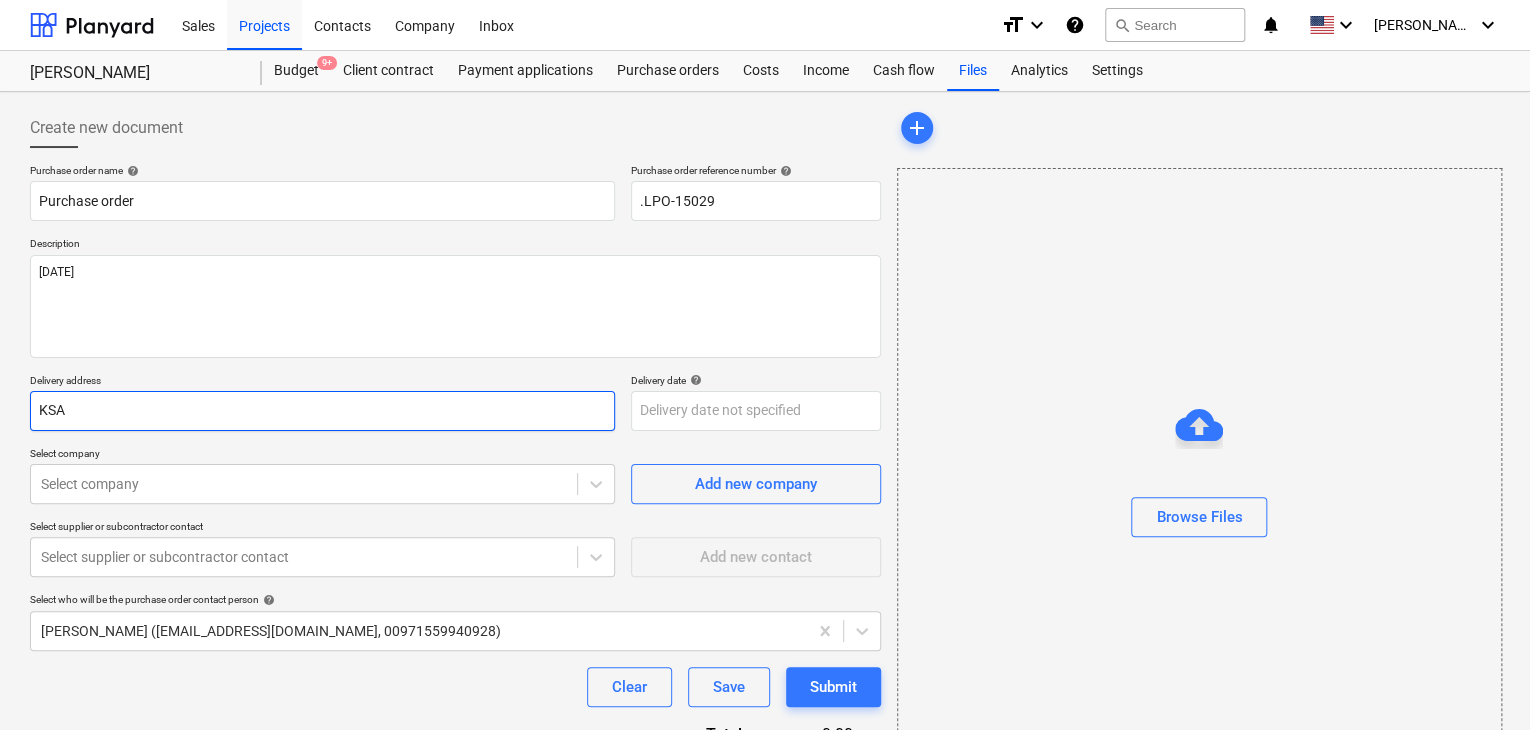click on "KSA" at bounding box center [322, 411] 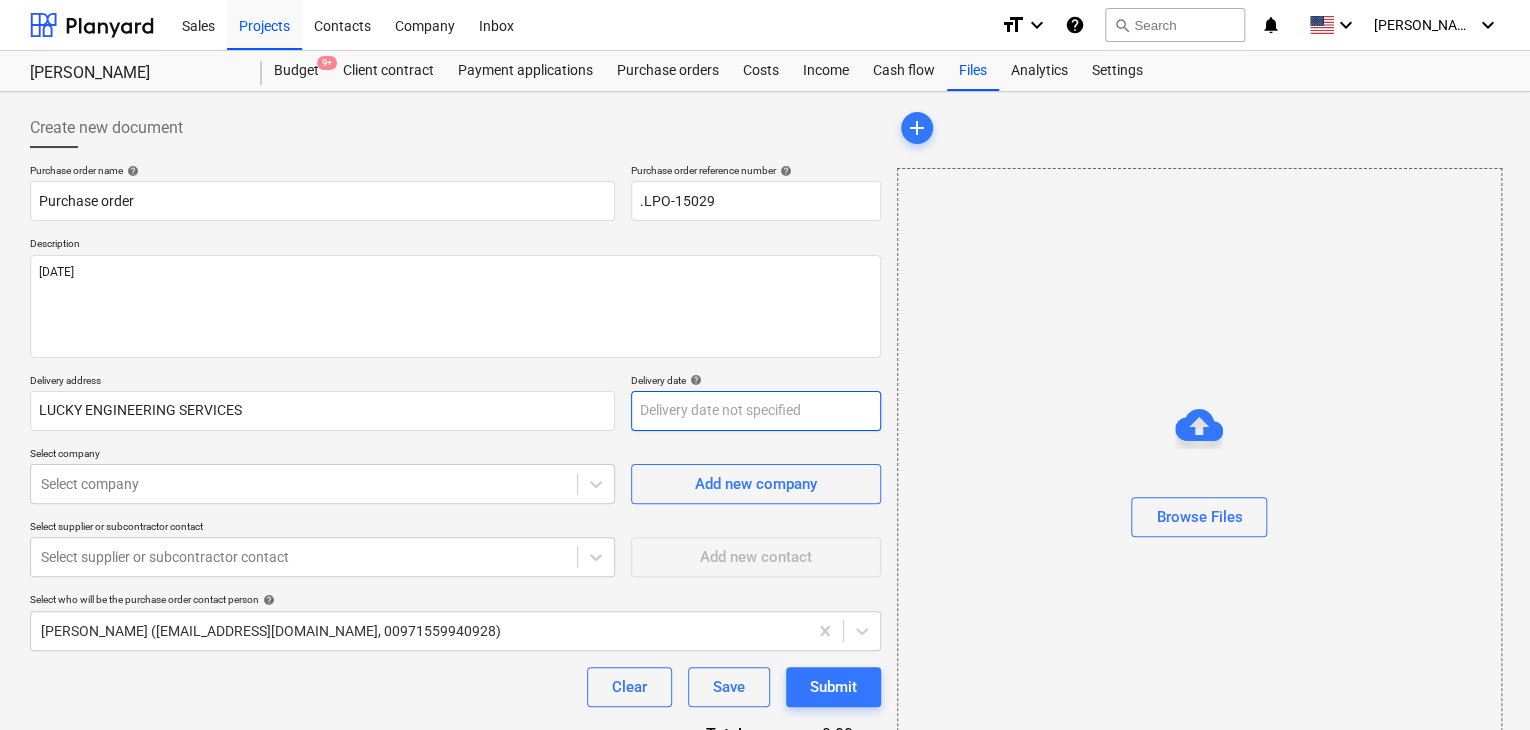 click on "Sales Projects Contacts Company Inbox format_size keyboard_arrow_down help search Search notifications 0 keyboard_arrow_down [PERSON_NAME] keyboard_arrow_down MARCO KSA Budget 9+ Client contract Payment applications Purchase orders Costs Income Cash flow Files Analytics Settings Create new document Purchase order name help Purchase order Purchase order reference number help .LPO-15029 Description [DATE] Delivery address LUCKY ENGINEERING SERVICES Delivery date help Press the down arrow key to interact with the calendar and
select a date. Press the question mark key to get the keyboard shortcuts for changing dates. Select company Select company Add new company Select supplier or subcontractor contact Select supplier or subcontractor contact Add new contact Select who will be the purchase order contact person help [PERSON_NAME] ([EMAIL_ADDRESS][DOMAIN_NAME], 00971559940928) Clear Save Submit Total 0.00د.إ.‏ Select line-items to add help Search or select a line-item Select in bulk add Browse Files
x" at bounding box center (765, 365) 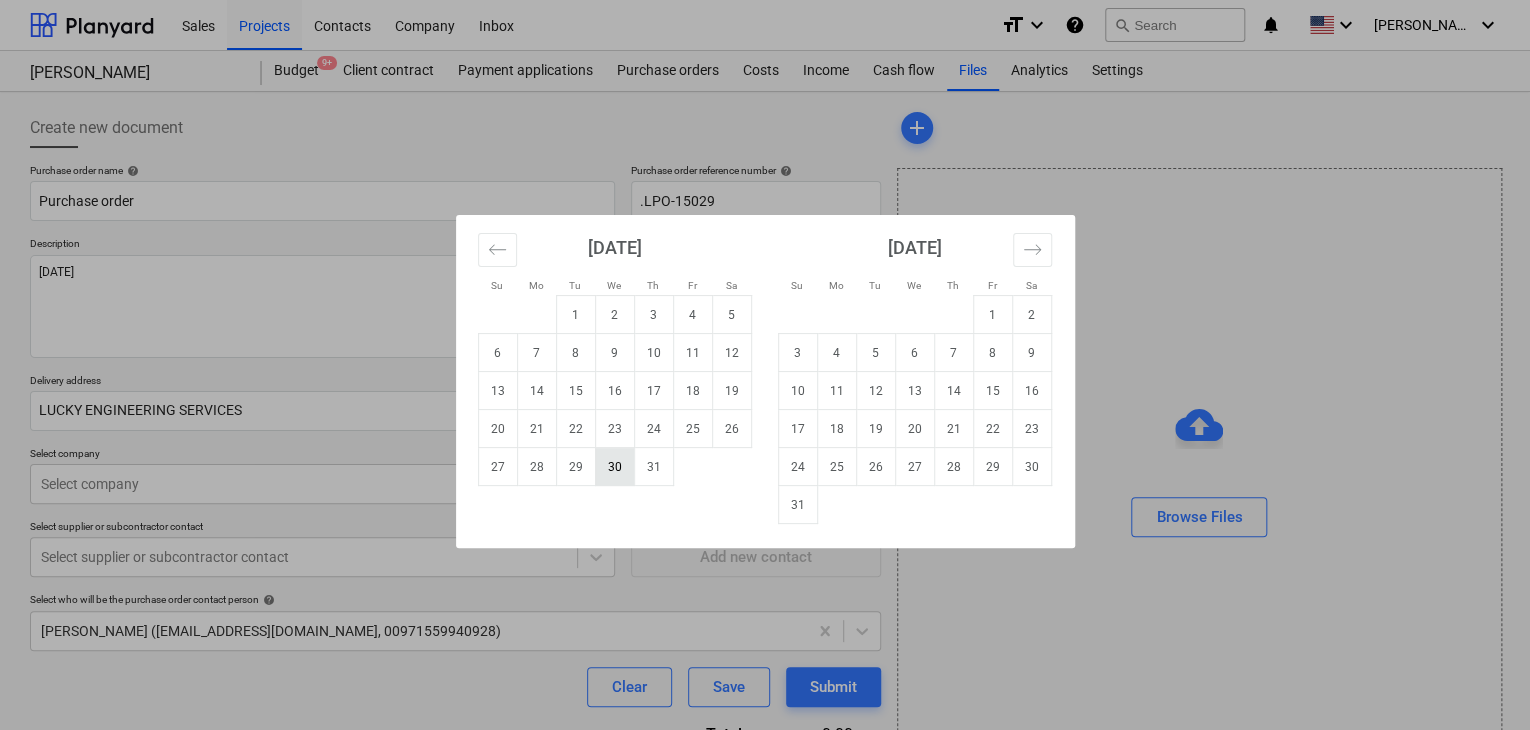 click on "30" at bounding box center [614, 467] 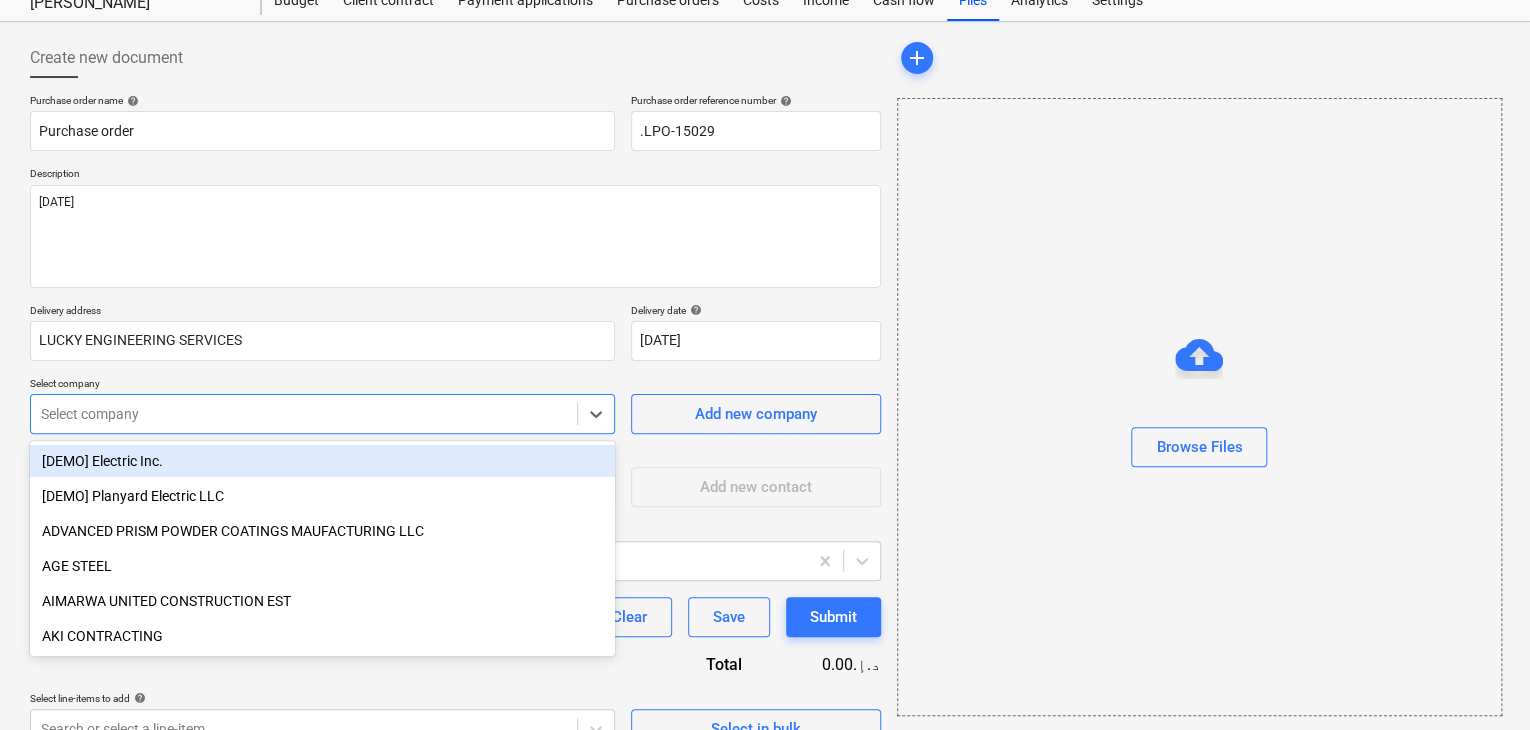 click on "Sales Projects Contacts Company Inbox format_size keyboard_arrow_down help search Search notifications 0 keyboard_arrow_down [PERSON_NAME] keyboard_arrow_down MARCO KSA Budget 9+ Client contract Payment applications Purchase orders Costs Income Cash flow Files Analytics Settings Create new document Purchase order name help Purchase order Purchase order reference number help .LPO-15029 Description [DATE] Delivery address LUCKY ENGINEERING SERVICES Delivery date help [DATE] [DATE] Press the down arrow key to interact with the calendar and
select a date. Press the question mark key to get the keyboard shortcuts for changing dates. Select company option [DEMO] Electric Inc.   focused, 1 of 200. 200 results available. Use Up and Down to choose options, press Enter to select the currently focused option, press Escape to exit the menu, press Tab to select the option and exit the menu. Select company Add new company Select supplier or subcontractor contact Select supplier or subcontractor contact add" at bounding box center (765, 295) 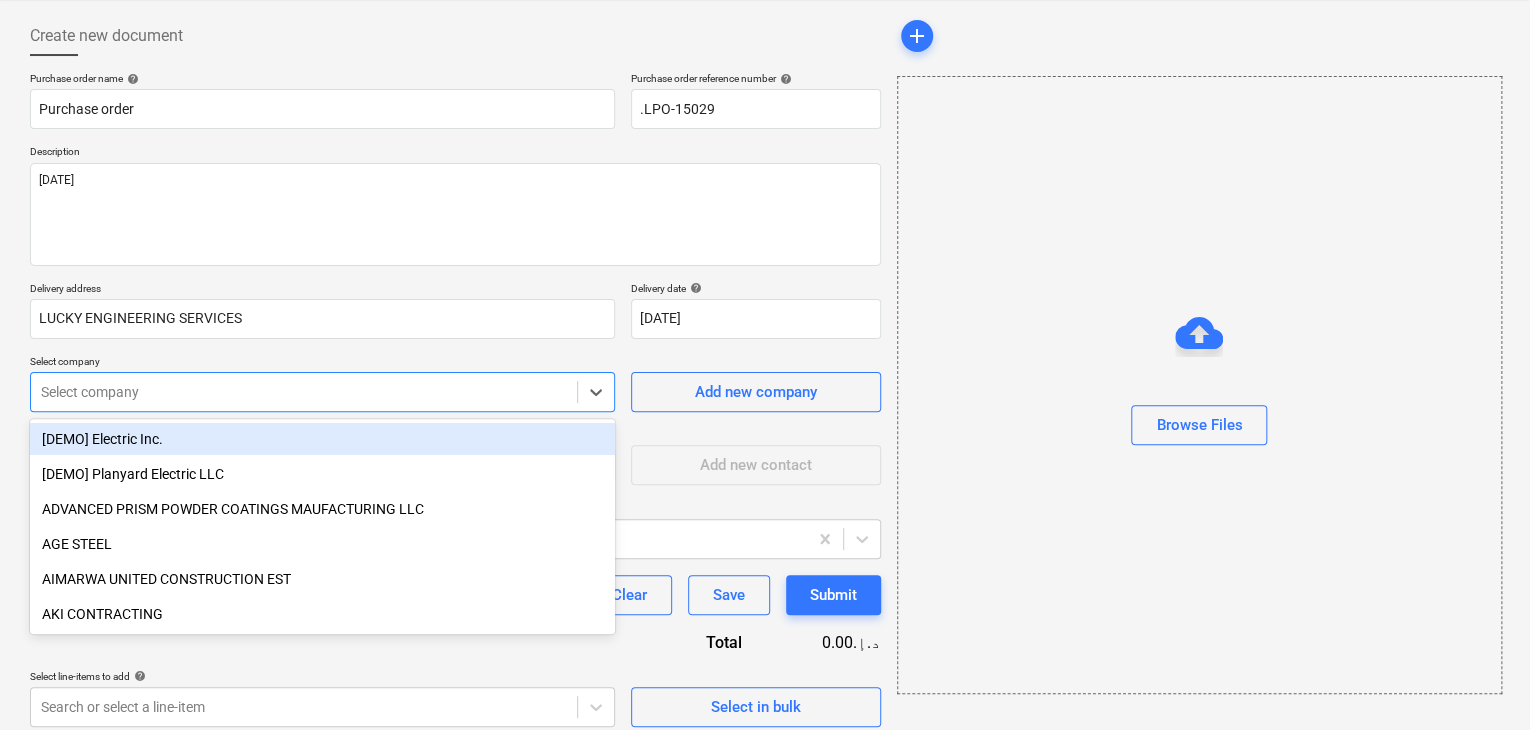 scroll, scrollTop: 93, scrollLeft: 0, axis: vertical 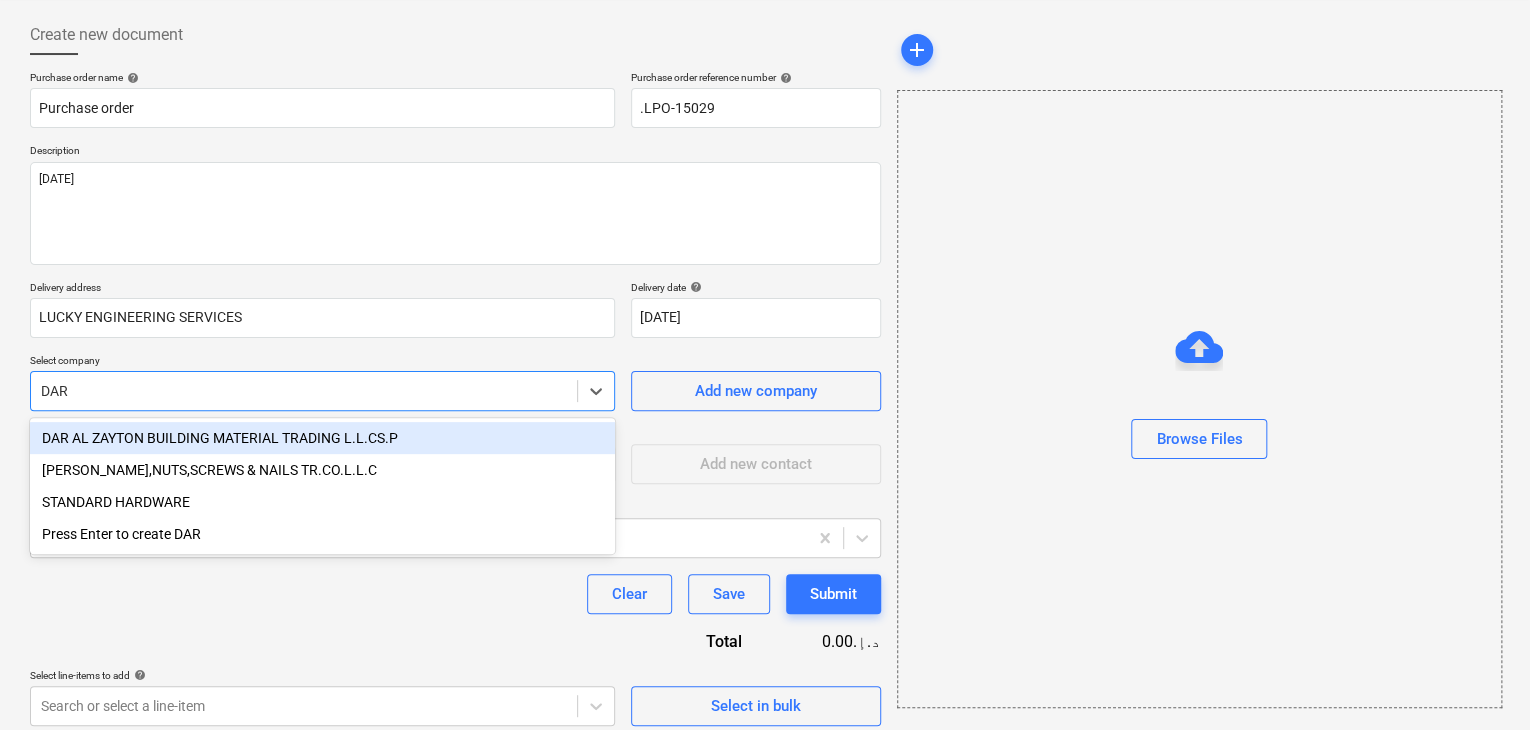 click on "DAR AL ZAYTON BUILDING MATERIAL TRADING L.L.CS.P" at bounding box center [322, 438] 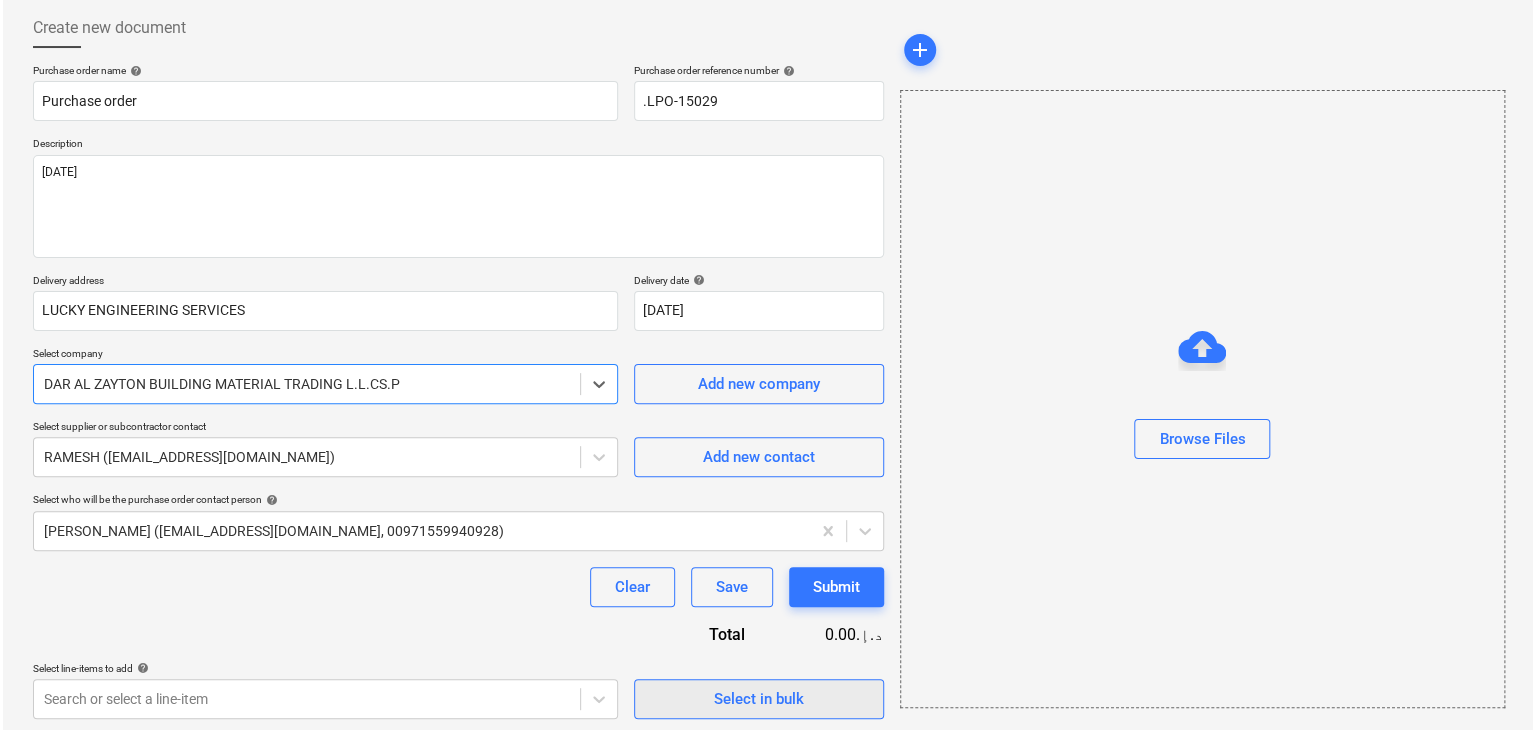 scroll, scrollTop: 104, scrollLeft: 0, axis: vertical 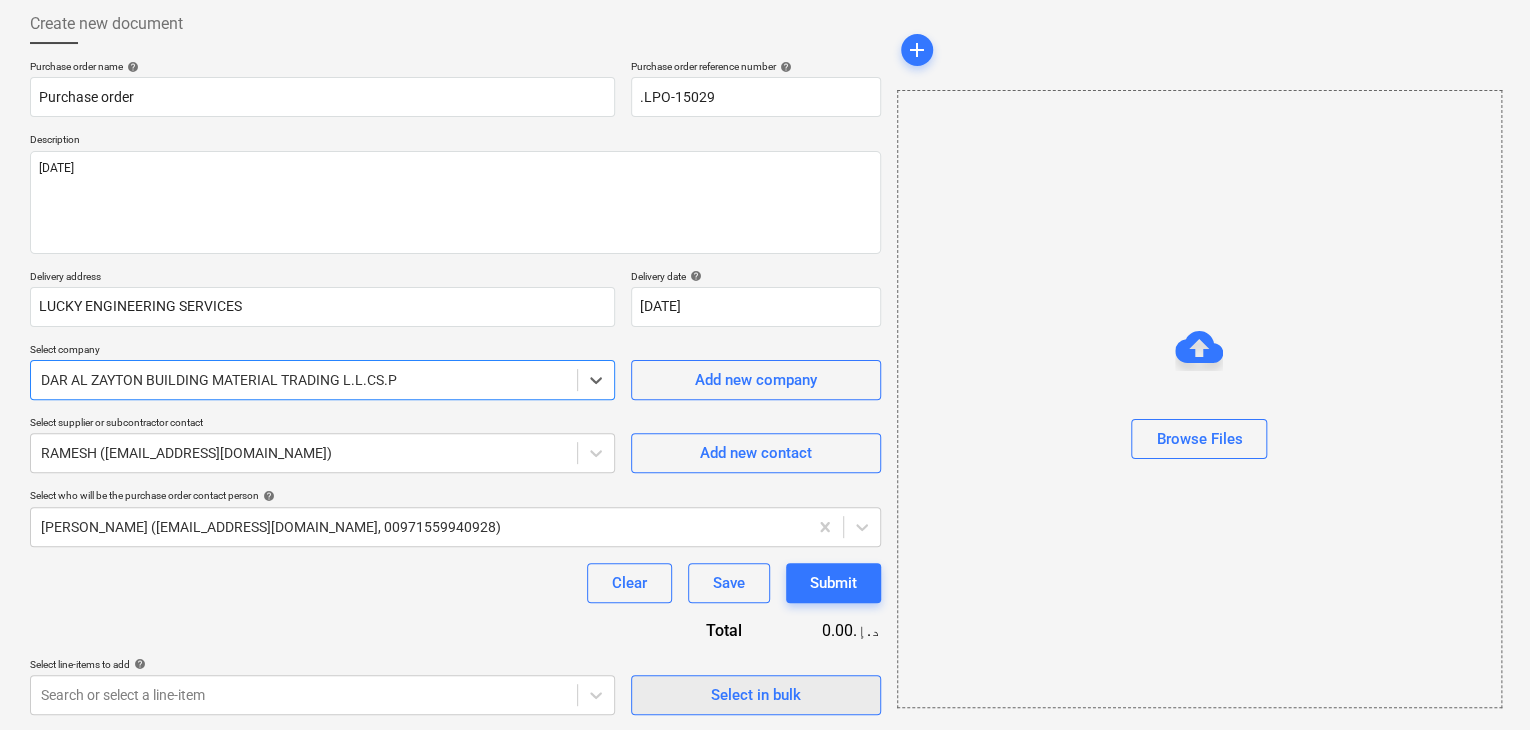click on "Select in bulk" at bounding box center [756, 695] 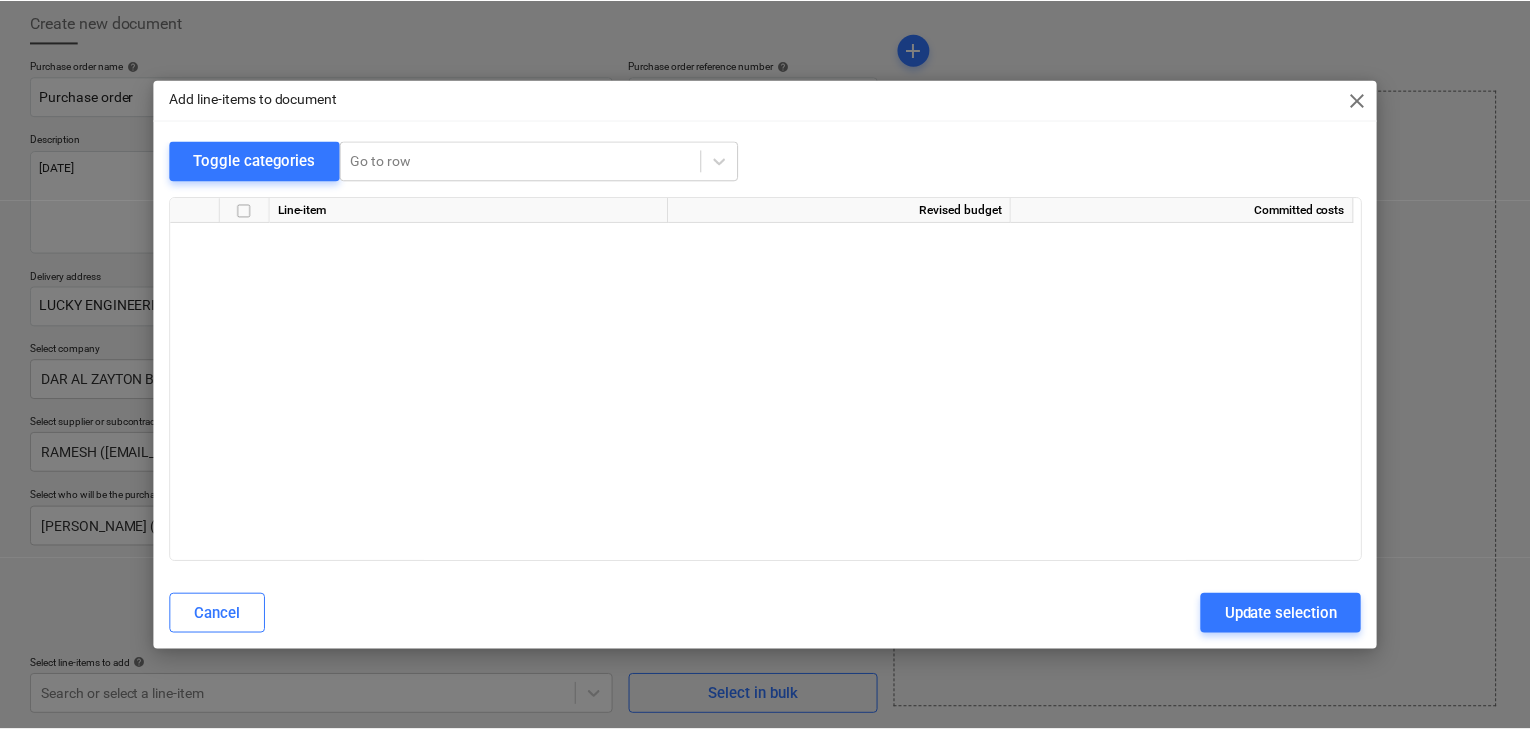 scroll, scrollTop: 4112, scrollLeft: 0, axis: vertical 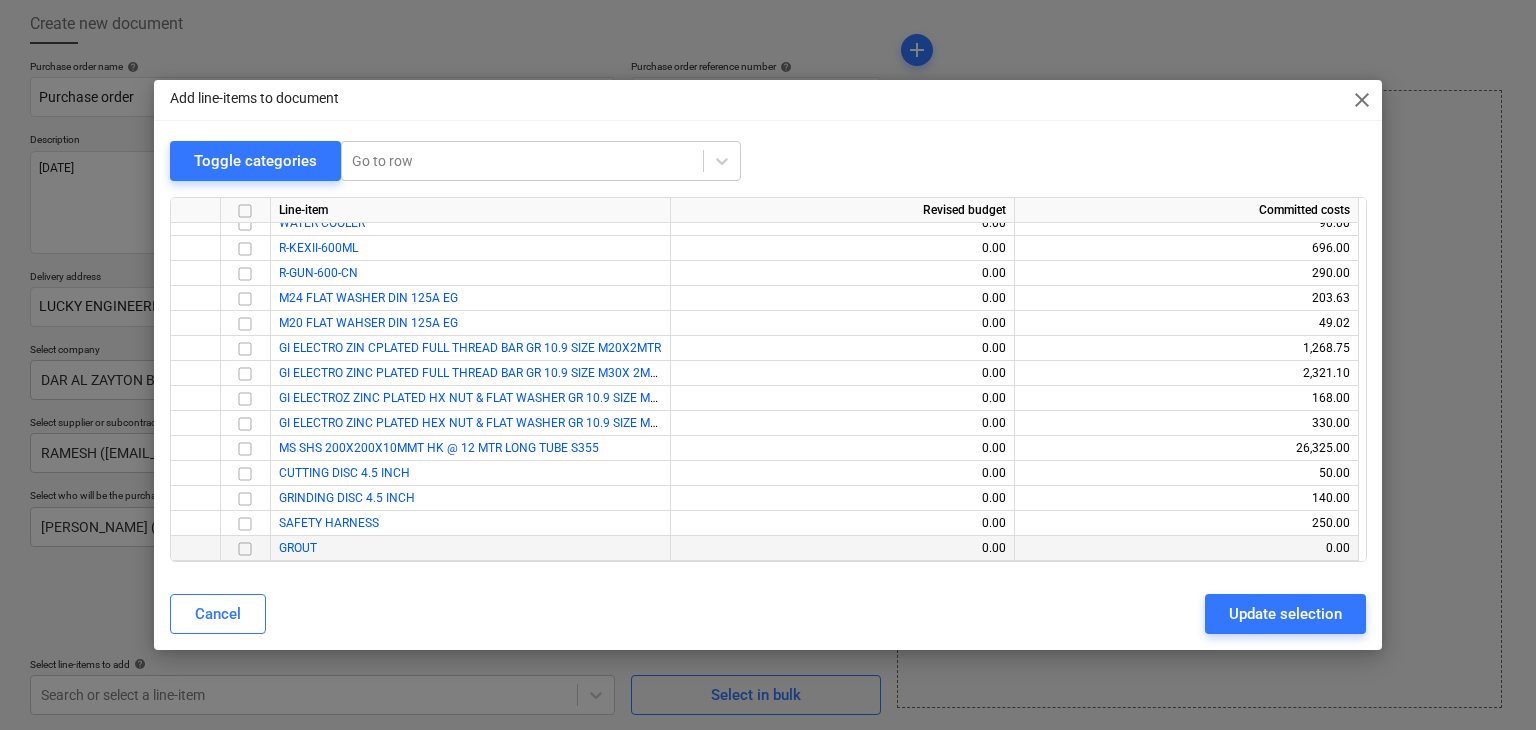 click at bounding box center [245, 549] 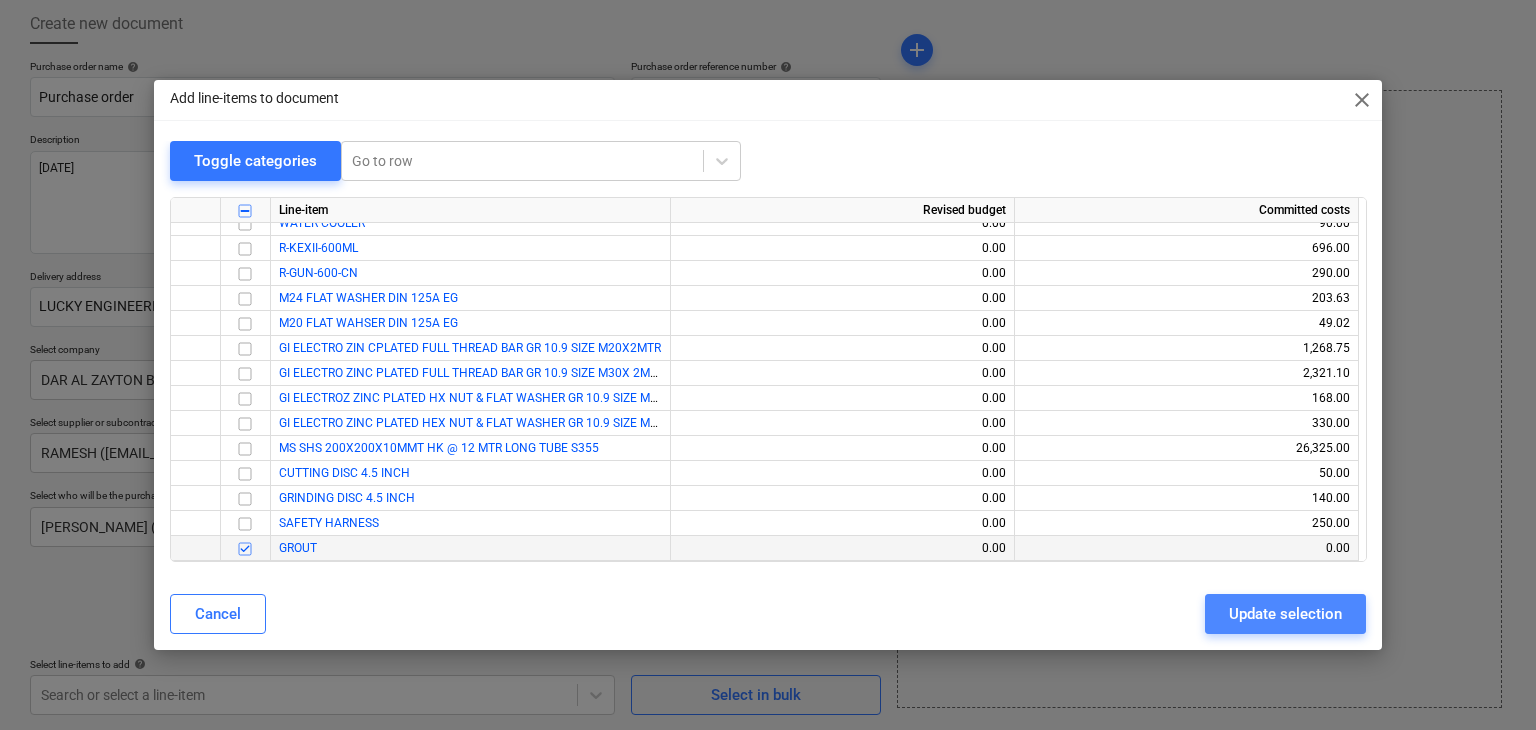 click on "Update selection" at bounding box center [1285, 614] 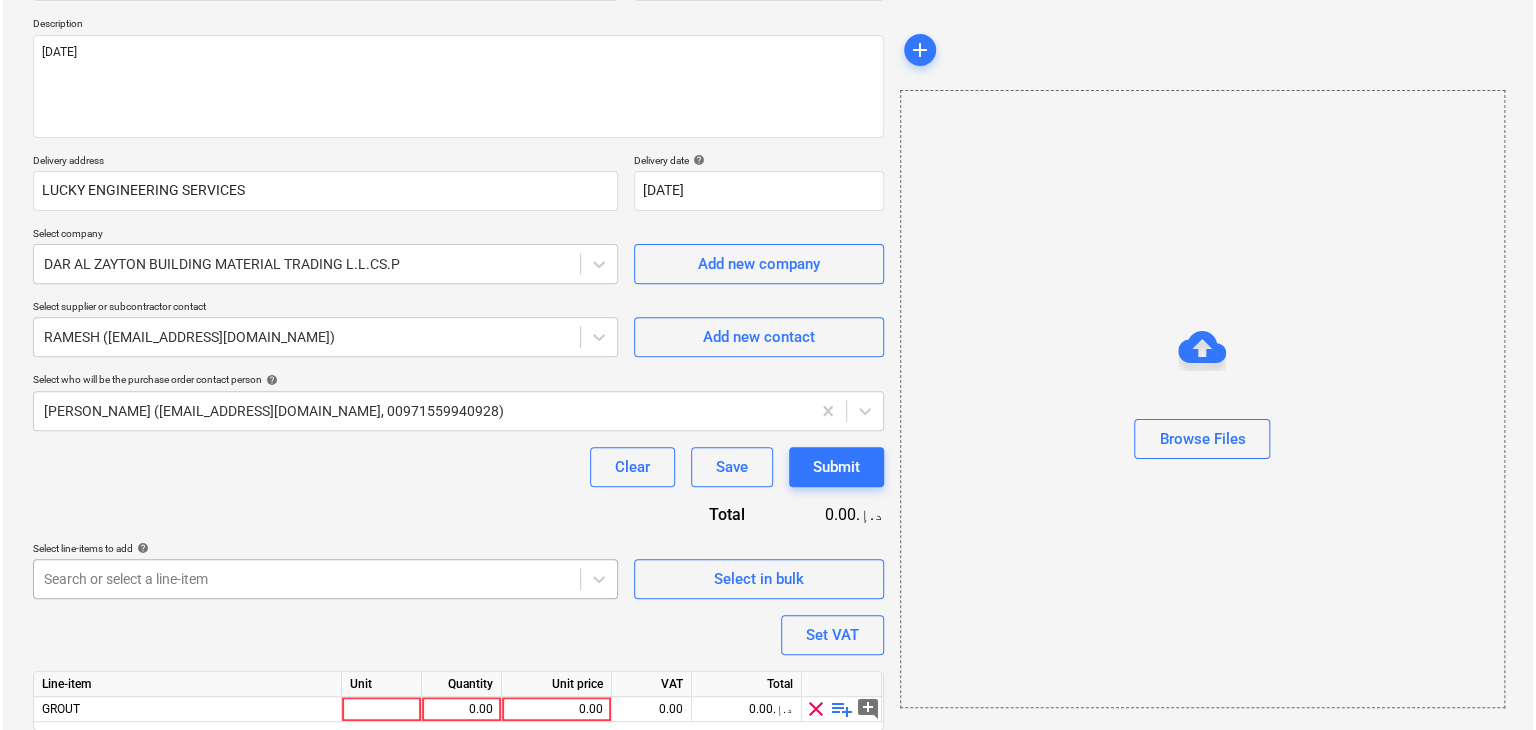 scroll, scrollTop: 292, scrollLeft: 0, axis: vertical 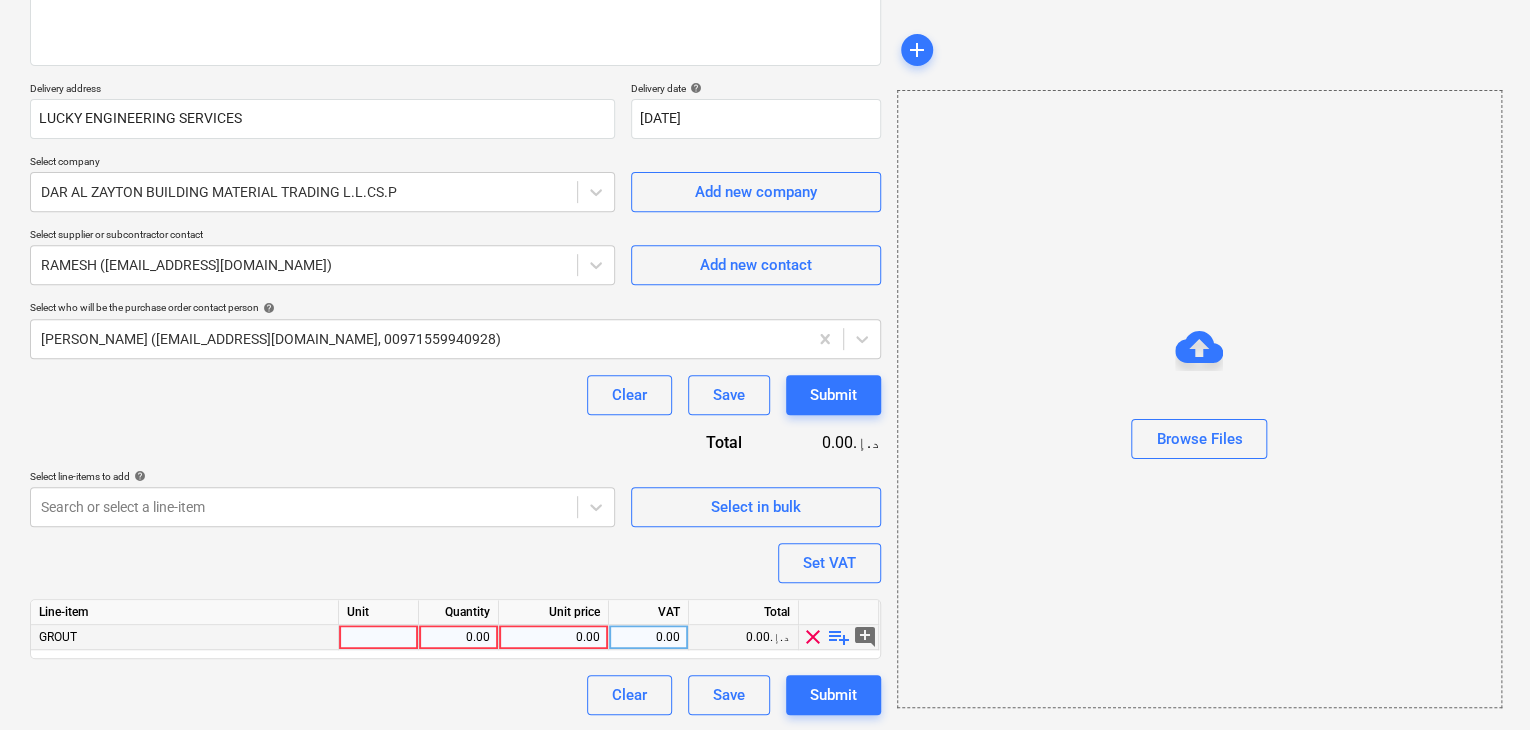 click at bounding box center (379, 637) 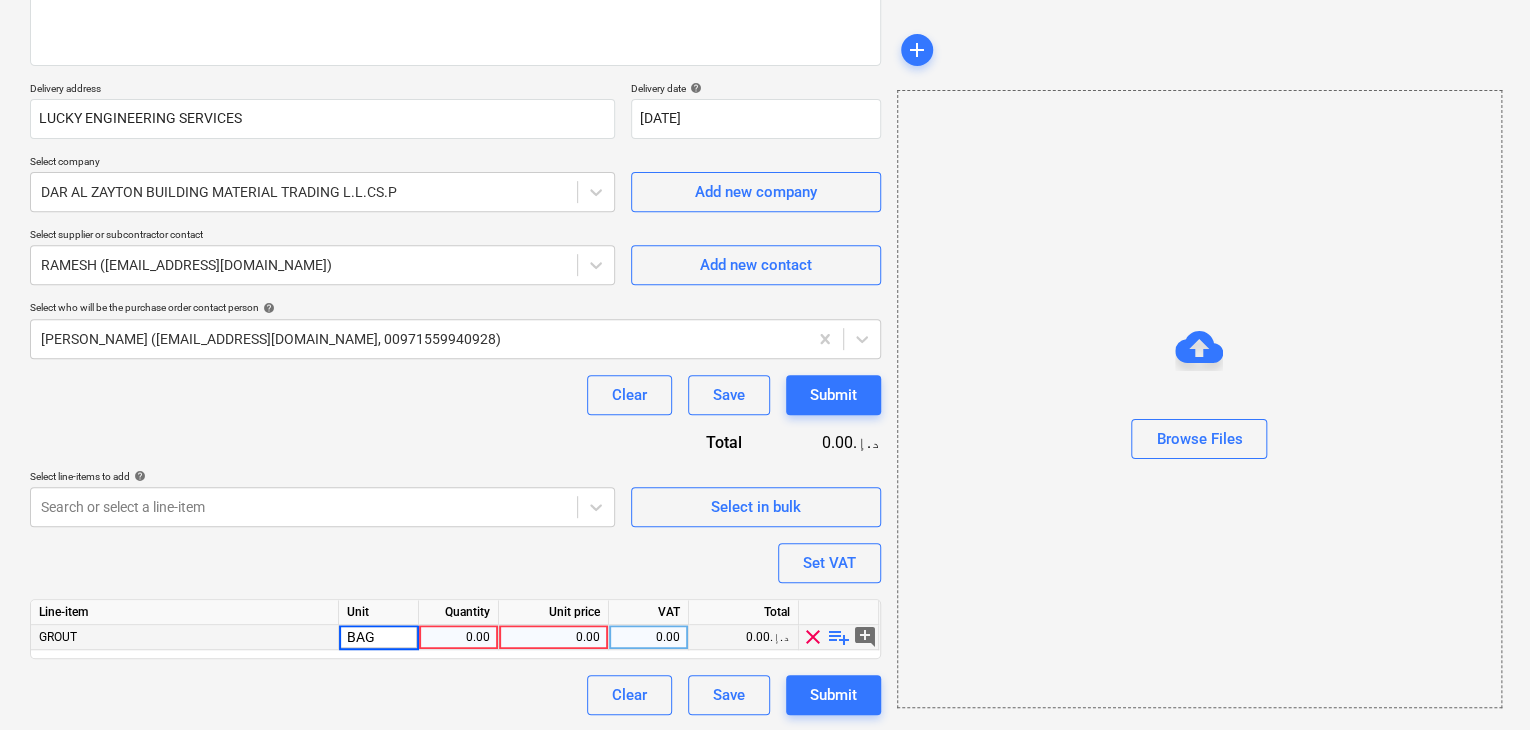 click on "0.00" at bounding box center (458, 637) 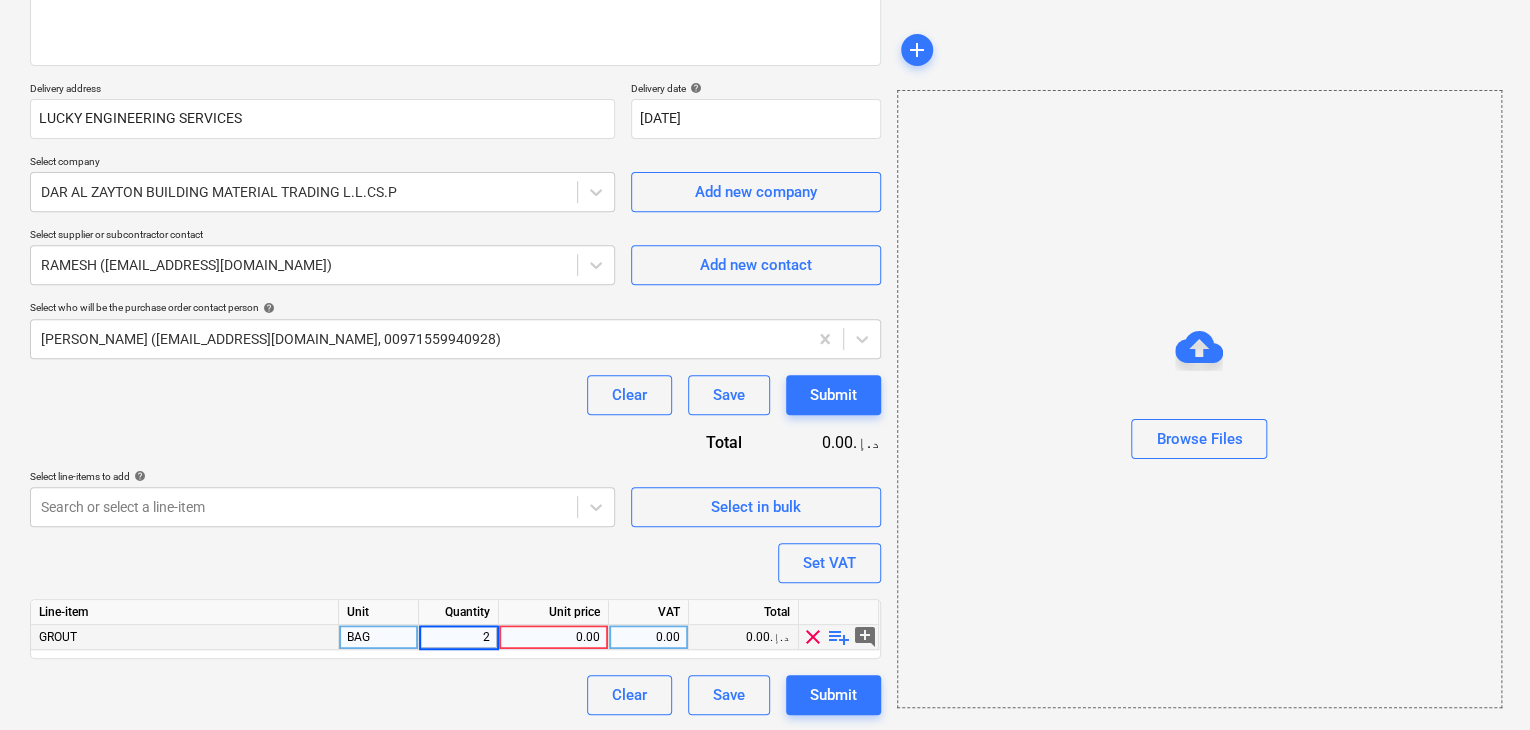click on "0.00" at bounding box center (553, 637) 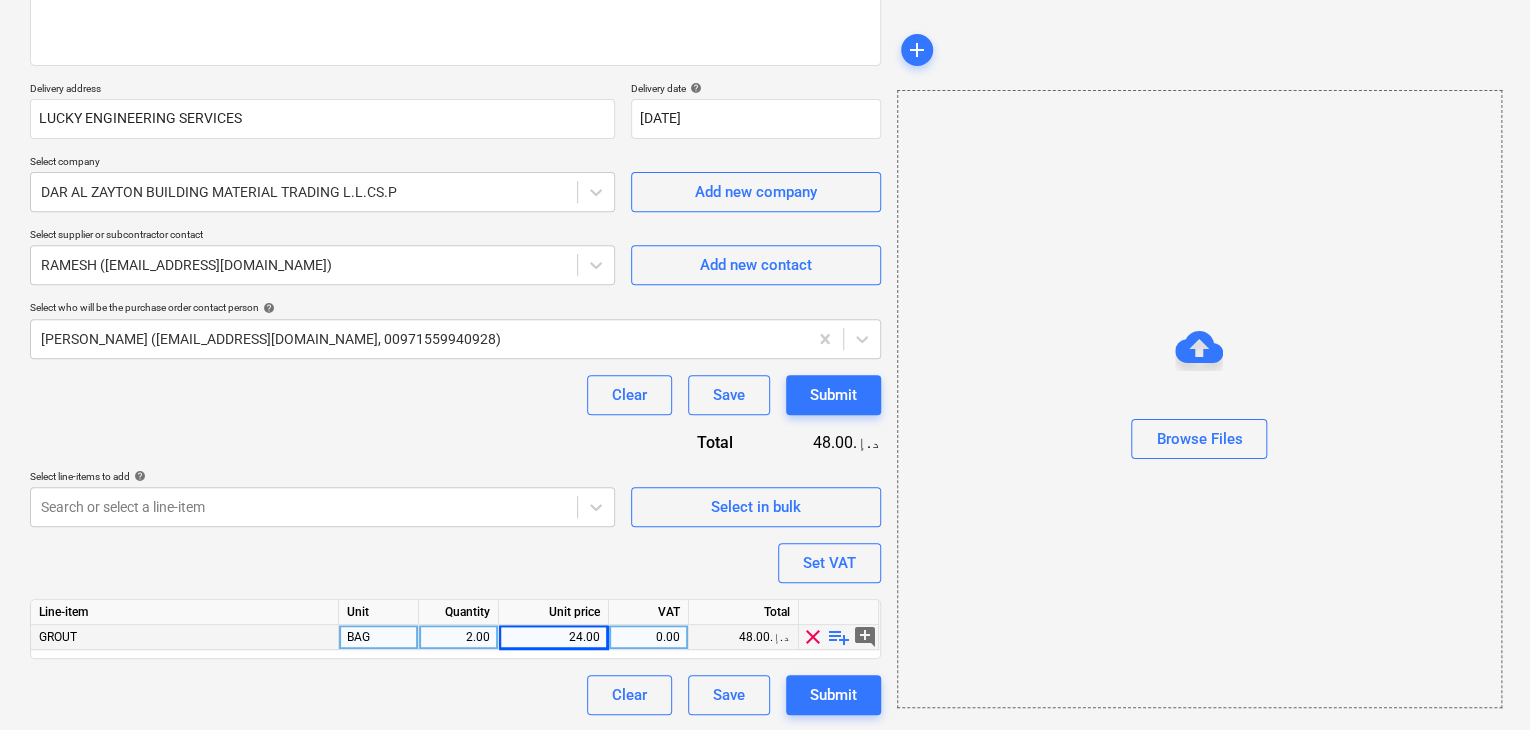 click on "Browse Files" at bounding box center (1199, 399) 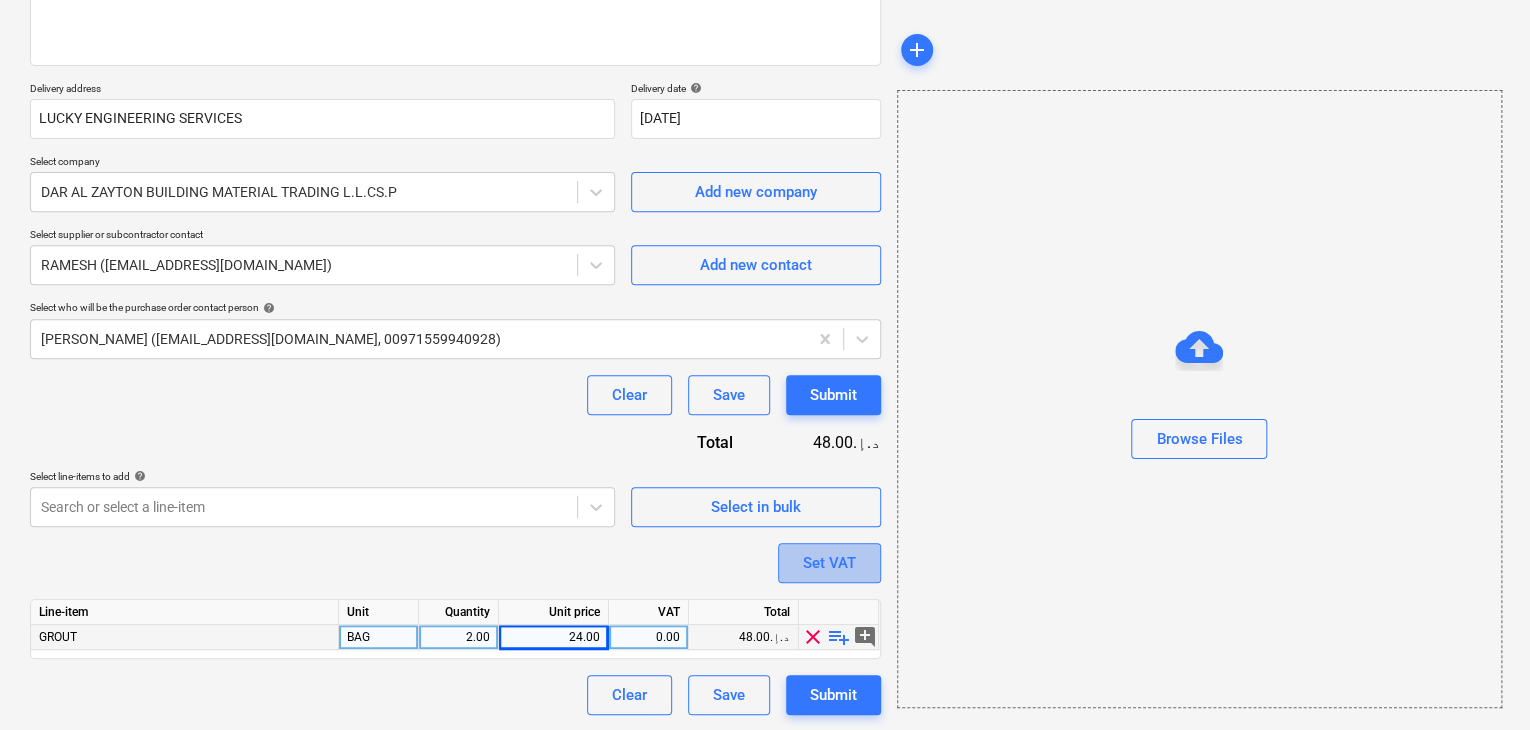 click on "Set VAT" at bounding box center (829, 563) 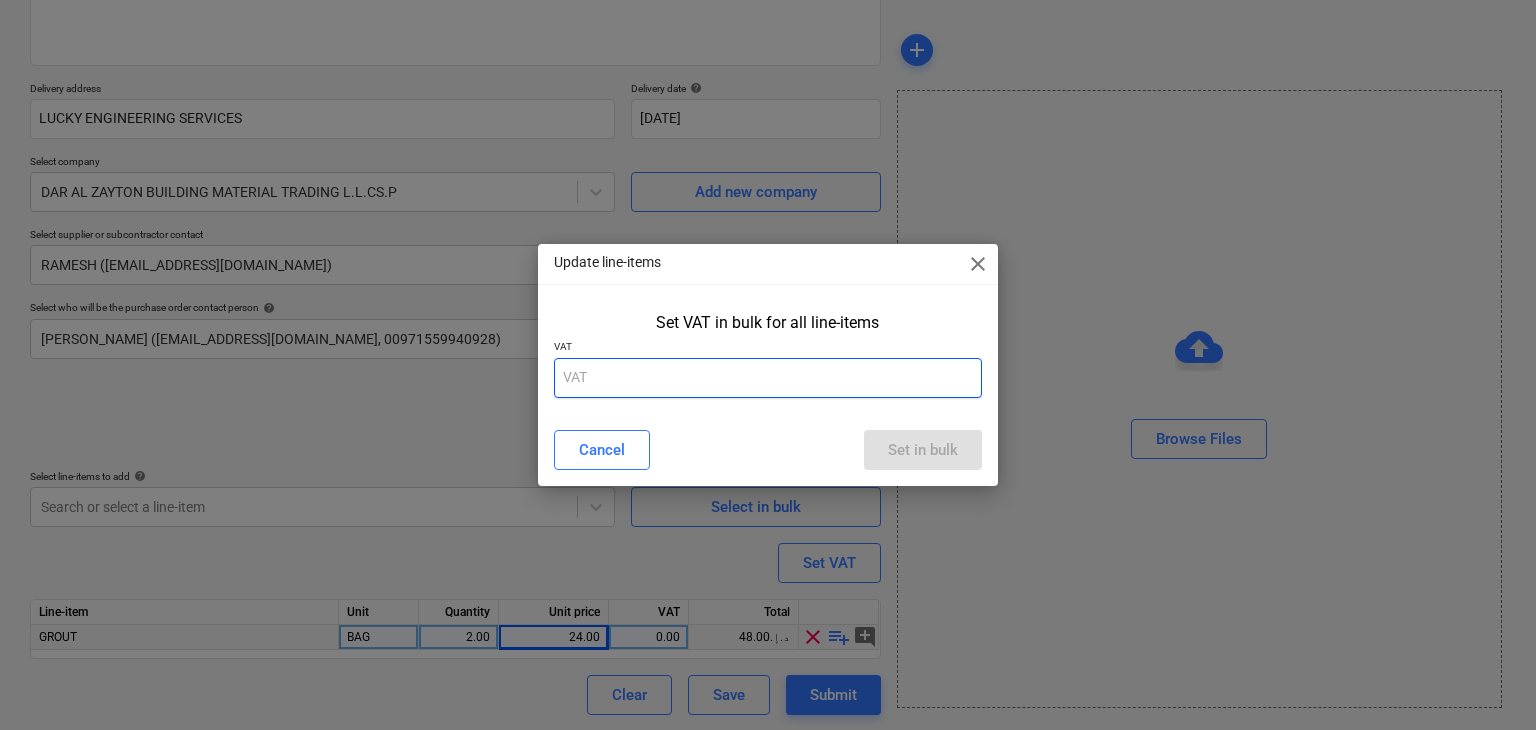 click at bounding box center (768, 378) 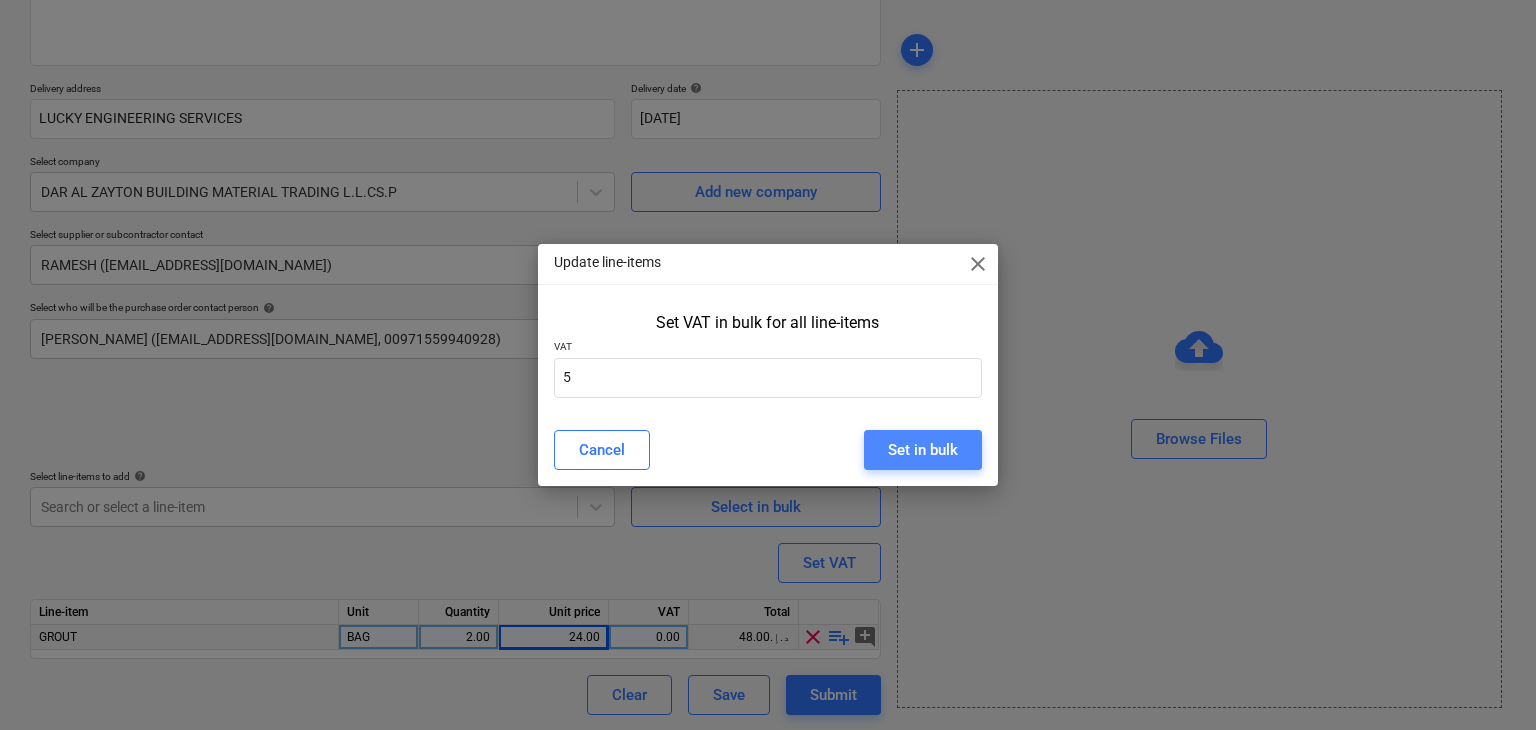 drag, startPoint x: 919, startPoint y: 459, endPoint x: 902, endPoint y: 431, distance: 32.75668 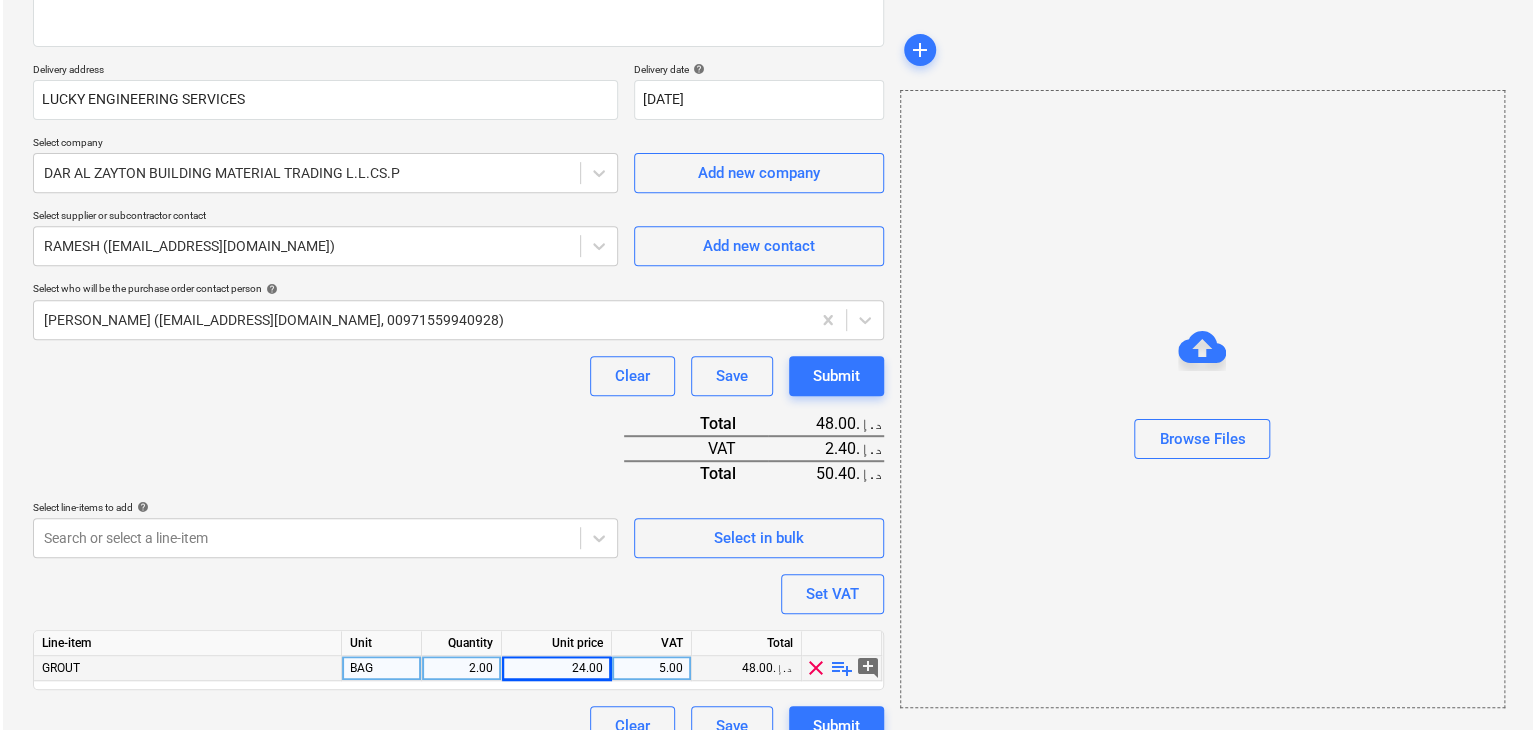 scroll, scrollTop: 342, scrollLeft: 0, axis: vertical 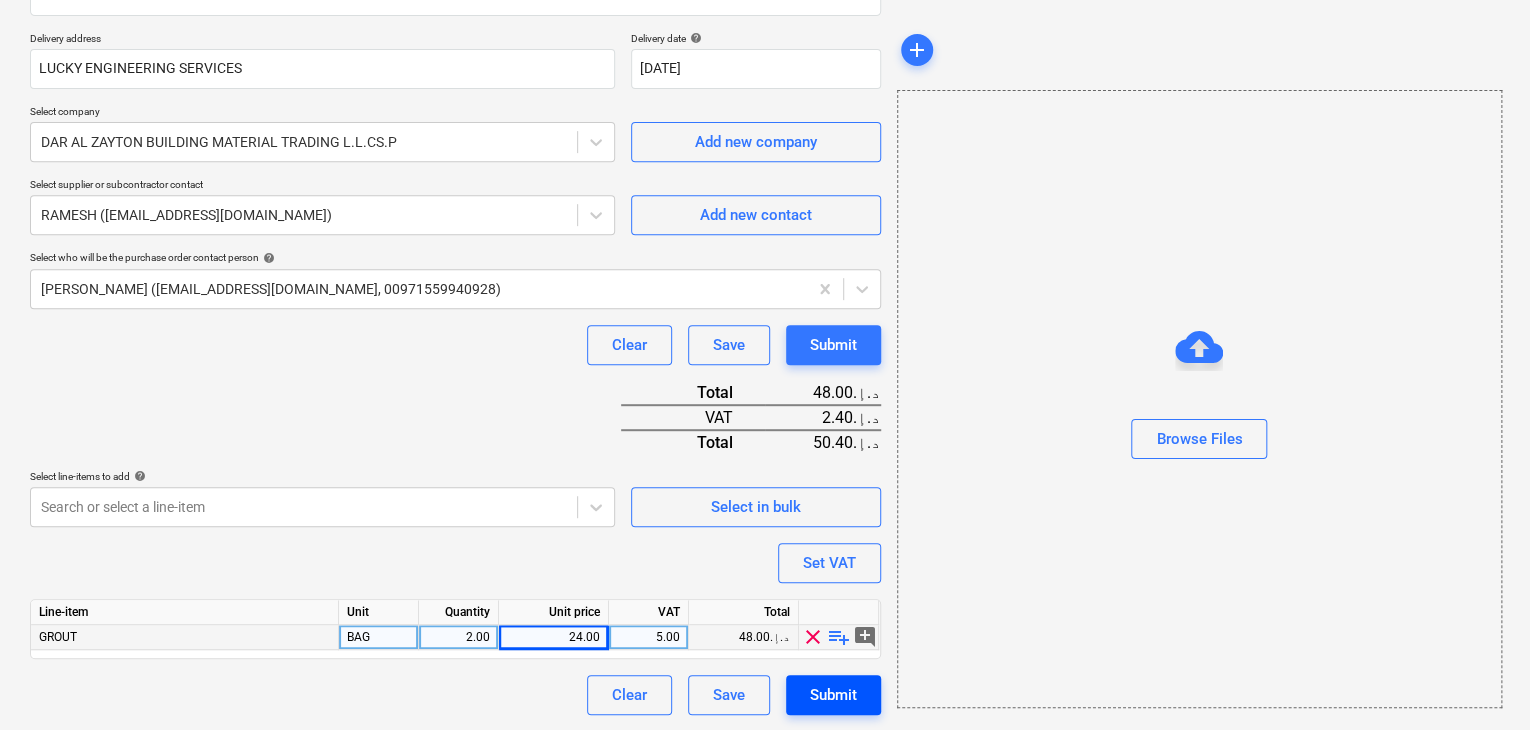 click on "Submit" at bounding box center (833, 695) 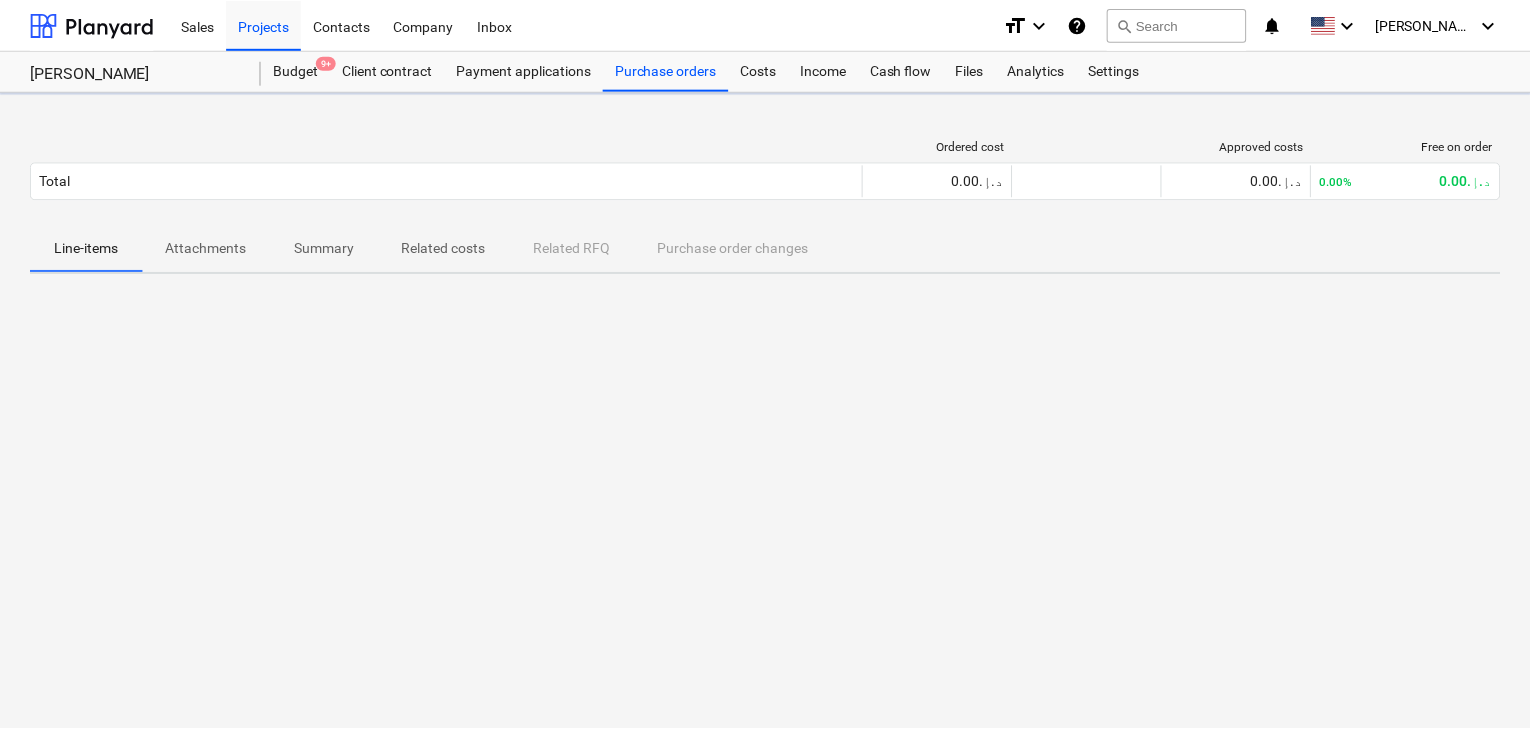 scroll, scrollTop: 0, scrollLeft: 0, axis: both 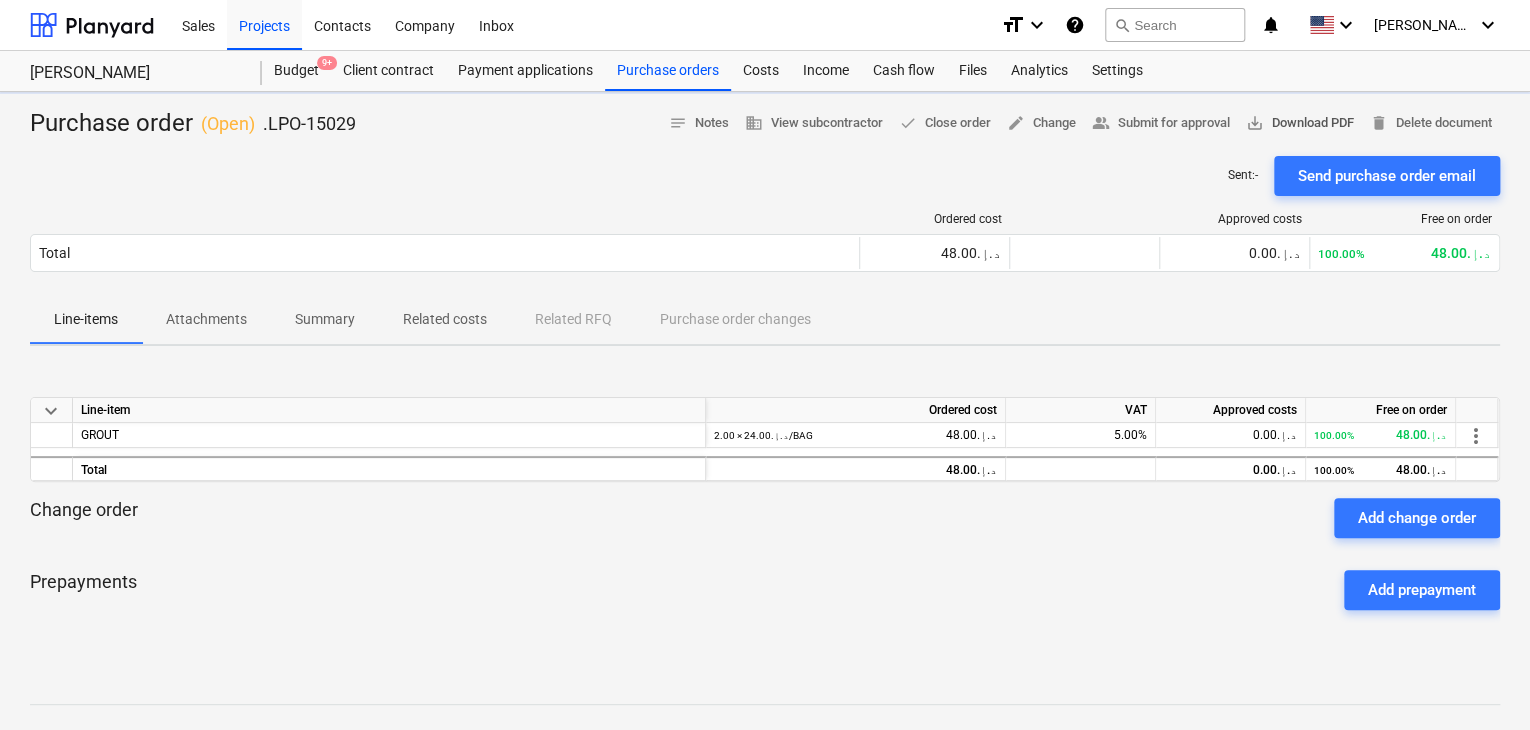 click on "save_alt Download PDF" at bounding box center (1300, 123) 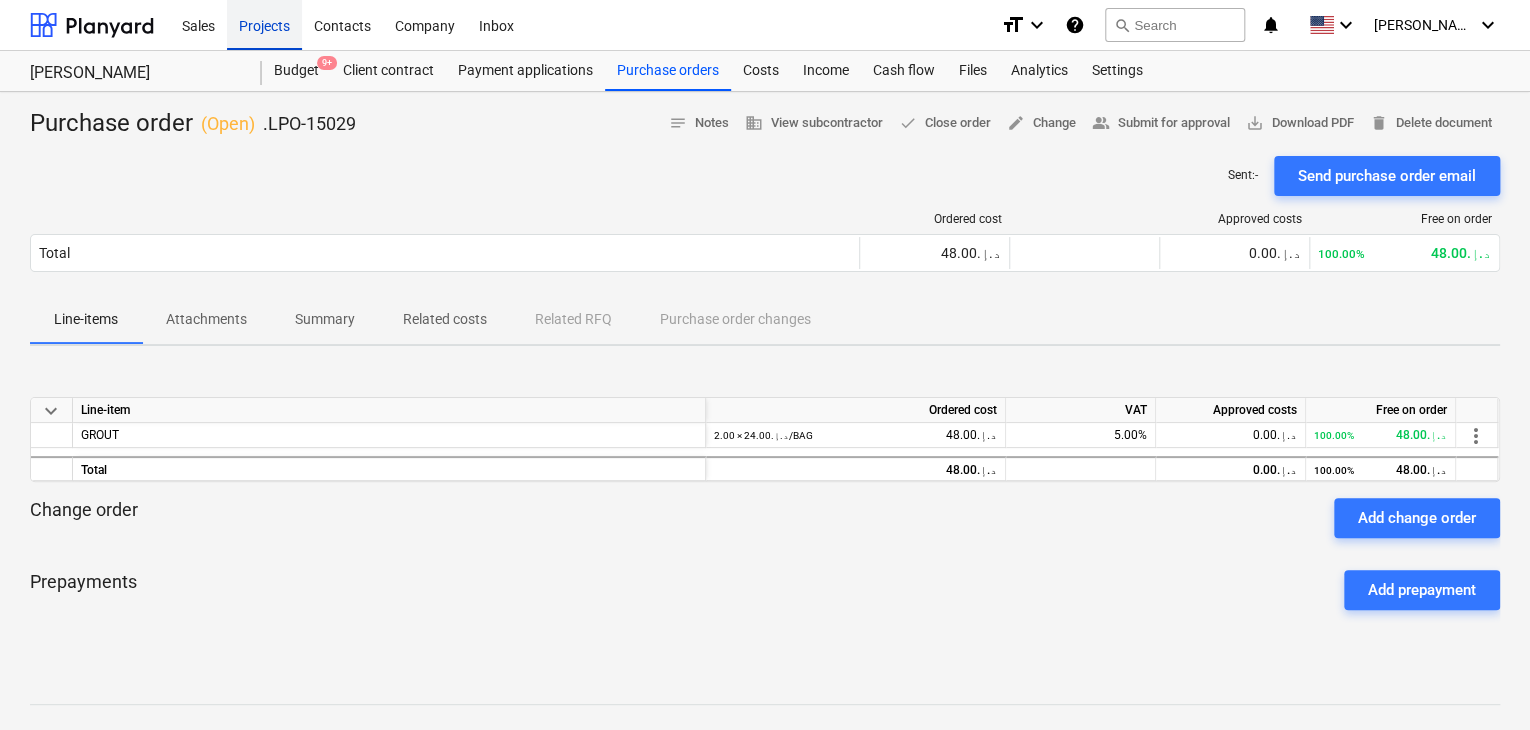 click on "Projects" at bounding box center [264, 24] 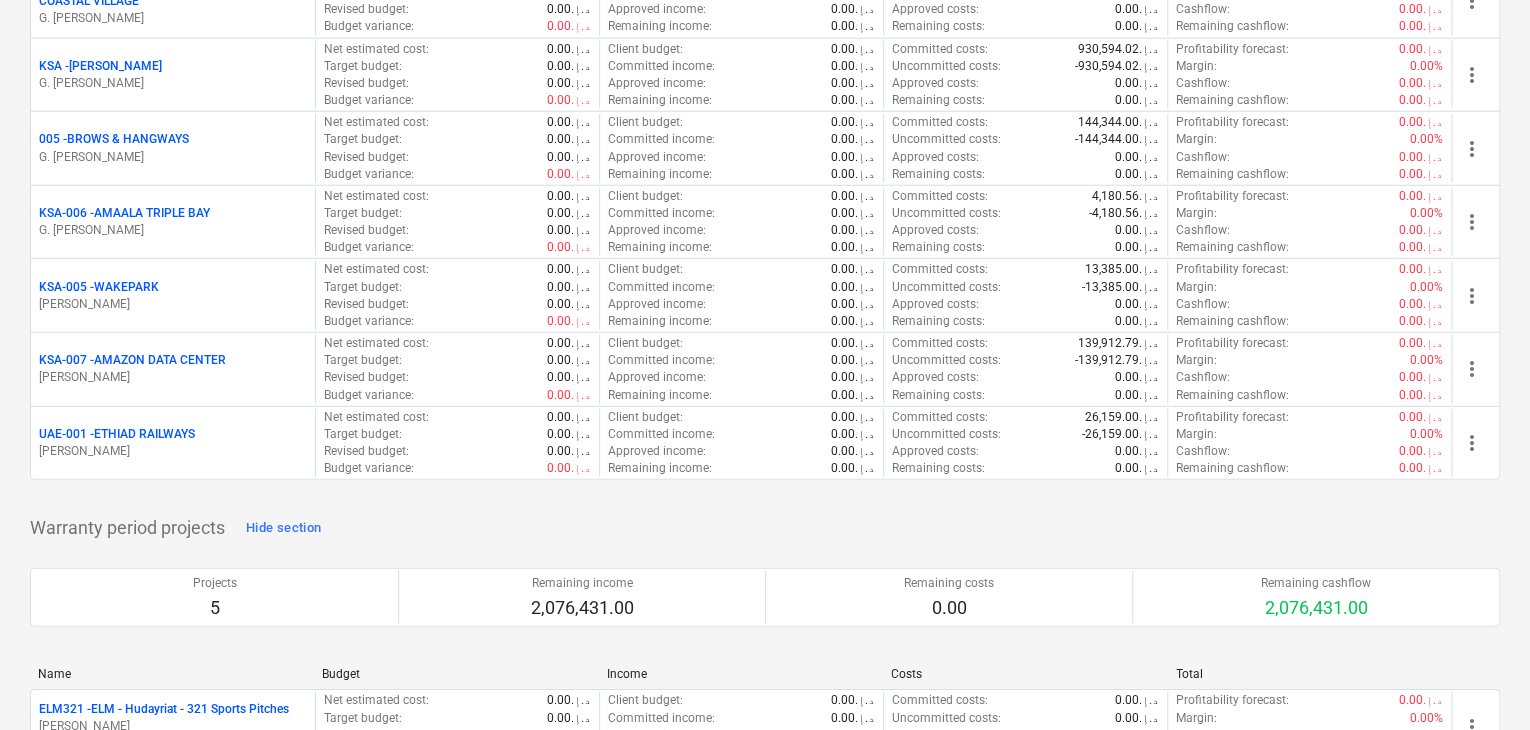 scroll, scrollTop: 2700, scrollLeft: 0, axis: vertical 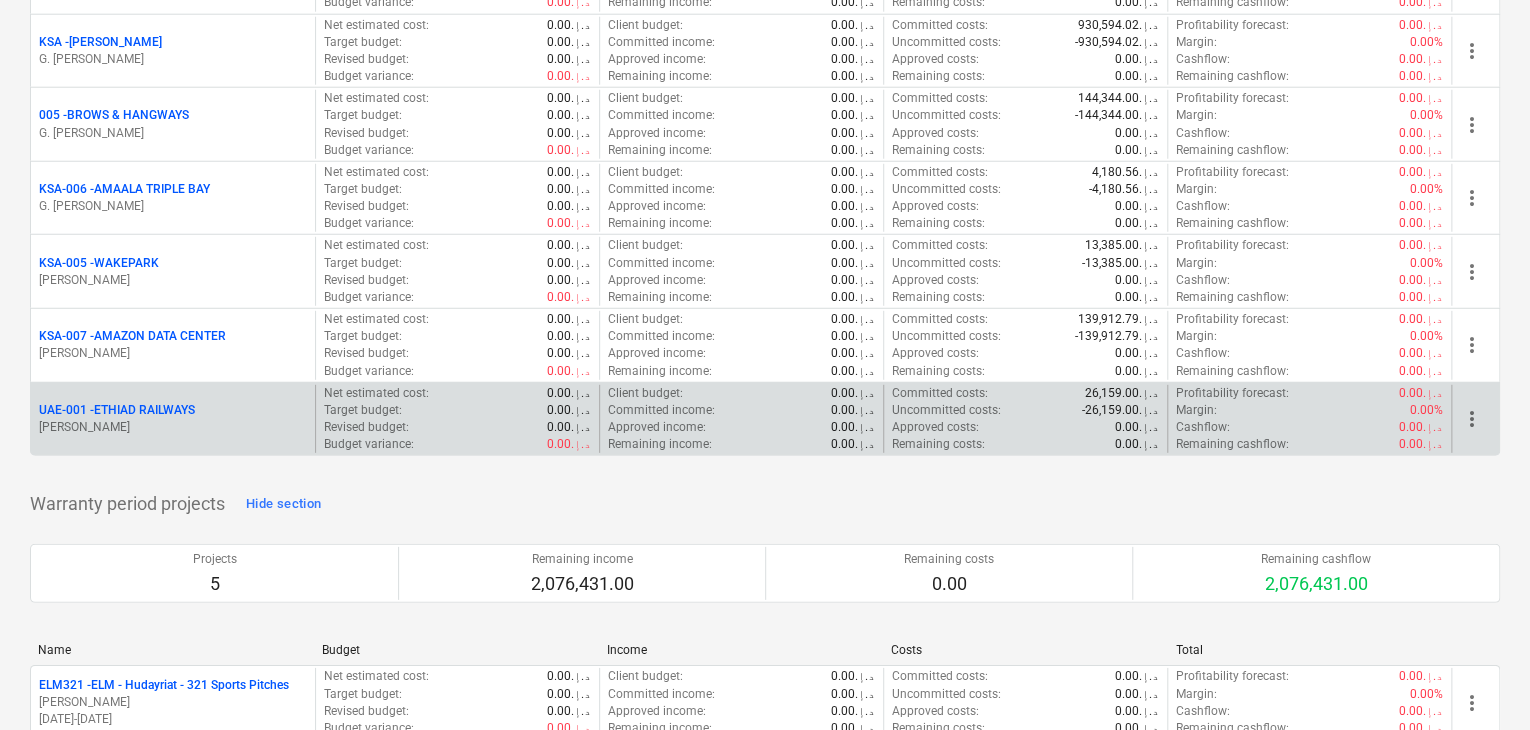 click on "UAE-001 -  ETHIAD RAILWAYS" at bounding box center (117, 410) 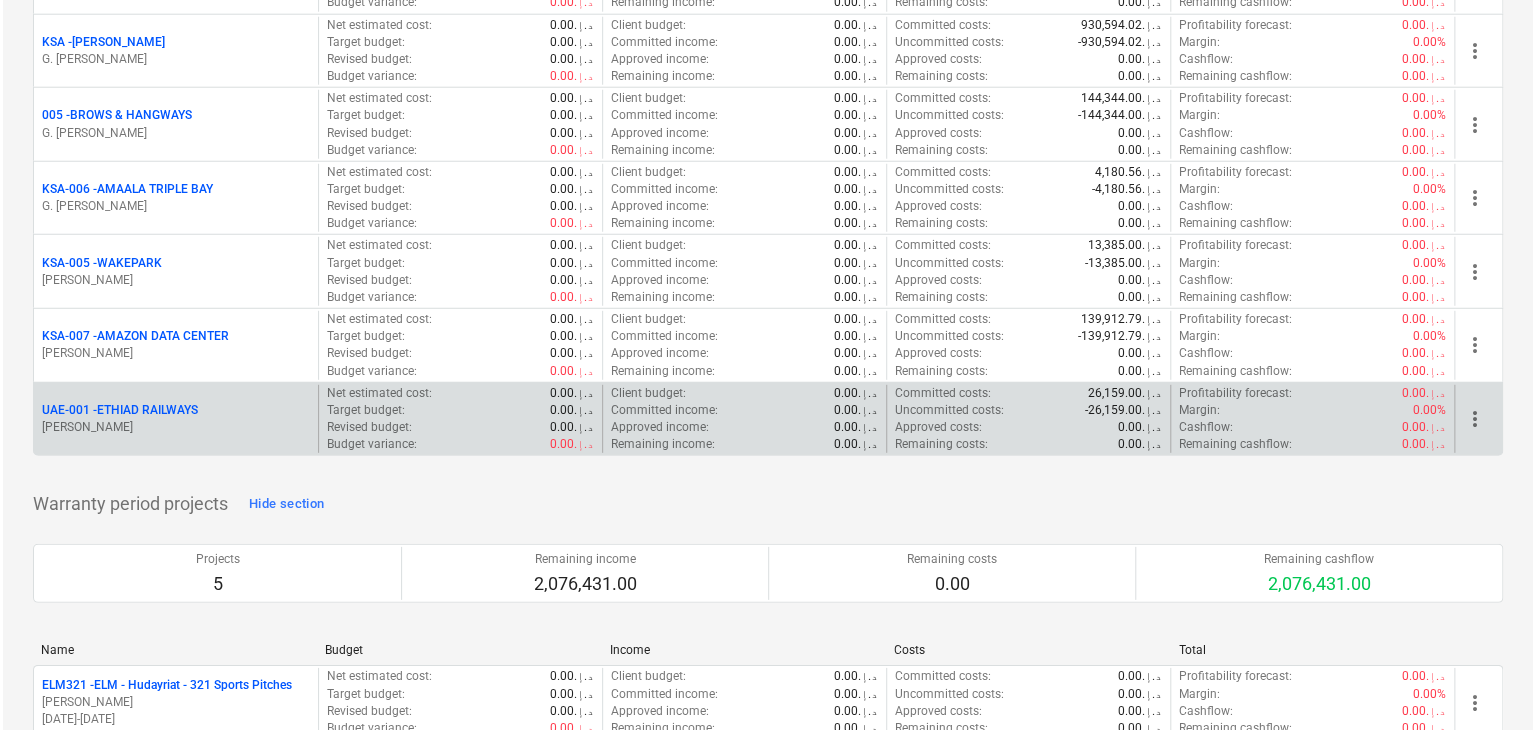 scroll, scrollTop: 0, scrollLeft: 0, axis: both 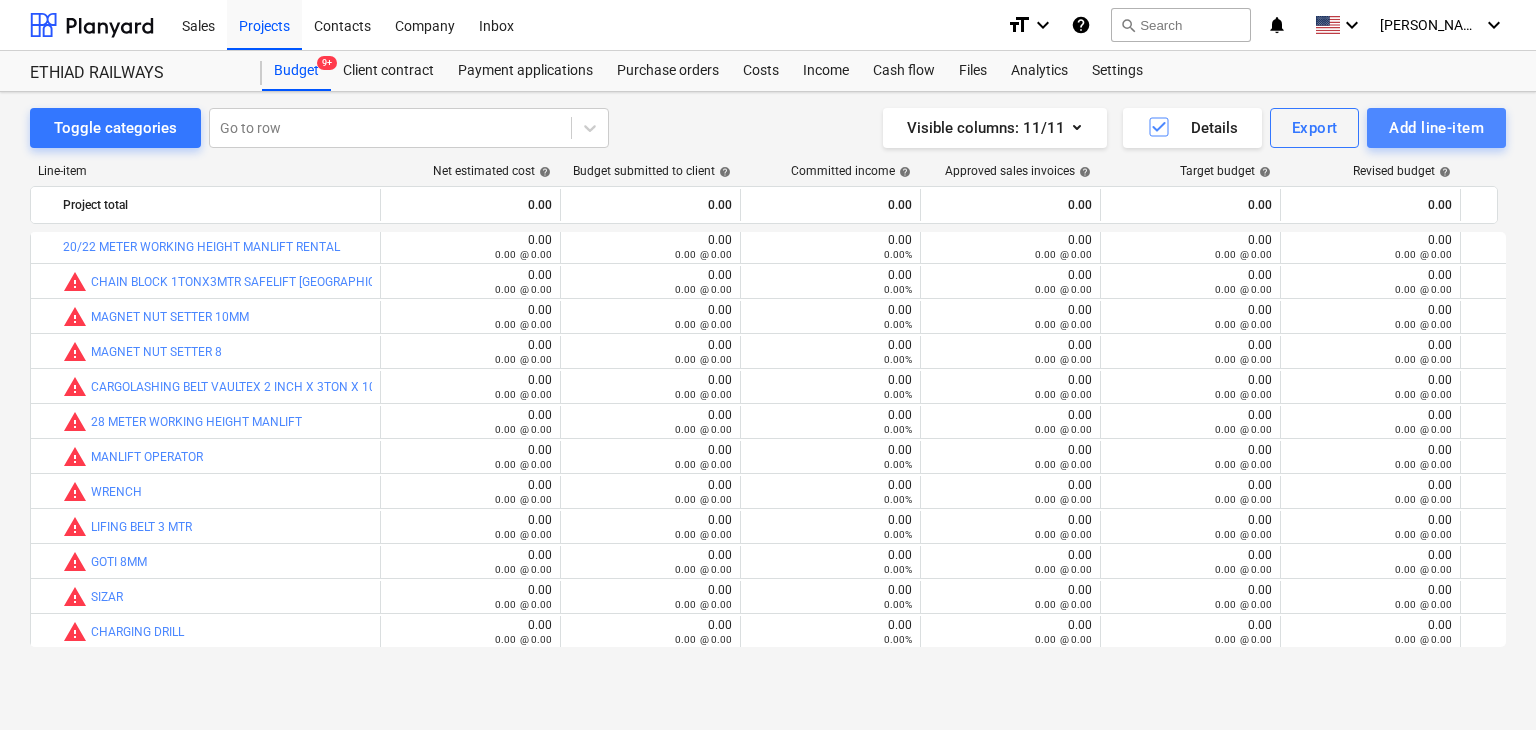 click on "Add line-item" at bounding box center (1436, 128) 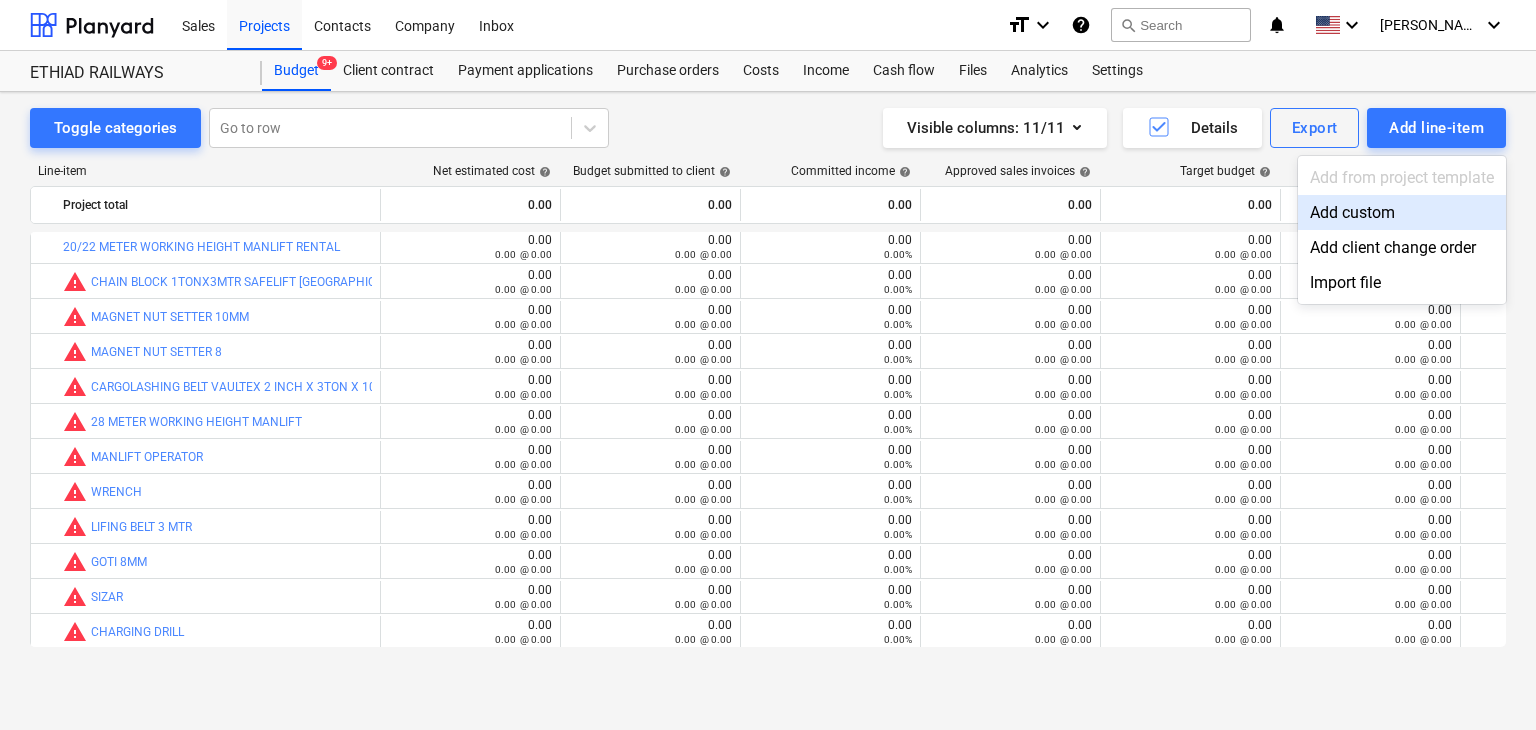 click on "Add custom" at bounding box center (1402, 212) 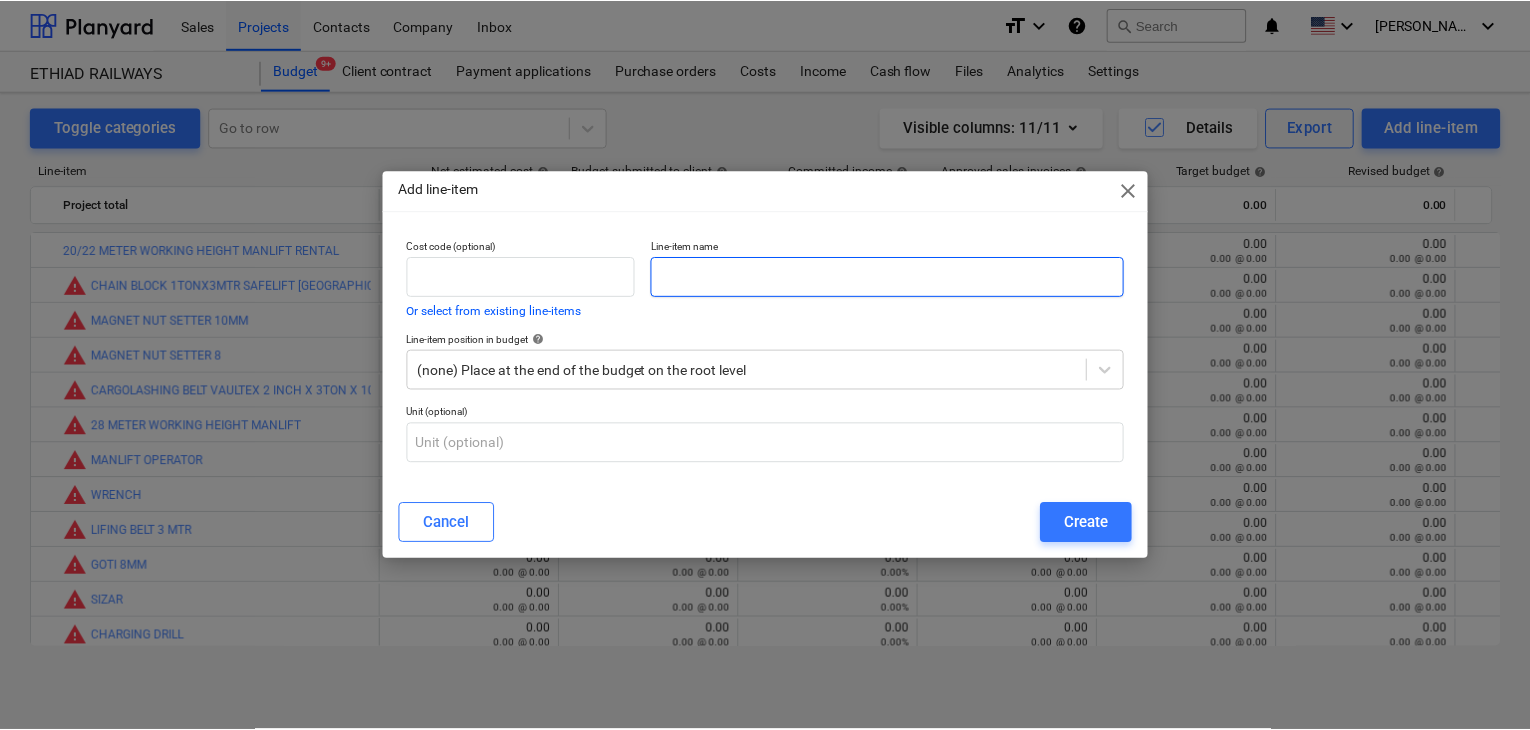 scroll, scrollTop: 4, scrollLeft: 0, axis: vertical 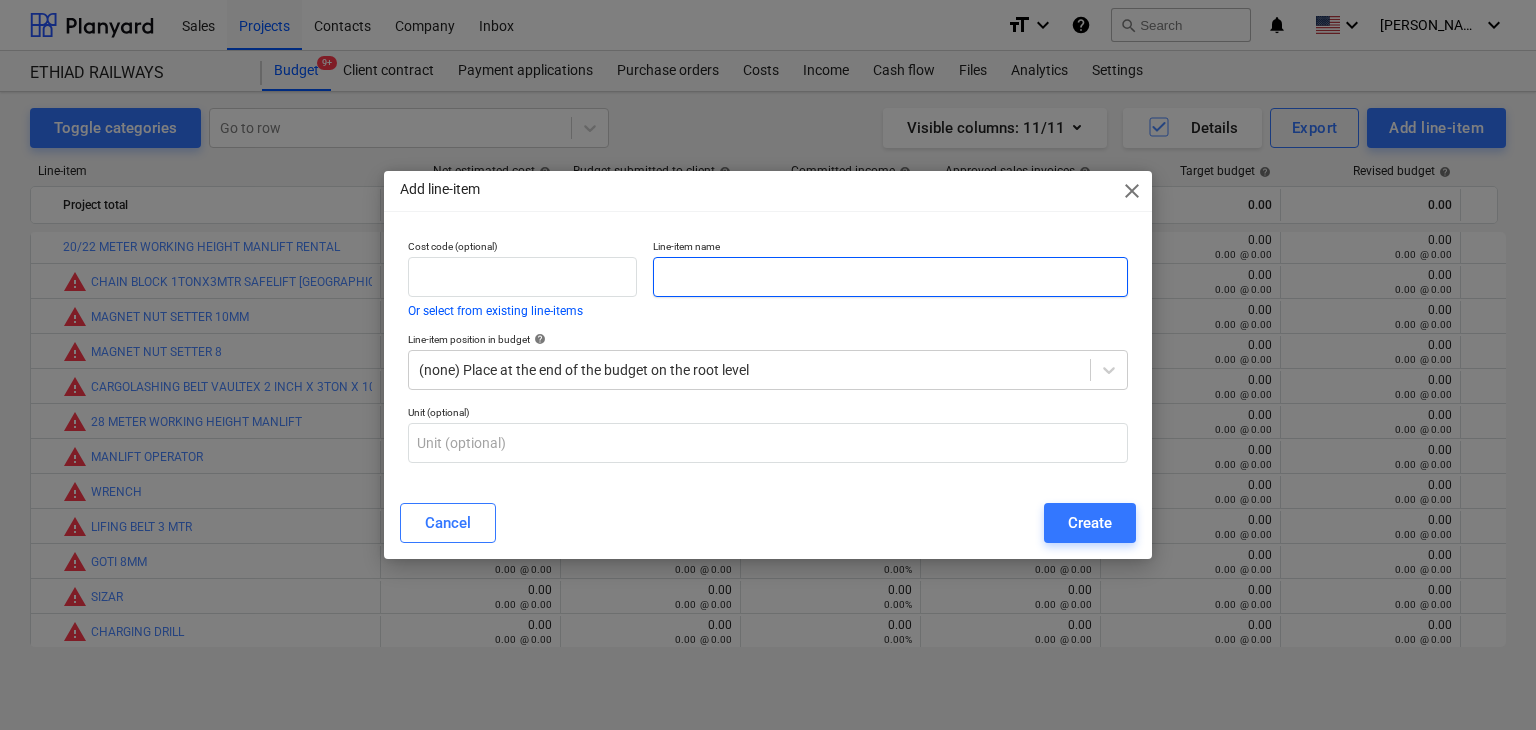 click at bounding box center [890, 277] 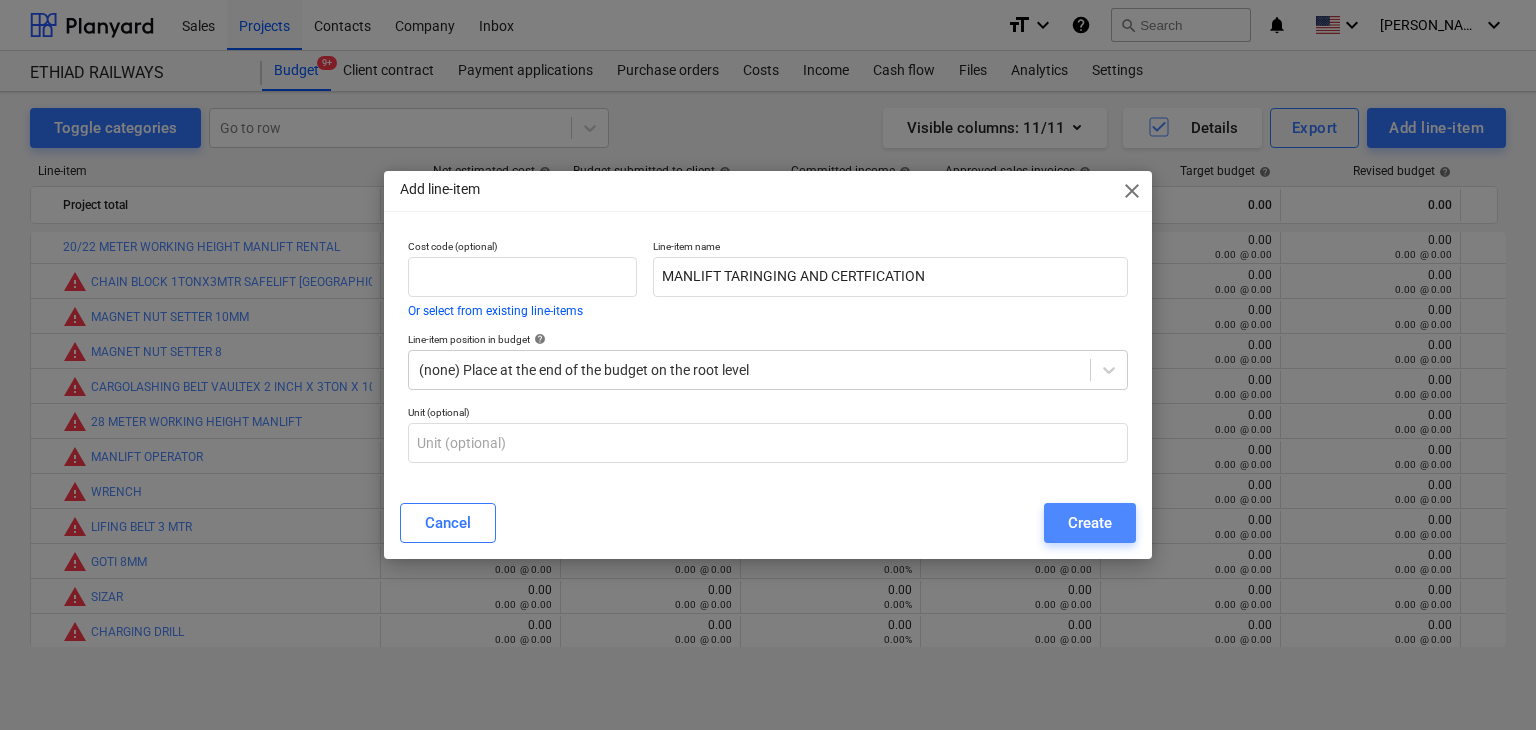 click on "Create" at bounding box center (1090, 523) 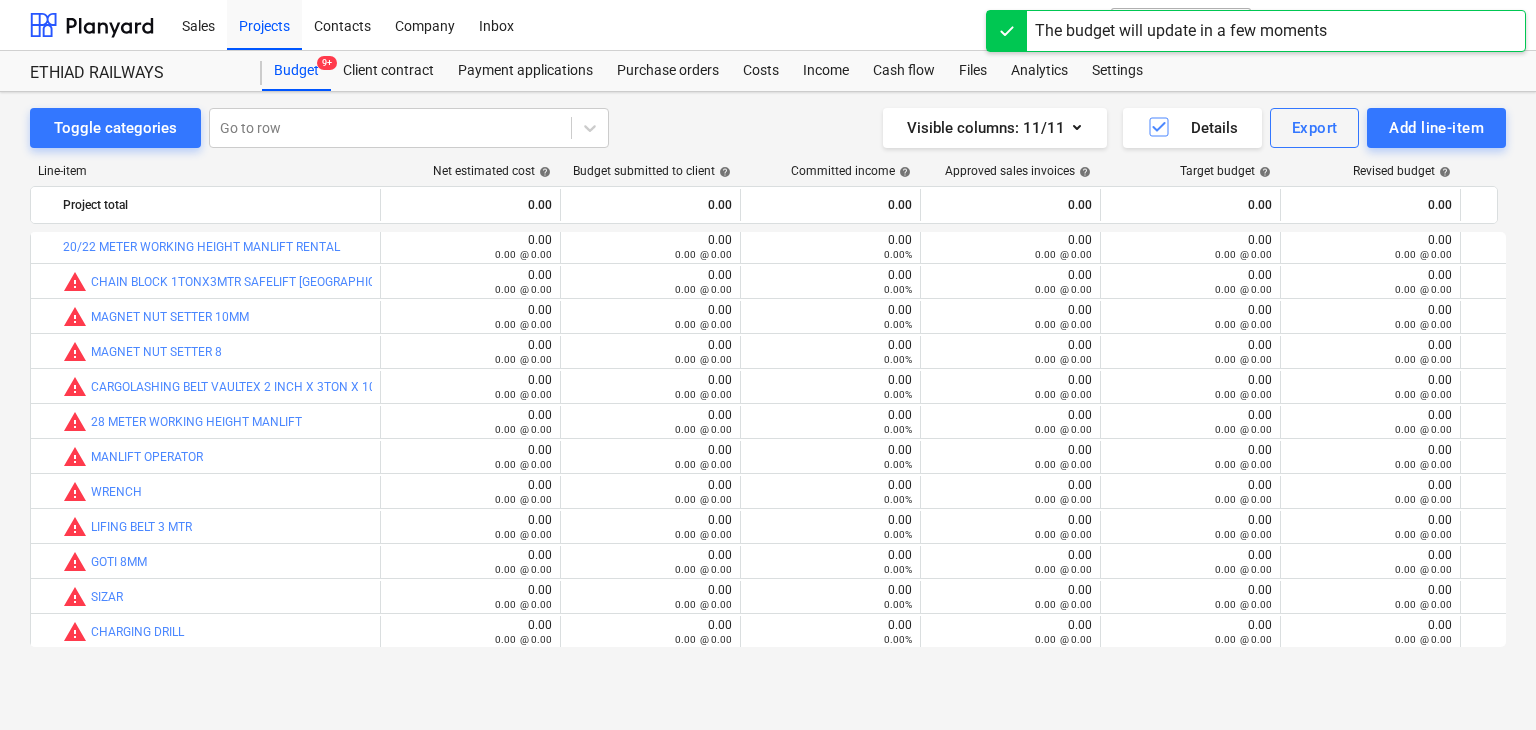 click on "Purchase orders" at bounding box center (668, 71) 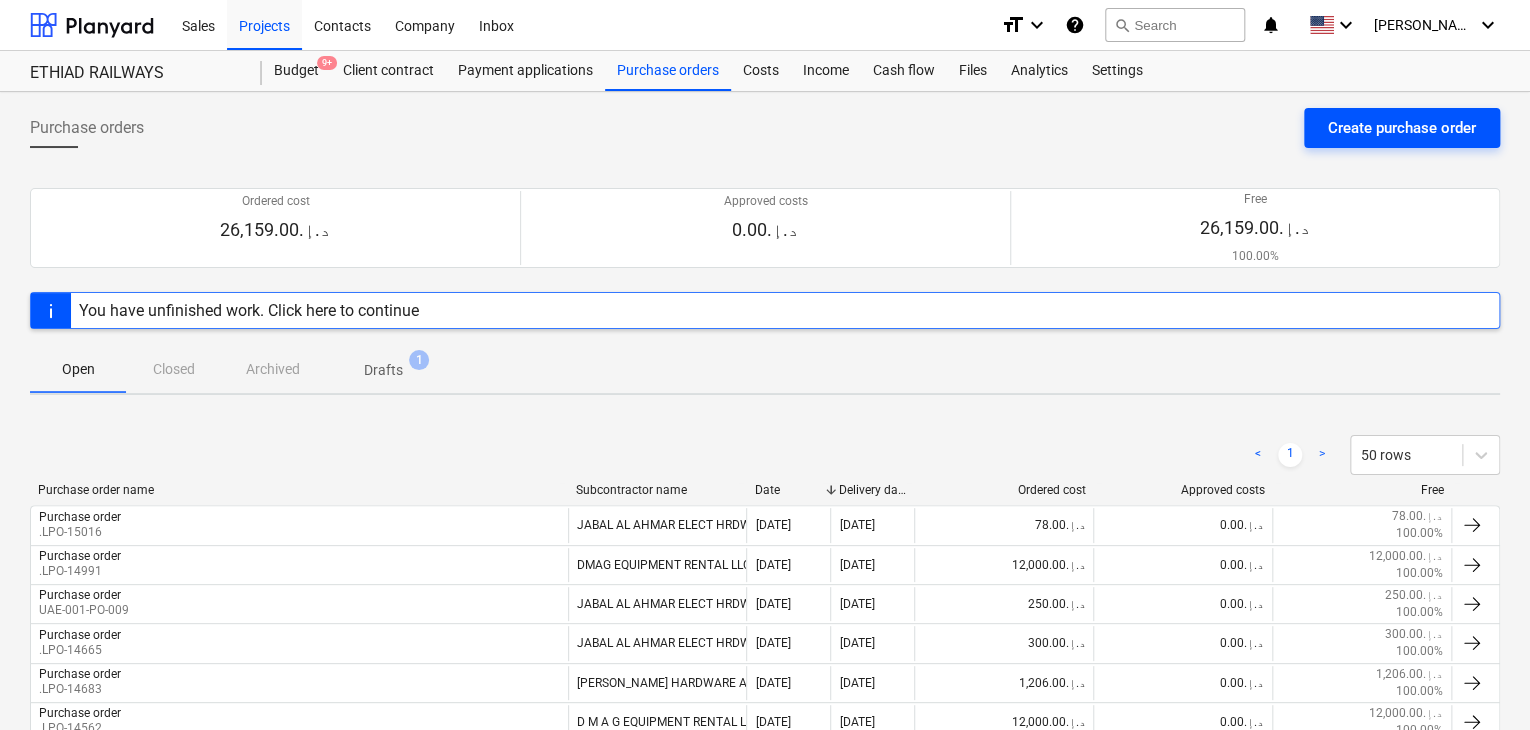 click on "Create purchase order" at bounding box center (1402, 128) 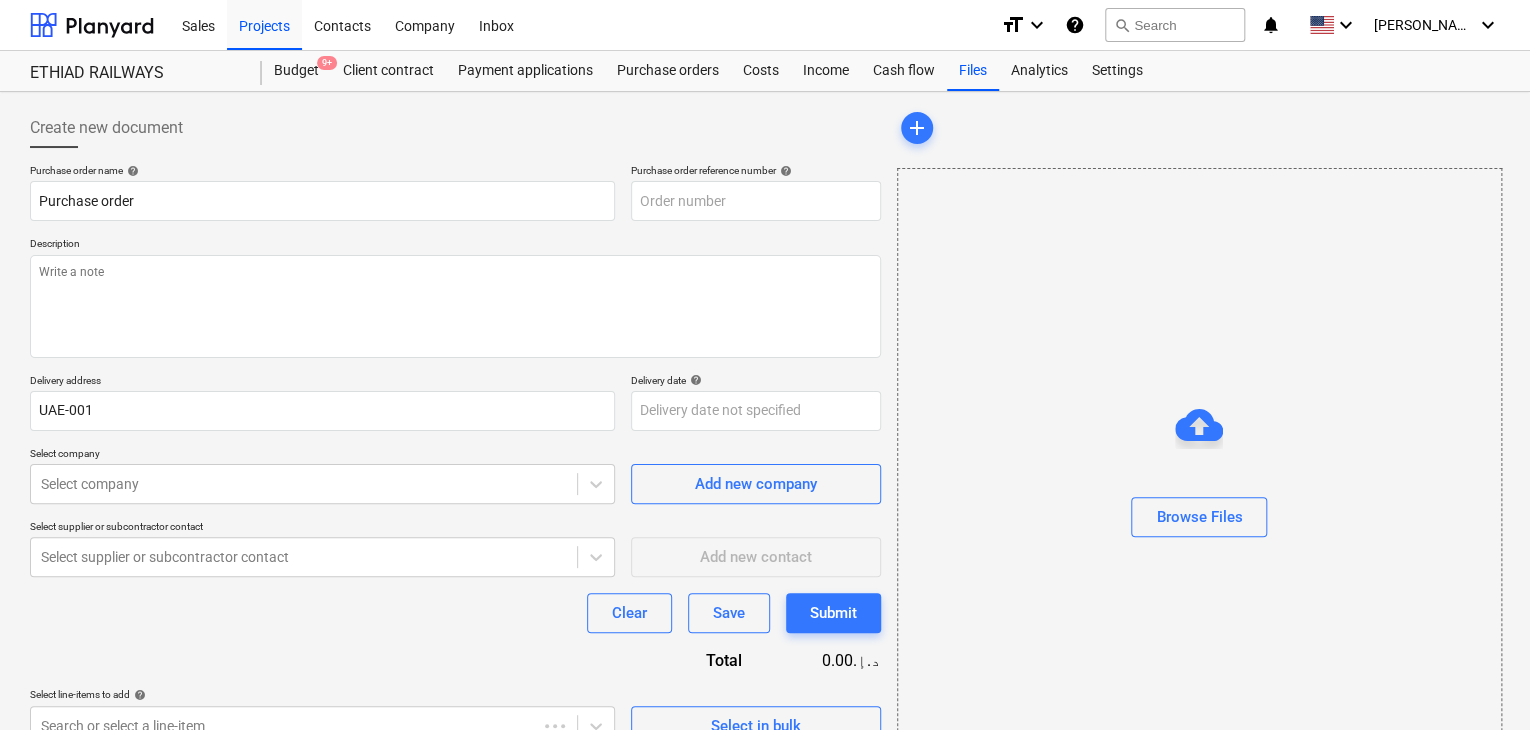 click on "Description" at bounding box center [455, 245] 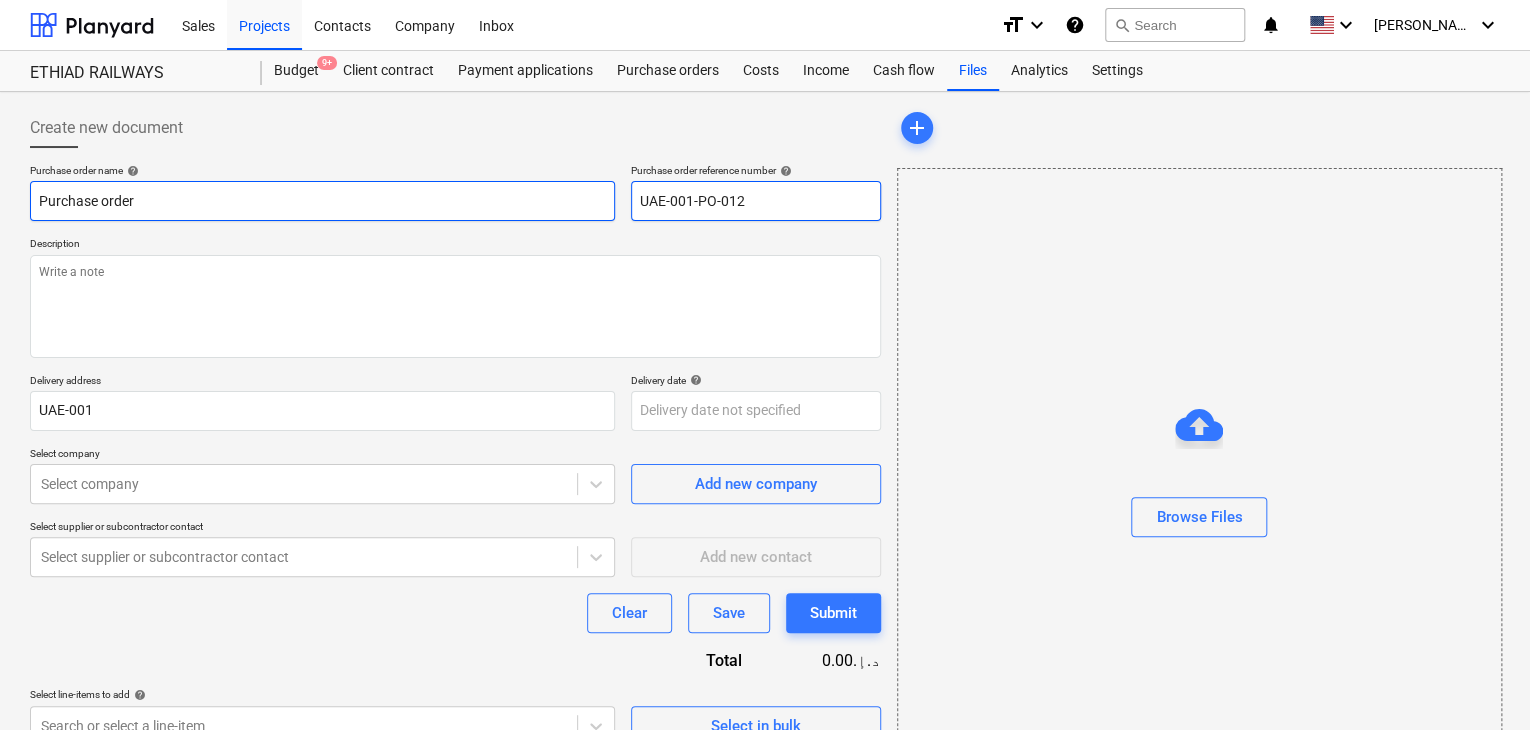 drag, startPoint x: 770, startPoint y: 206, endPoint x: 564, endPoint y: 185, distance: 207.06763 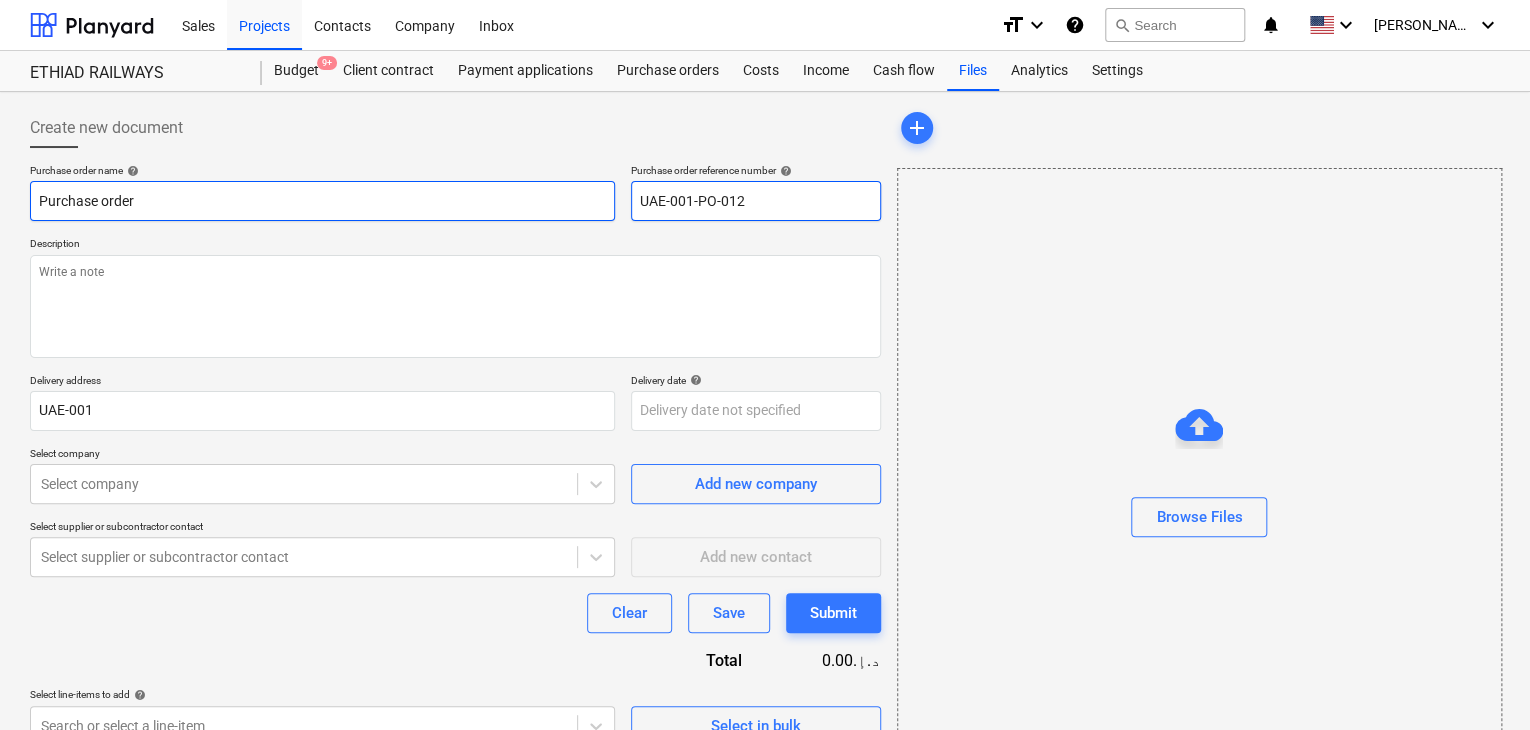 click on "Purchase order name help Purchase order Purchase order reference number help UAE-001-PO-012" at bounding box center (455, 192) 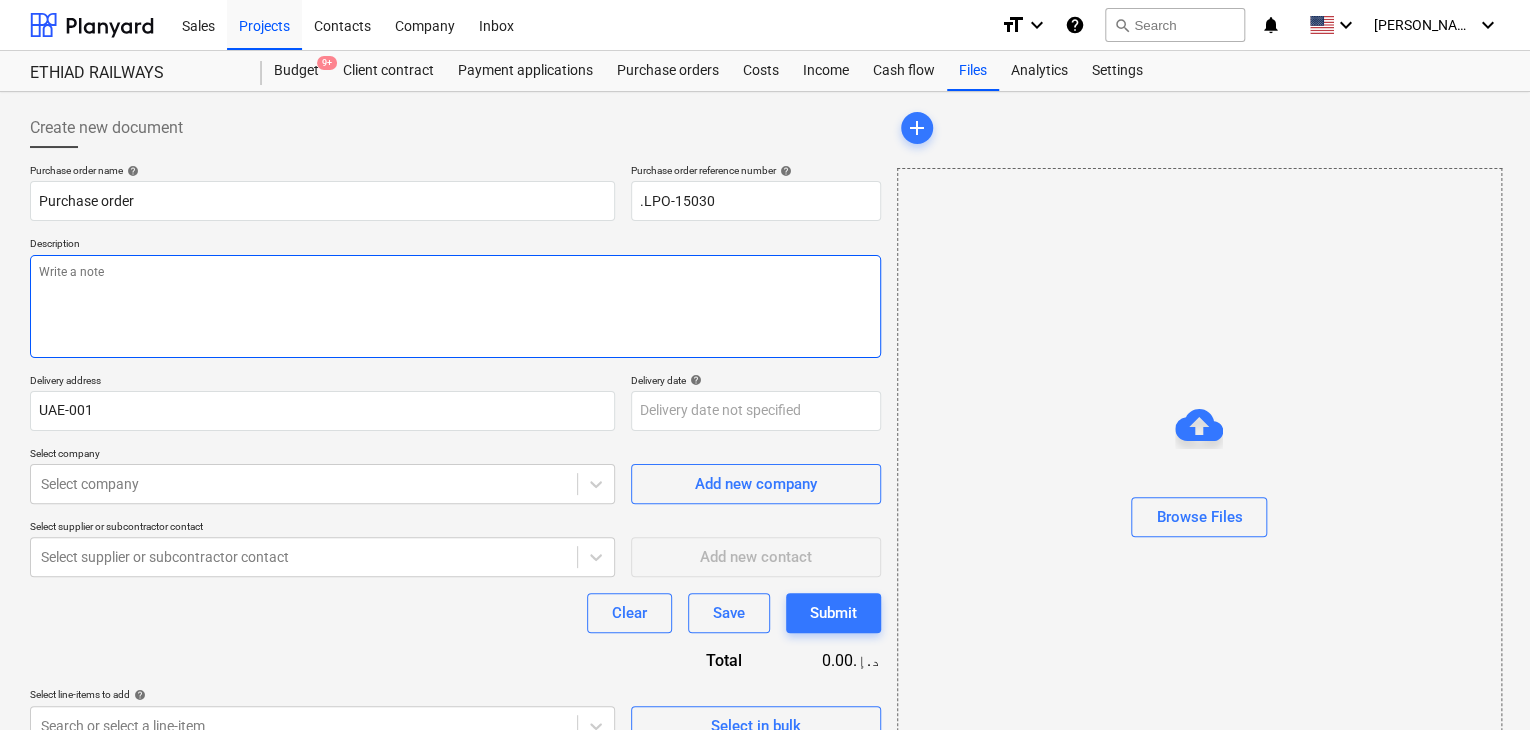 click at bounding box center (455, 306) 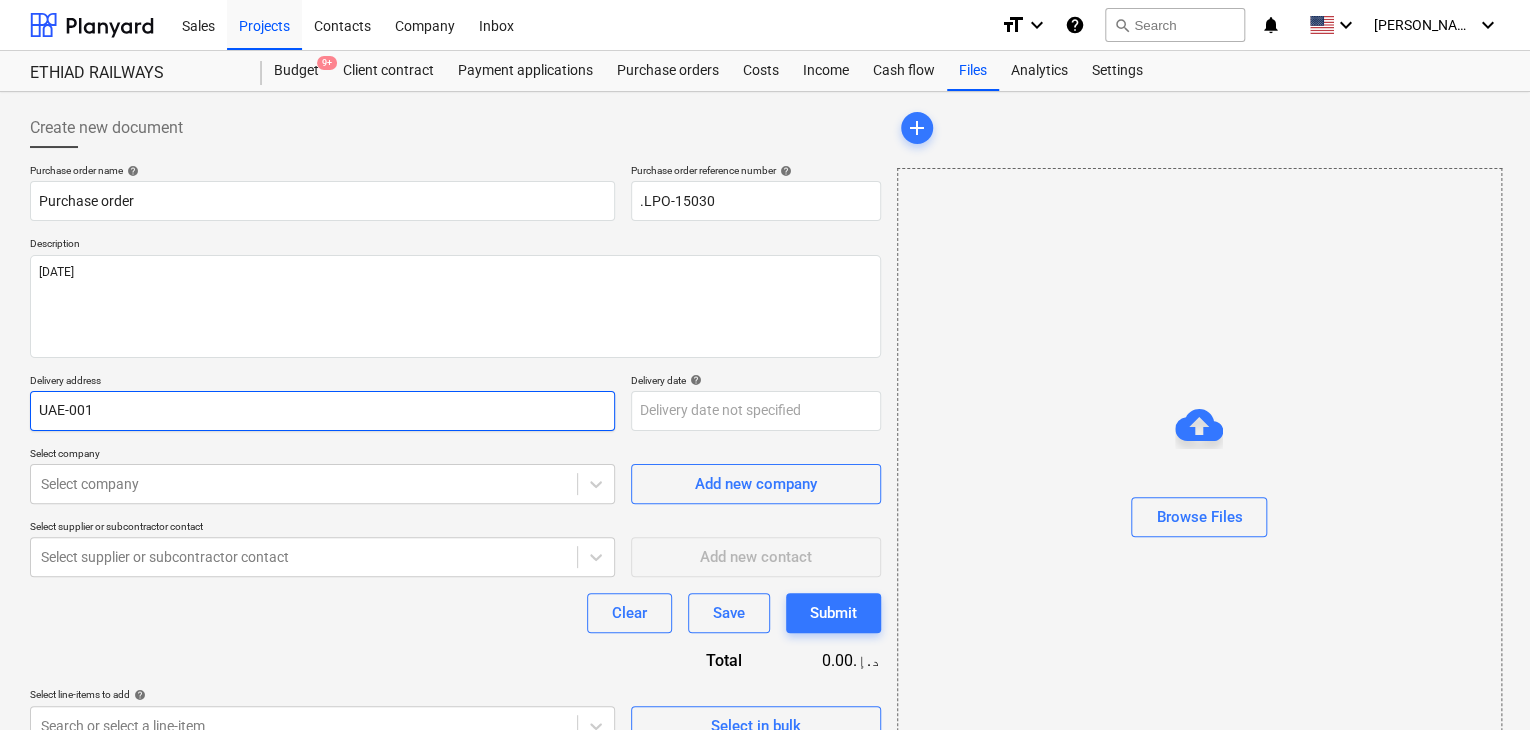 drag, startPoint x: 118, startPoint y: 417, endPoint x: 0, endPoint y: 364, distance: 129.3561 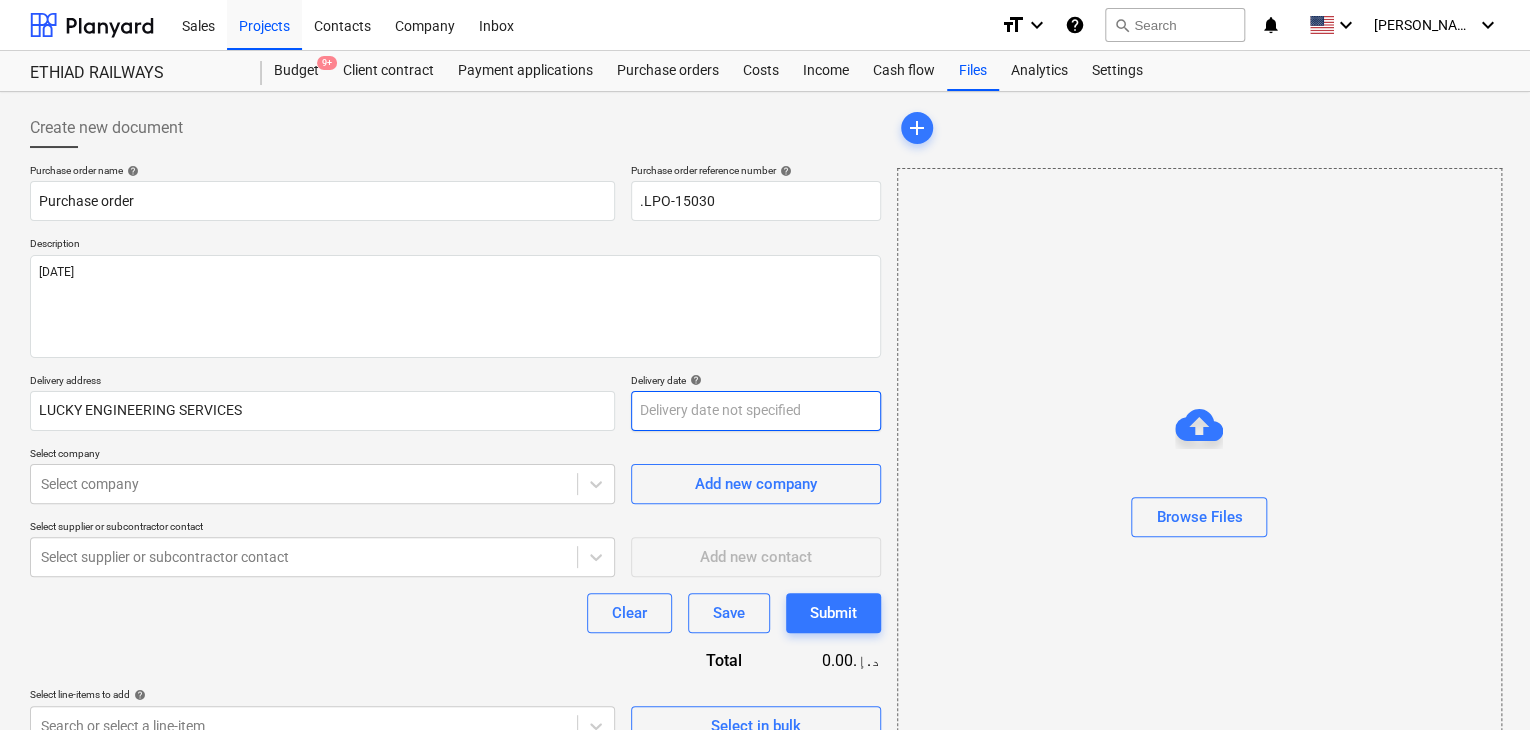 click on "Sales Projects Contacts Company Inbox format_size keyboard_arrow_down help search Search notifications 0 keyboard_arrow_down [PERSON_NAME] keyboard_arrow_down ETHIAD RAILWAYS ETHIAD RAILWAYS Budget 9+ Client contract Payment applications Purchase orders Costs Income Cash flow Files Analytics Settings Create new document Purchase order name help Purchase order Purchase order reference number help .LPO-15030 Description [DATE] Delivery address LUCKY ENGINEERING SERVICES Delivery date help Press the down arrow key to interact with the calendar and
select a date. Press the question mark key to get the keyboard shortcuts for changing dates. Select company Select company Add new company Select supplier or subcontractor contact Select supplier or subcontractor contact Add new contact Clear Save Submit Total 0.00د.إ.‏ Select line-items to add help Search or select a line-item Select in bulk add Browse Files Projects list fetching failed Projects list fetching failed Projects list fetching failed
x" at bounding box center (765, 365) 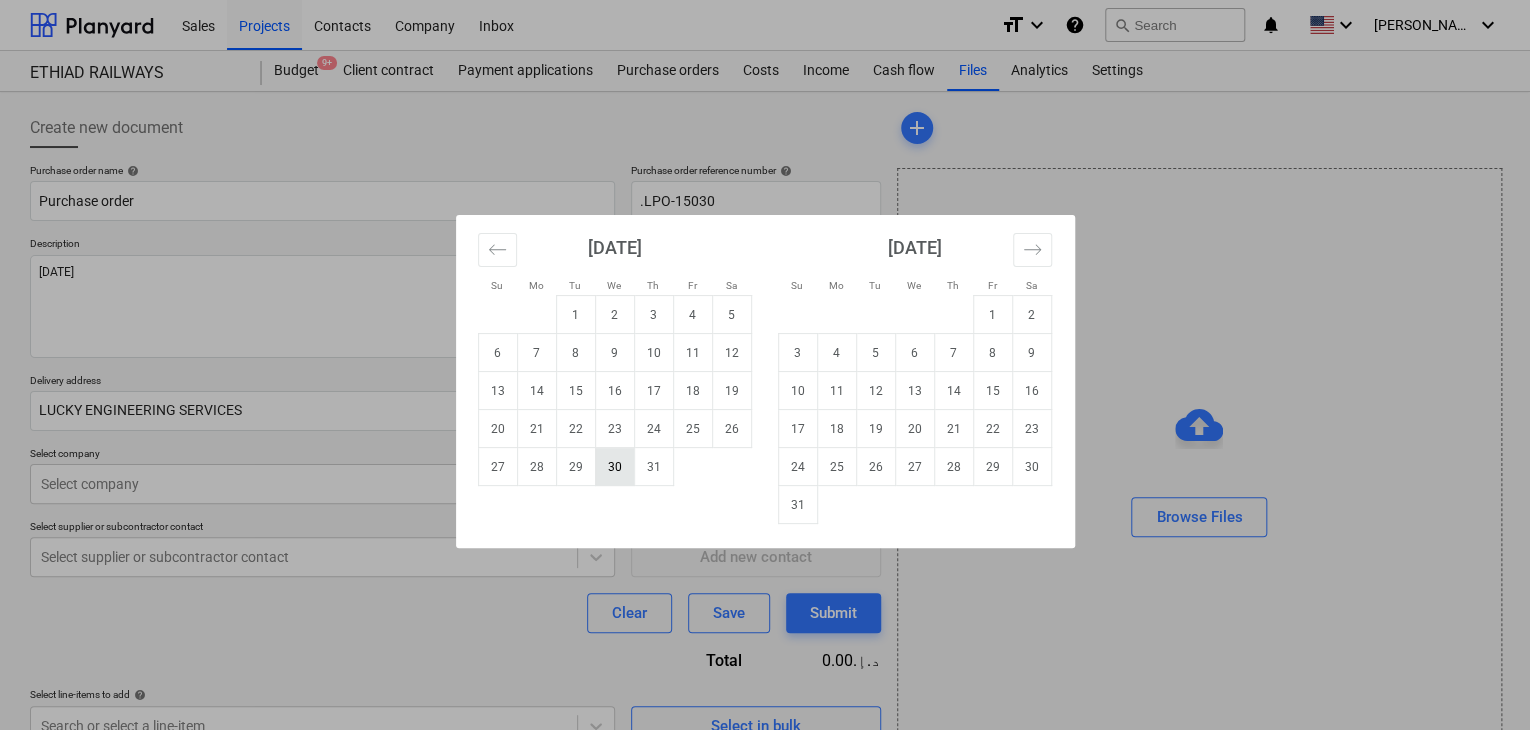 click on "30" at bounding box center [614, 467] 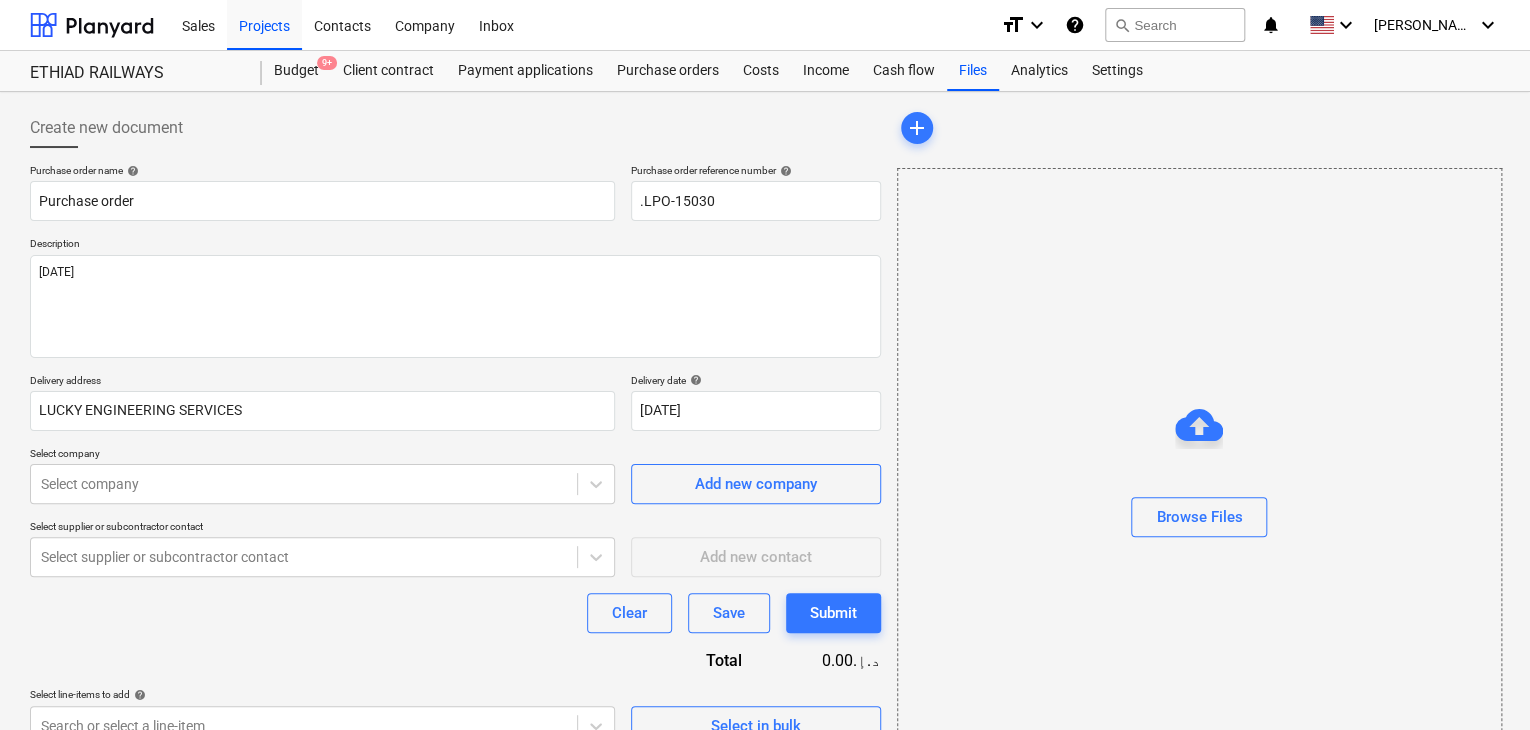 click on "Select company" at bounding box center [322, 455] 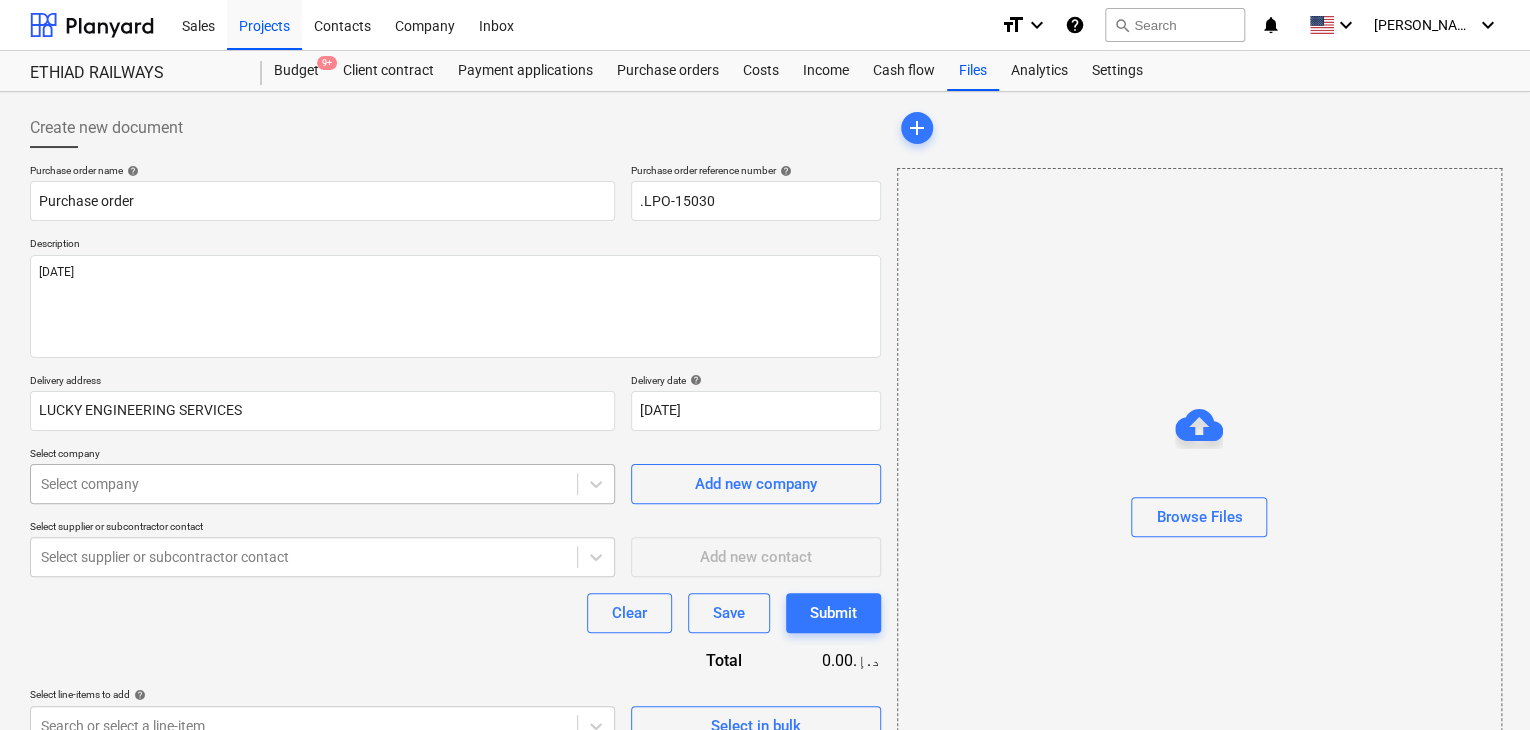 click on "Sales Projects Contacts Company Inbox format_size keyboard_arrow_down help search Search notifications 0 keyboard_arrow_down [PERSON_NAME] keyboard_arrow_down ETHIAD RAILWAYS ETHIAD RAILWAYS Budget 9+ Client contract Payment applications Purchase orders Costs Income Cash flow Files Analytics Settings Create new document Purchase order name help Purchase order Purchase order reference number help .LPO-15030 Description [DATE] Delivery address LUCKY ENGINEERING SERVICES Delivery date help [DATE] [DATE] Press the down arrow key to interact with the calendar and
select a date. Press the question mark key to get the keyboard shortcuts for changing dates. Select company Select company Add new company Select supplier or subcontractor contact Select supplier or subcontractor contact Add new contact Clear Save Submit Total 0.00د.إ.‏ Select line-items to add help Search or select a line-item Select in bulk add Browse Files Projects list fetching failed Projects list fetching failed
x" at bounding box center (765, 365) 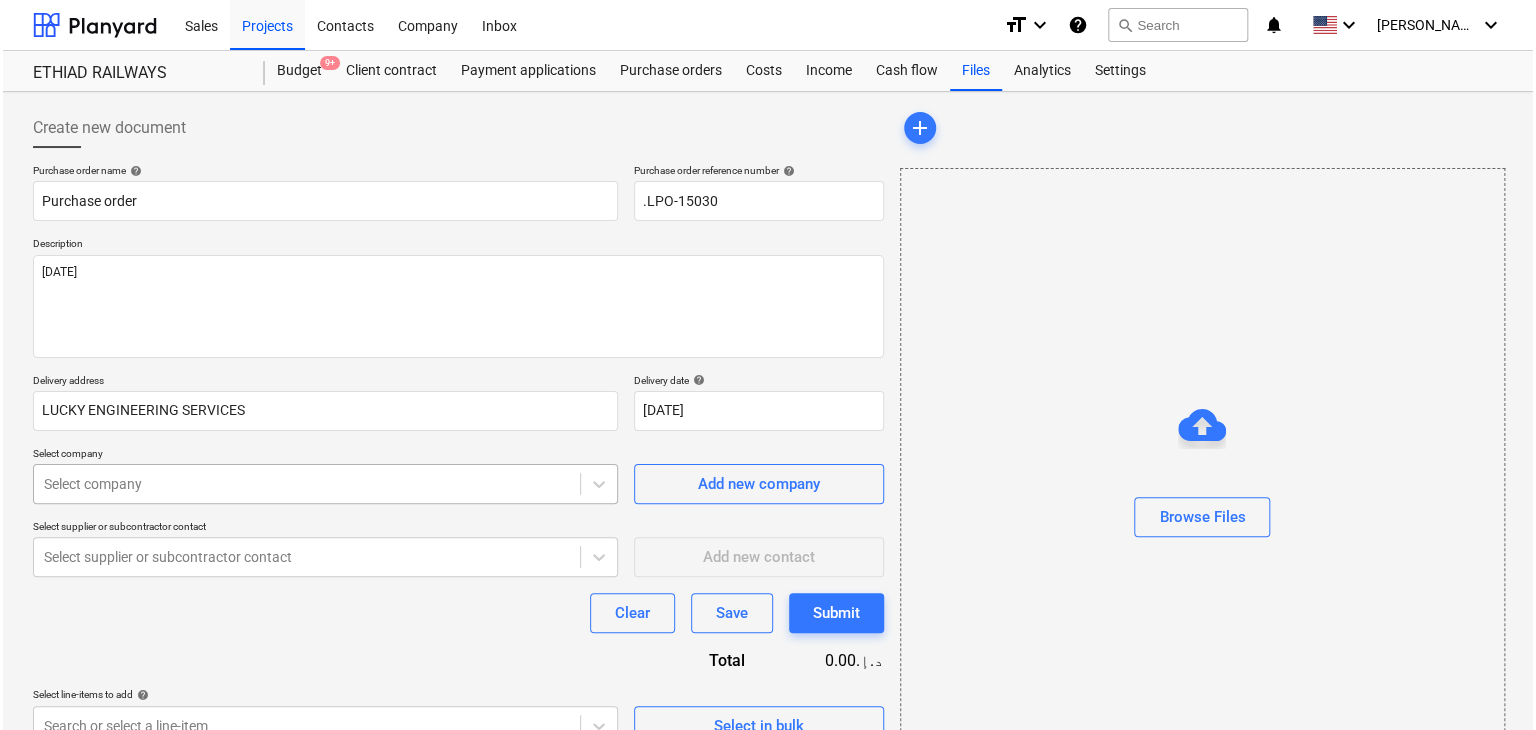 scroll, scrollTop: 71, scrollLeft: 0, axis: vertical 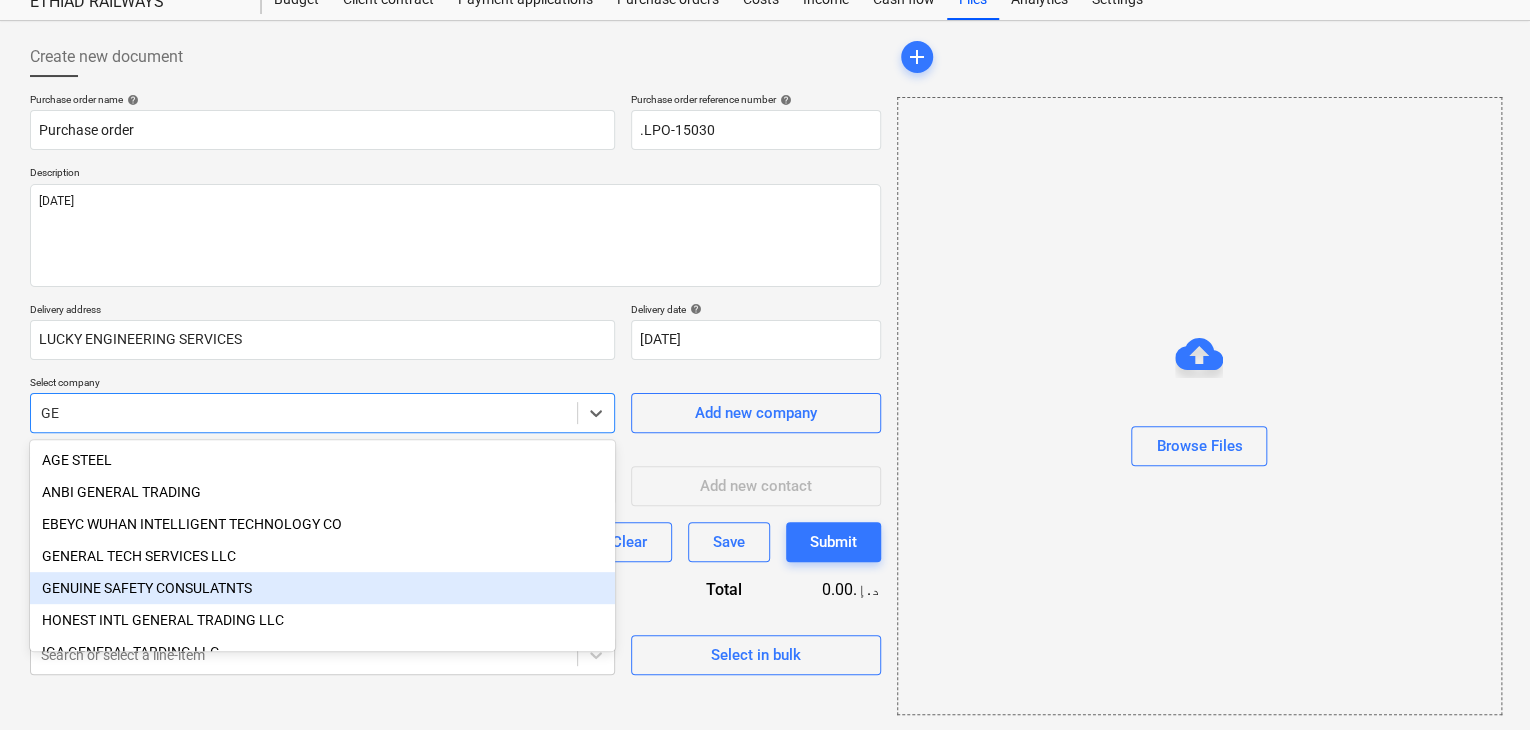 click on "GENUINE SAFETY CONSULATNTS" at bounding box center [322, 588] 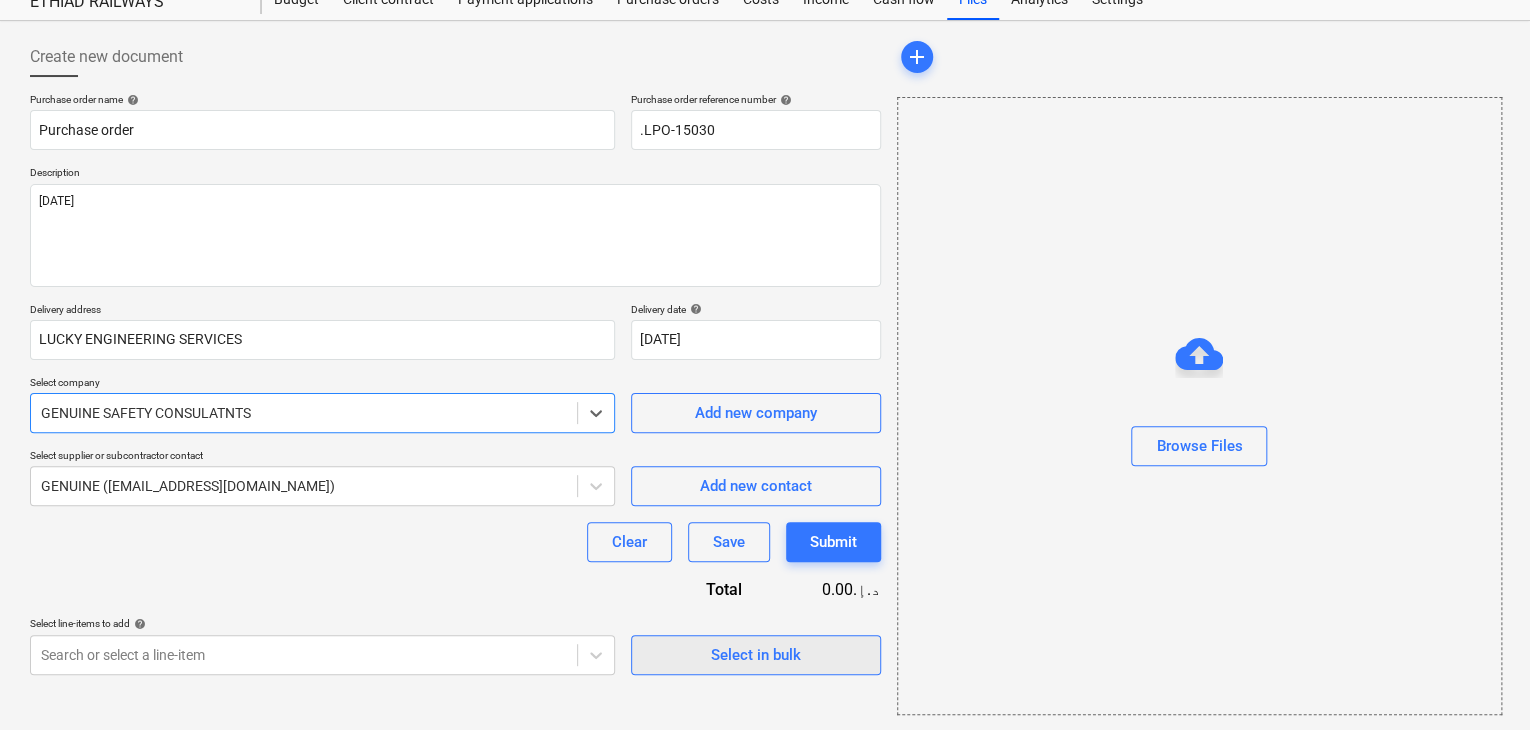 click on "Select in bulk" at bounding box center (756, 655) 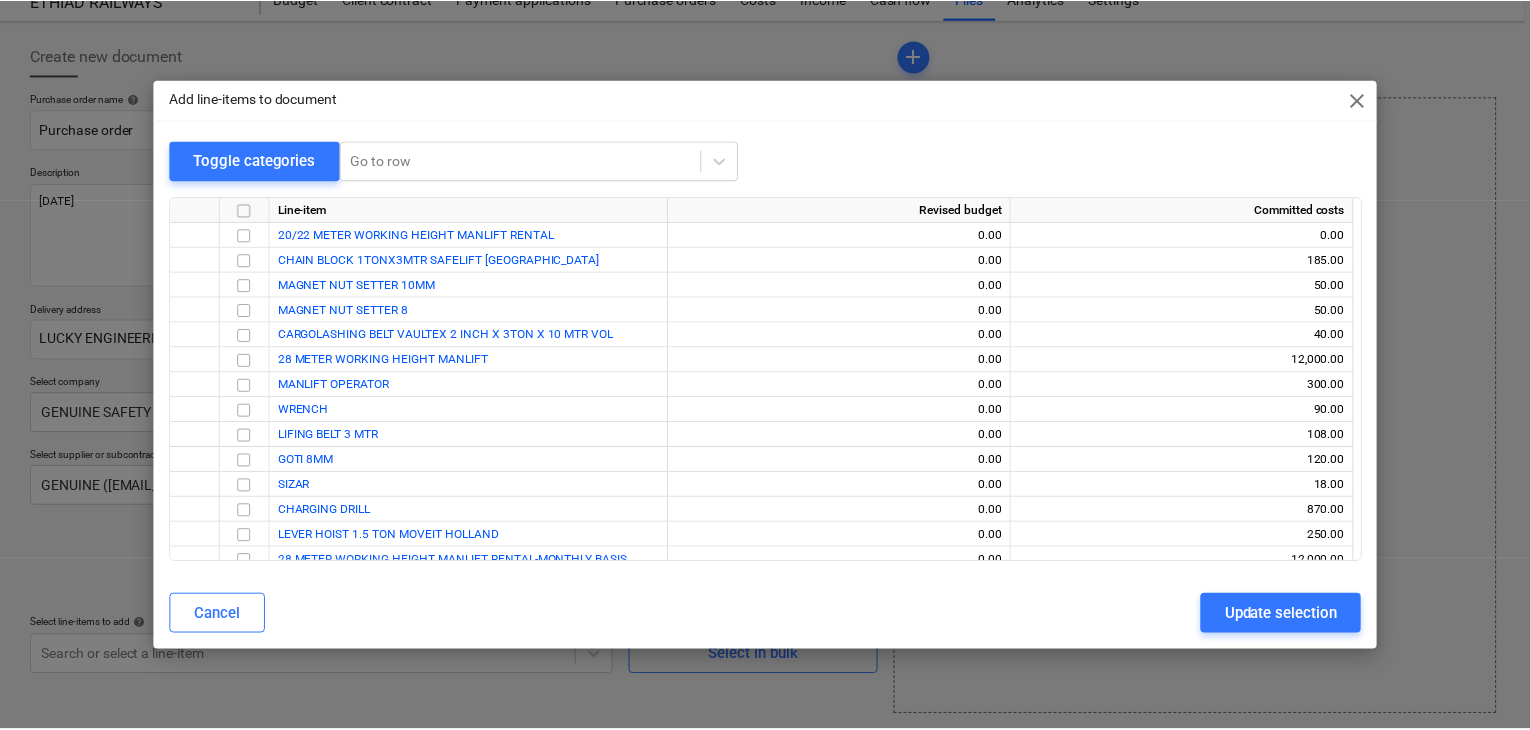 scroll, scrollTop: 112, scrollLeft: 0, axis: vertical 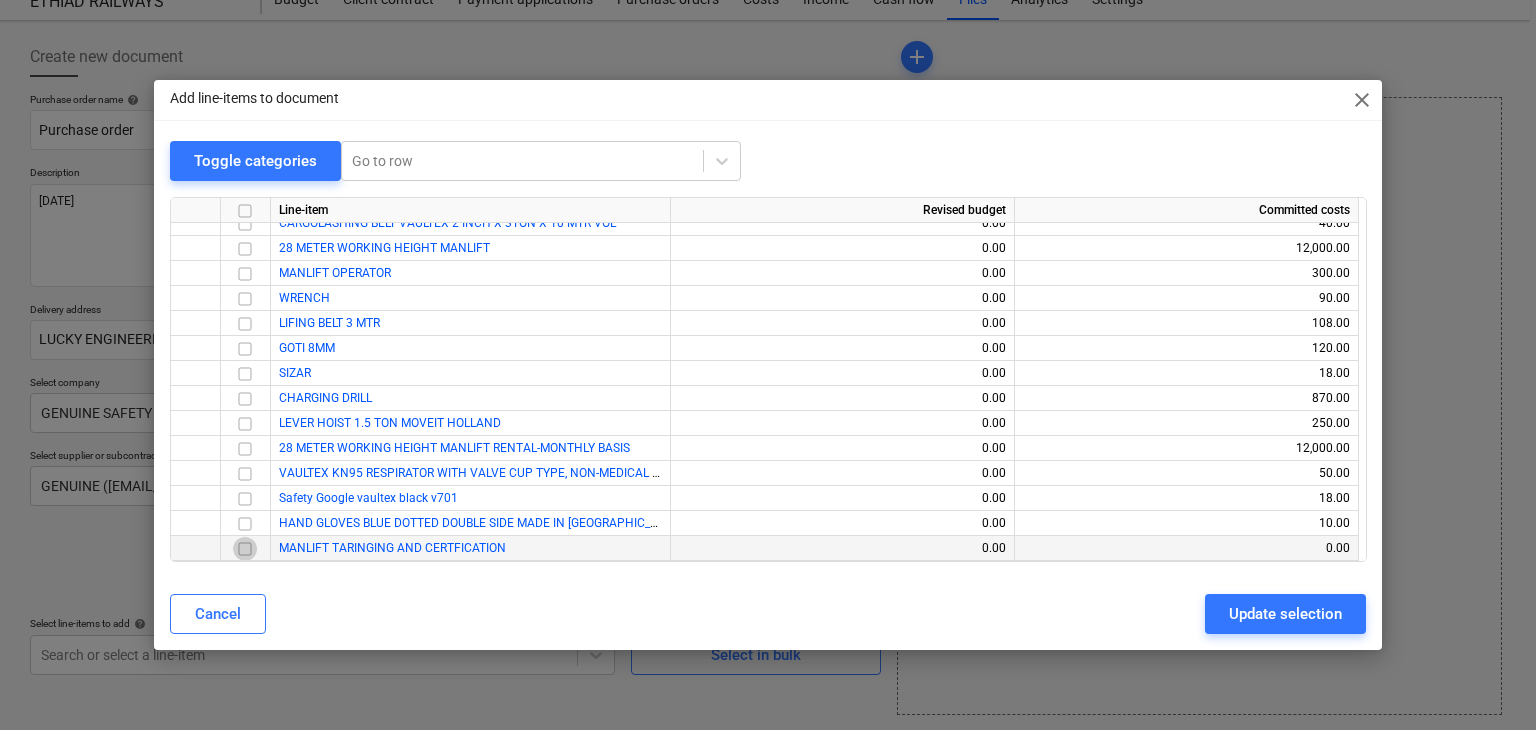 click at bounding box center (245, 549) 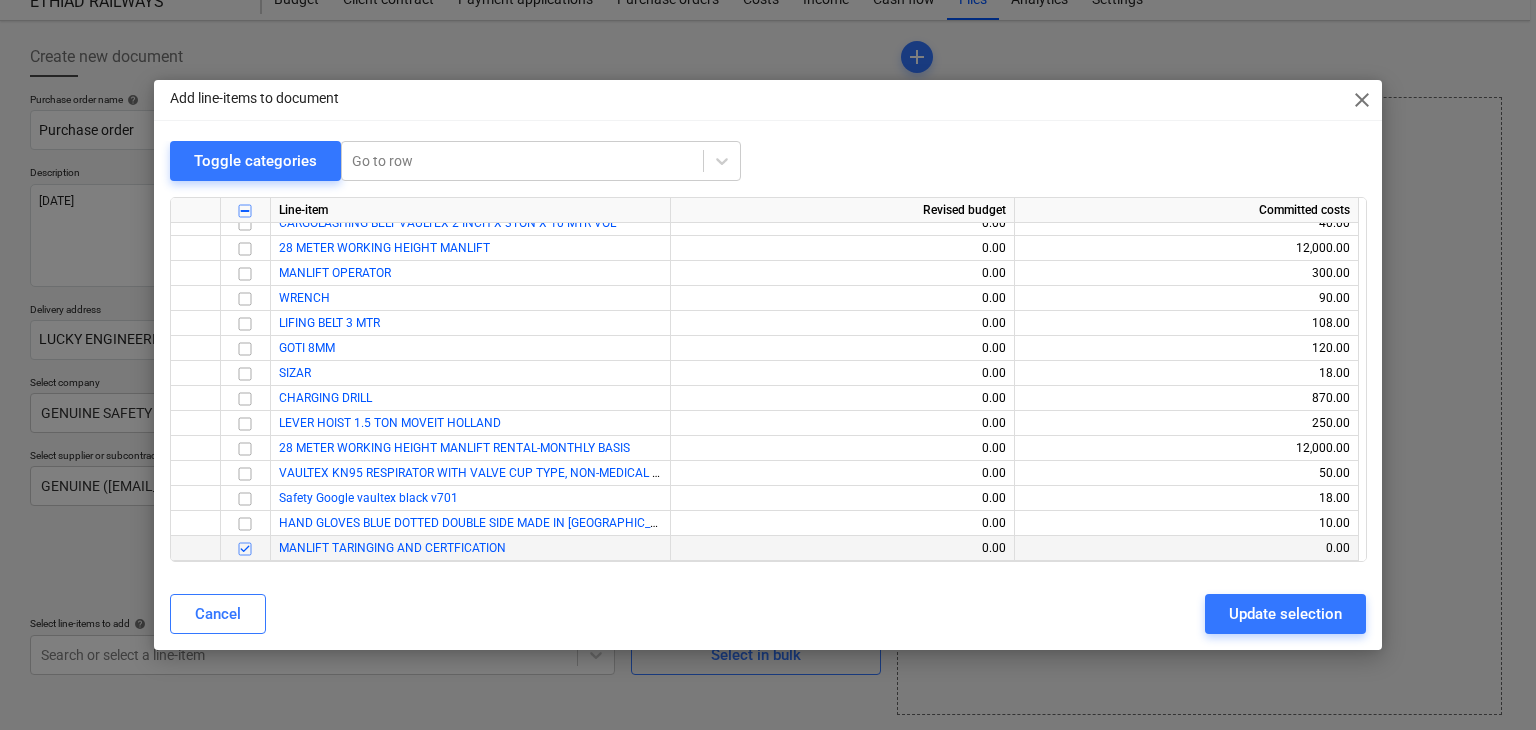 drag, startPoint x: 1255, startPoint y: 608, endPoint x: 1137, endPoint y: 608, distance: 118 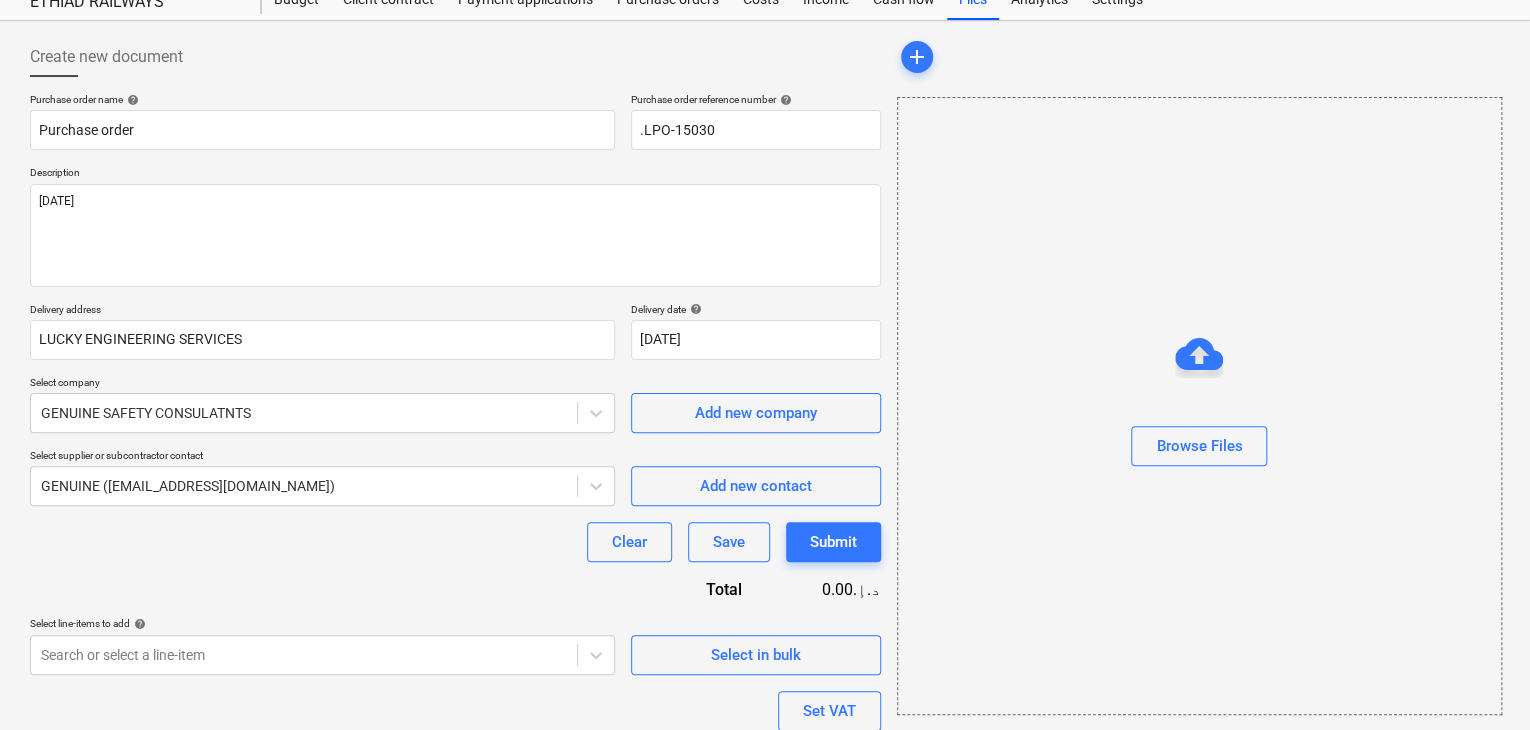 scroll, scrollTop: 220, scrollLeft: 0, axis: vertical 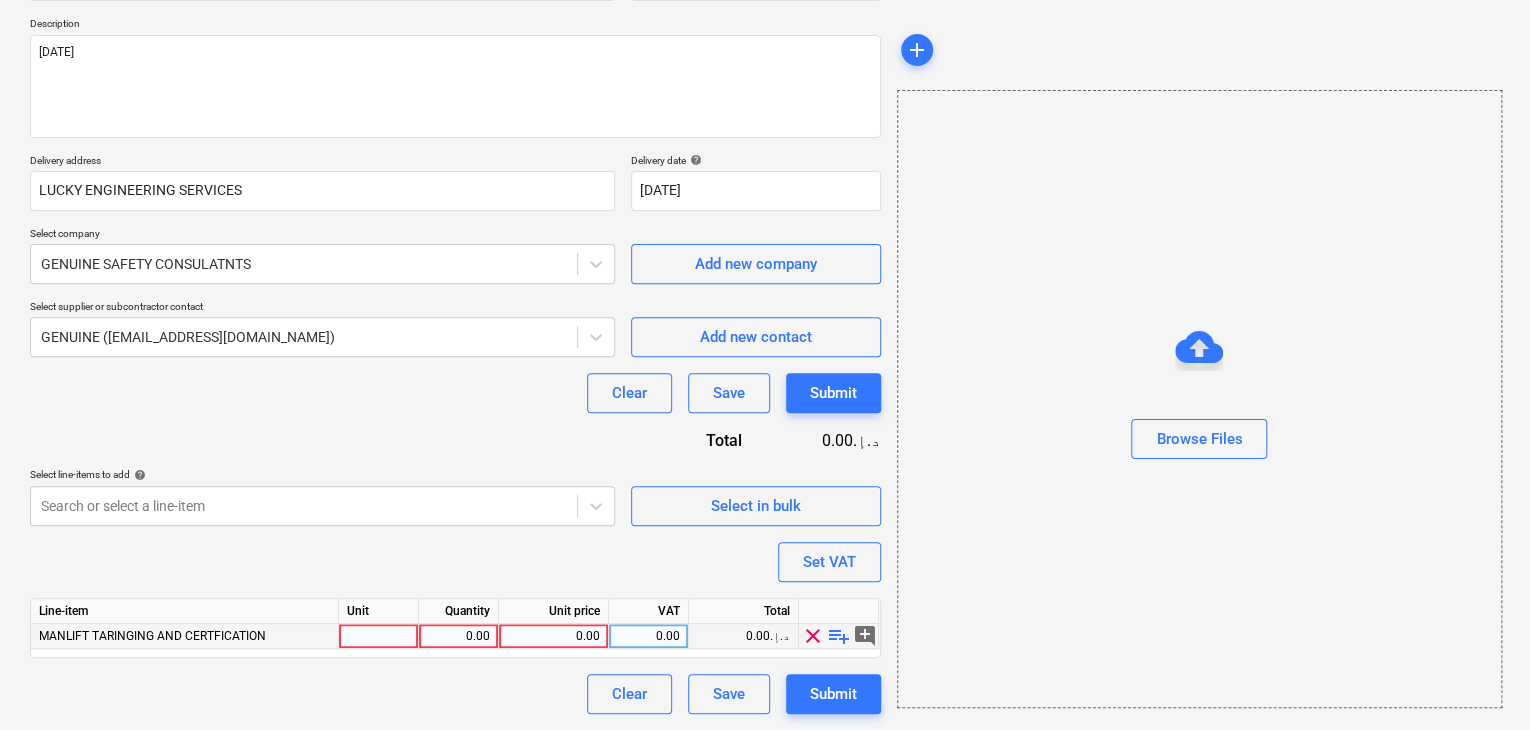 click at bounding box center [379, 636] 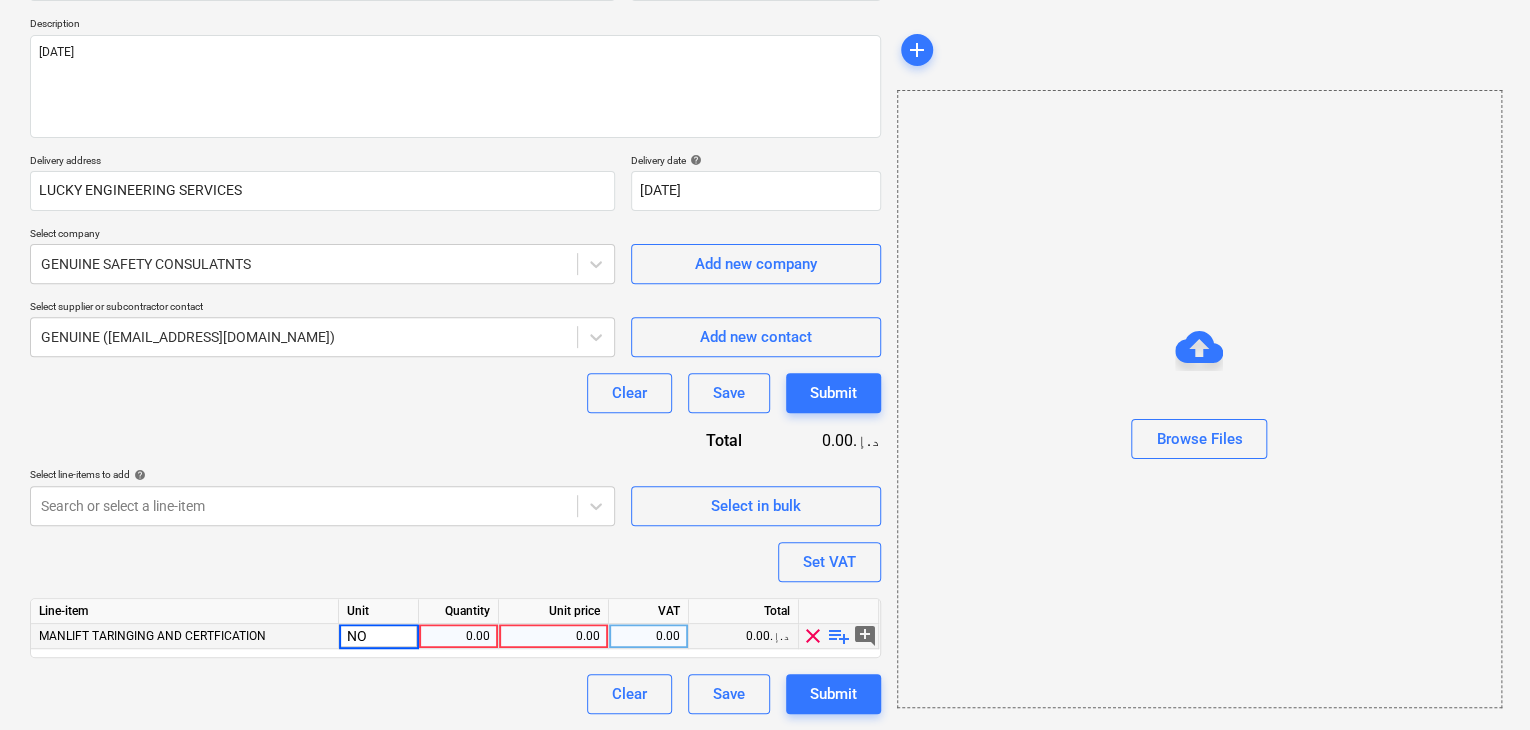 click on "0.00" at bounding box center (458, 636) 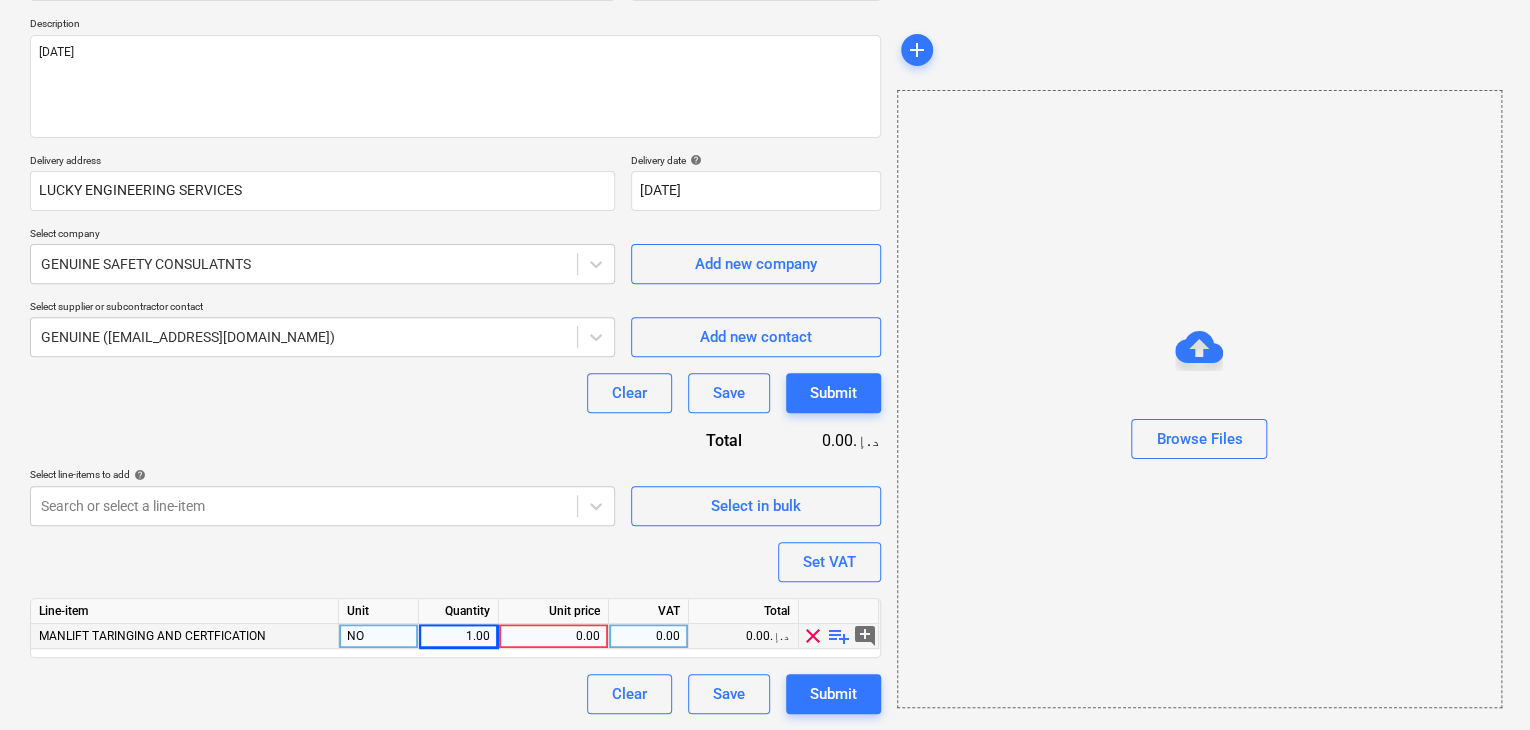 click on "0.00" at bounding box center [553, 636] 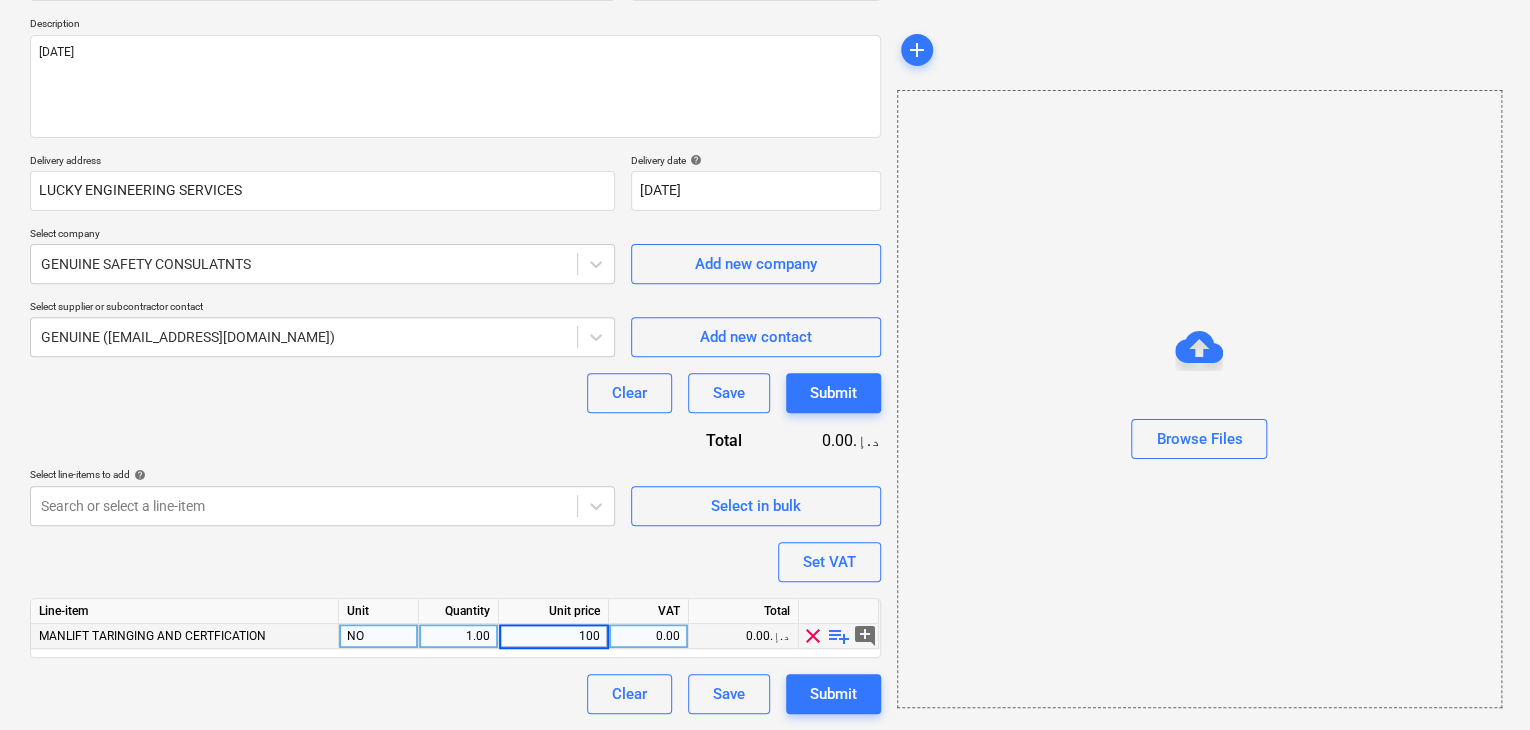 drag, startPoint x: 1232, startPoint y: 658, endPoint x: 768, endPoint y: 574, distance: 471.54214 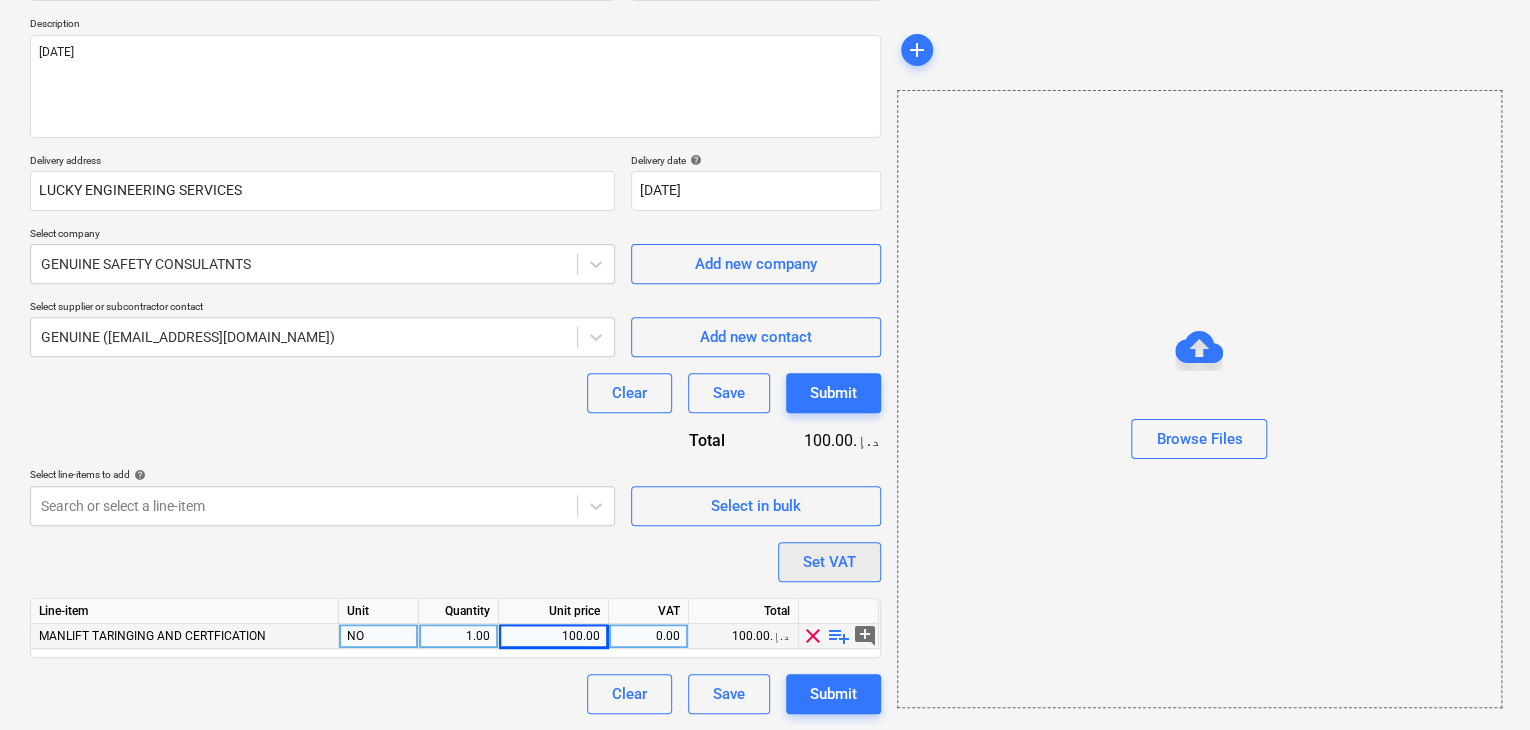 click on "Set VAT" at bounding box center [829, 562] 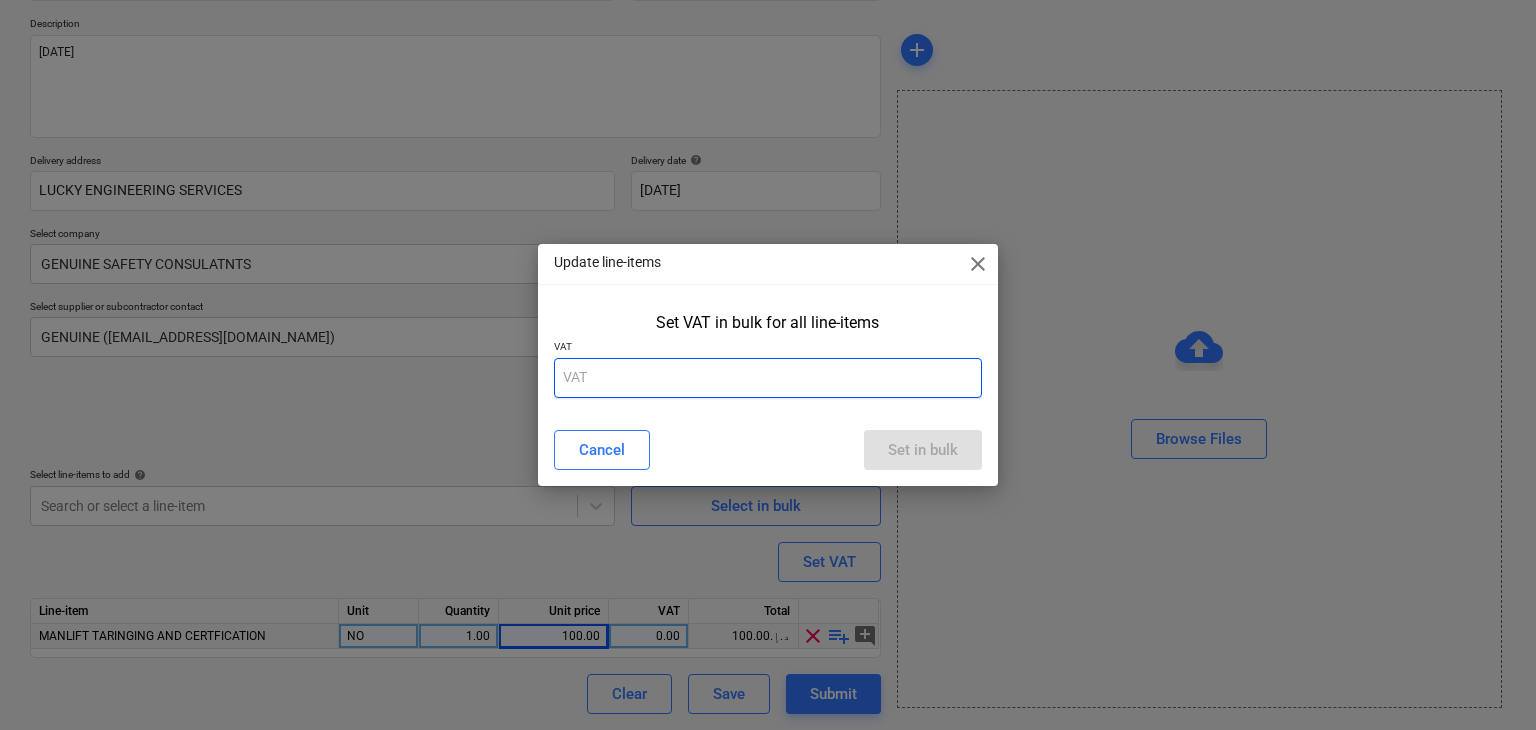 click at bounding box center [768, 378] 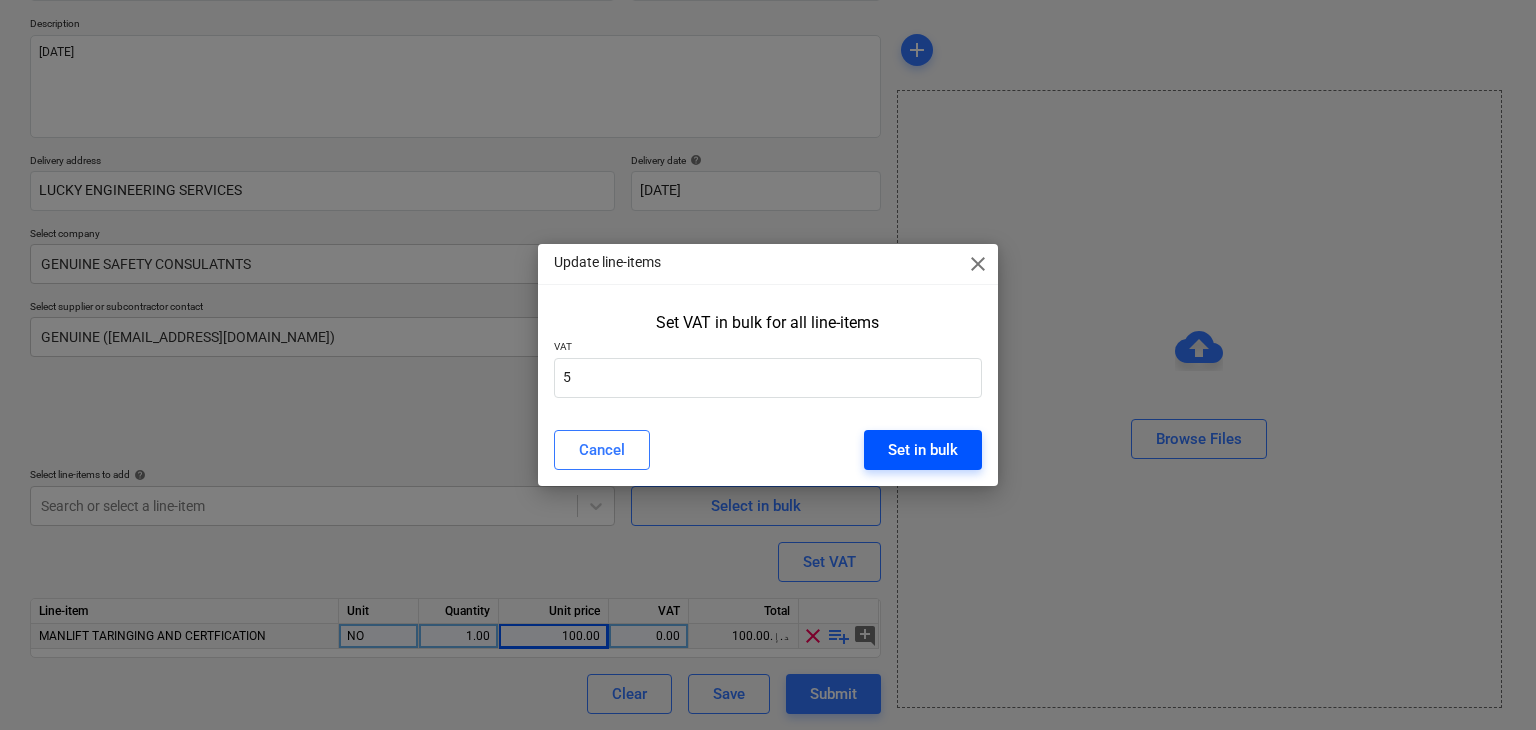 click on "Set in bulk" at bounding box center (923, 450) 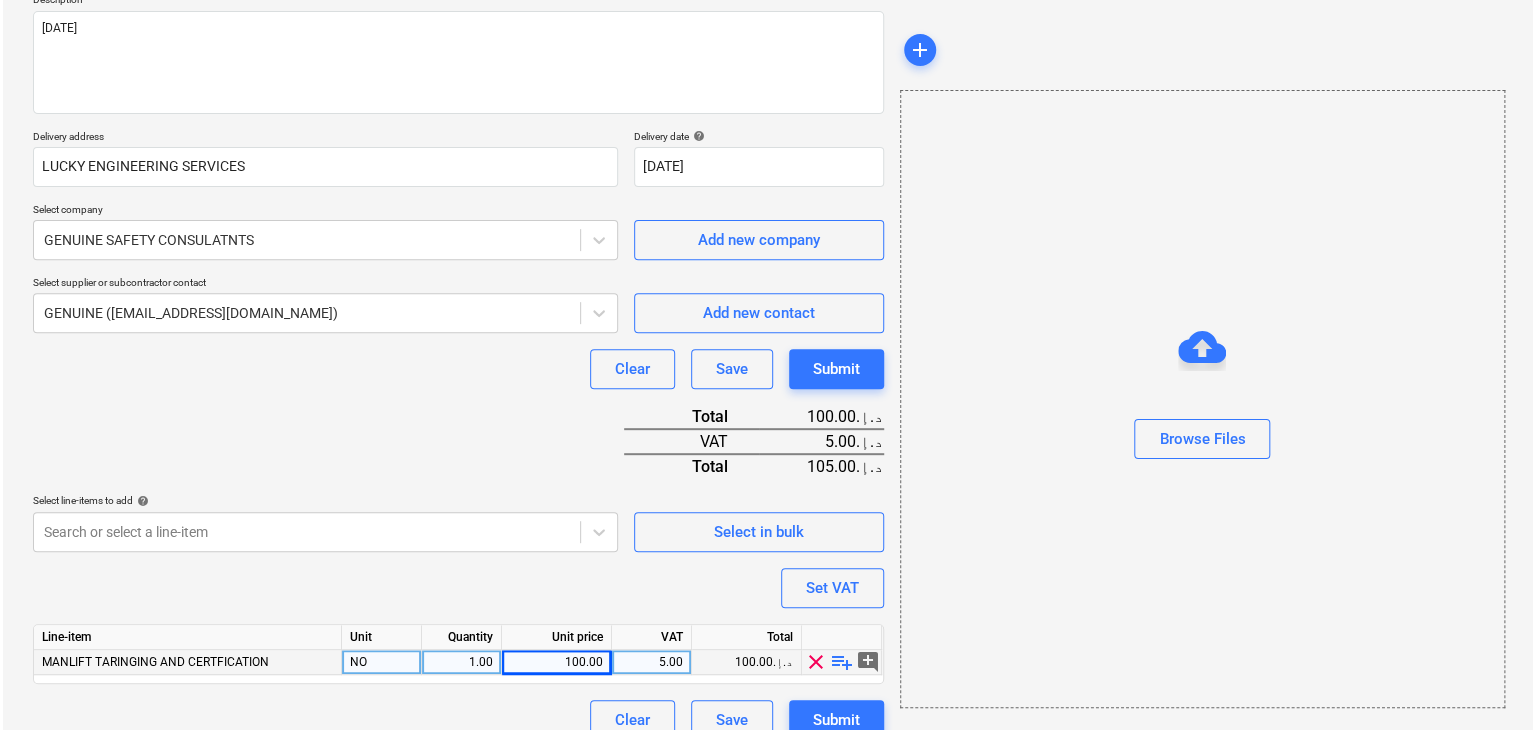 scroll, scrollTop: 269, scrollLeft: 0, axis: vertical 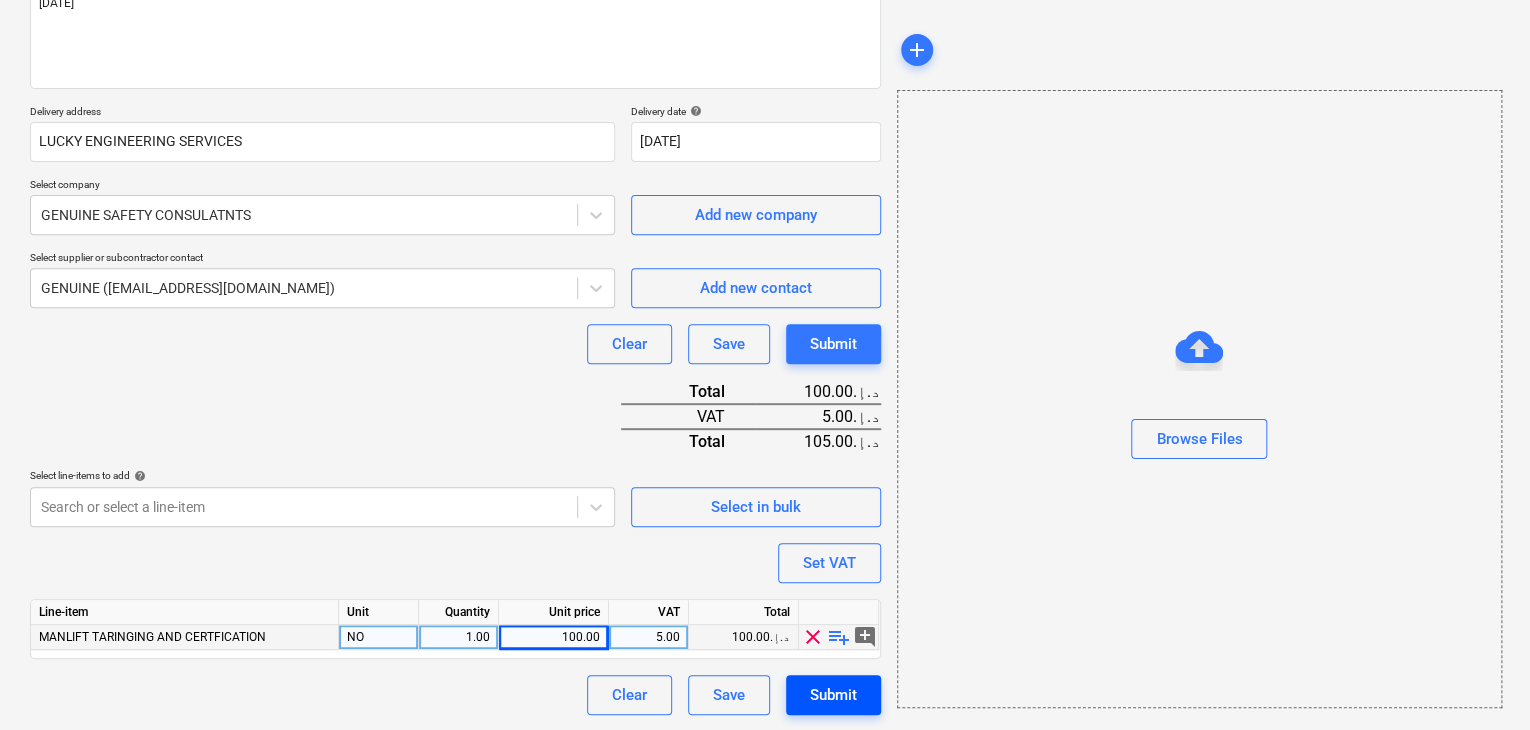 click on "Submit" at bounding box center [833, 695] 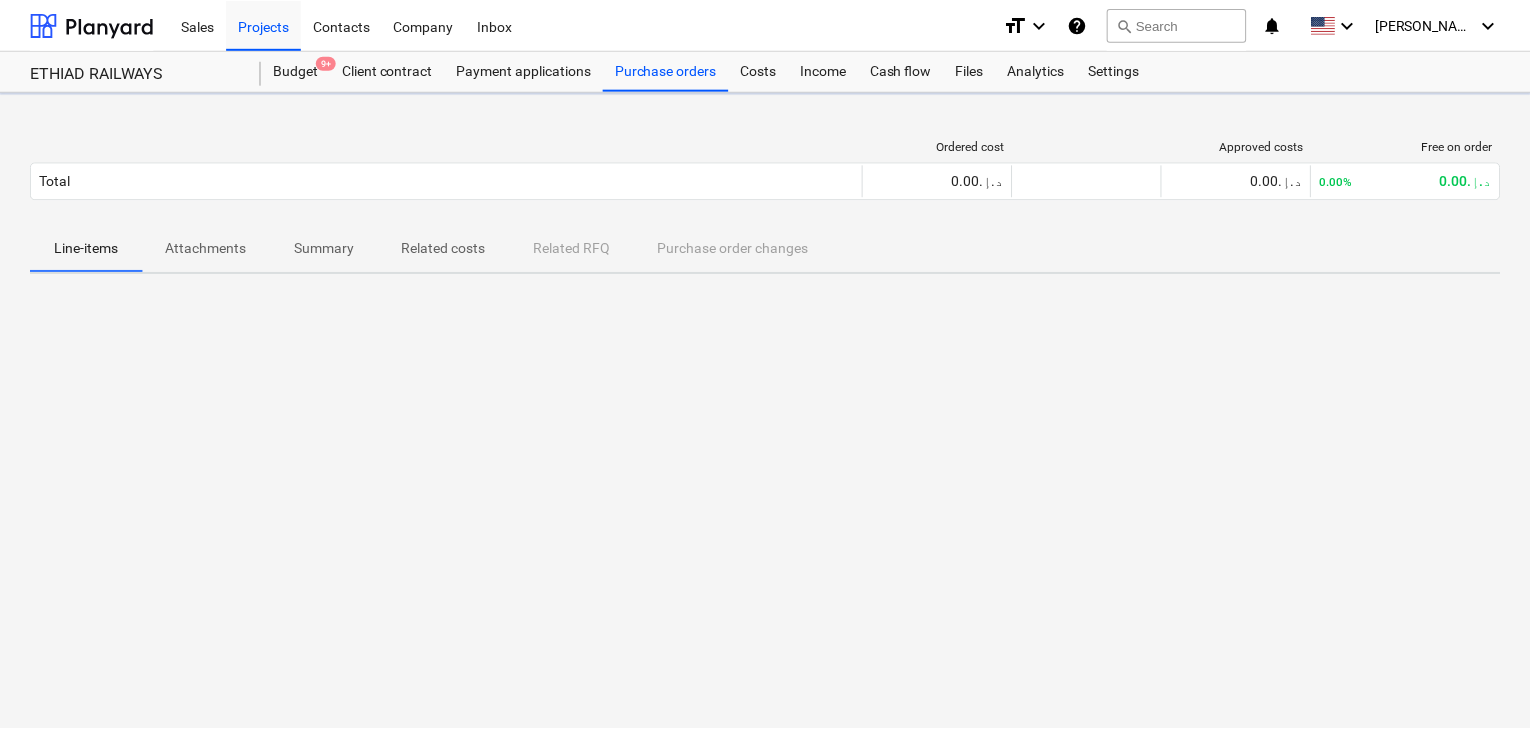 scroll, scrollTop: 0, scrollLeft: 0, axis: both 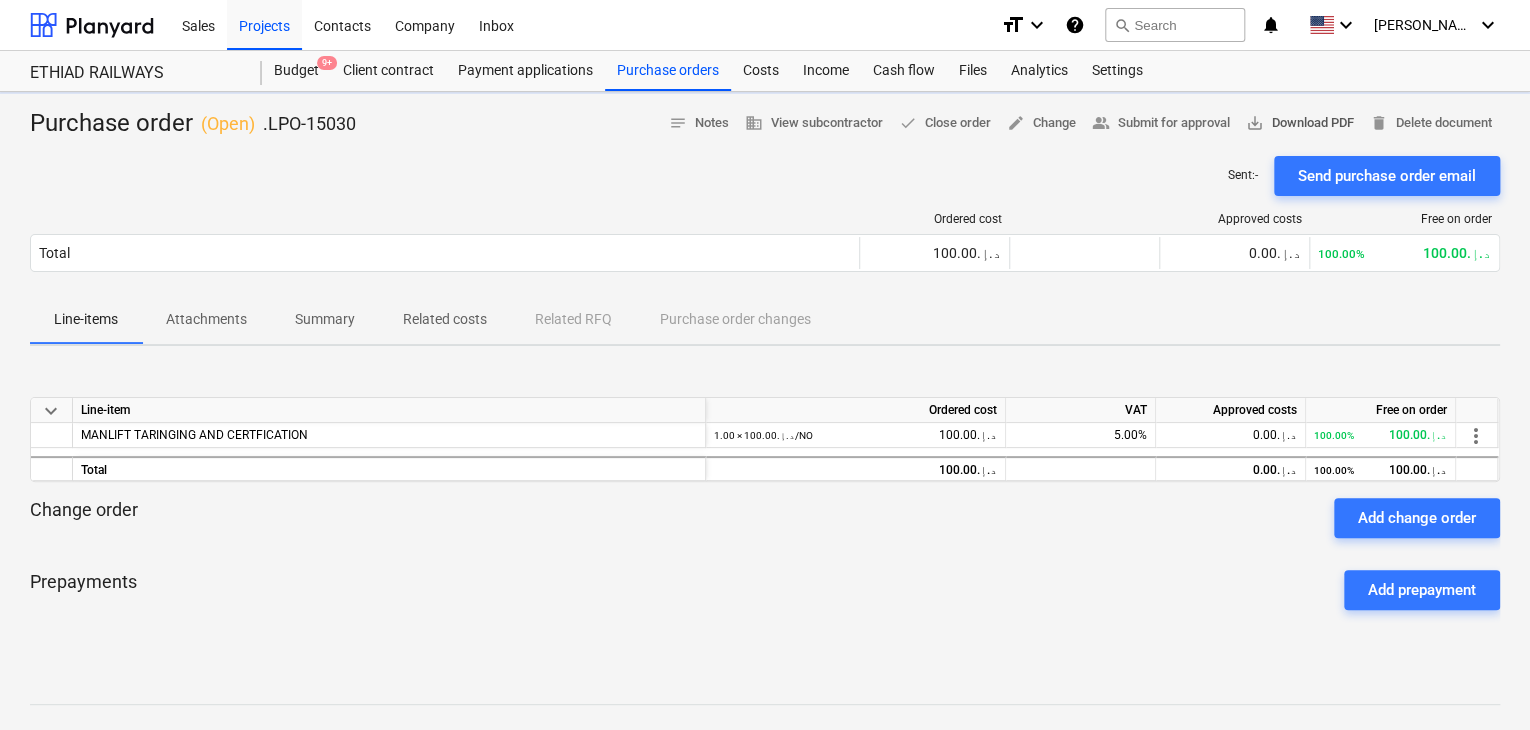 click on "save_alt Download PDF" at bounding box center [1300, 123] 